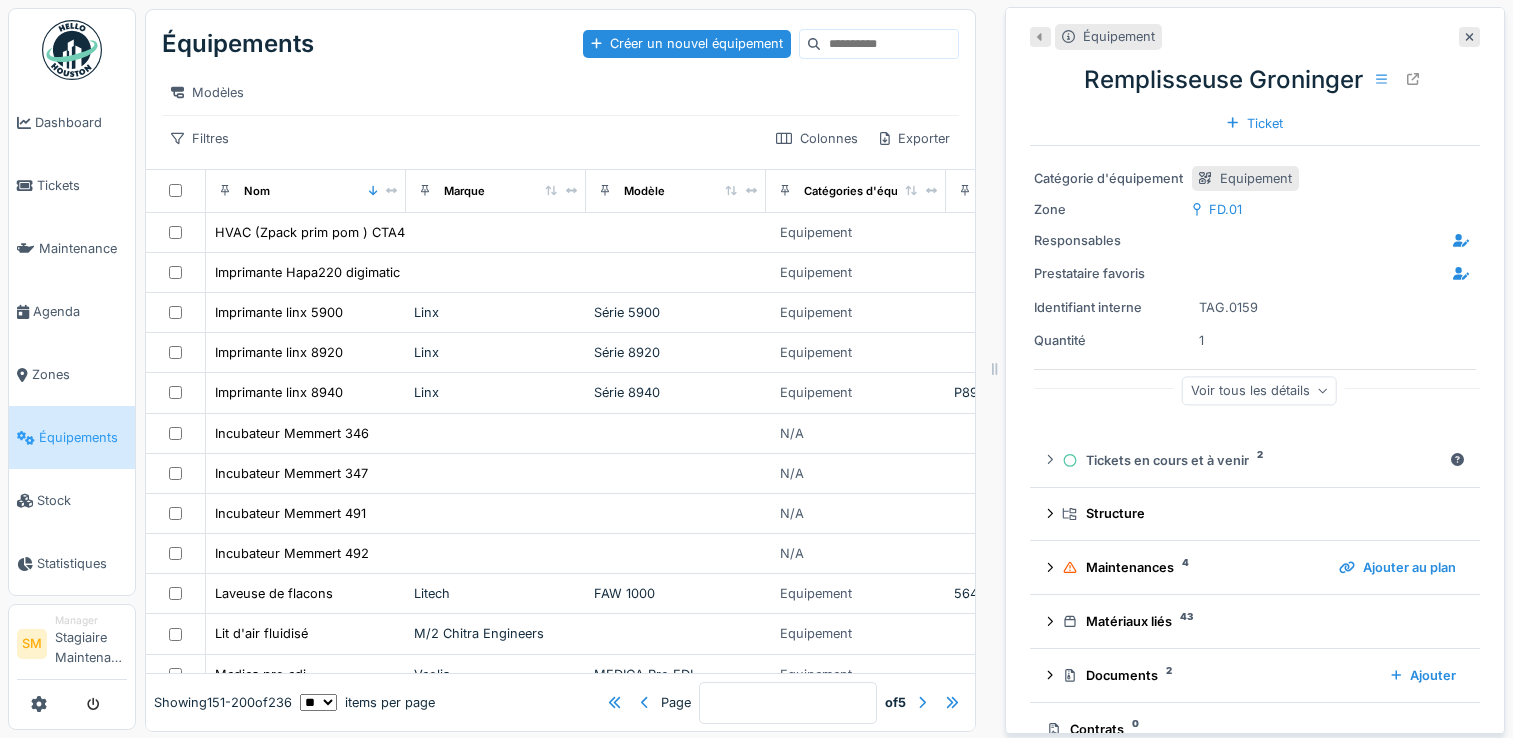 scroll, scrollTop: 18, scrollLeft: 0, axis: vertical 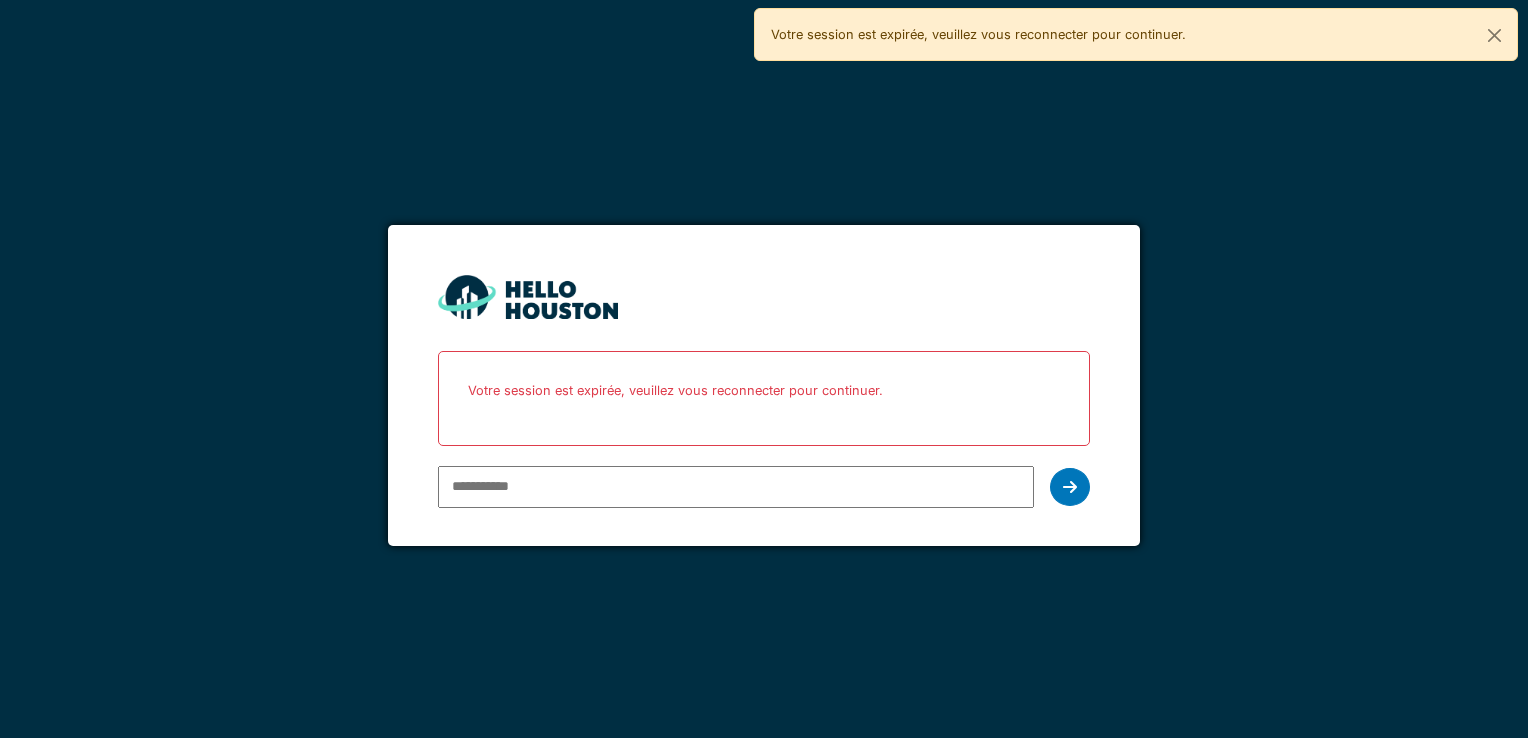 type on "**********" 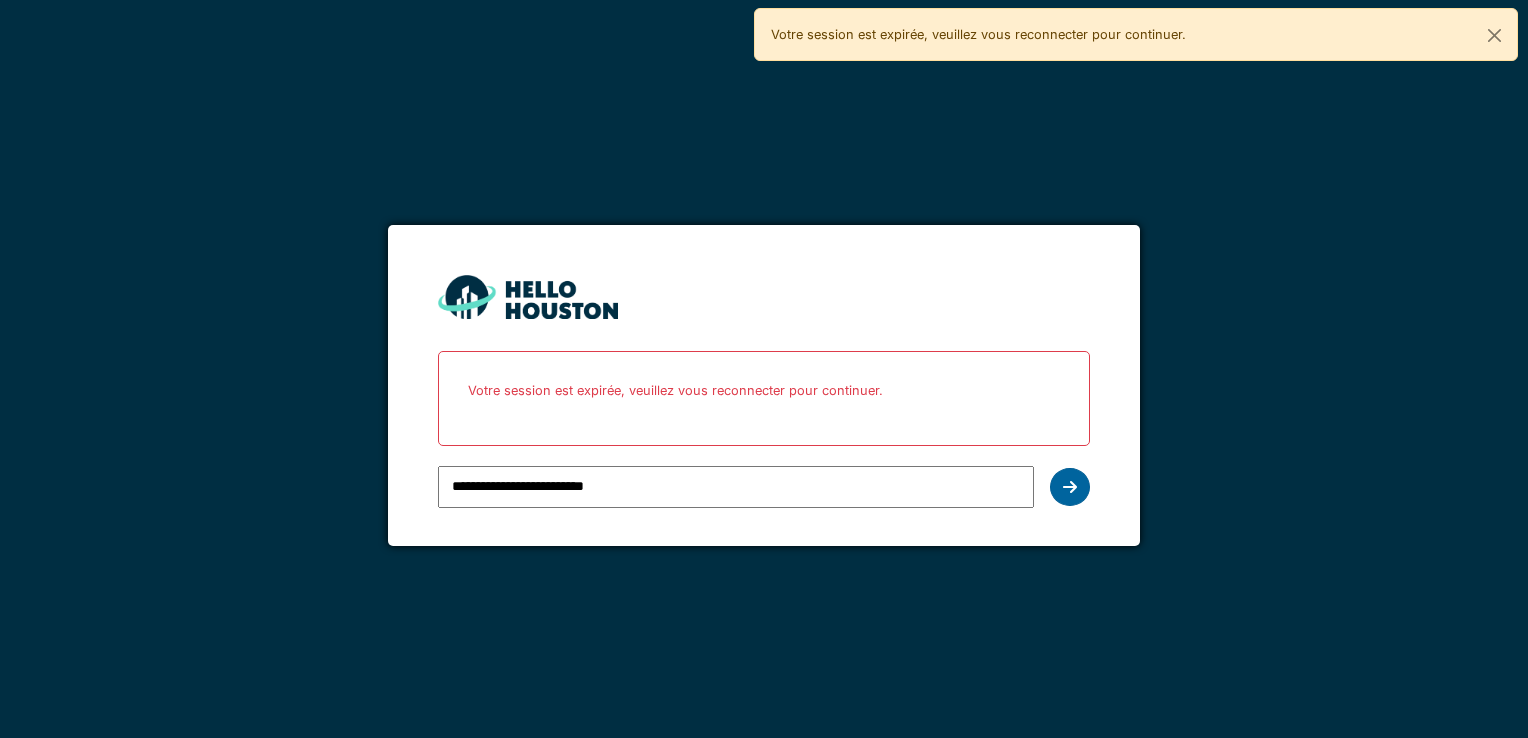 click at bounding box center [1070, 487] 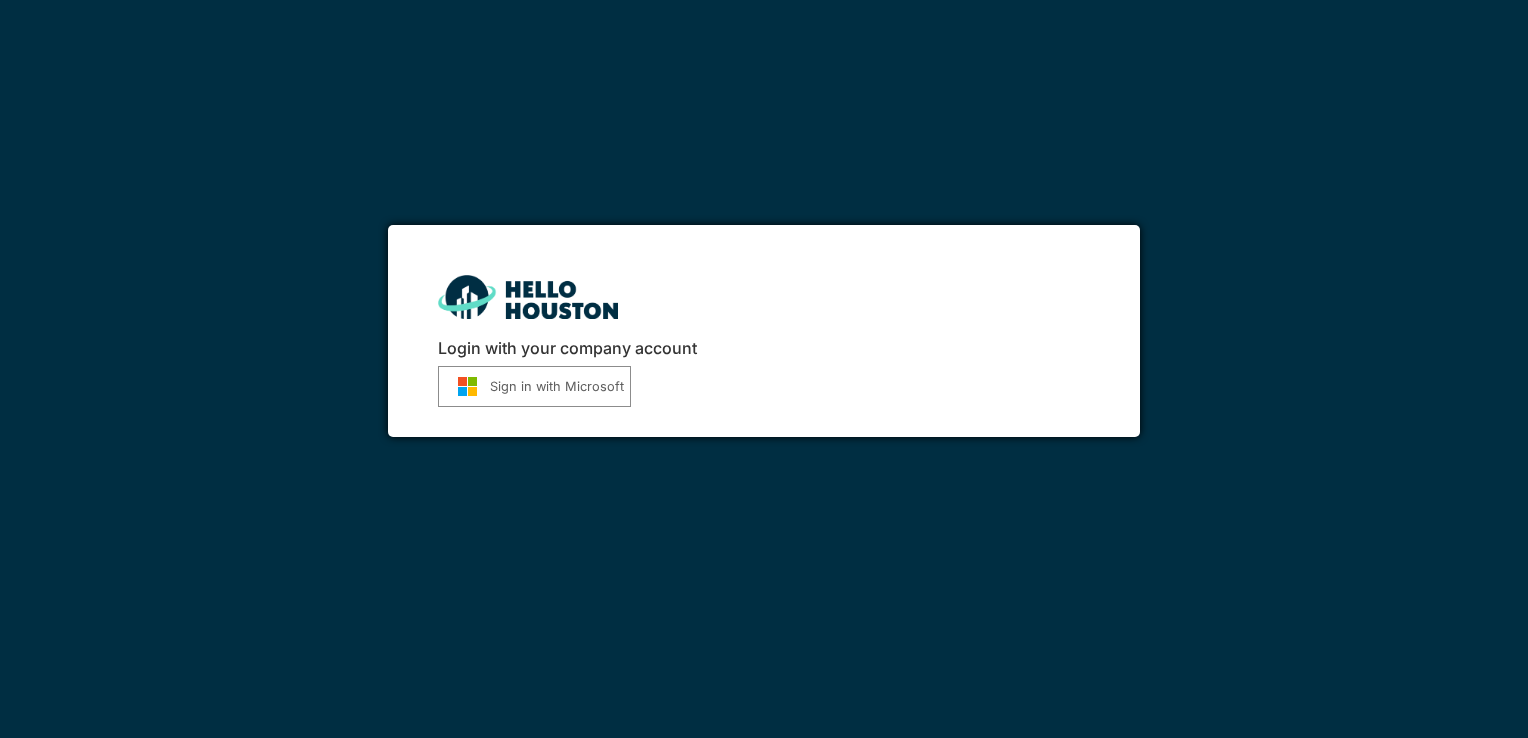 scroll, scrollTop: 0, scrollLeft: 0, axis: both 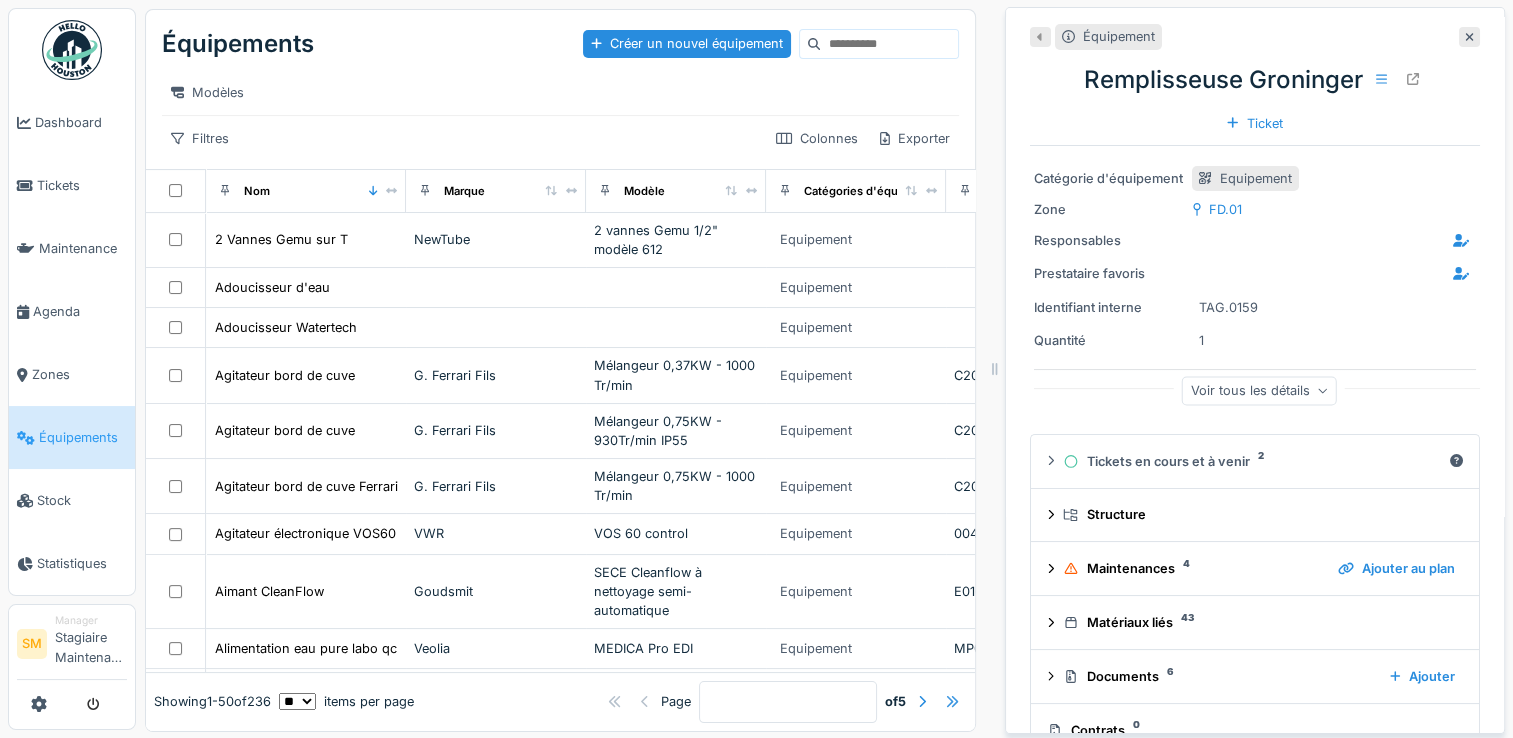 click at bounding box center [952, 702] 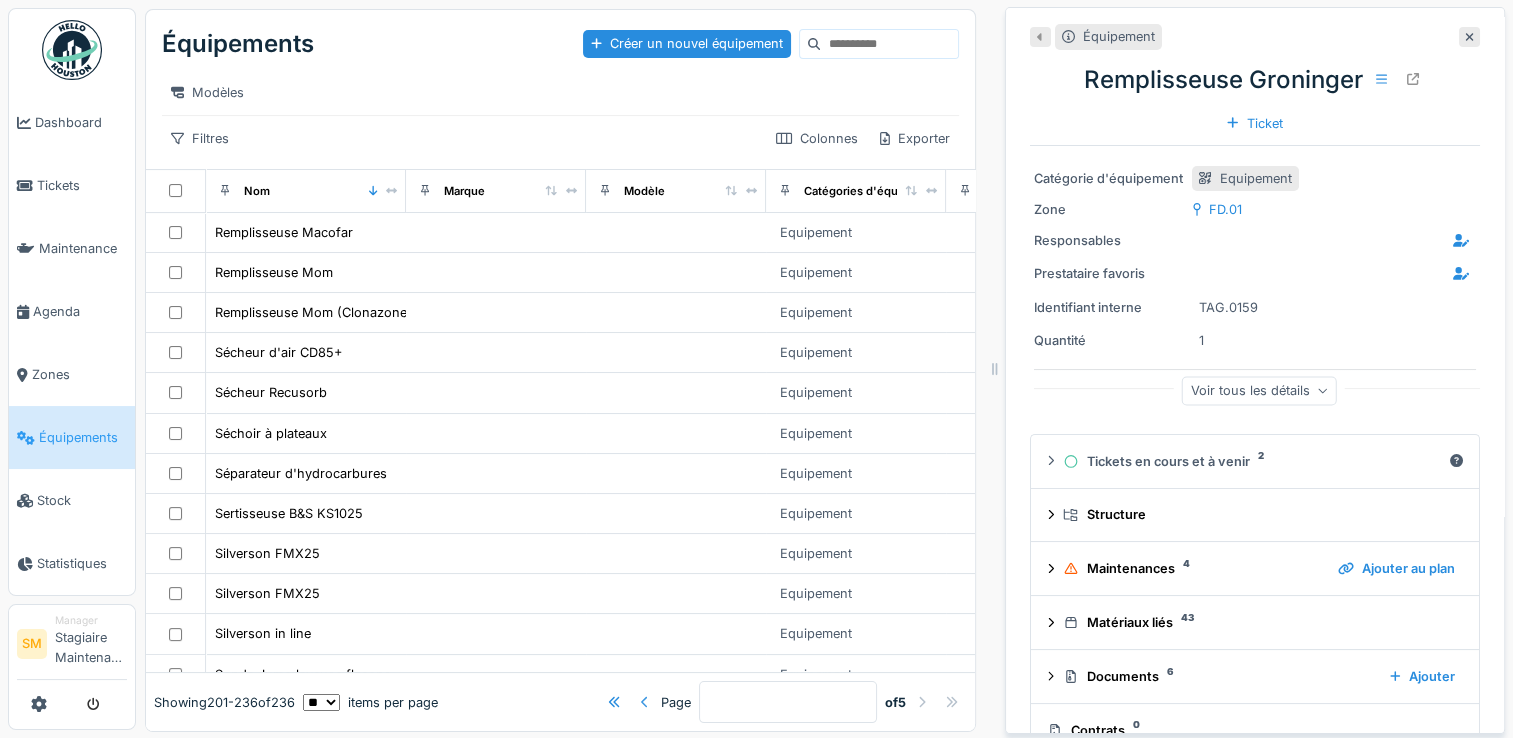 click at bounding box center (645, 702) 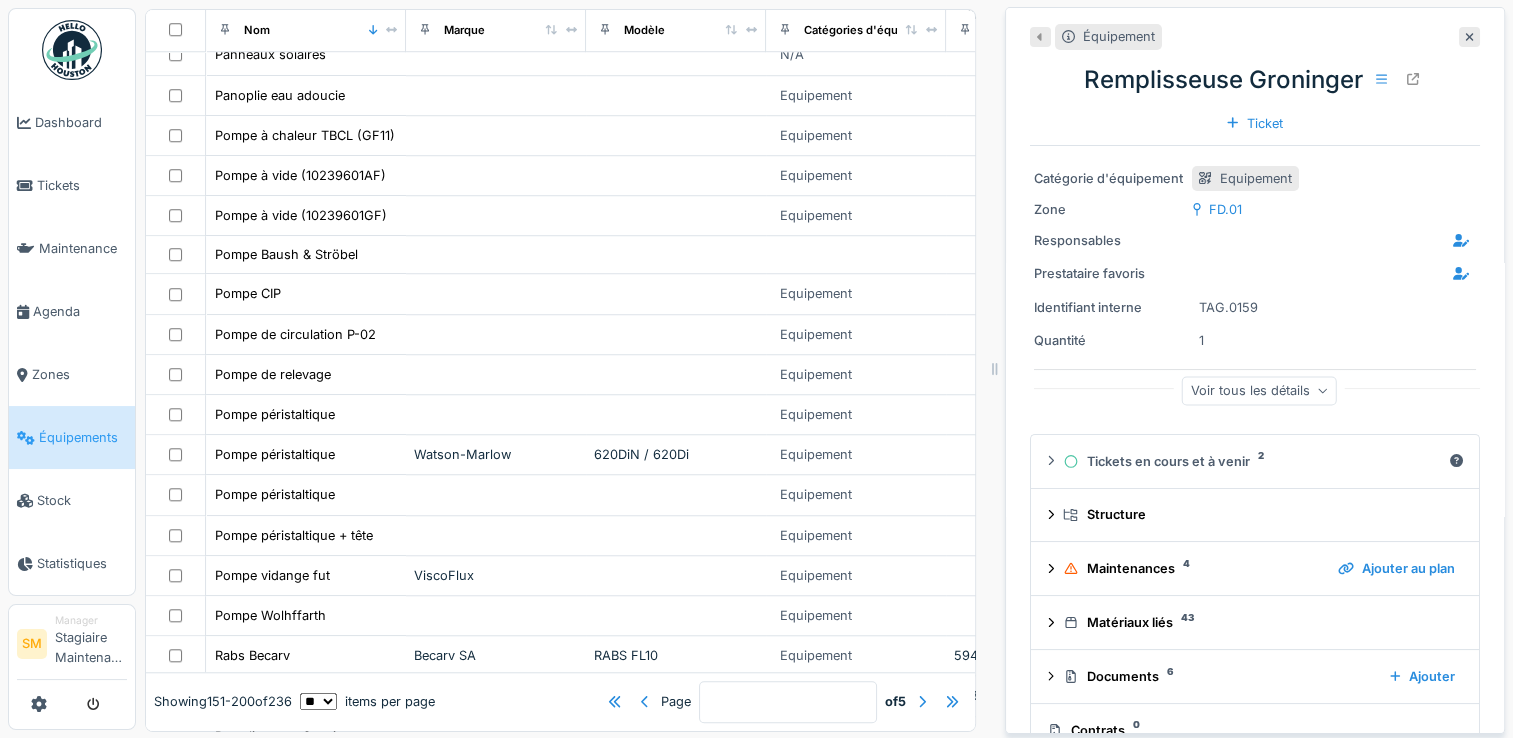 scroll, scrollTop: 1625, scrollLeft: 0, axis: vertical 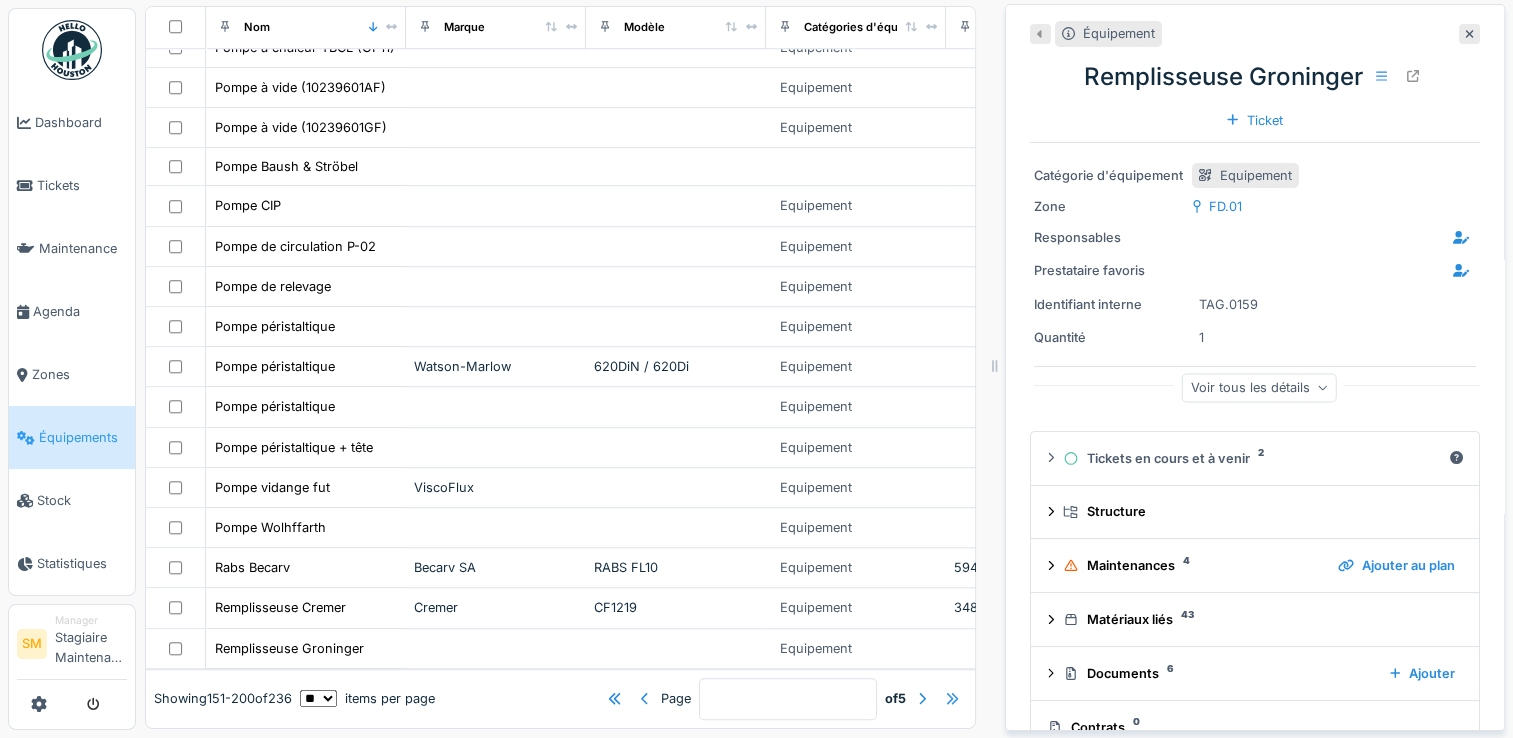 click at bounding box center (952, 698) 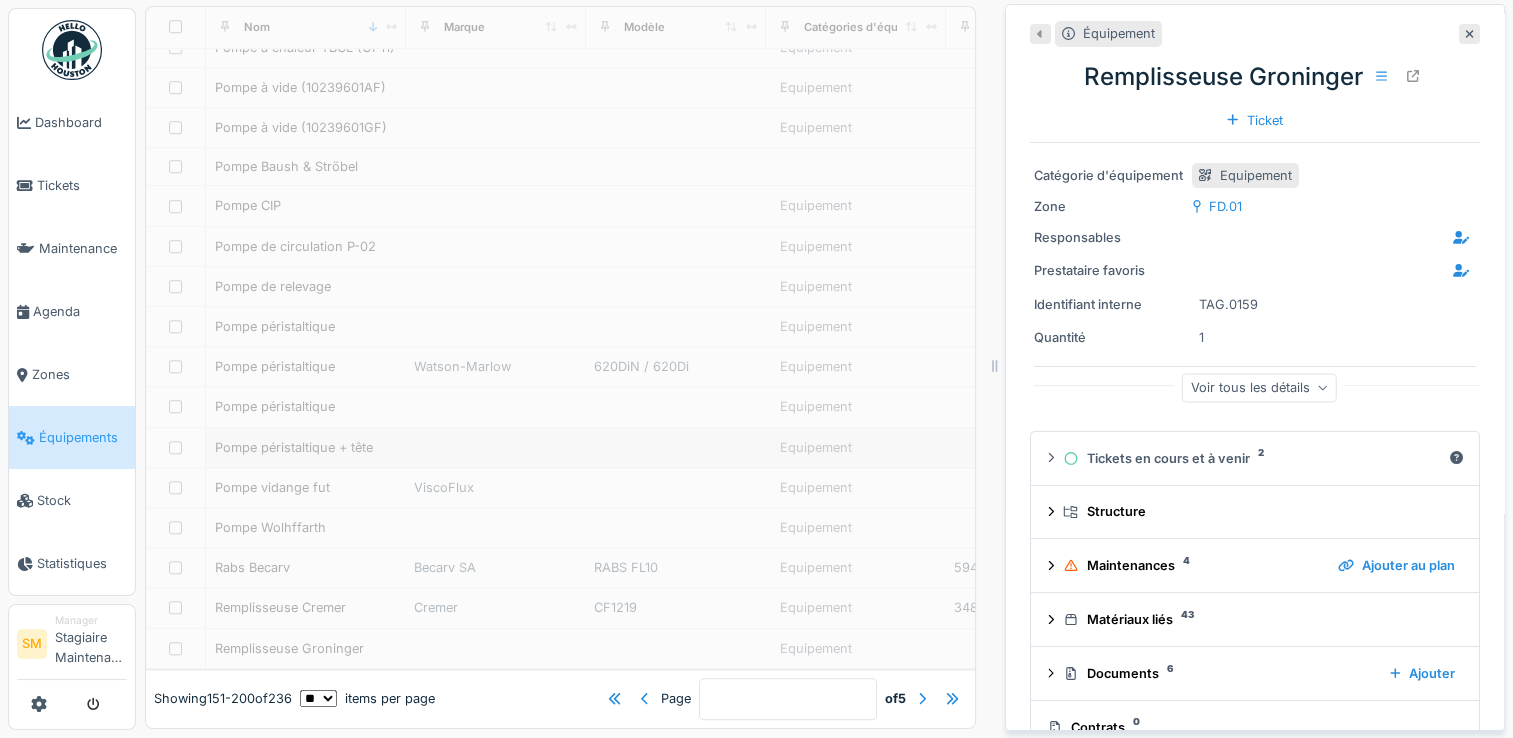 type on "*" 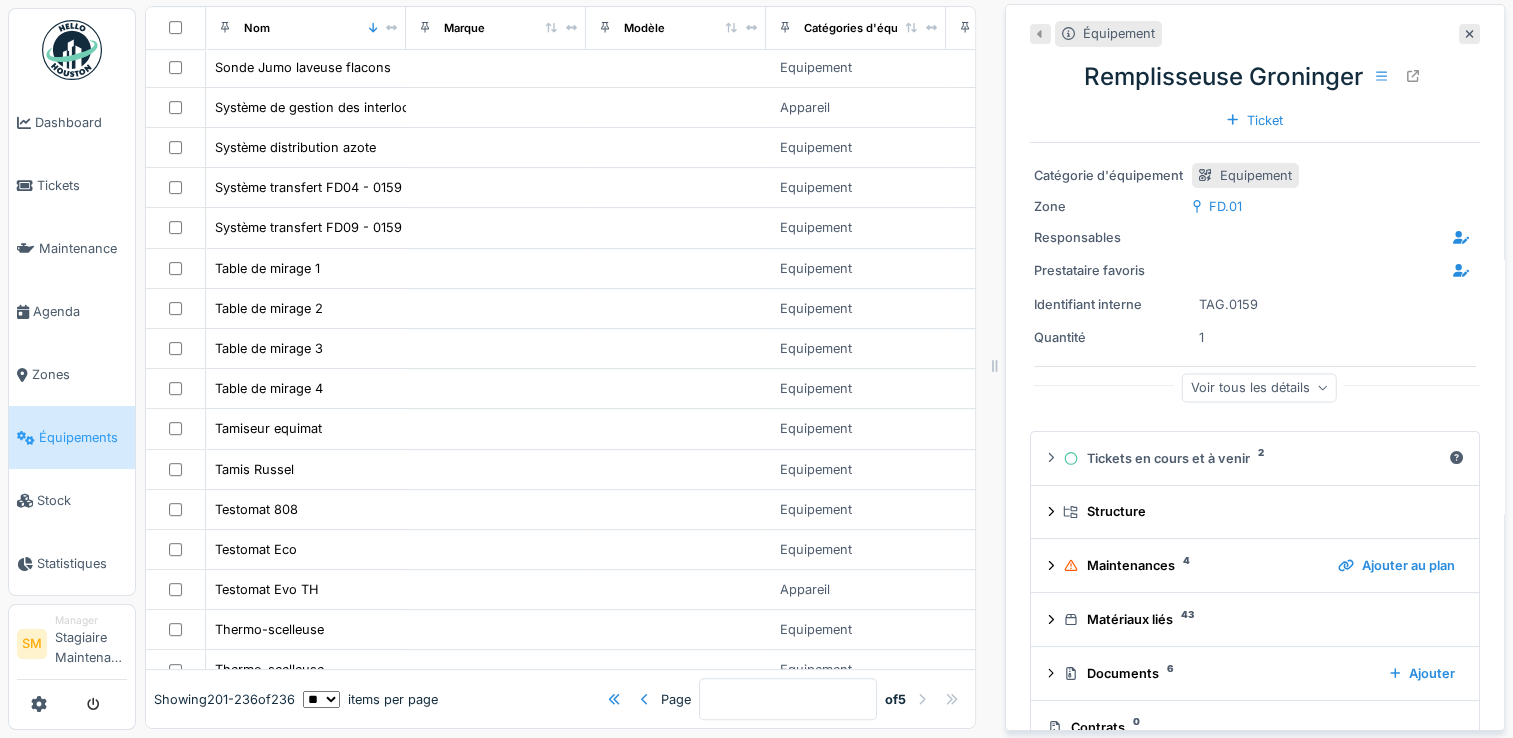 scroll, scrollTop: 603, scrollLeft: 0, axis: vertical 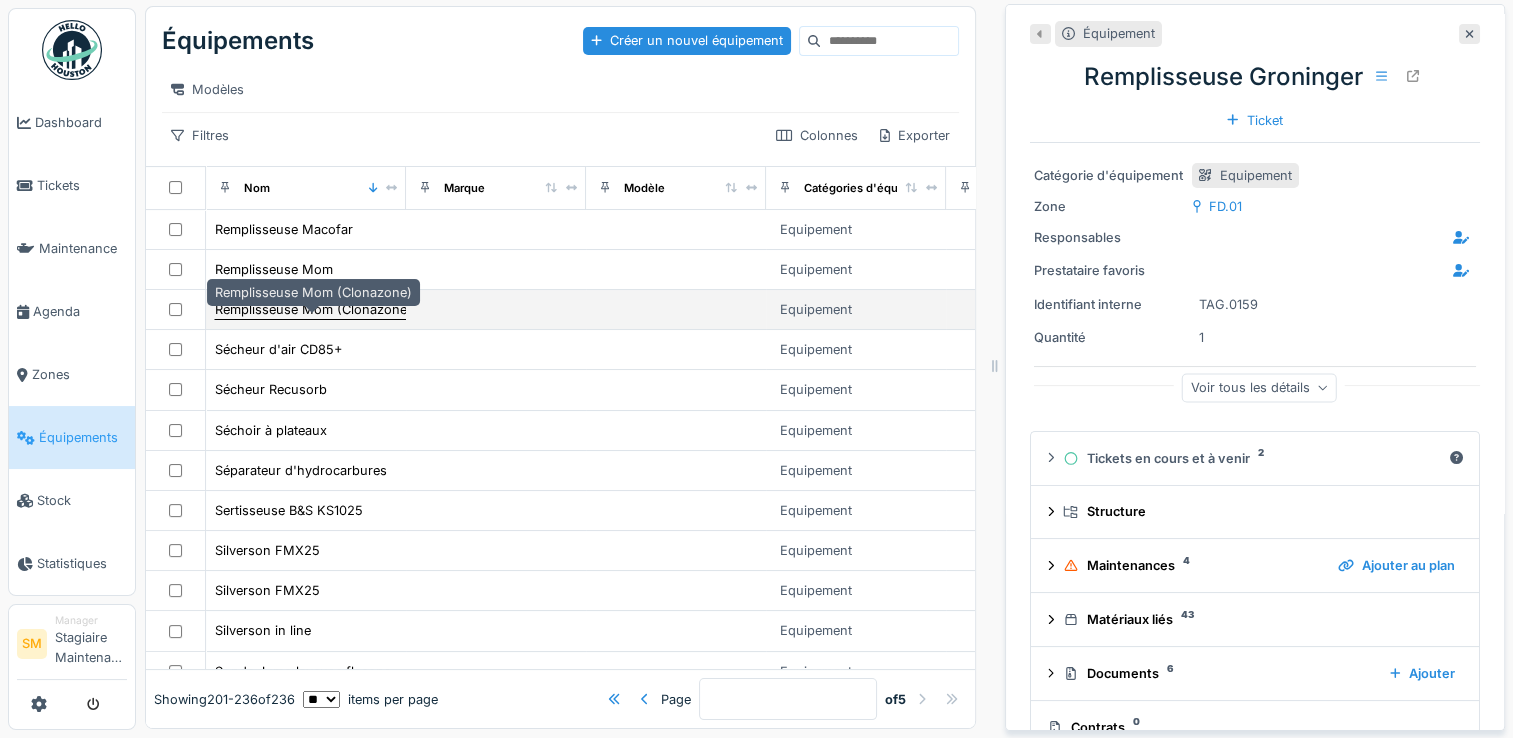 click on "Remplisseuse Mom (Clonazone)" at bounding box center (313, 309) 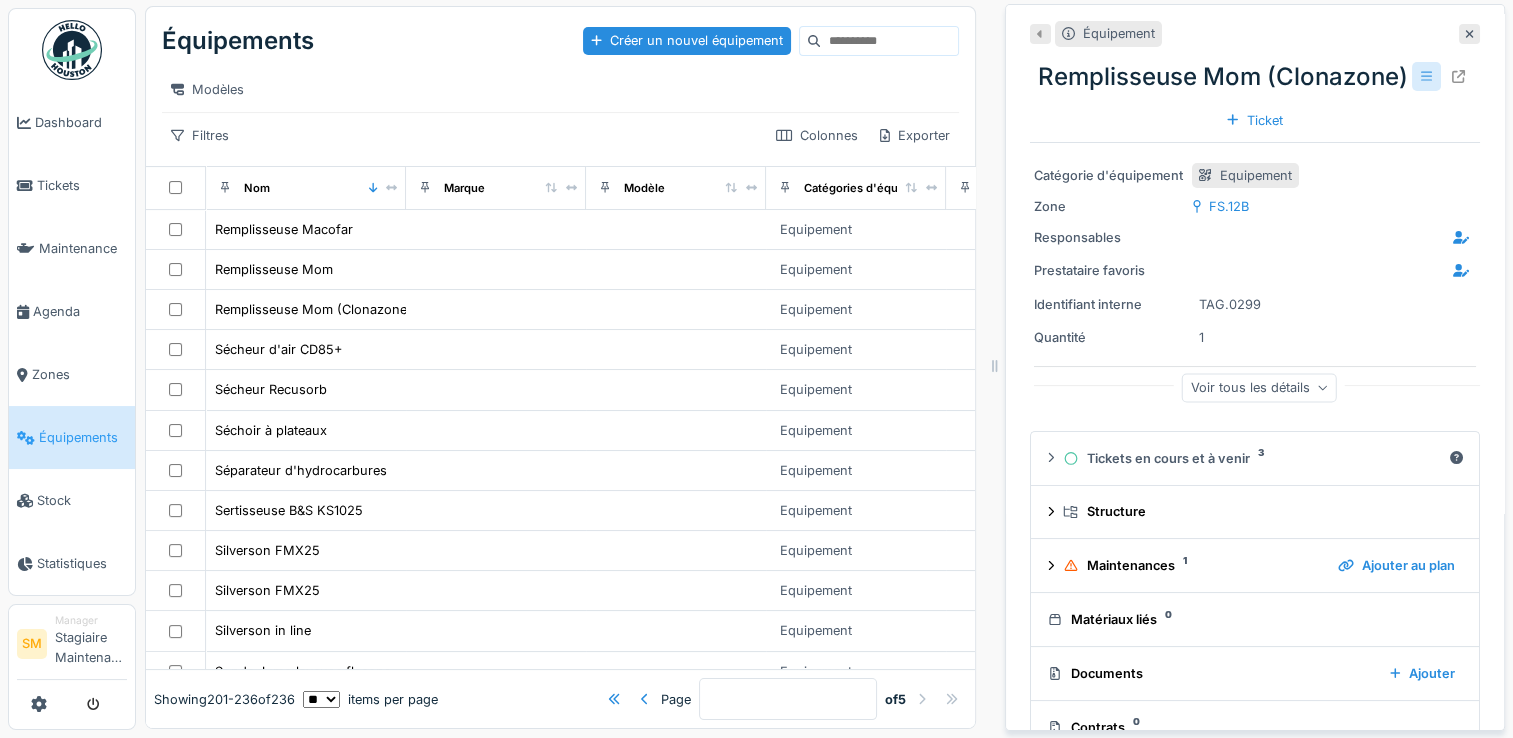 click 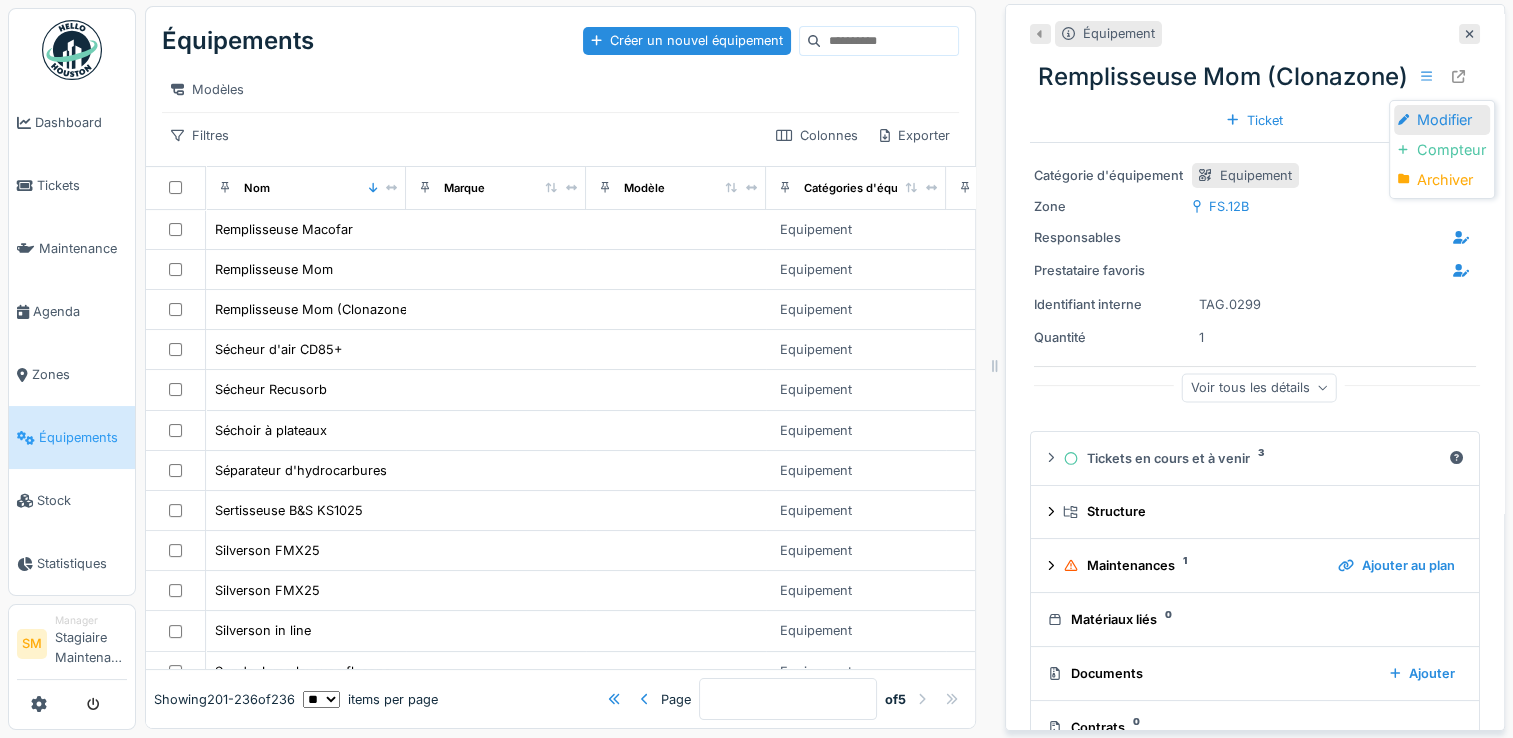 click on "Modifier" at bounding box center [1442, 120] 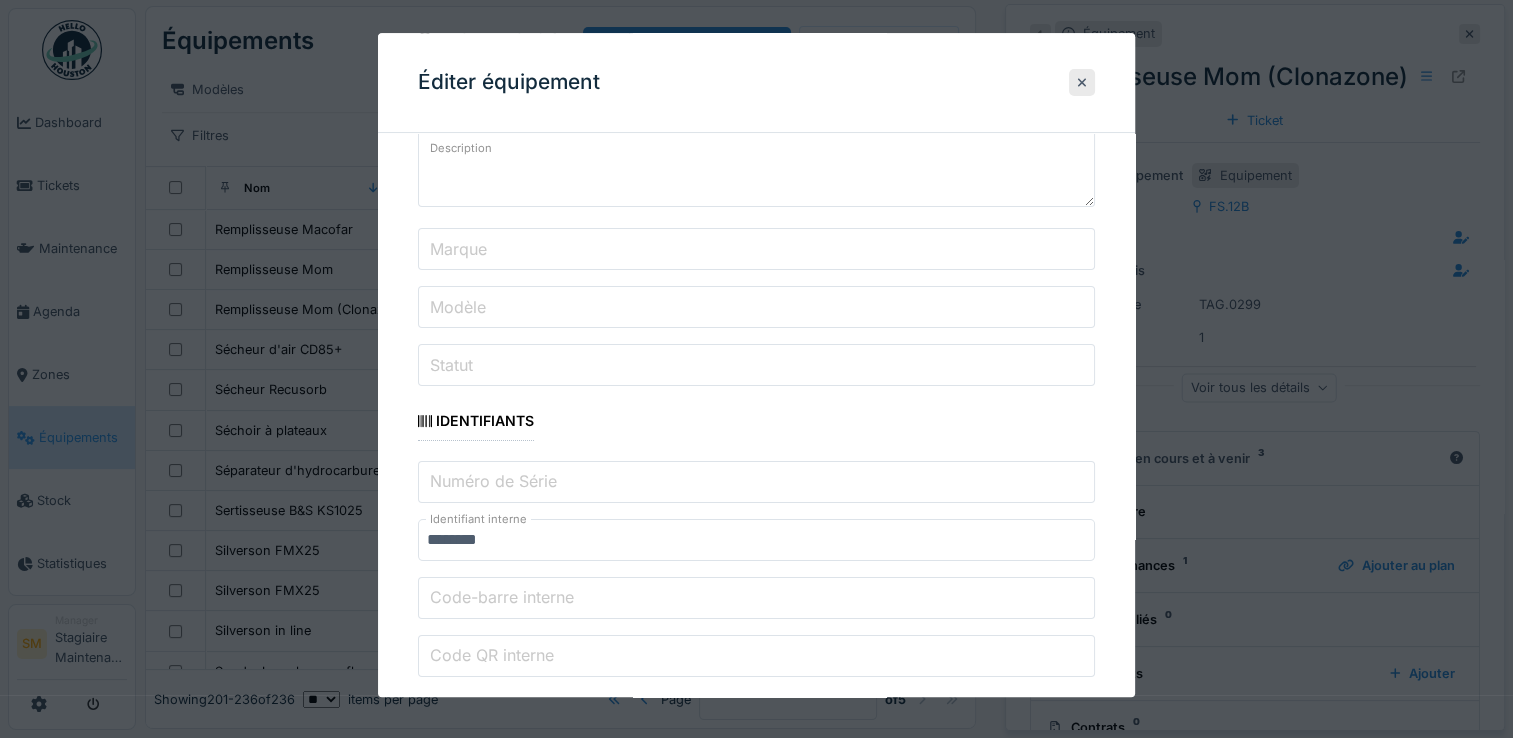 scroll, scrollTop: 256, scrollLeft: 0, axis: vertical 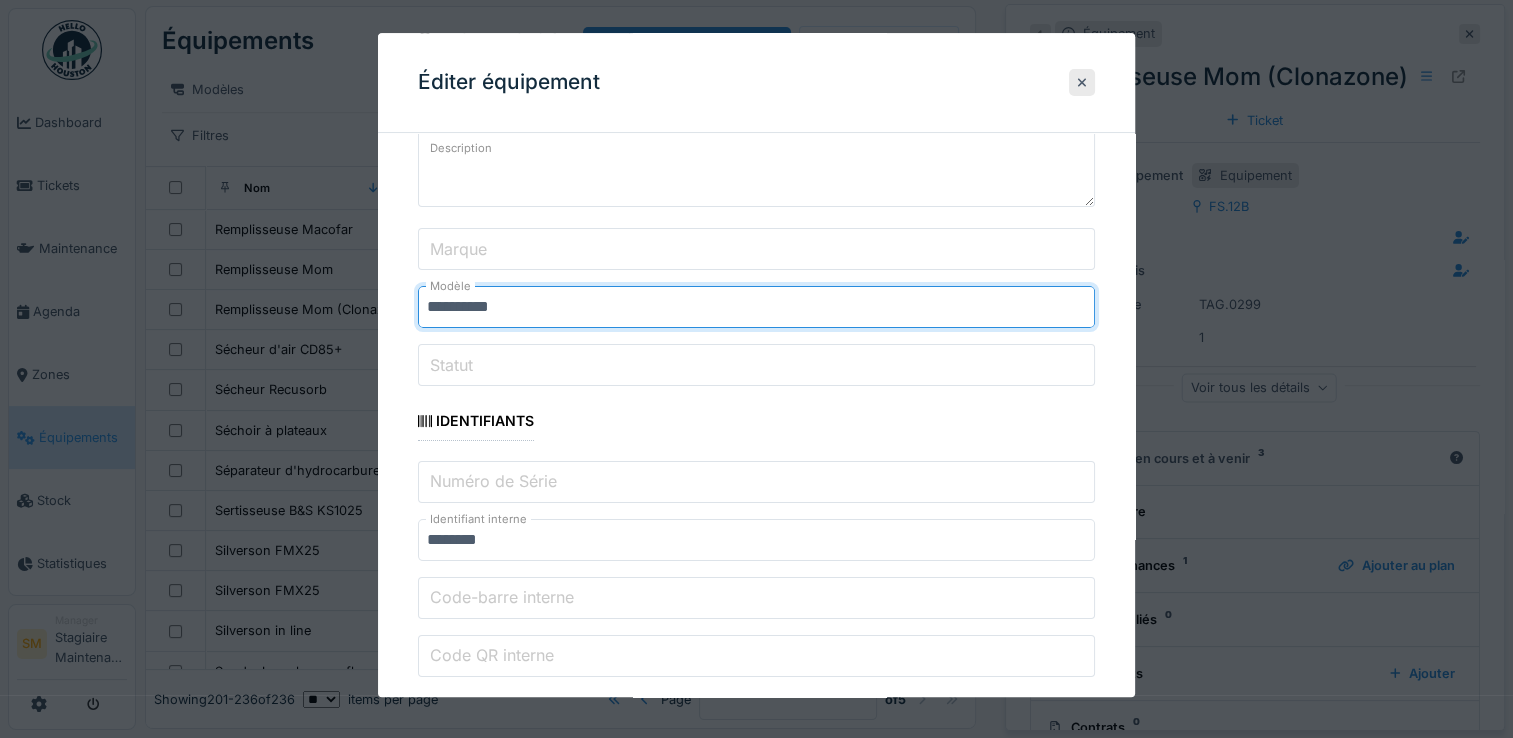 type on "**********" 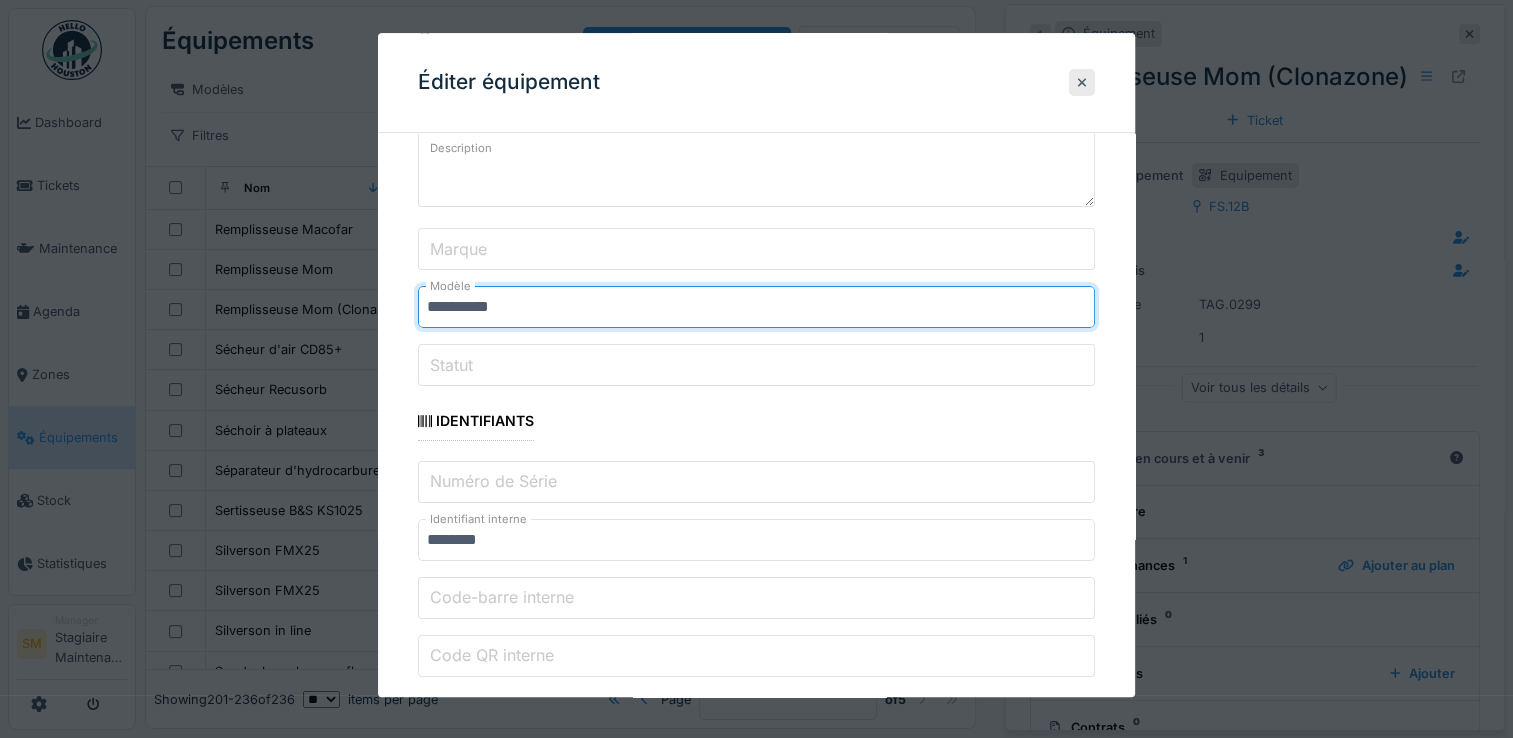 click on "**********" at bounding box center [756, 1428] 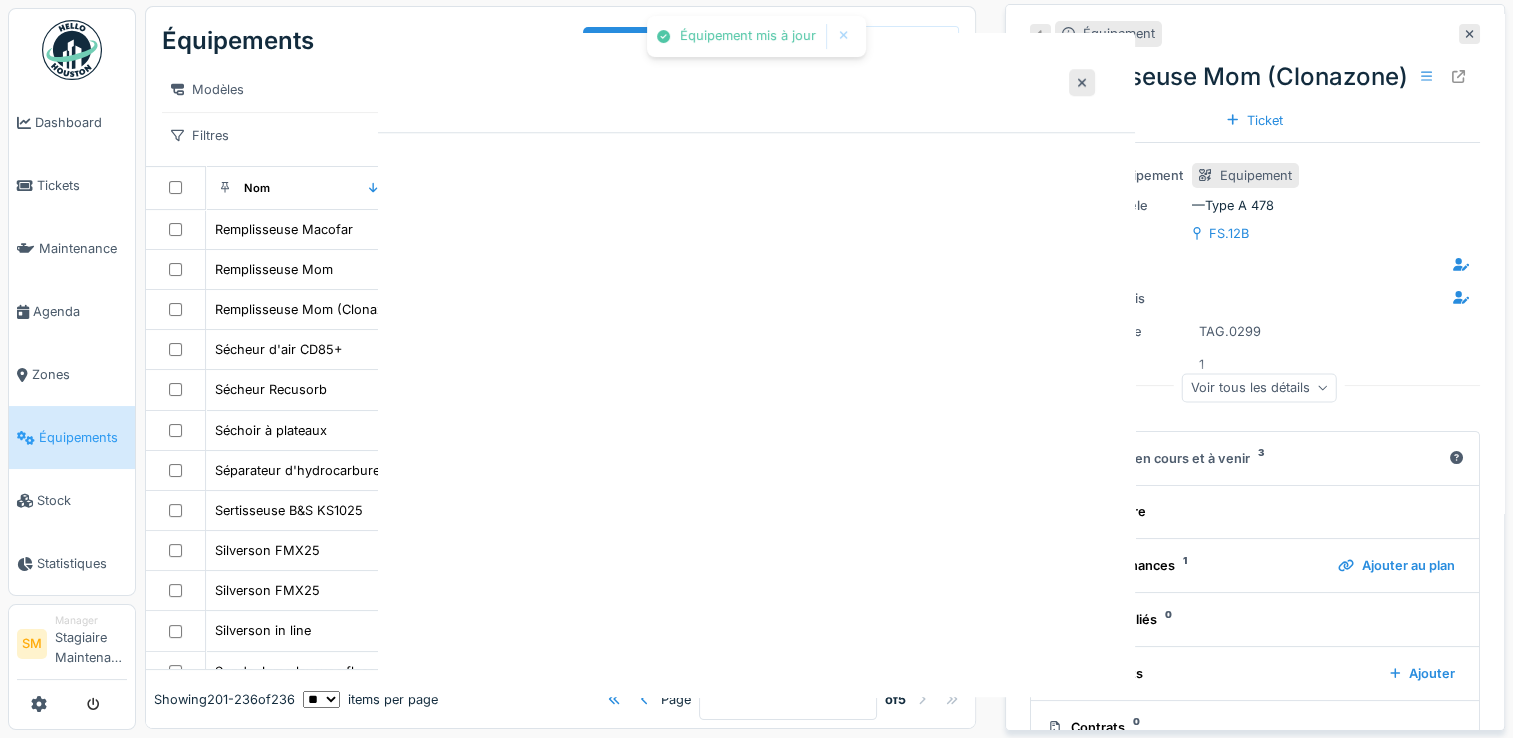 scroll, scrollTop: 0, scrollLeft: 0, axis: both 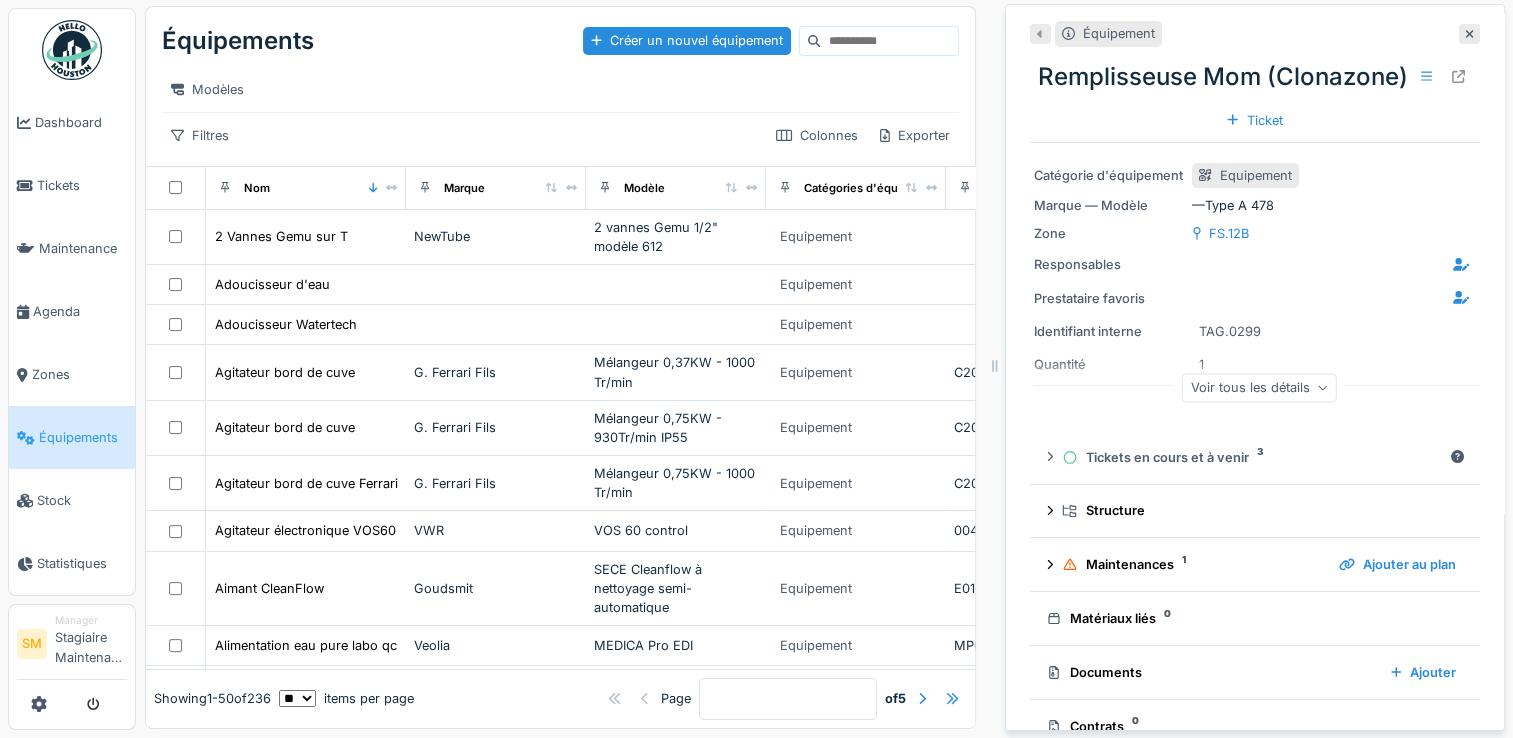 click at bounding box center (952, 699) 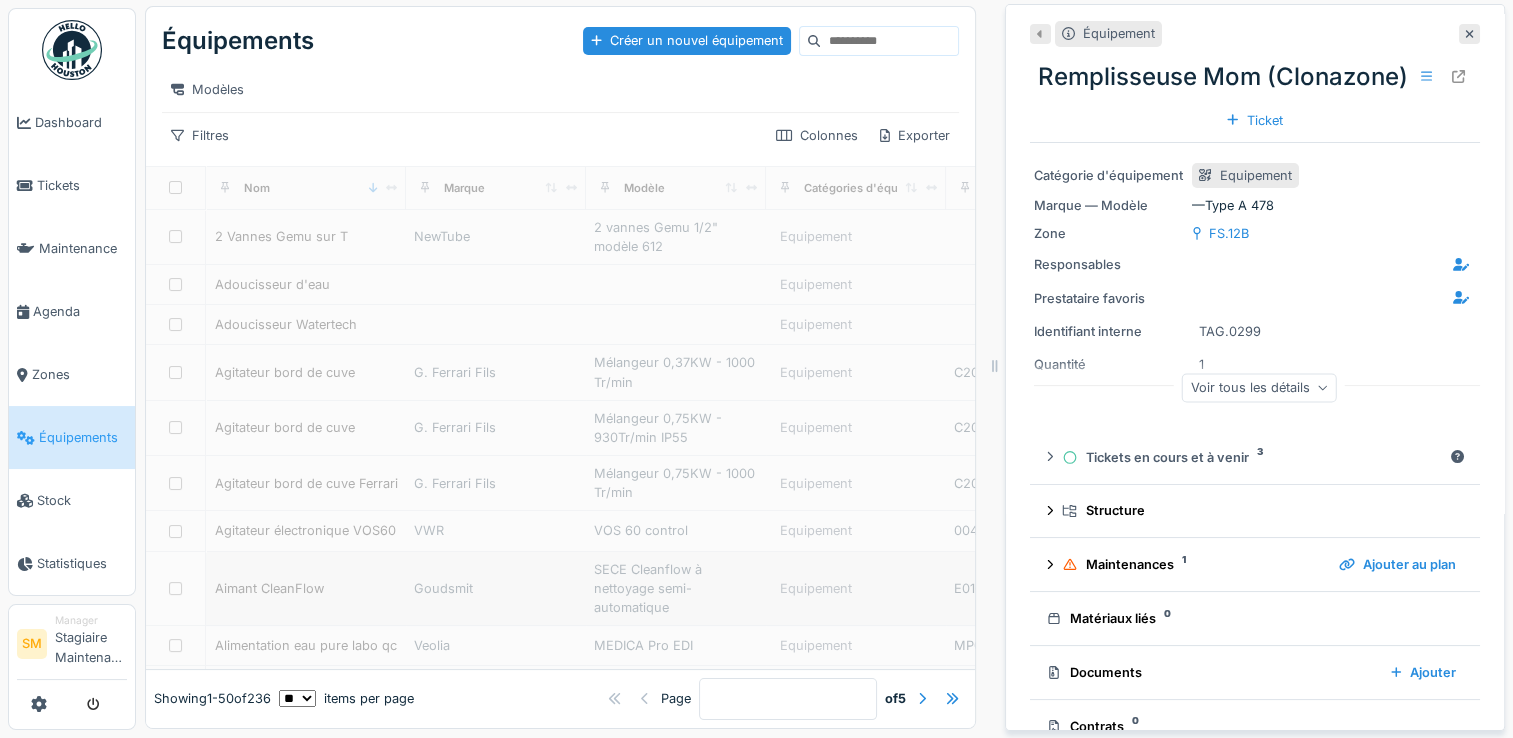type on "*" 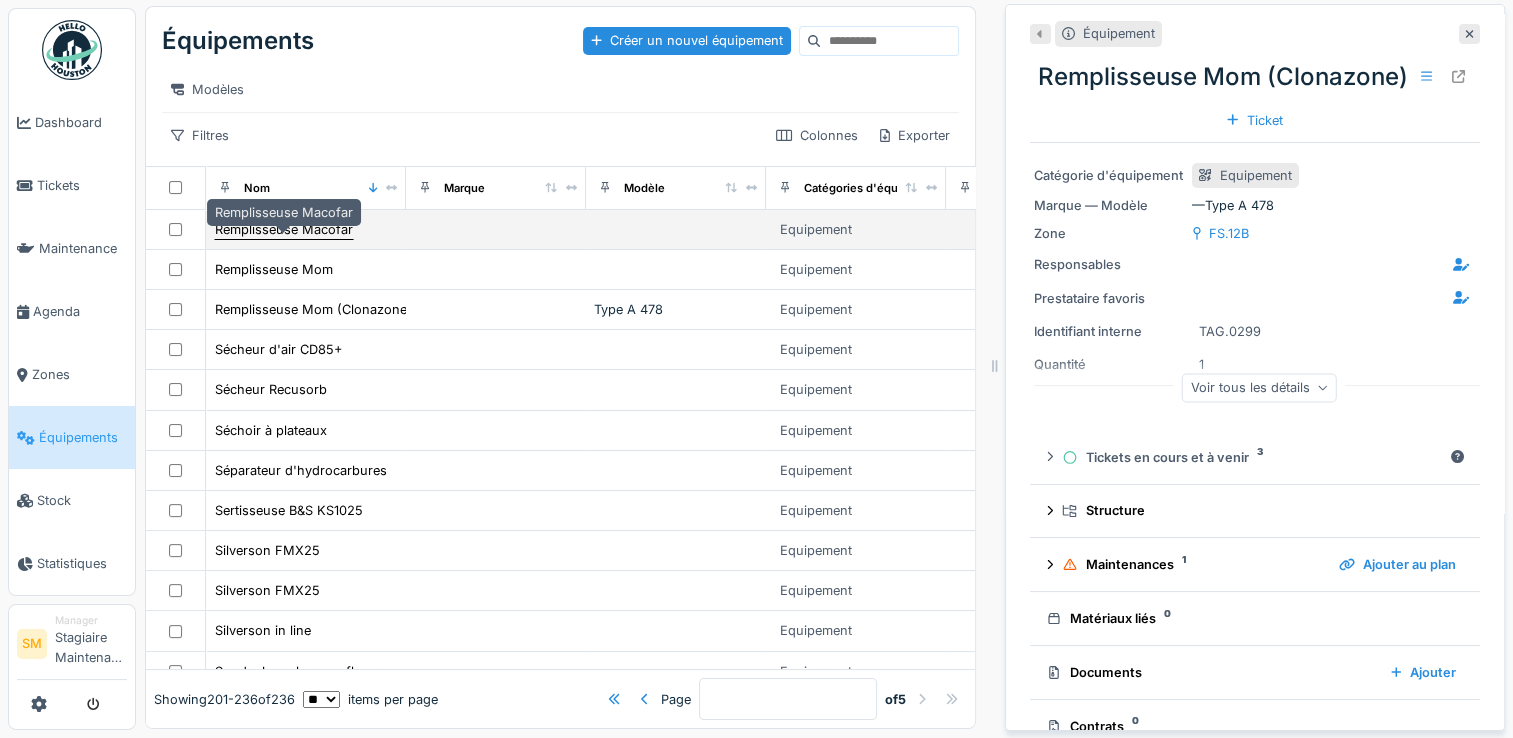 click on "Remplisseuse Macofar" at bounding box center (284, 229) 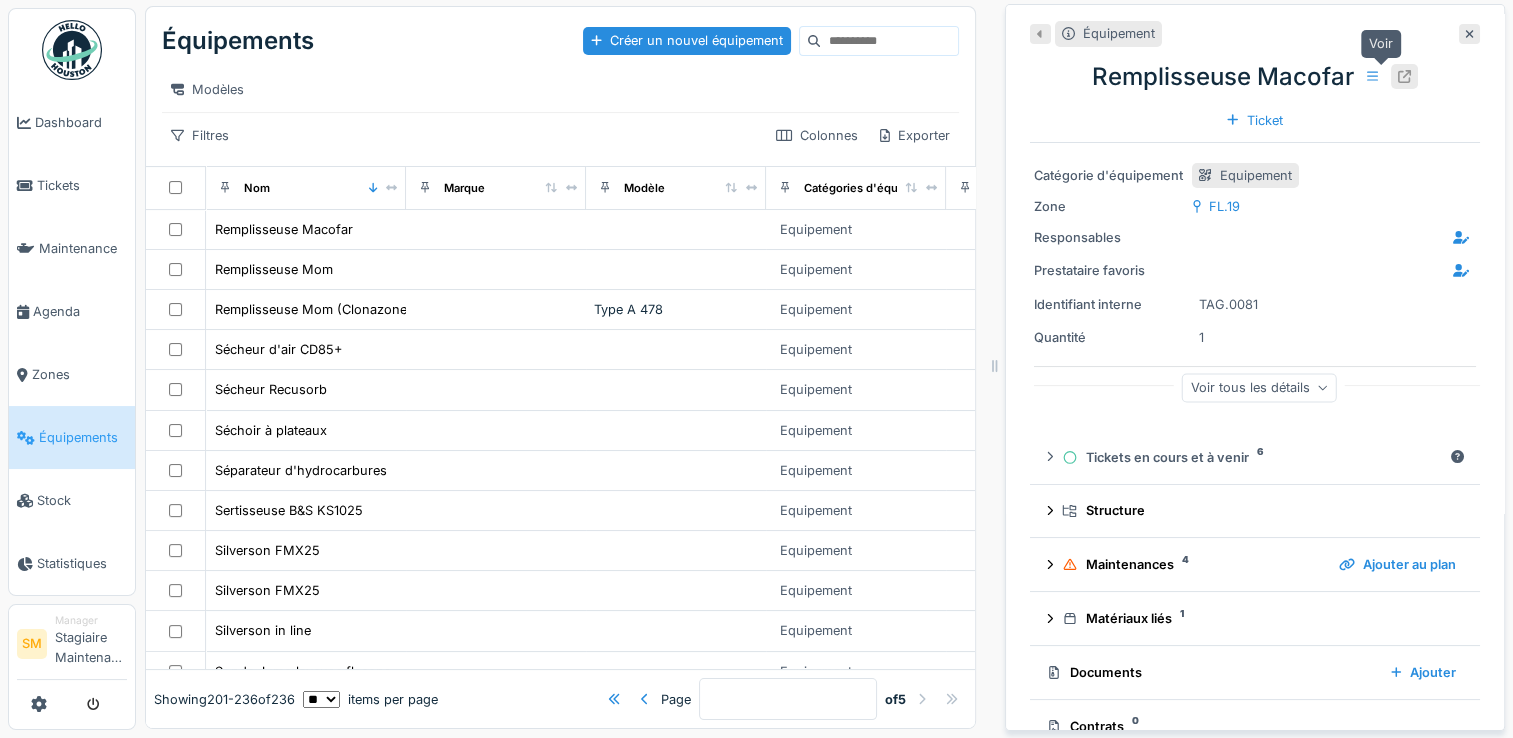 click 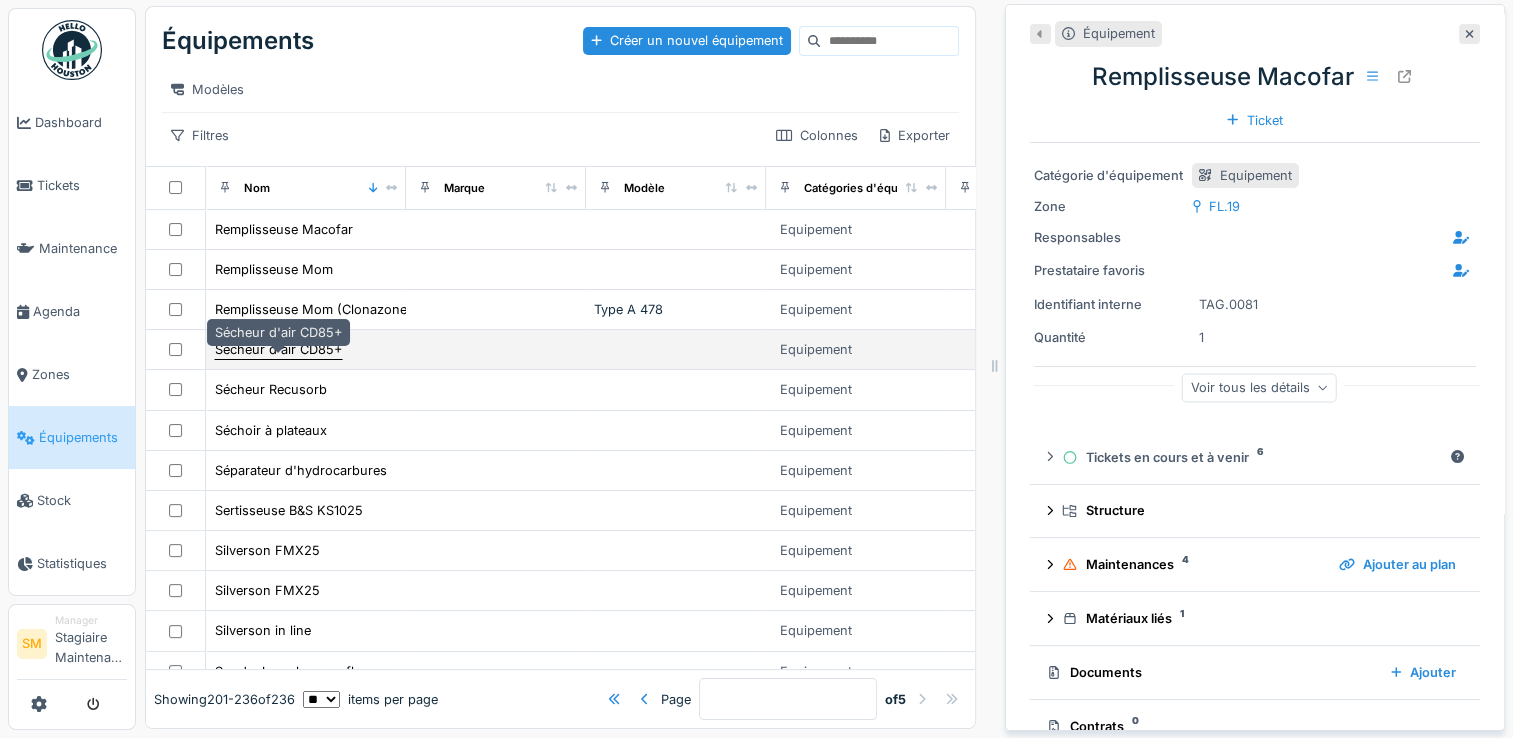 click on "Sécheur d'air CD85+" at bounding box center [278, 349] 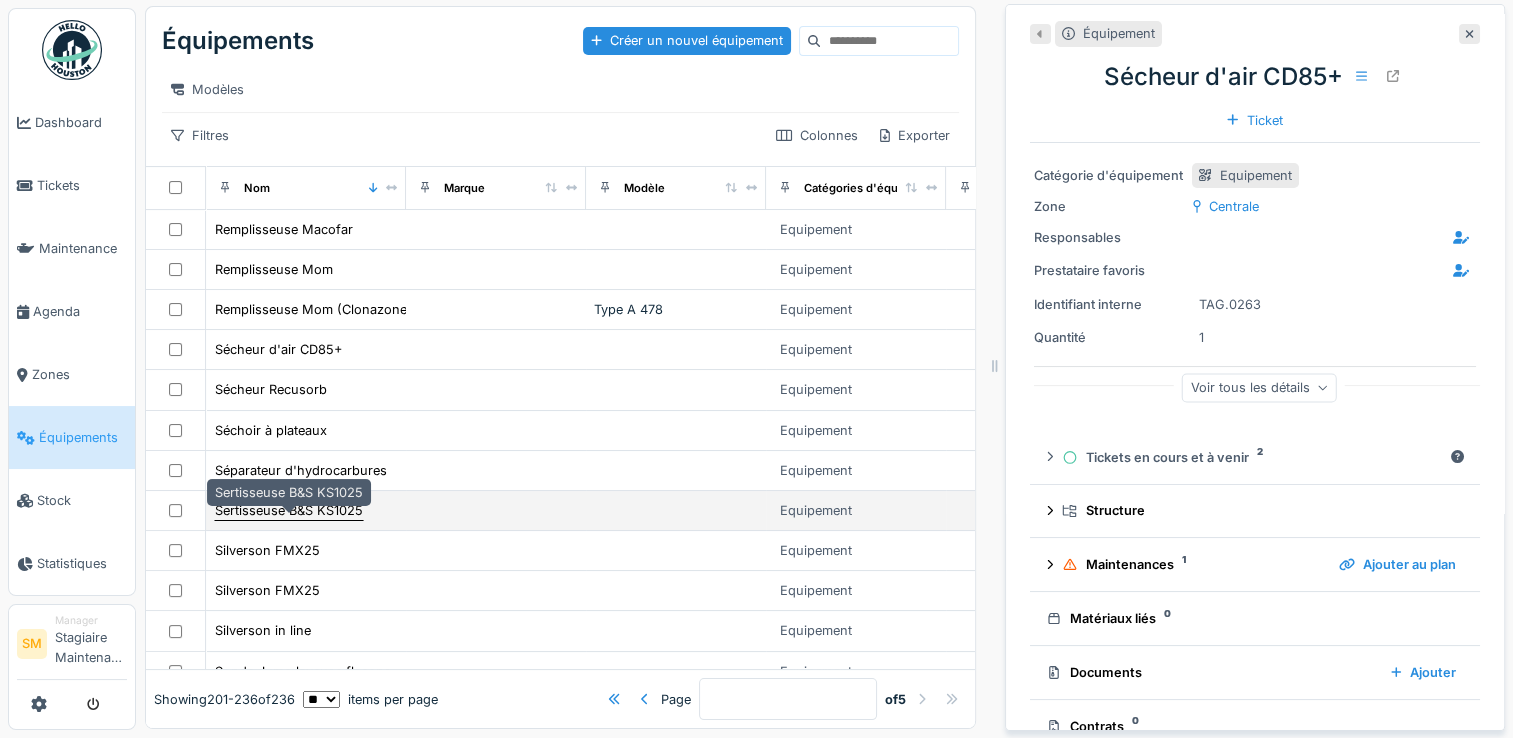 click on "Sertisseuse B&S KS1025" at bounding box center (289, 510) 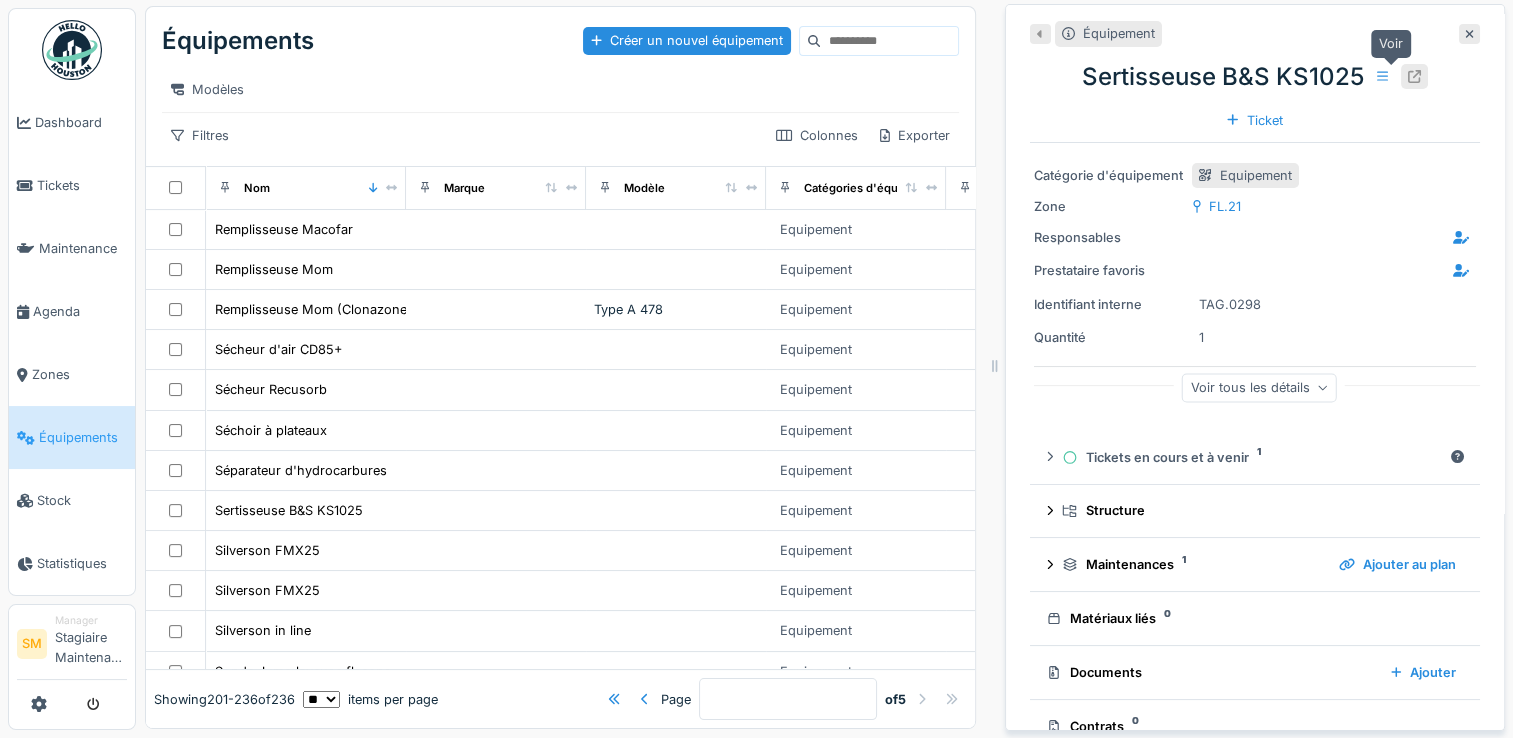 click 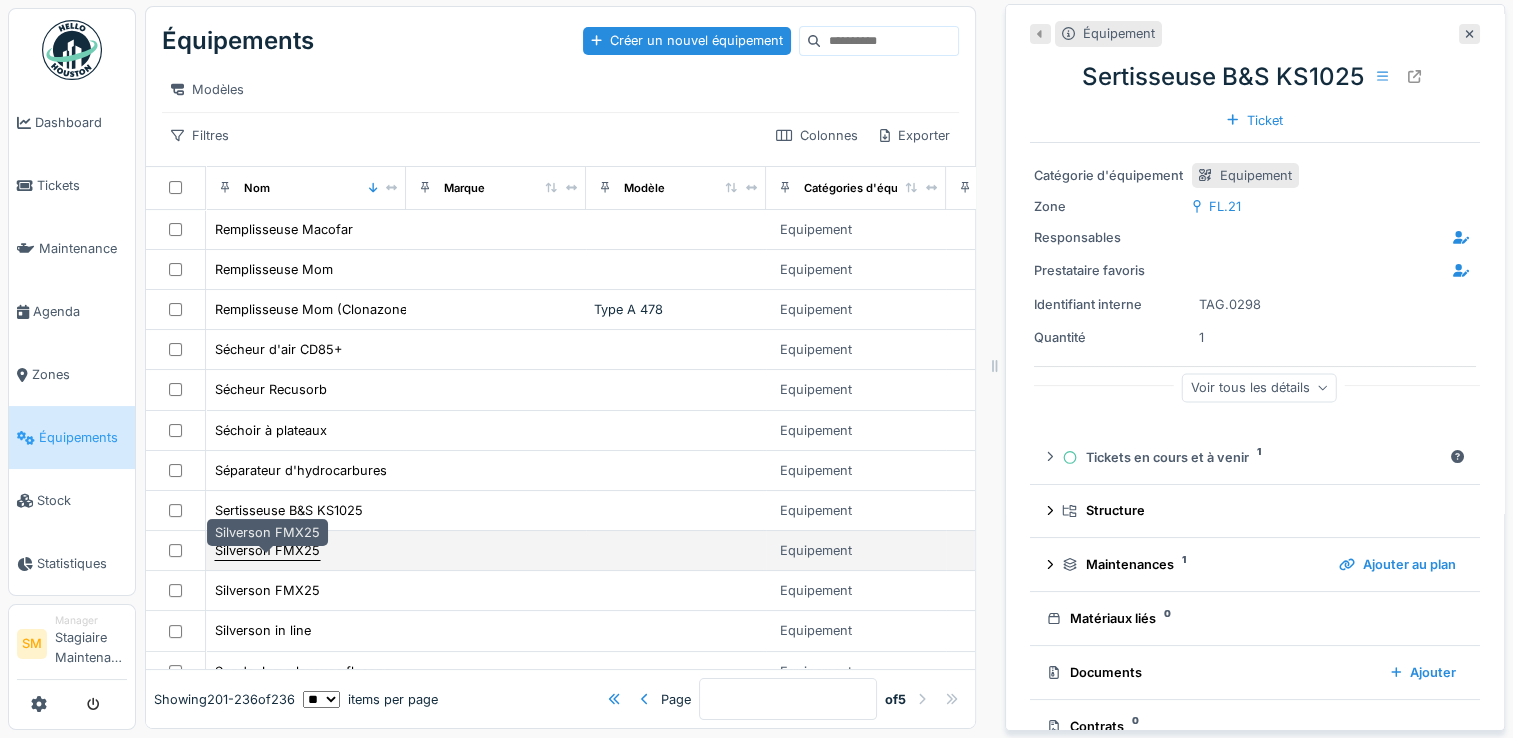 click on "Silverson FMX25" at bounding box center (267, 550) 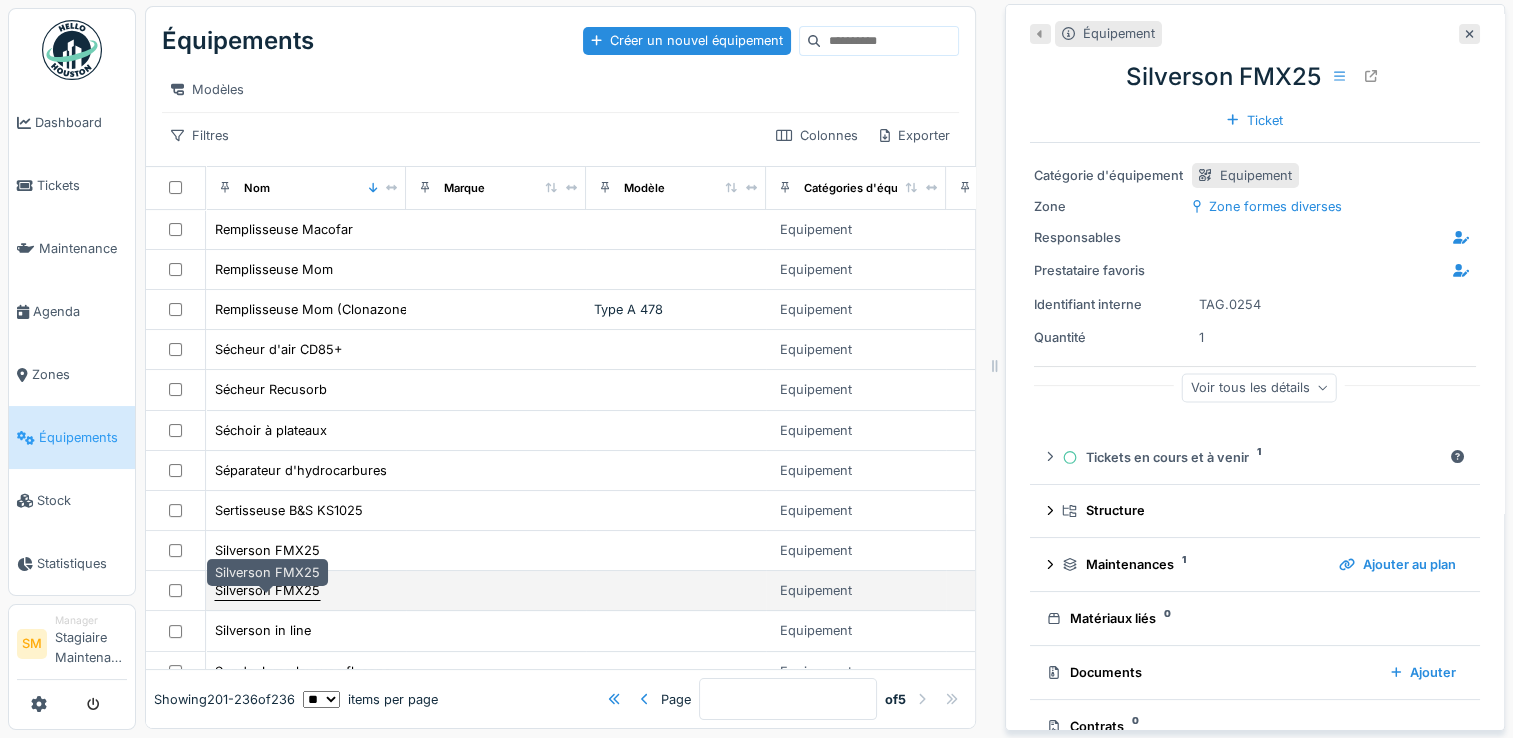 click on "Silverson FMX25" at bounding box center (267, 590) 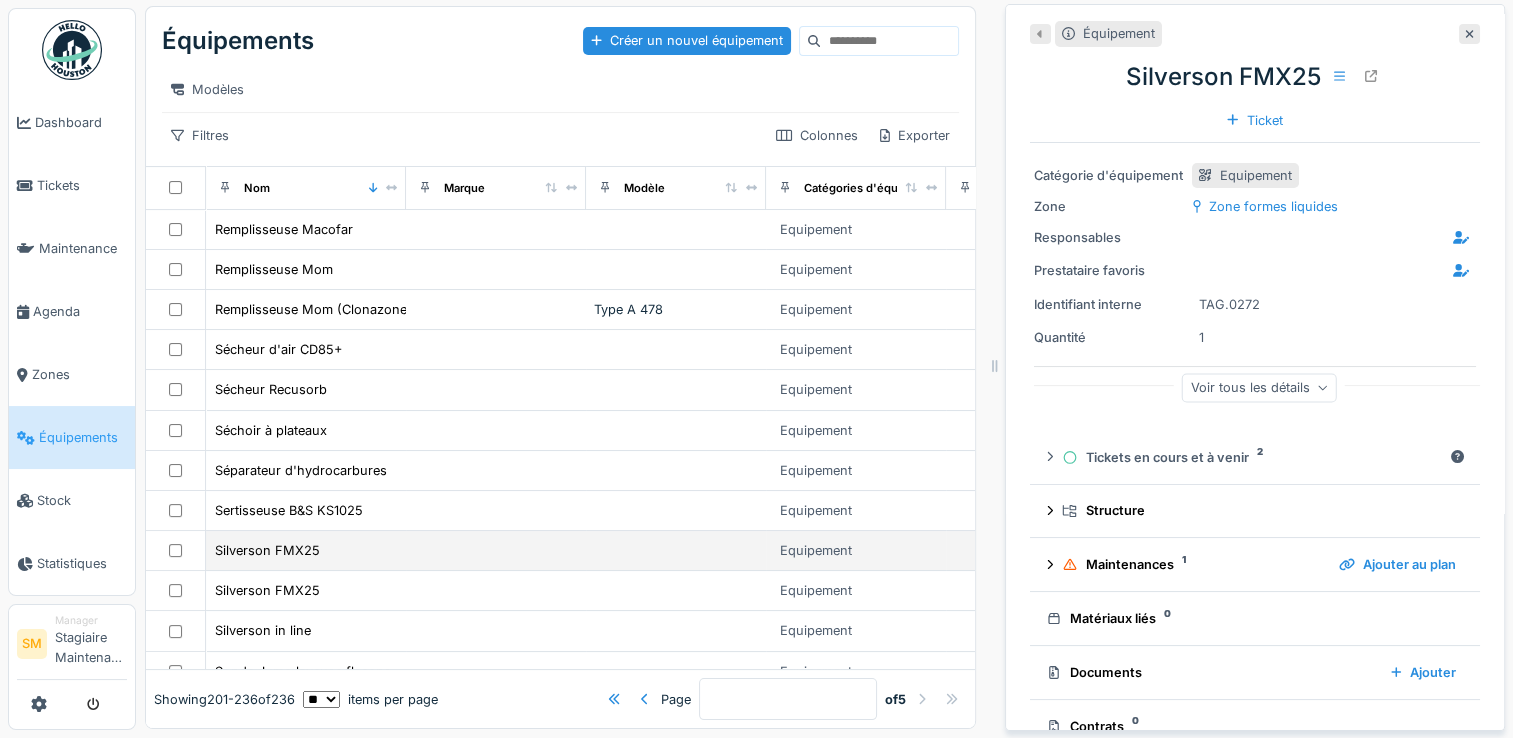 click on "Silverson FMX25" at bounding box center (306, 551) 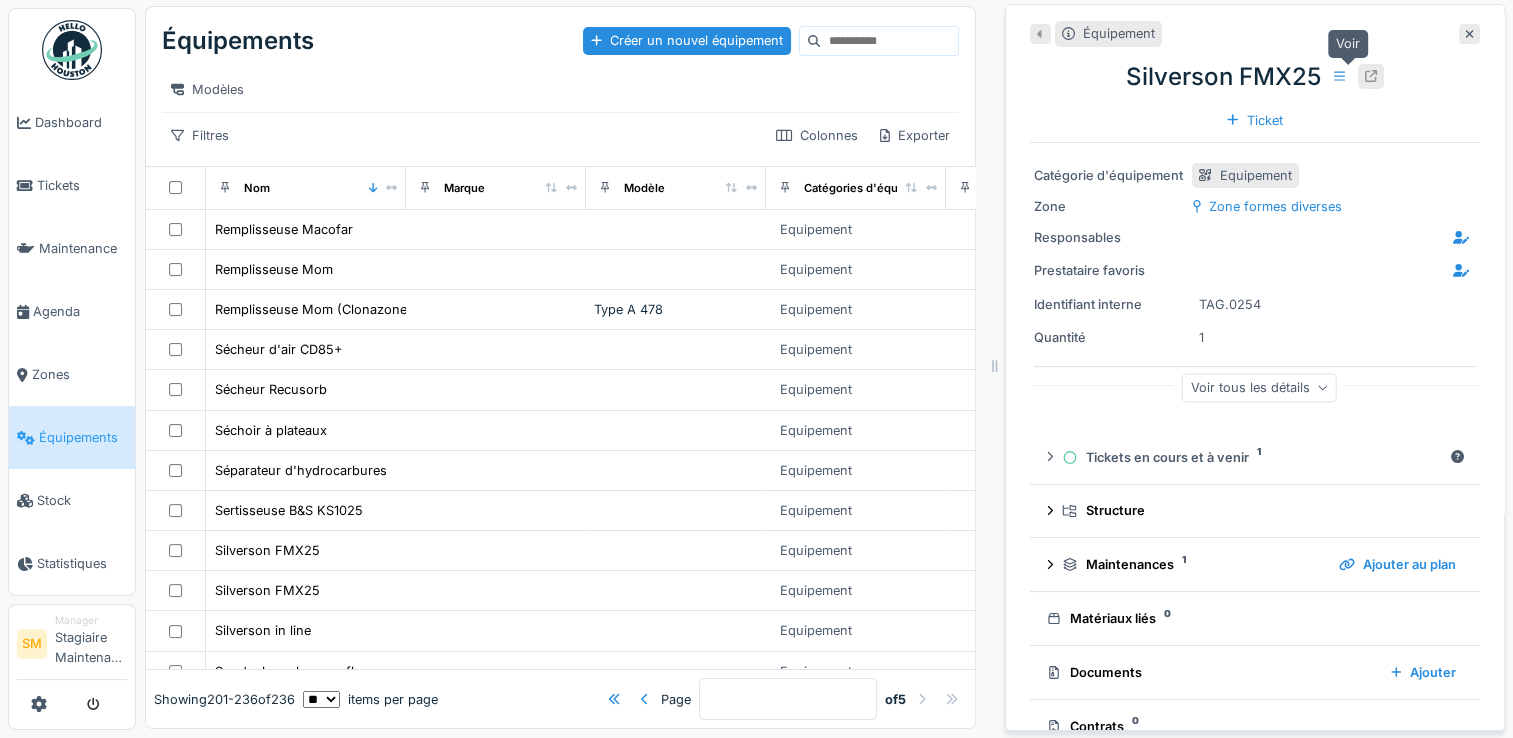 click 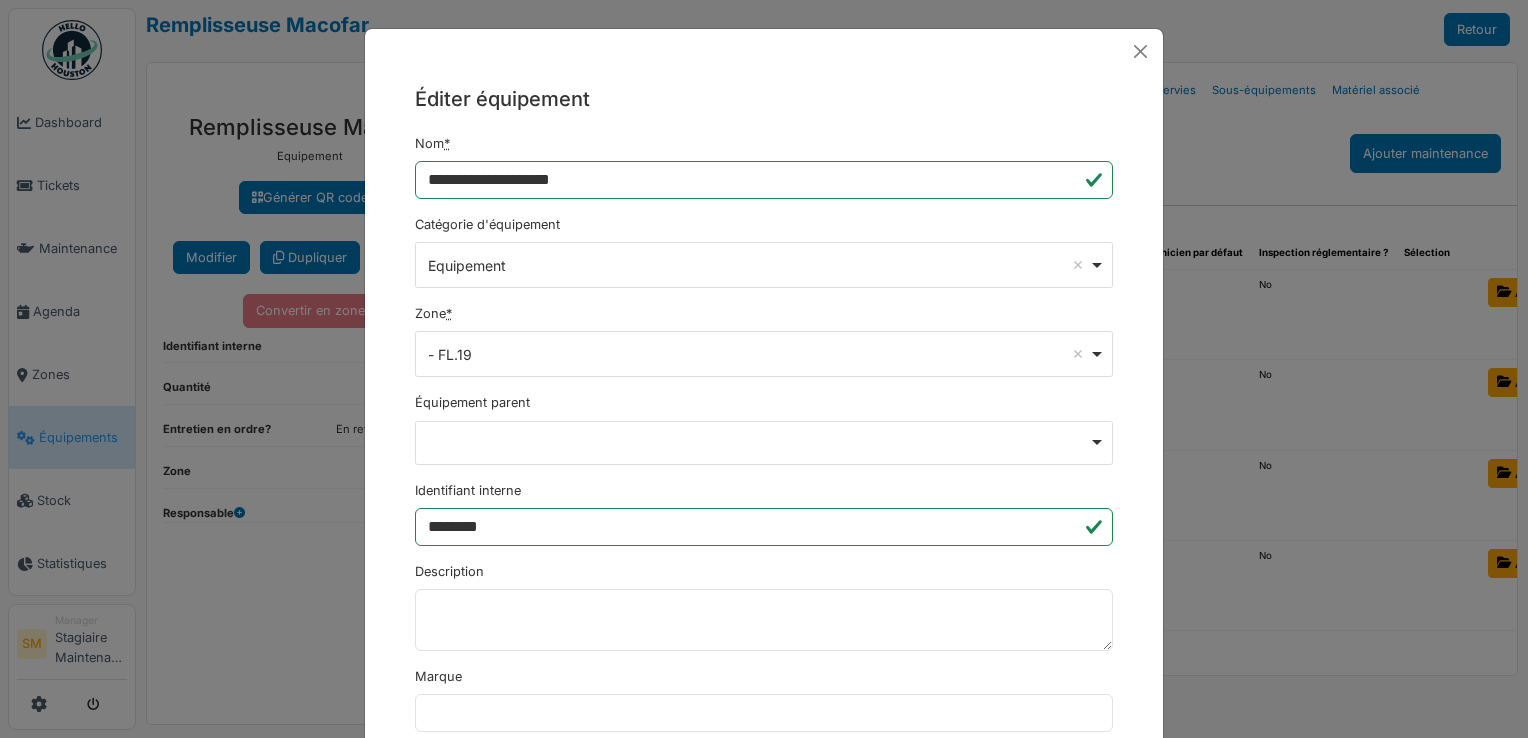 scroll, scrollTop: 0, scrollLeft: 0, axis: both 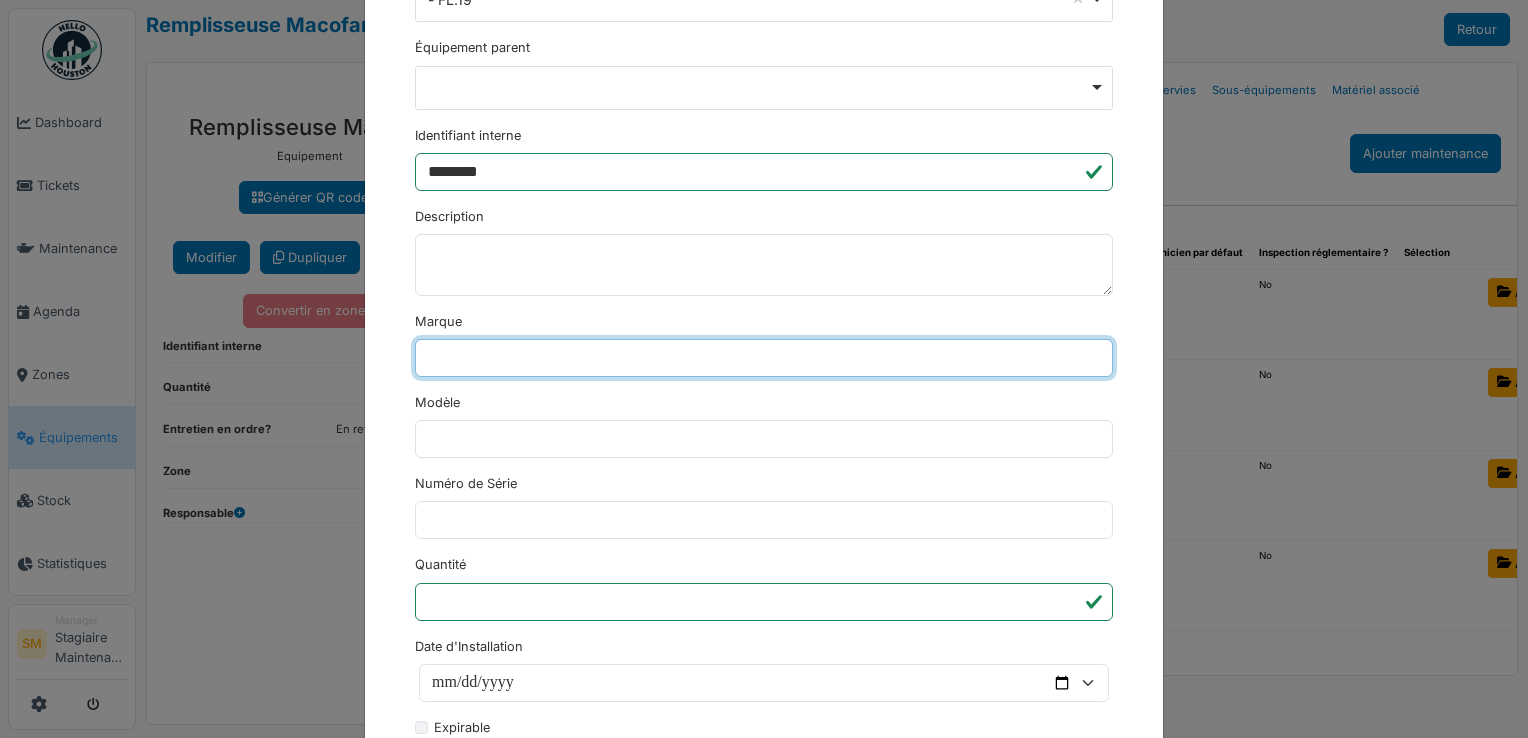 click on "Marque" at bounding box center (764, 358) 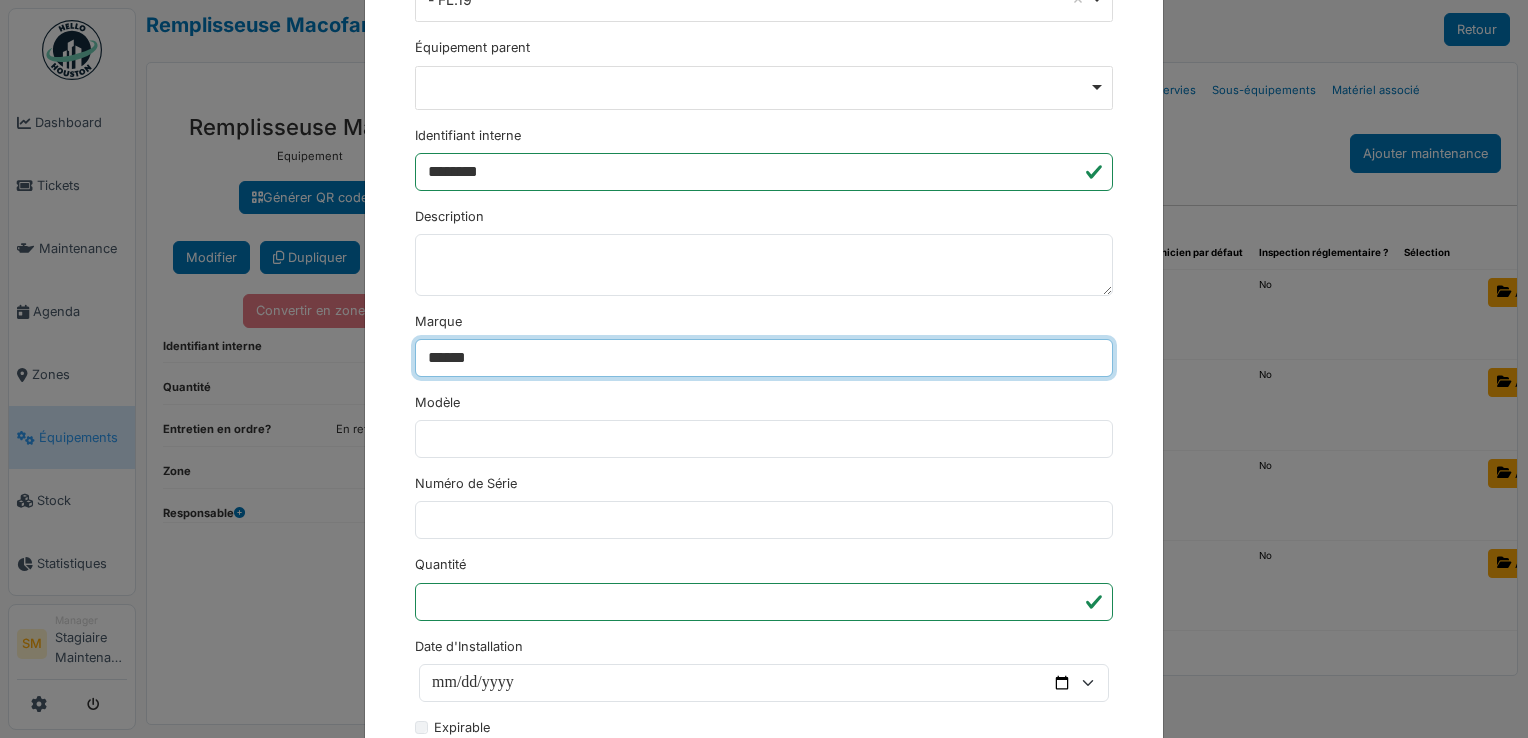 type on "******" 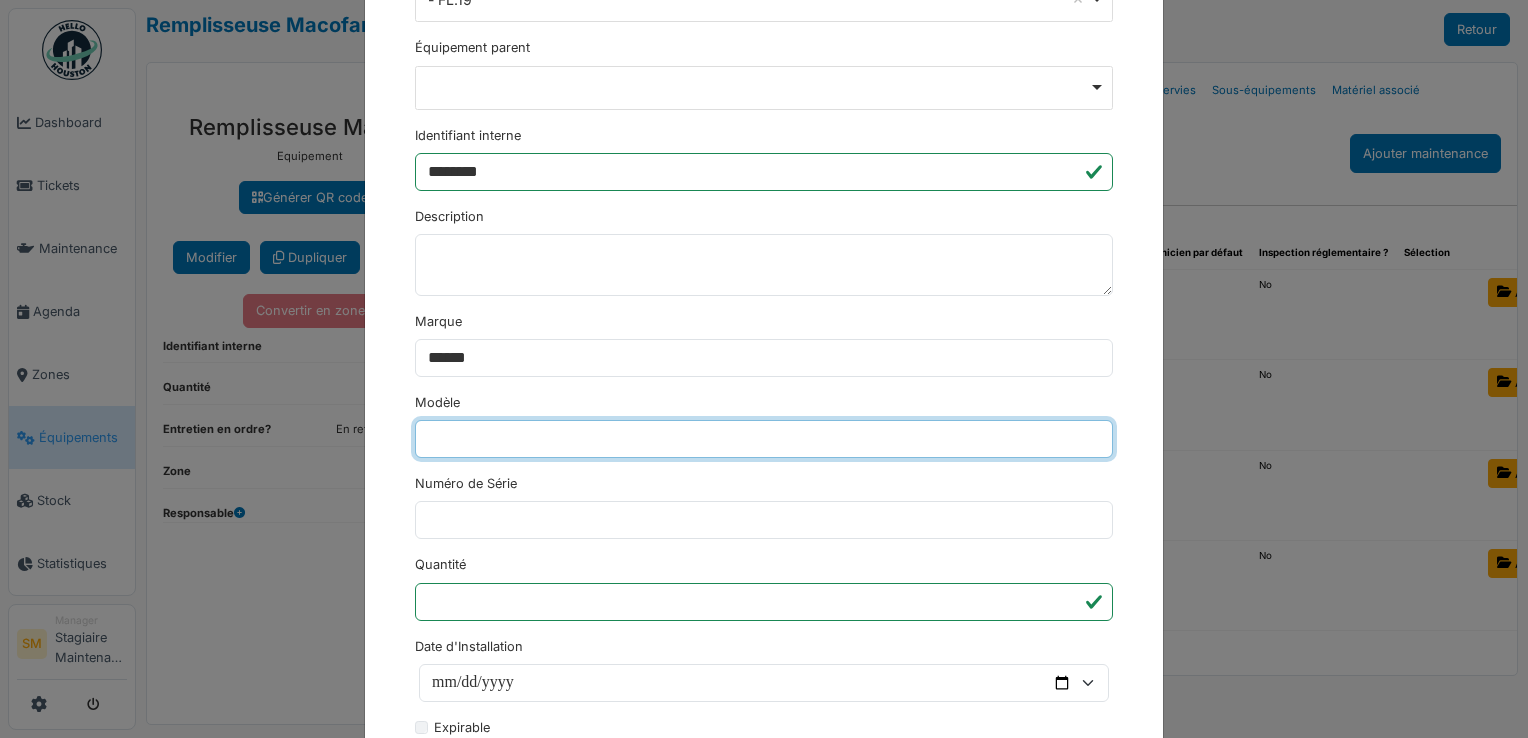 click on "Modèle" at bounding box center [764, 439] 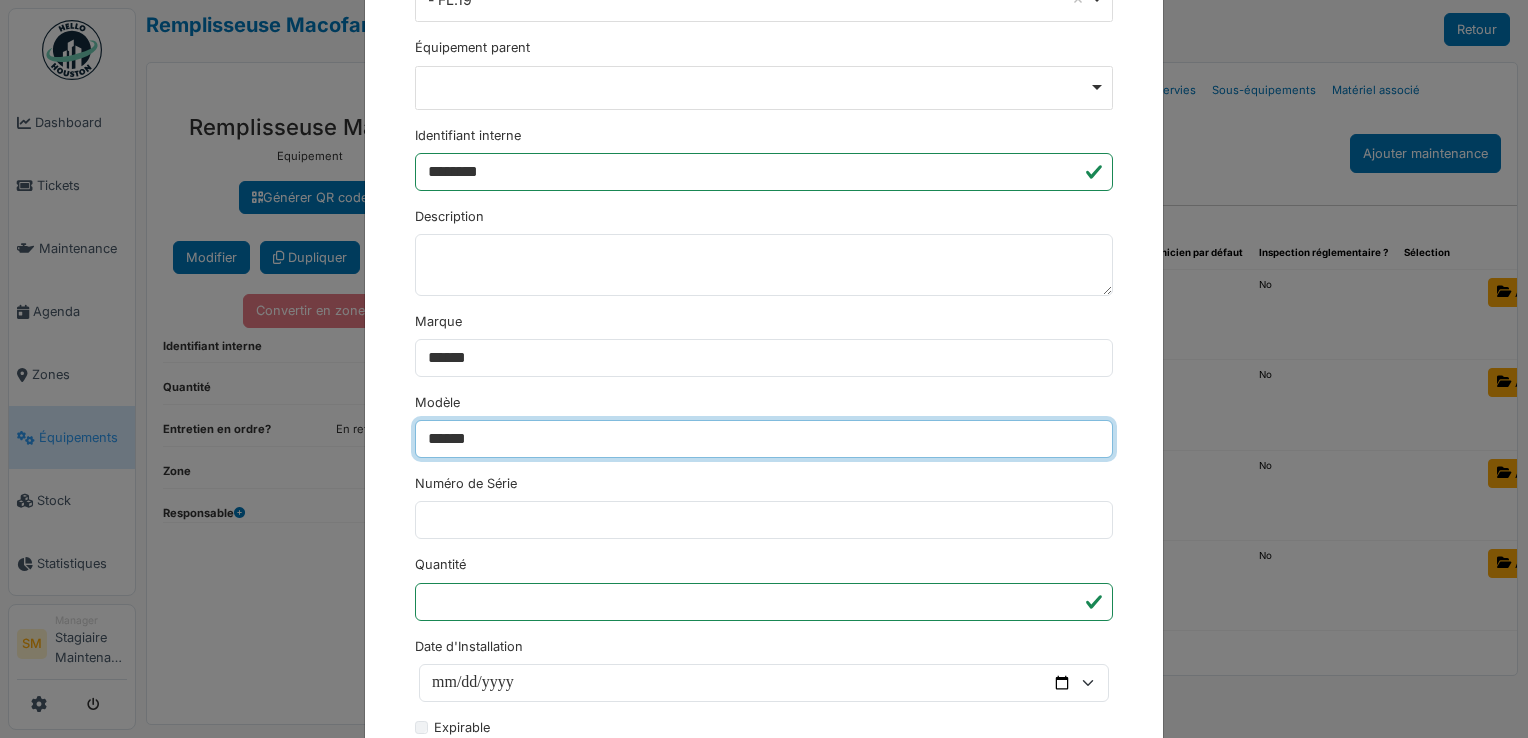 type on "******" 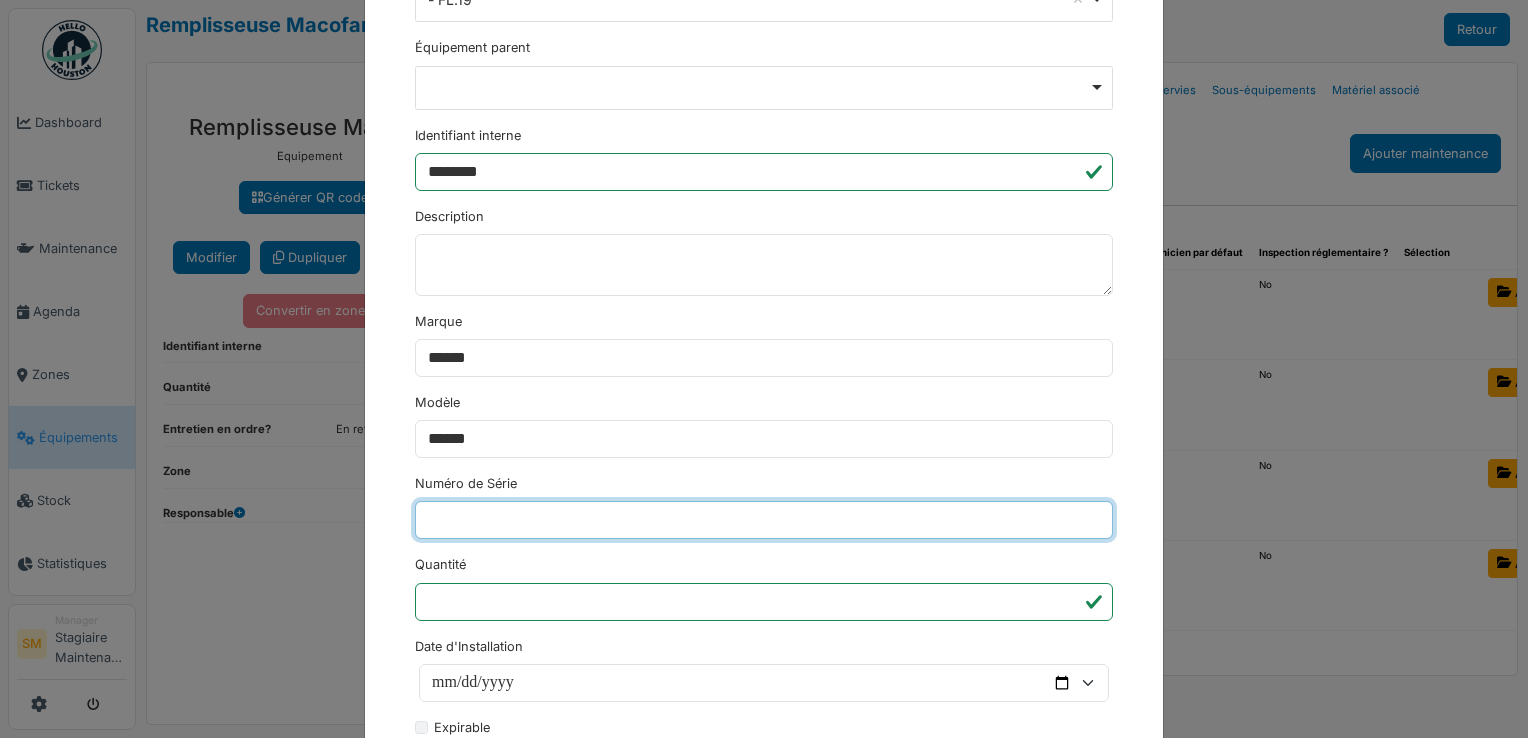 click on "Numéro de Série" at bounding box center [764, 520] 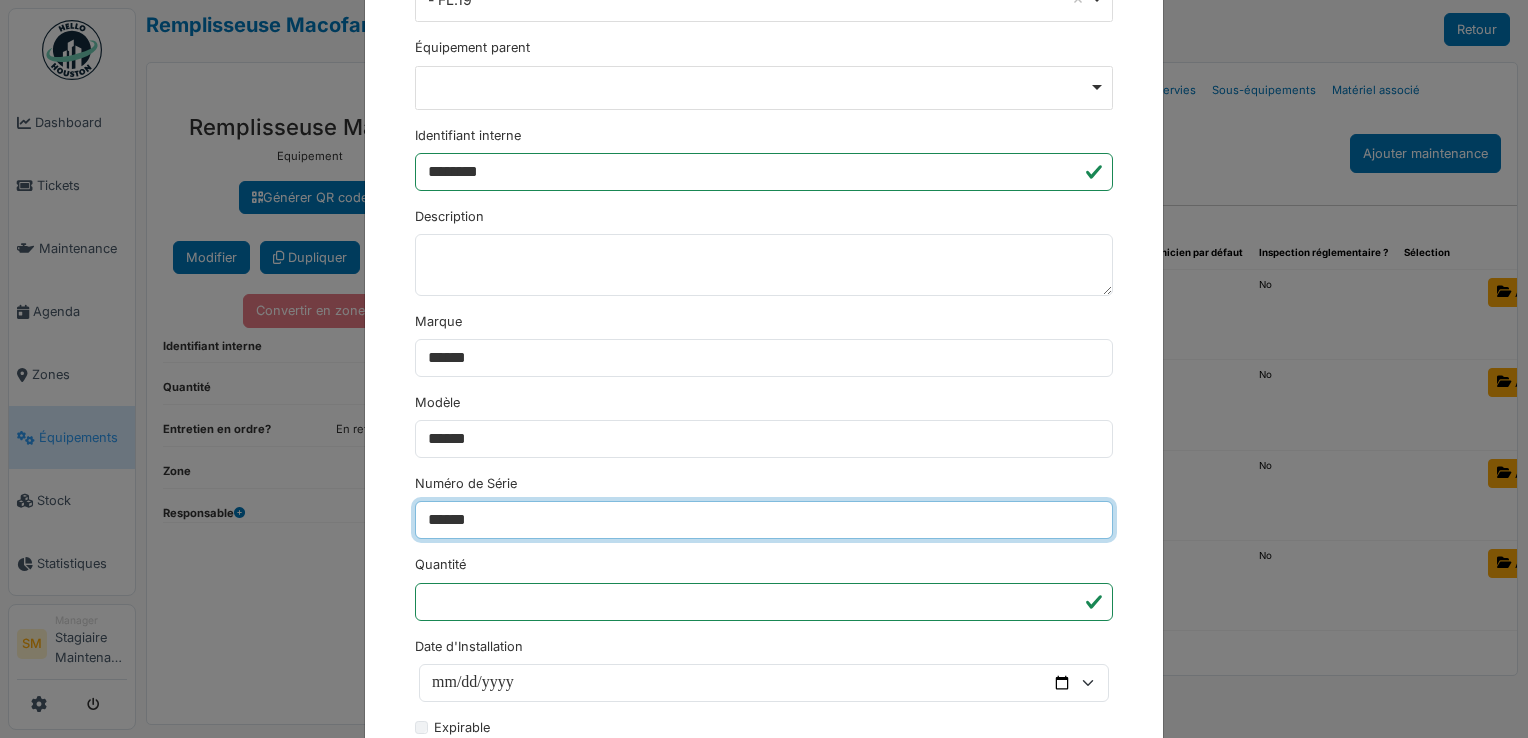 type on "******" 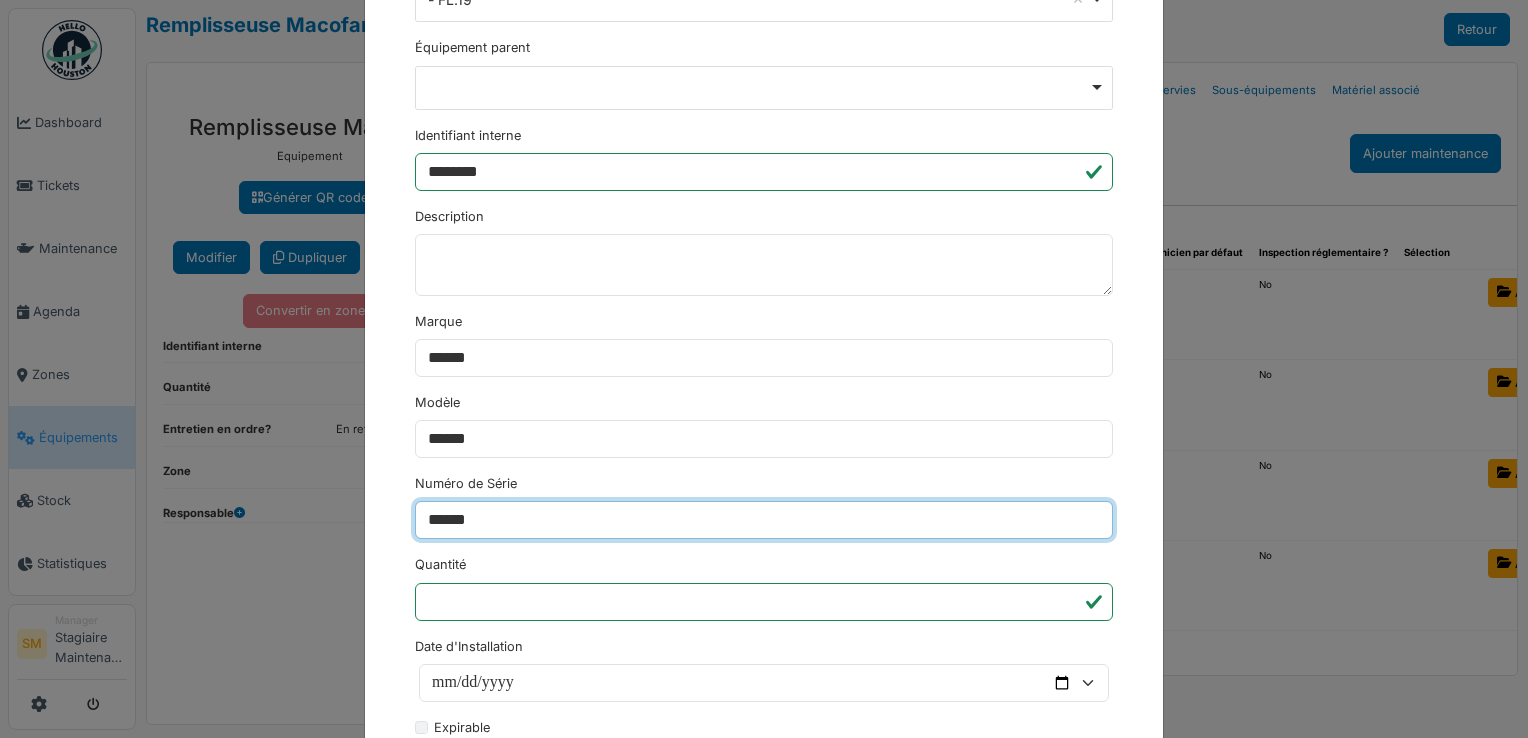 click on "********" at bounding box center [453, 1205] 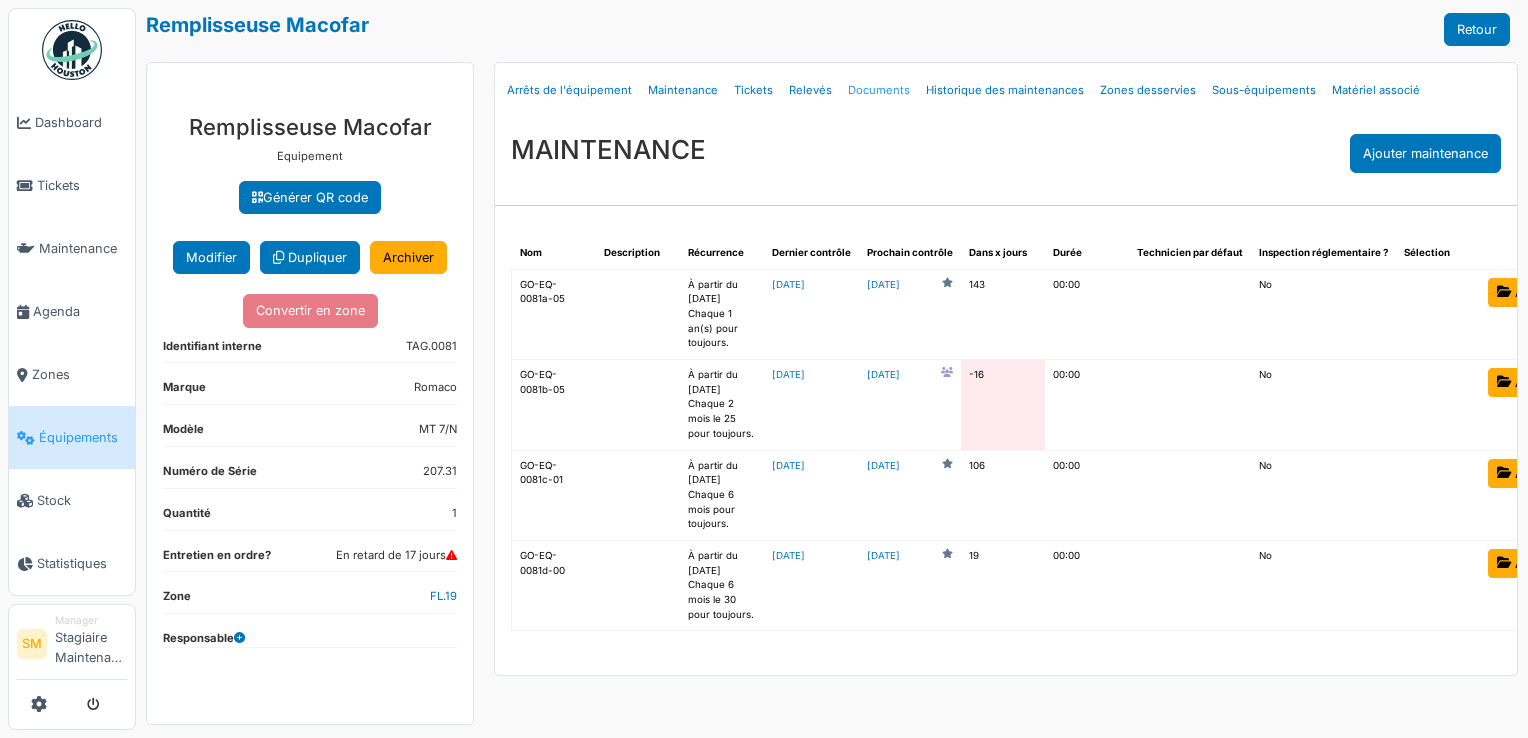 click on "Documents" at bounding box center [879, 90] 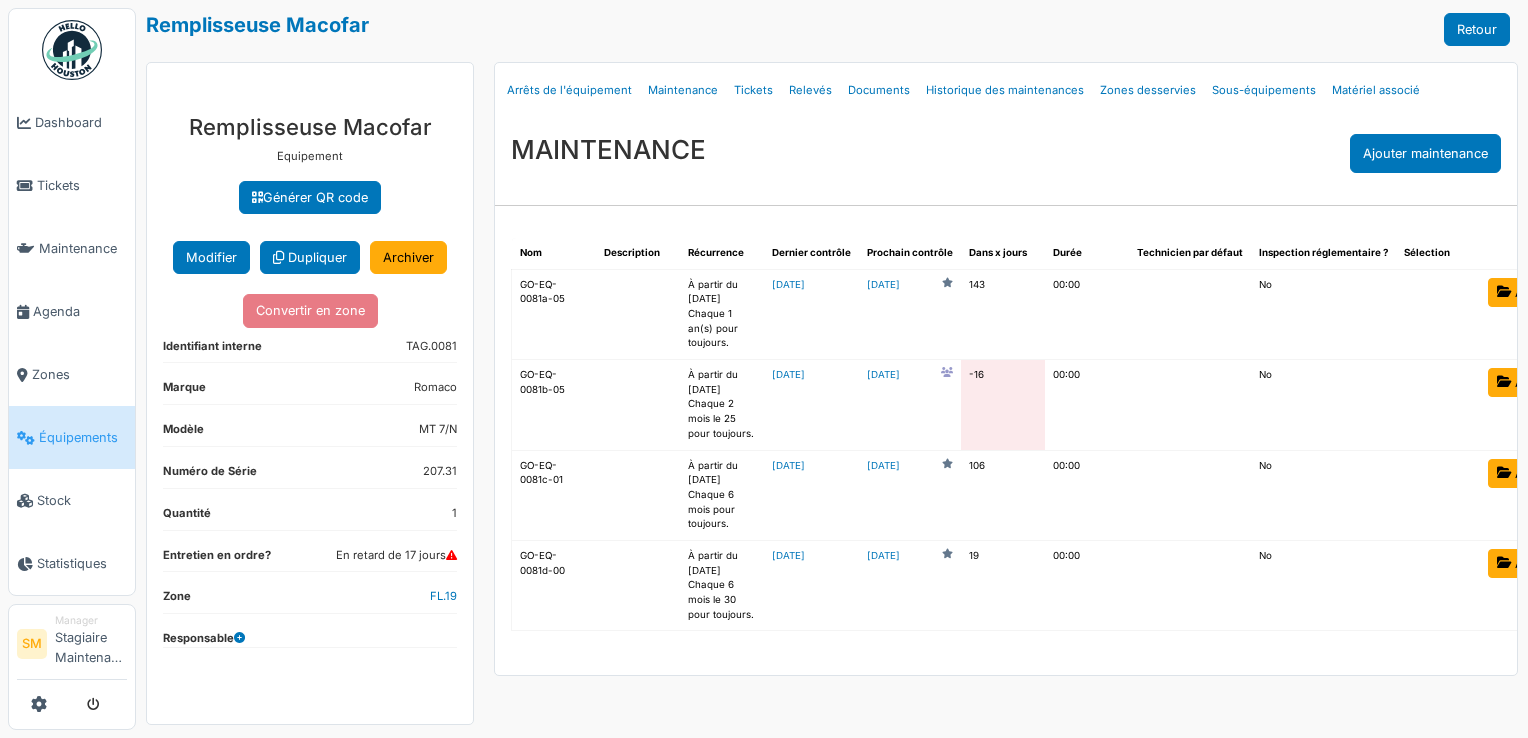 select on "***" 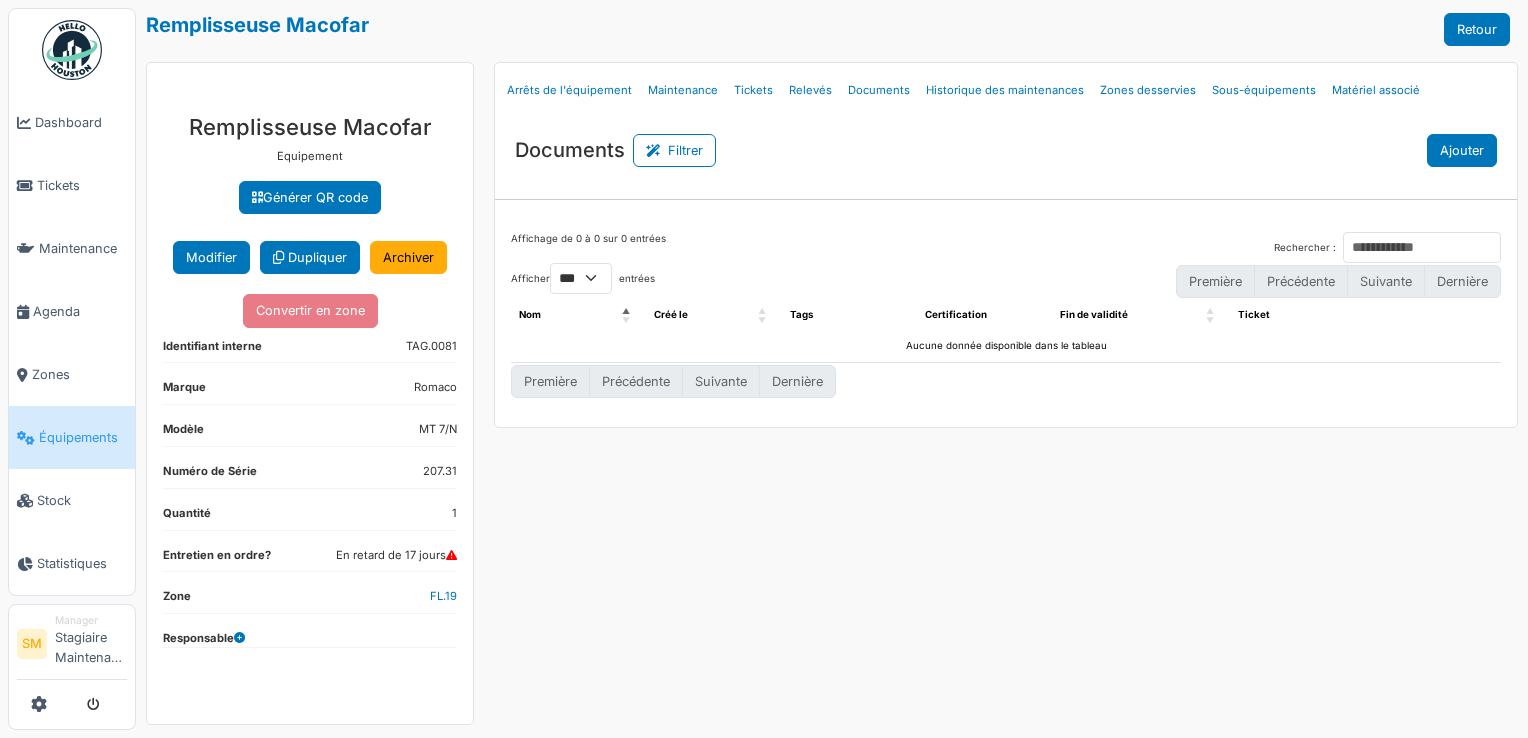 click on "Ajouter" at bounding box center (1462, 150) 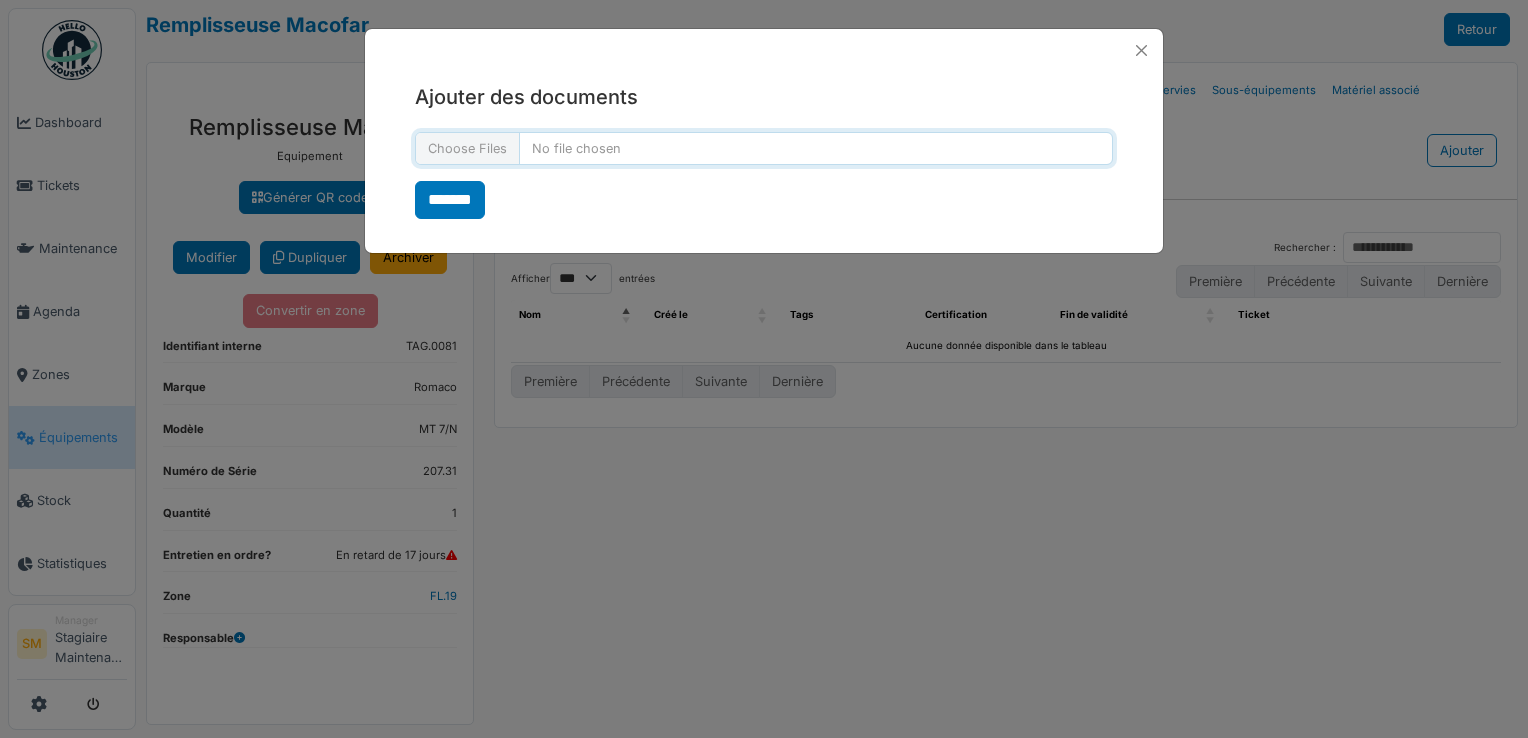 click at bounding box center [764, 148] 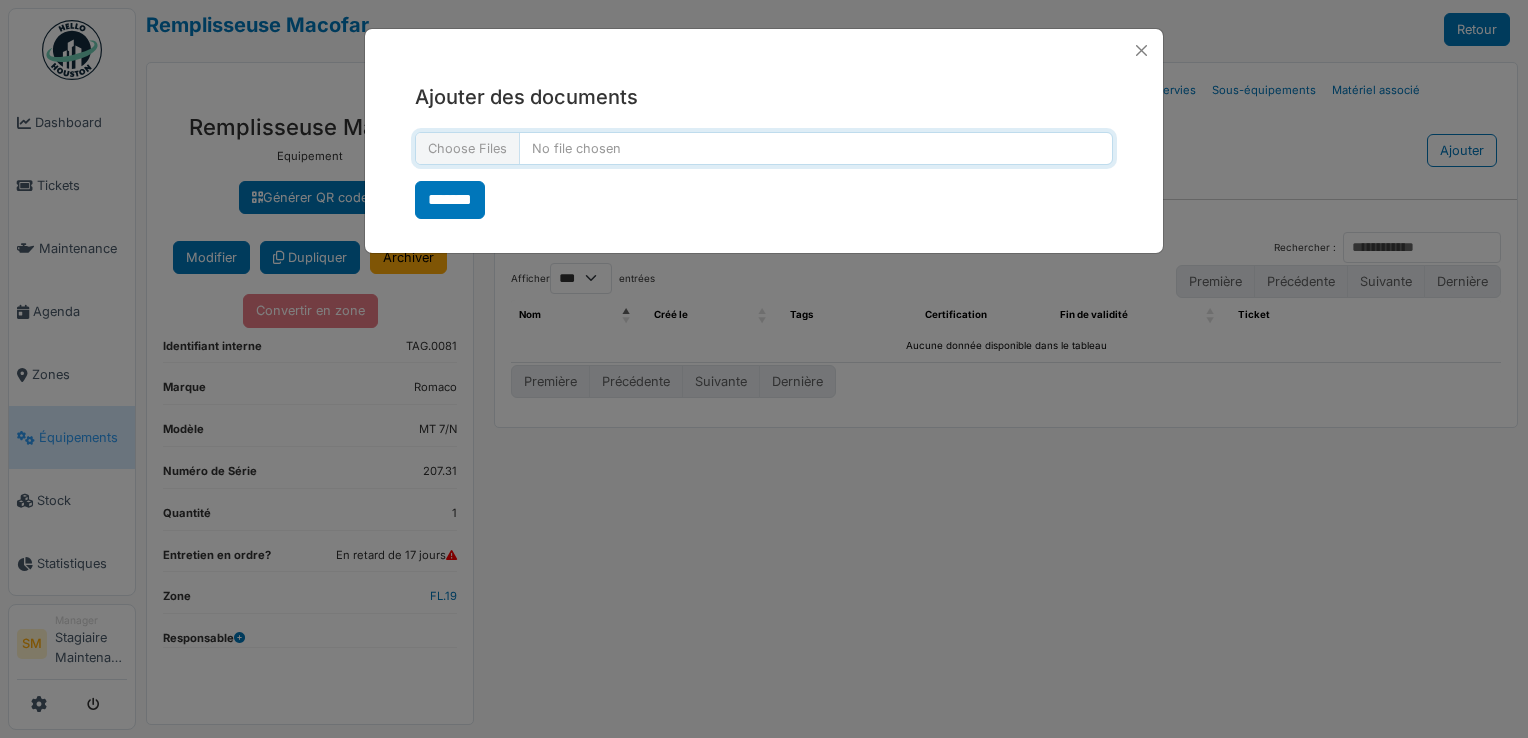 type on "**********" 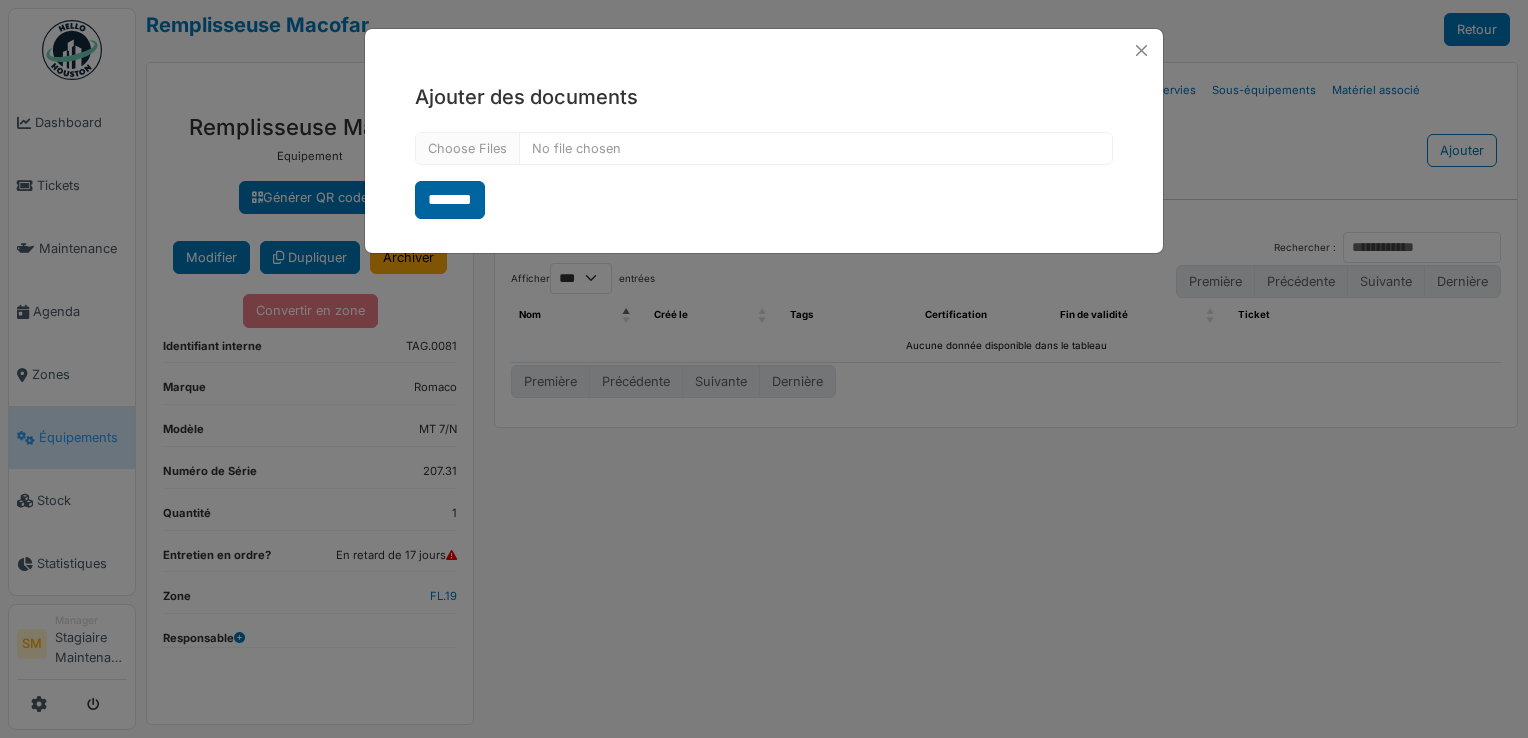 click on "*******" at bounding box center [450, 200] 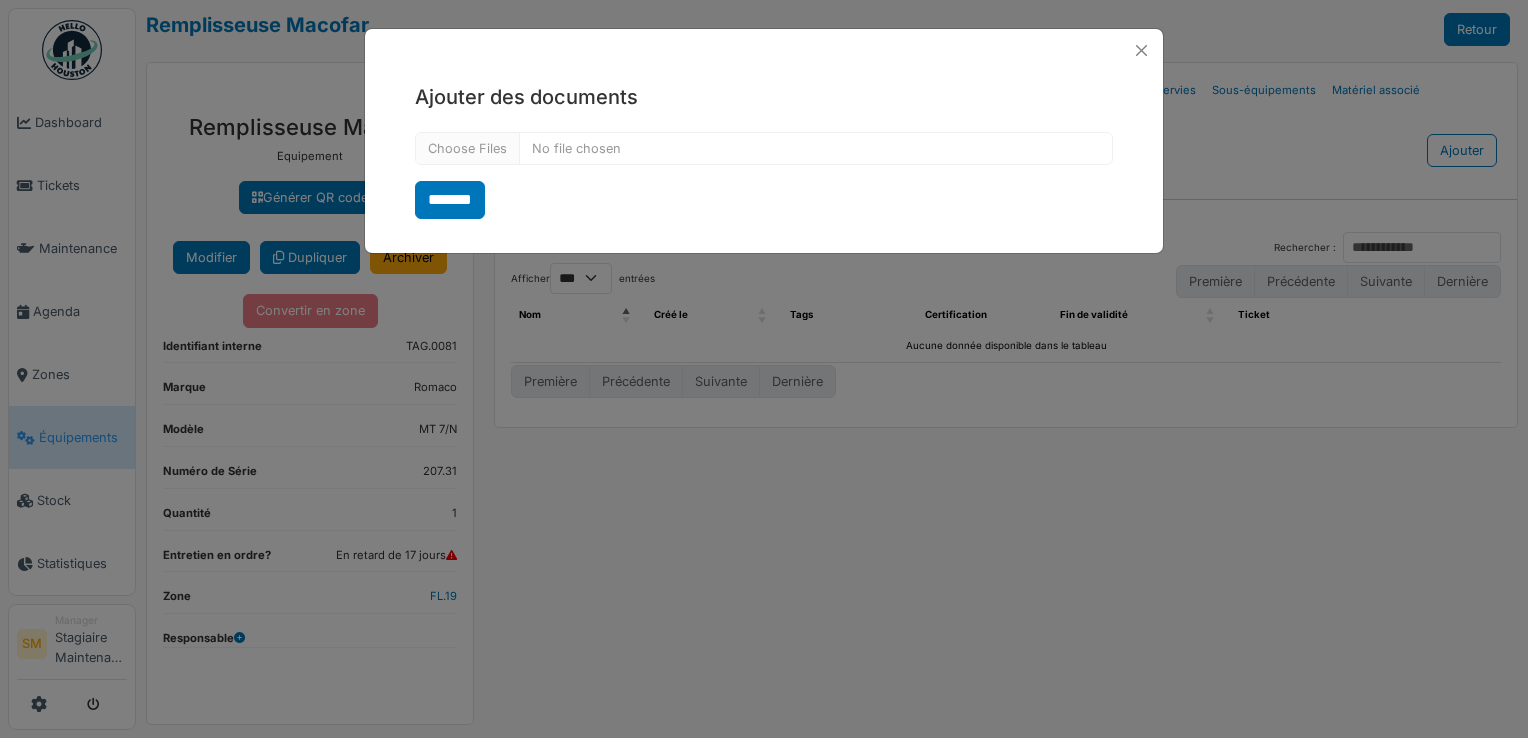 select on "***" 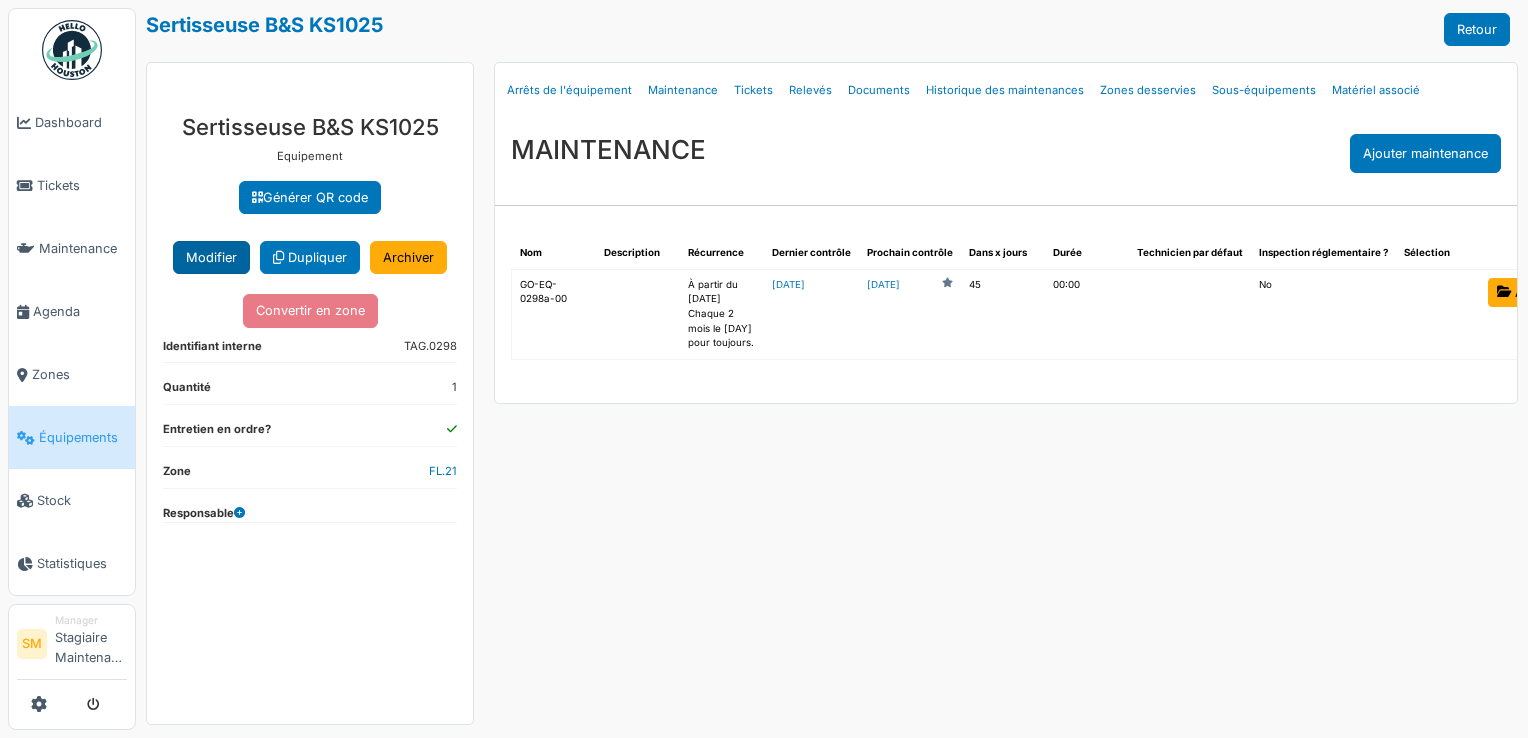 scroll, scrollTop: 0, scrollLeft: 0, axis: both 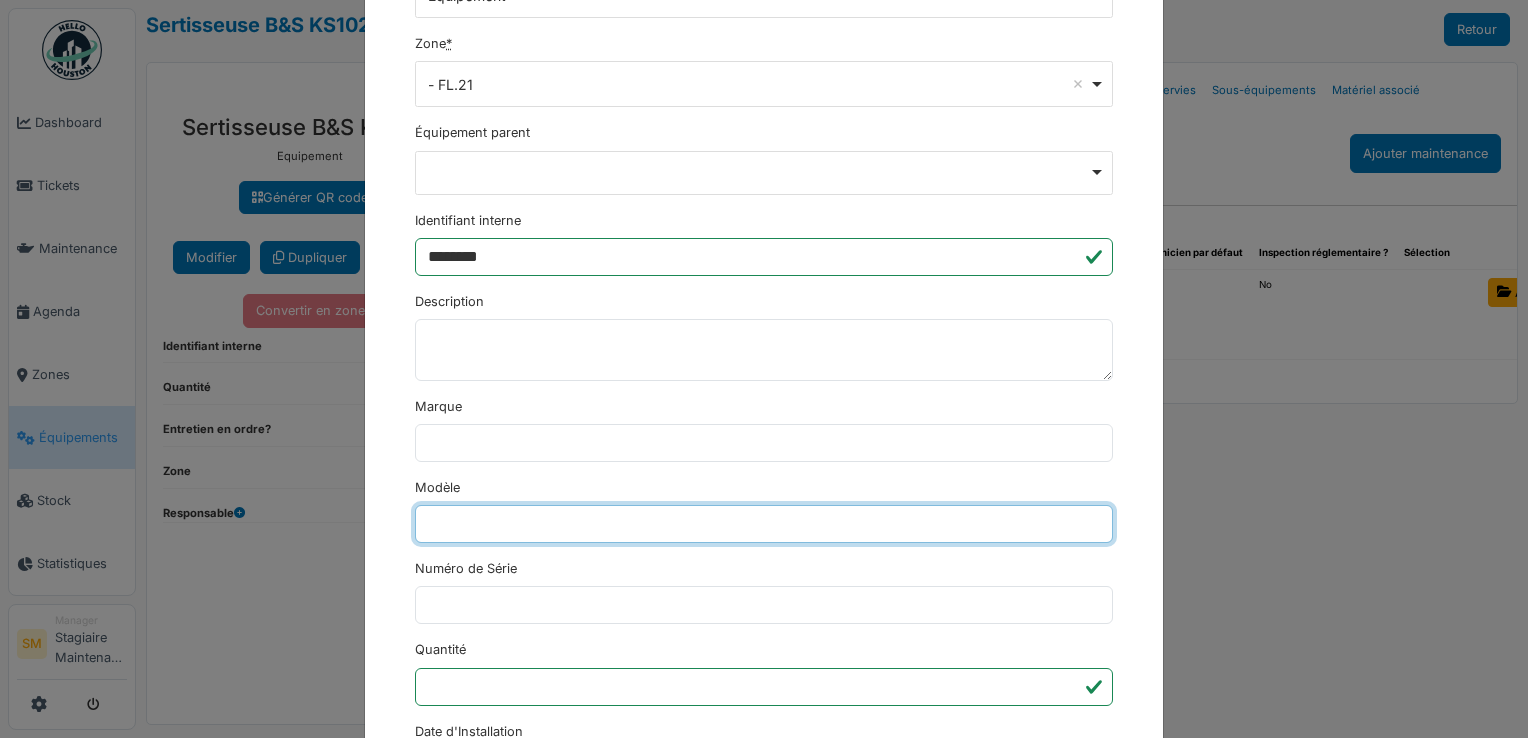 click on "Modèle" at bounding box center (764, 524) 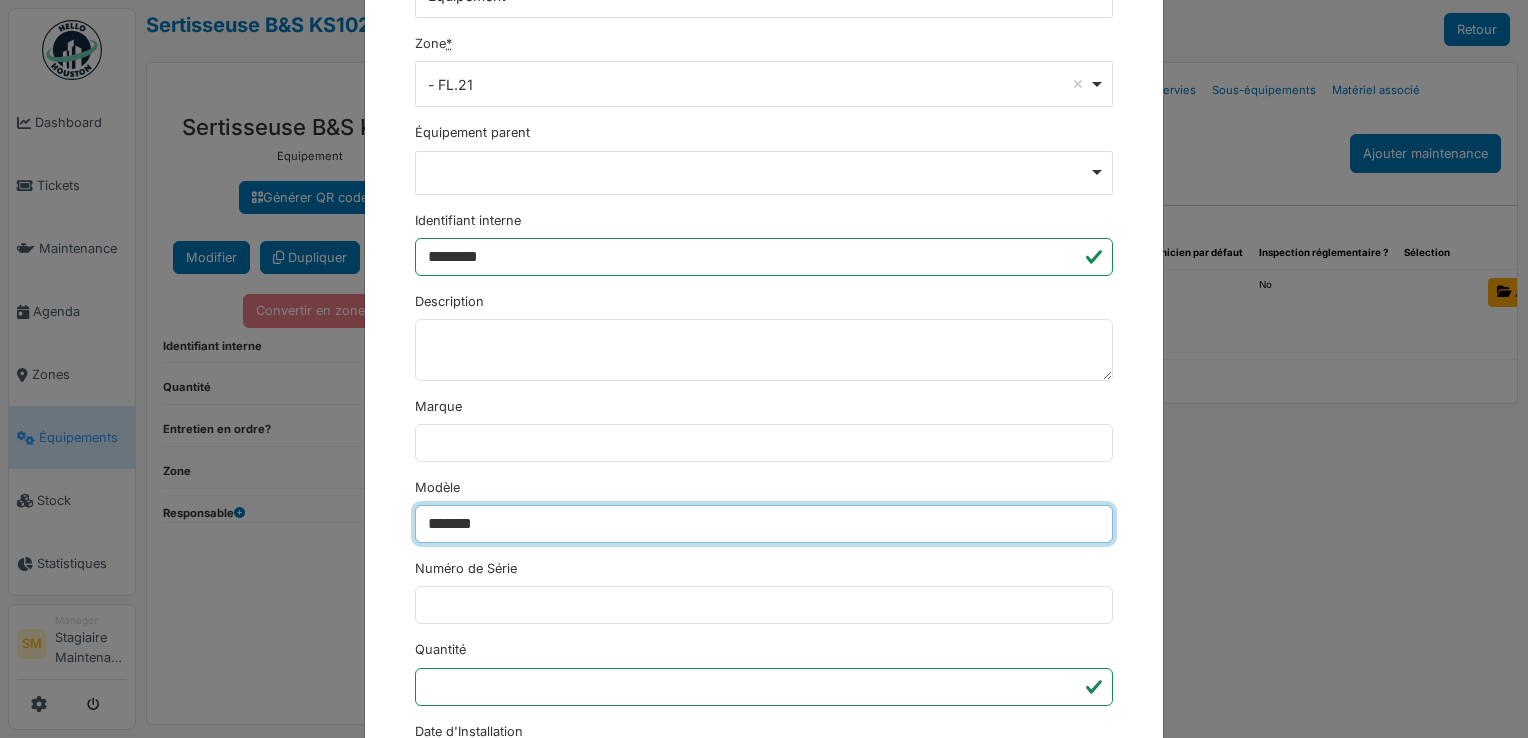 type on "*******" 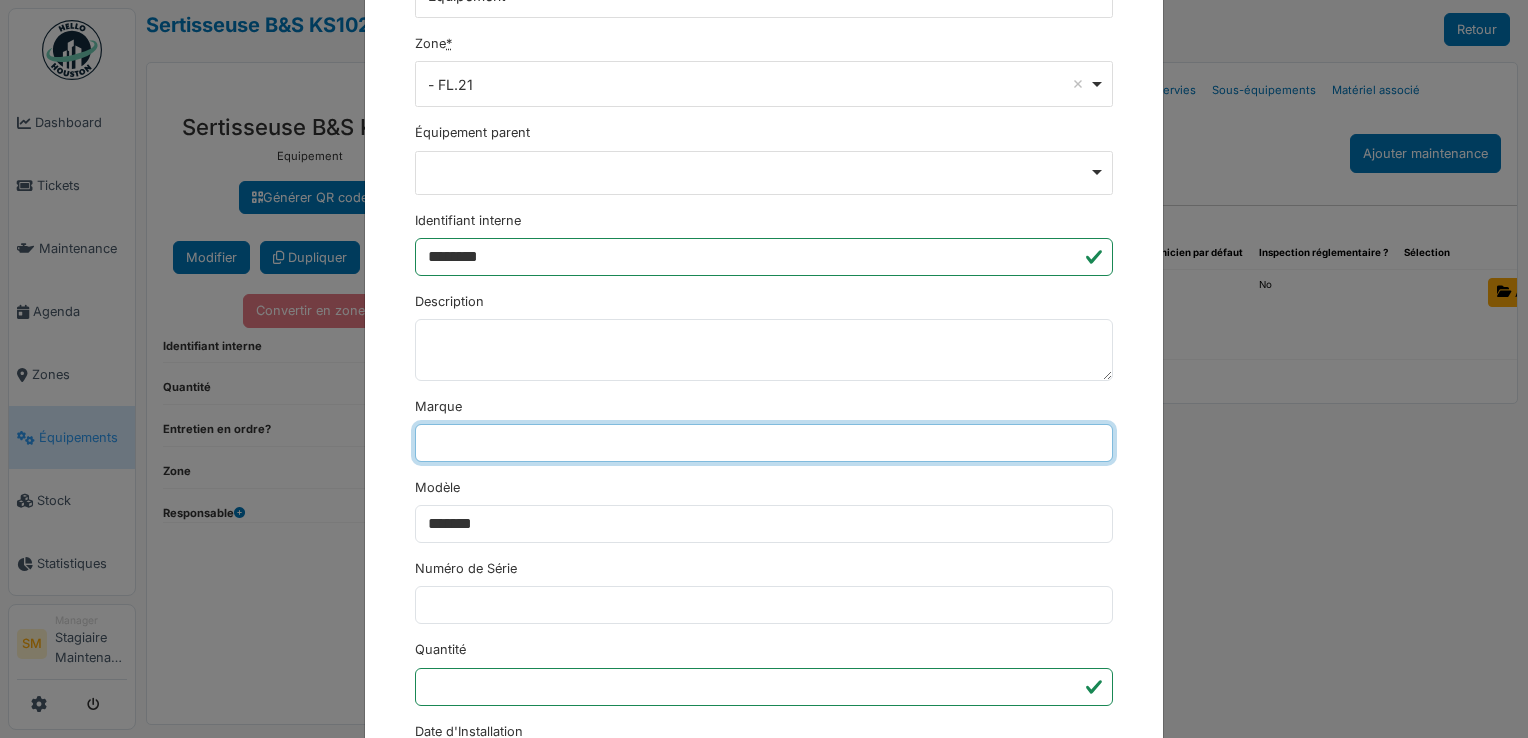 click on "Marque" at bounding box center (764, 443) 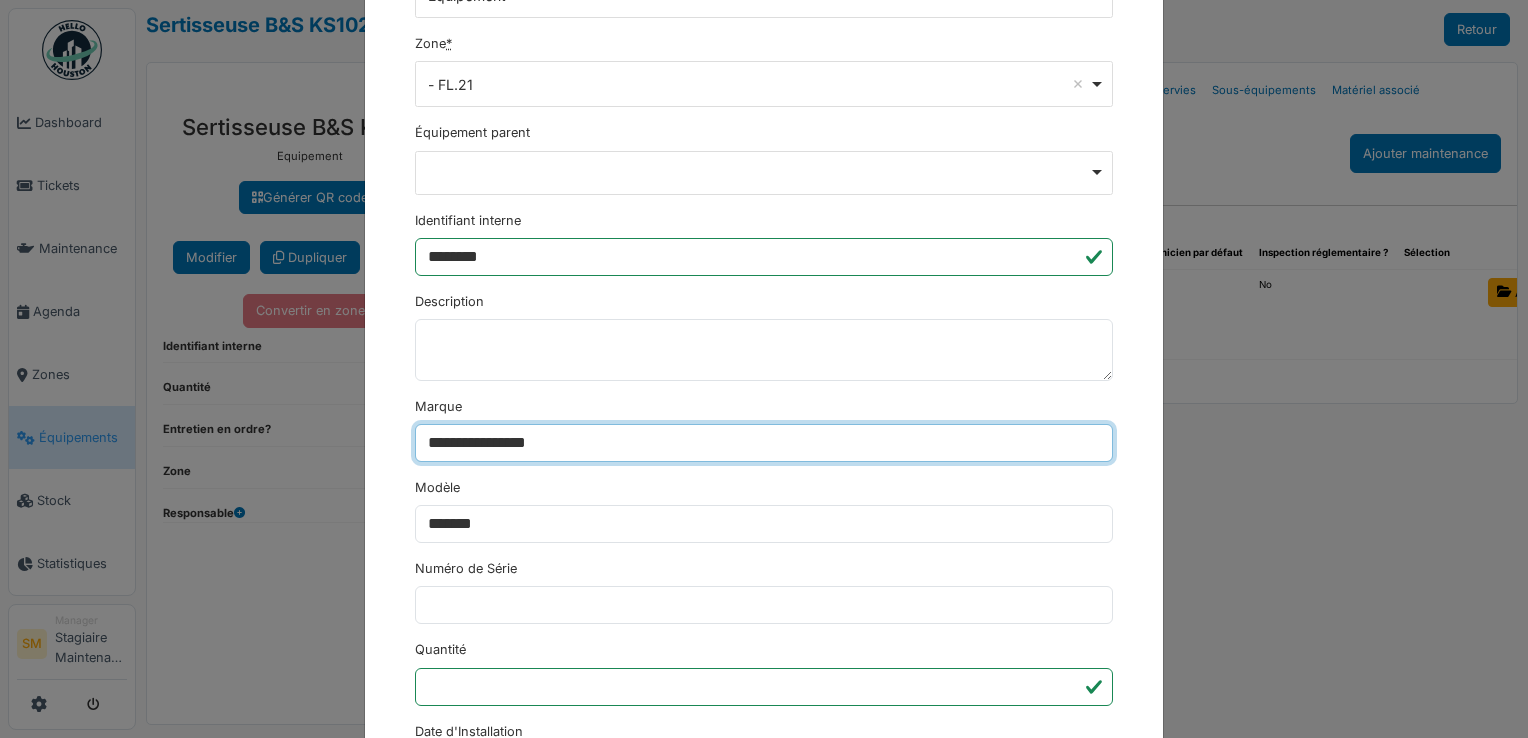 type on "**********" 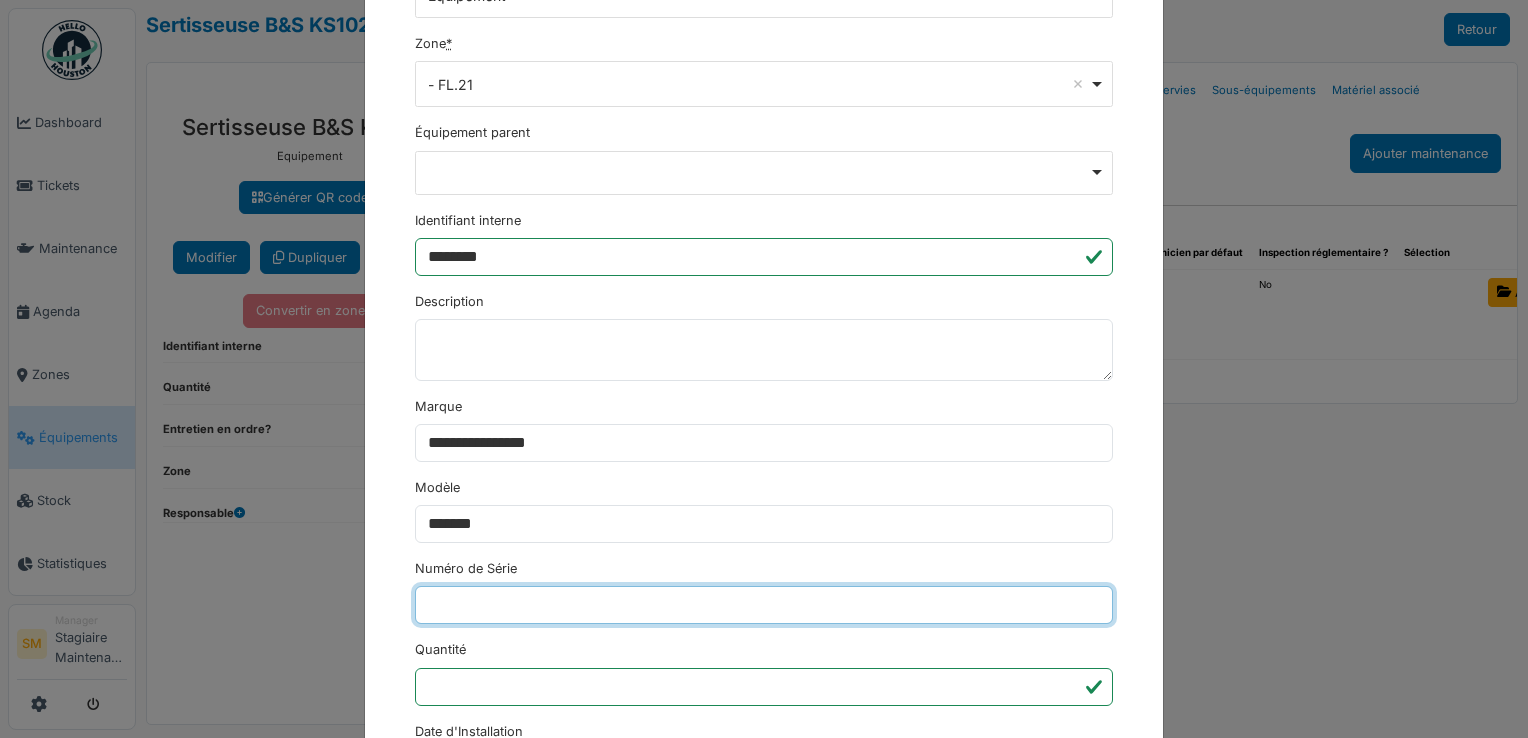 click on "Numéro de Série" at bounding box center [764, 605] 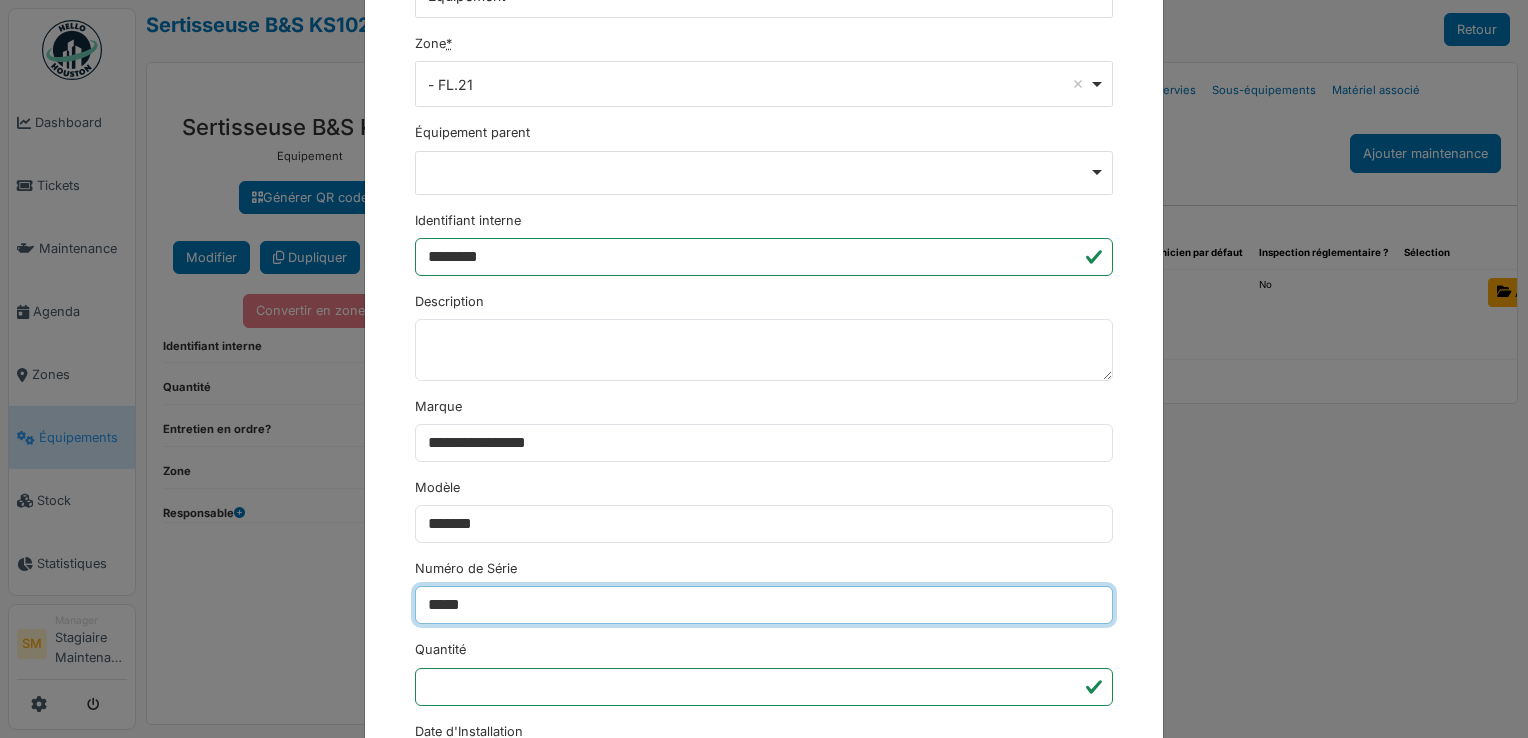type on "*****" 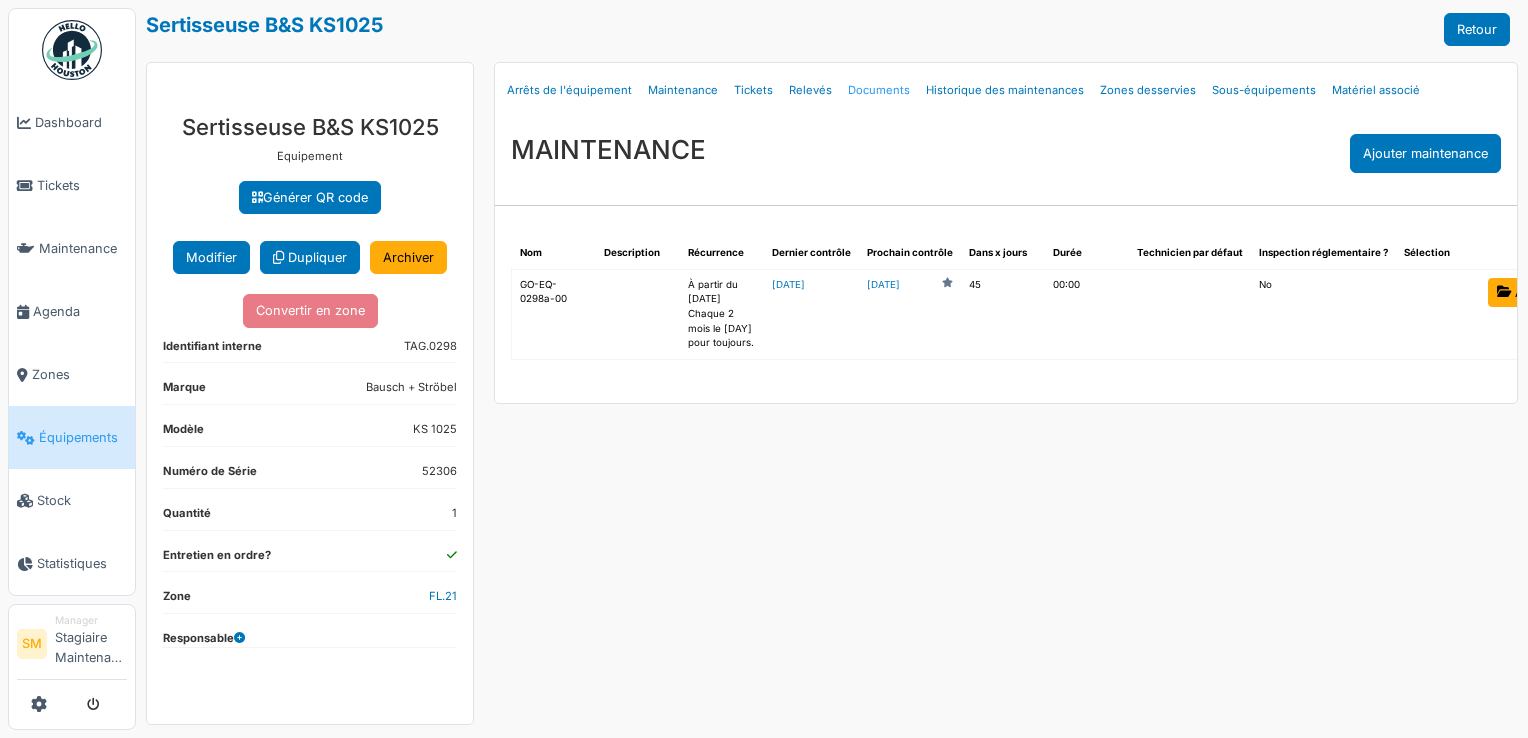 click on "Documents" at bounding box center (879, 90) 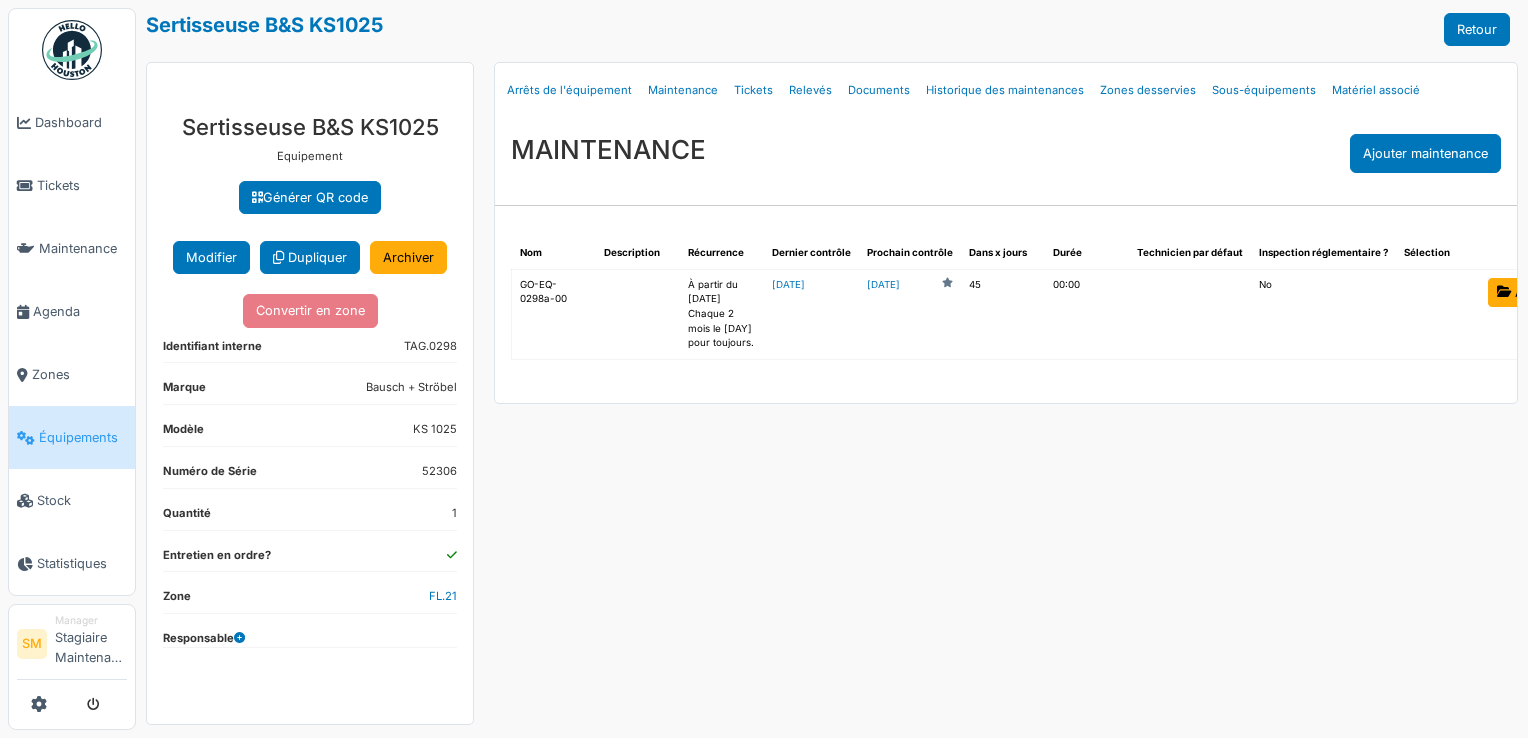 select on "***" 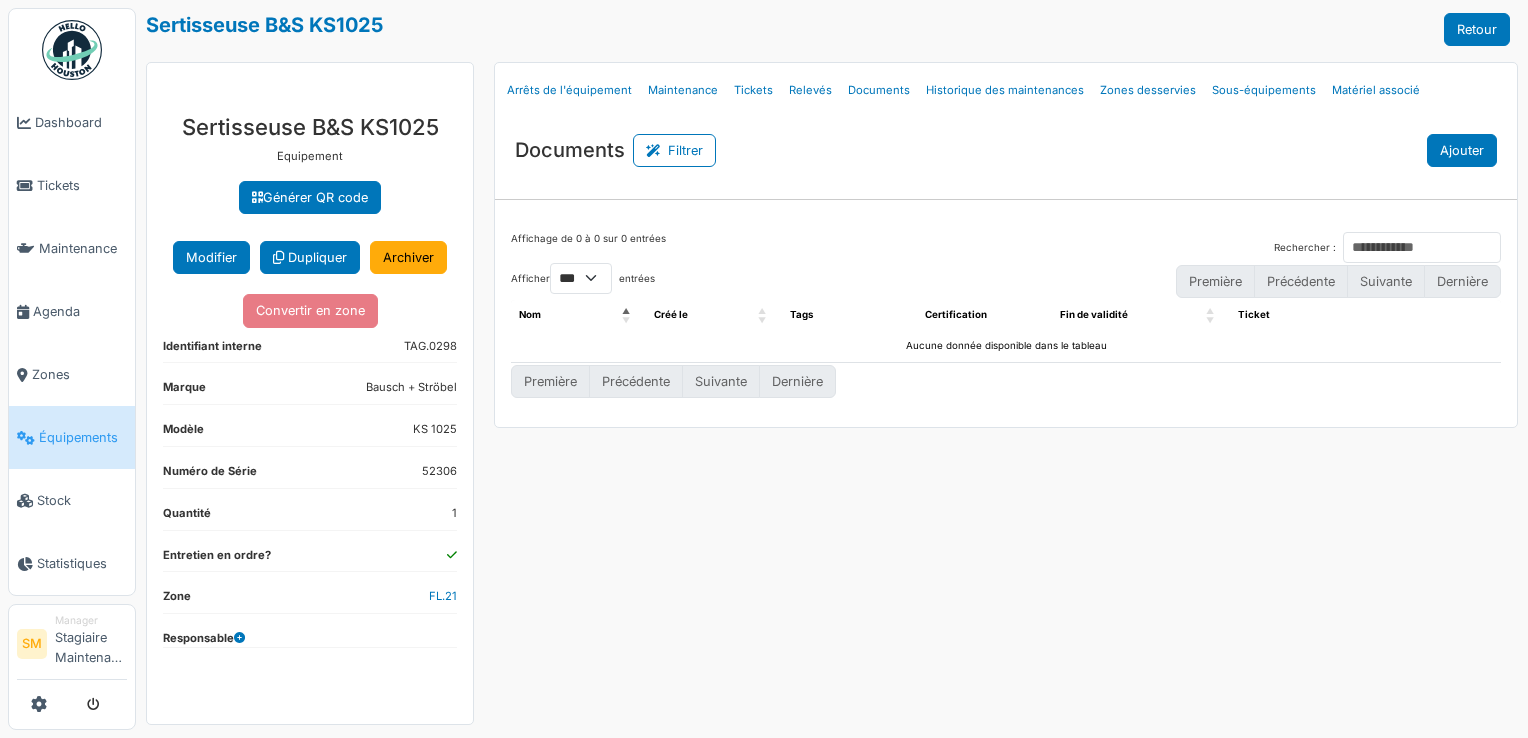 click on "Ajouter" at bounding box center (1462, 150) 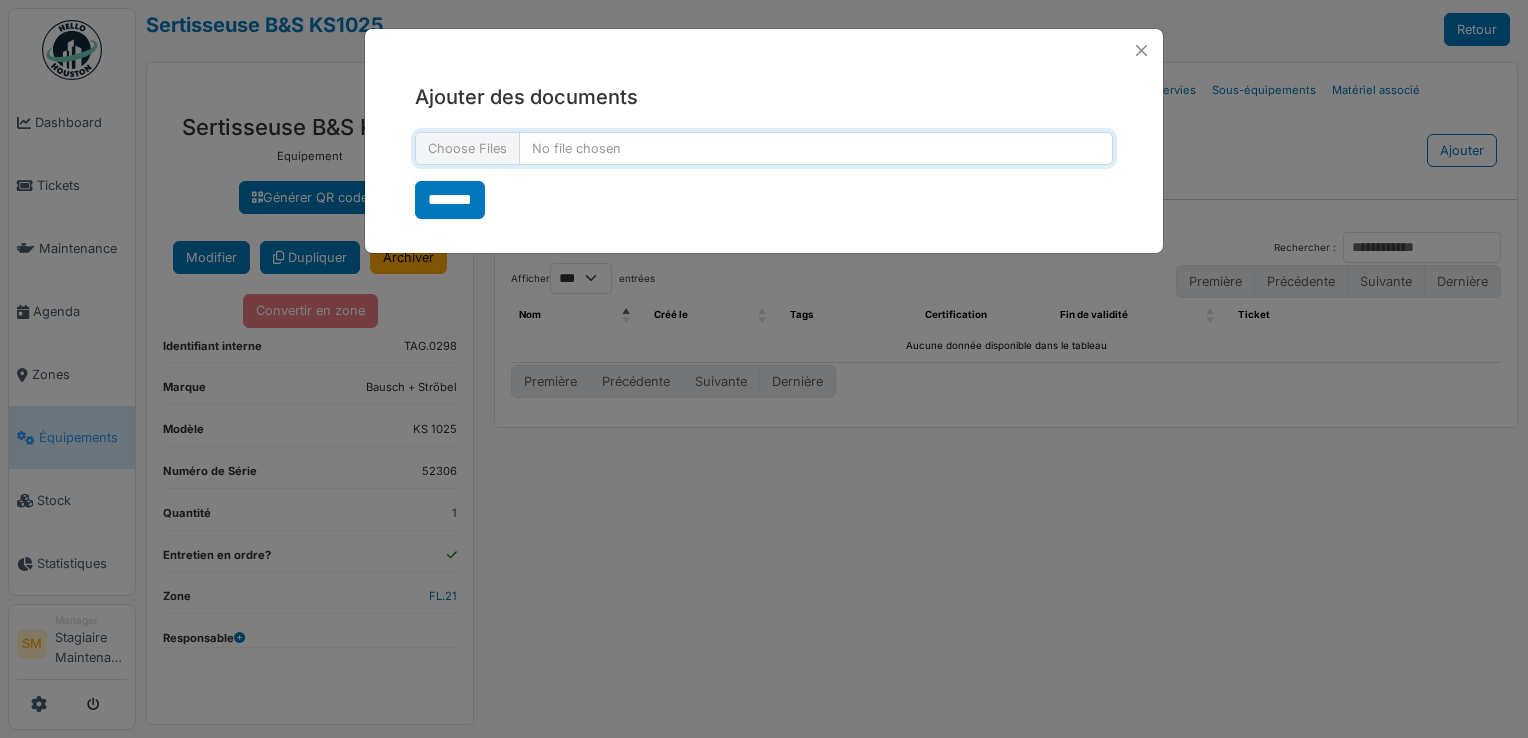 click at bounding box center (764, 148) 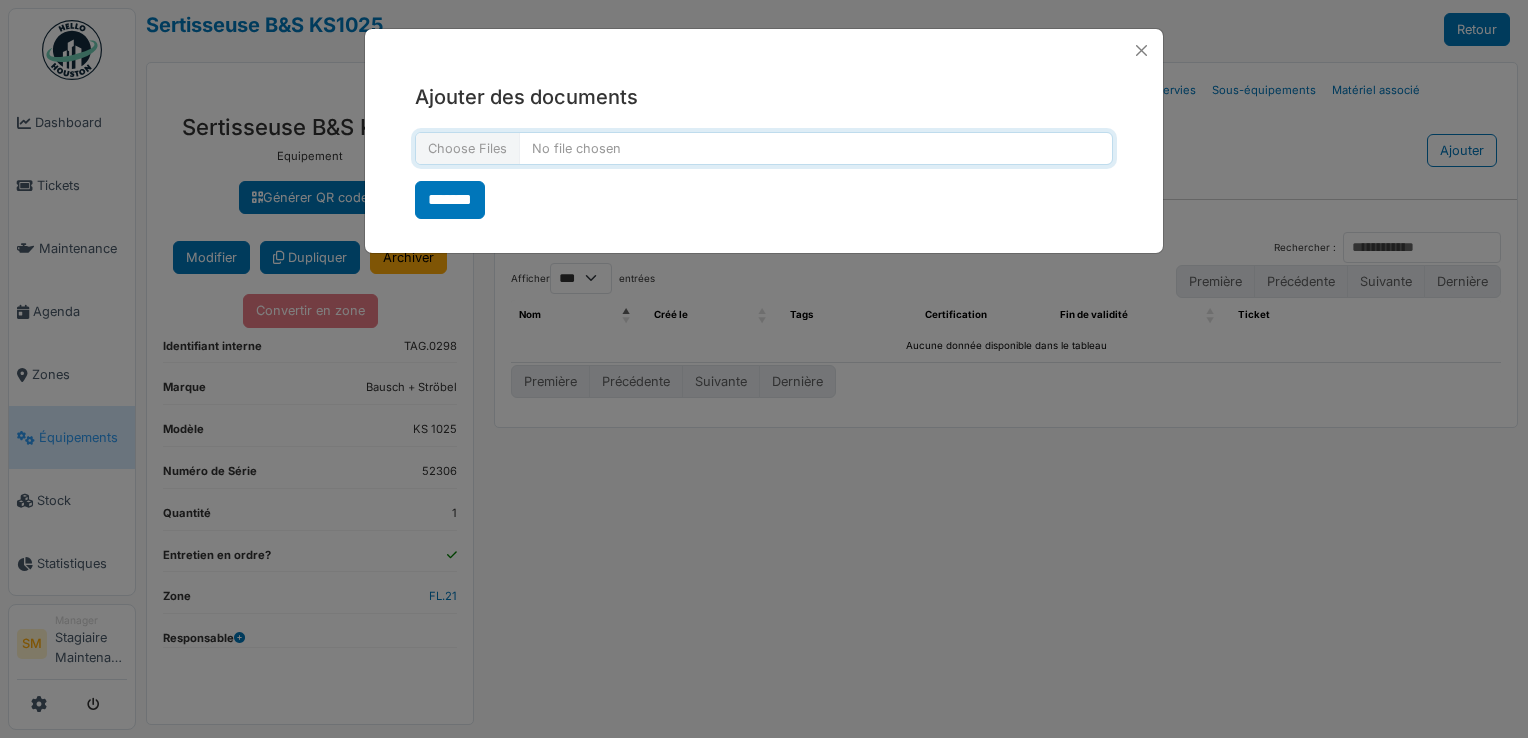 type on "**********" 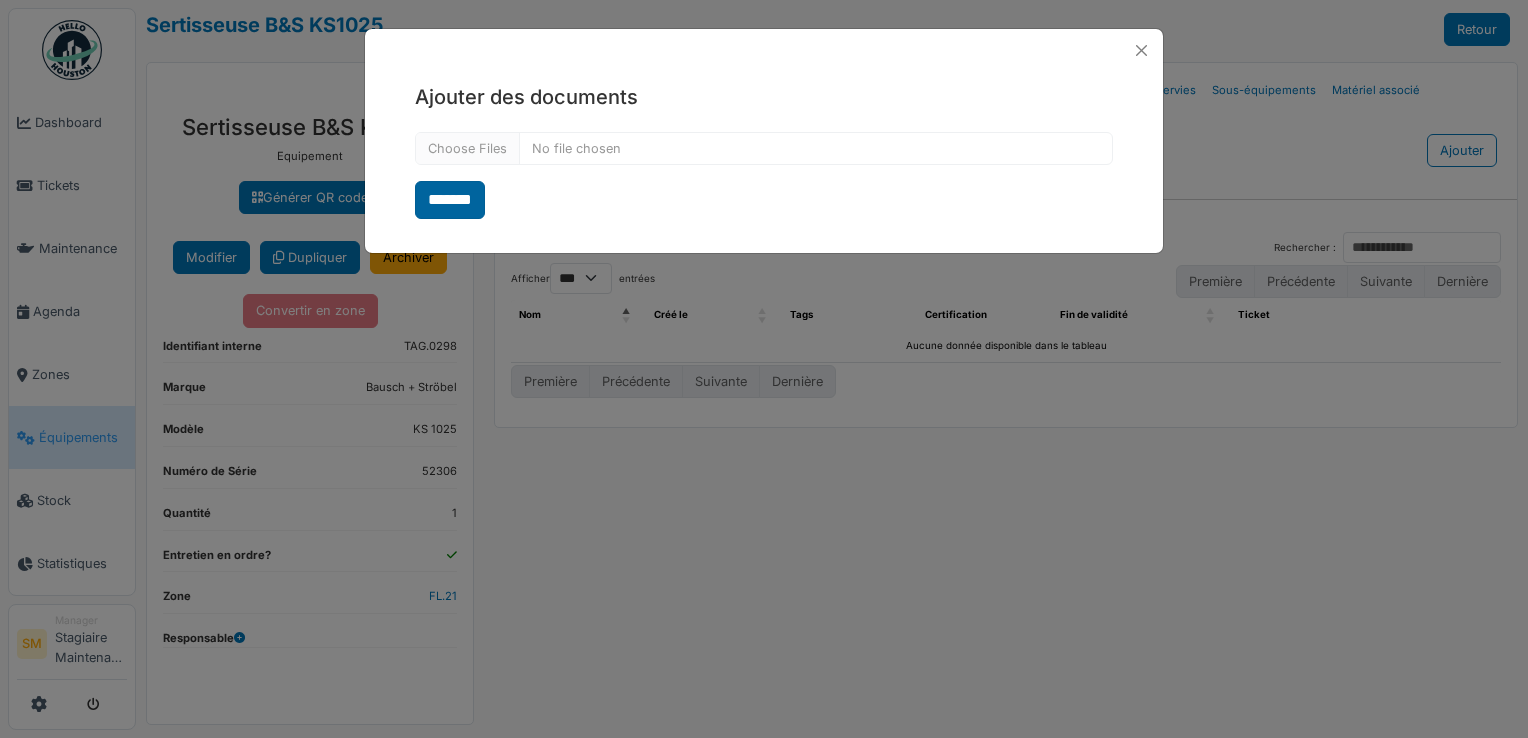 click on "*******" at bounding box center [450, 200] 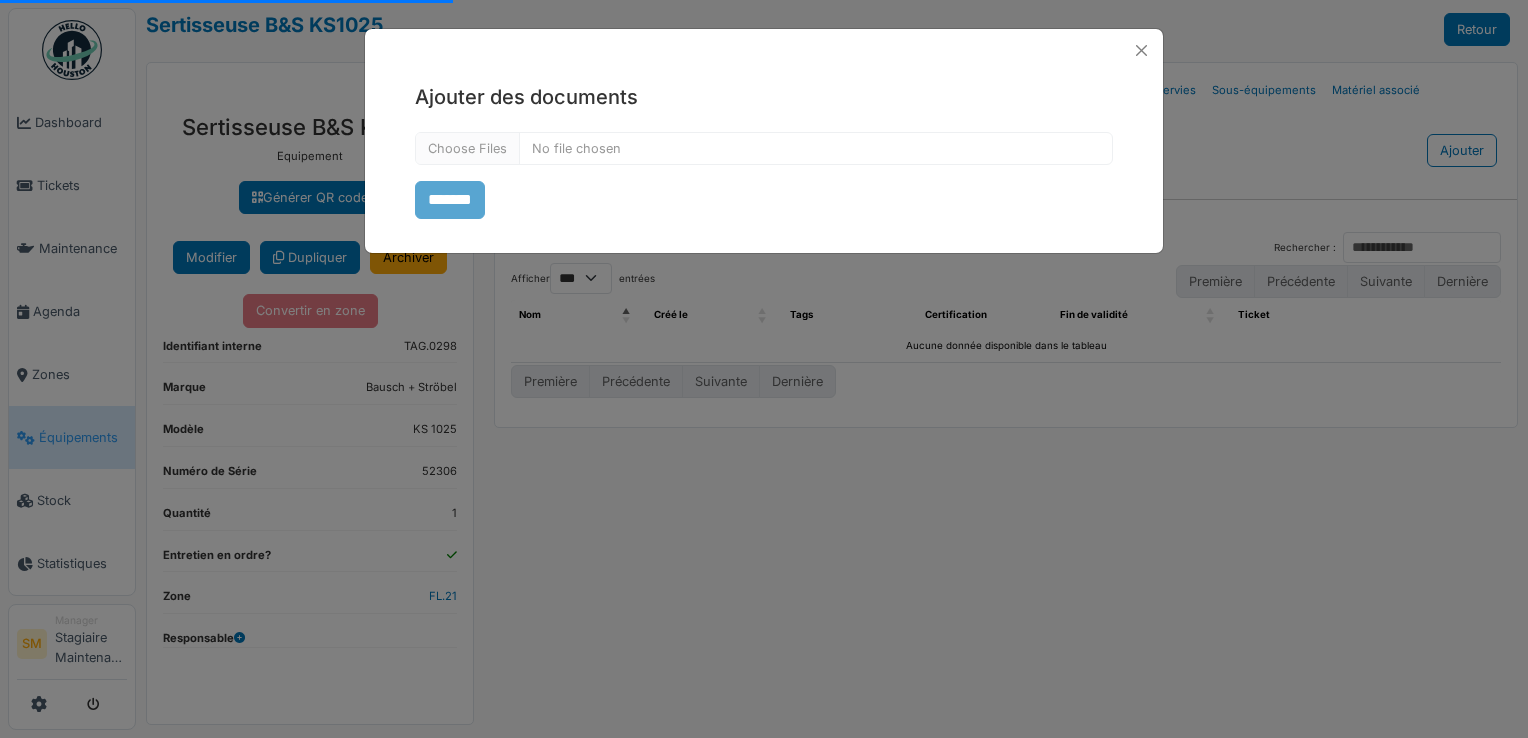 select on "***" 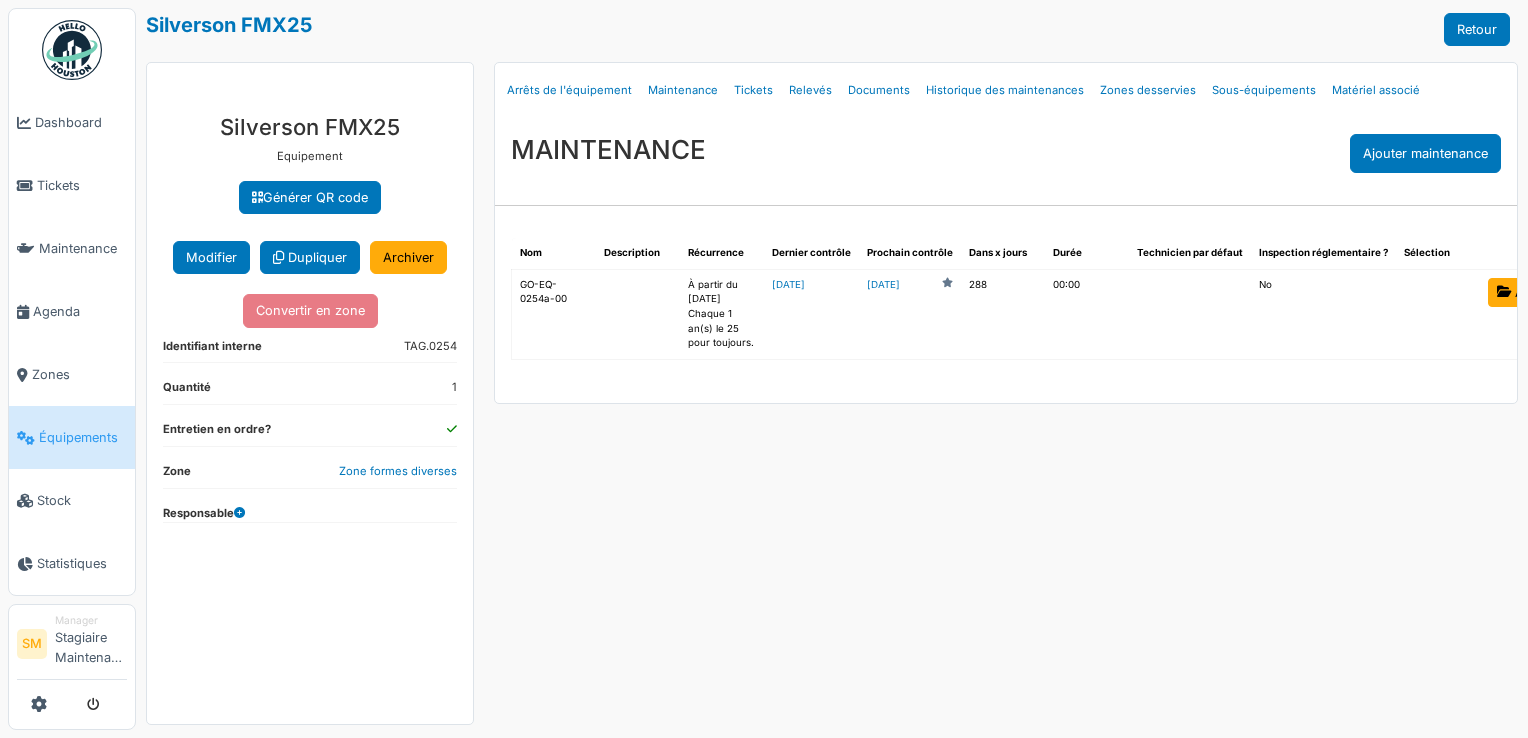 scroll, scrollTop: 0, scrollLeft: 0, axis: both 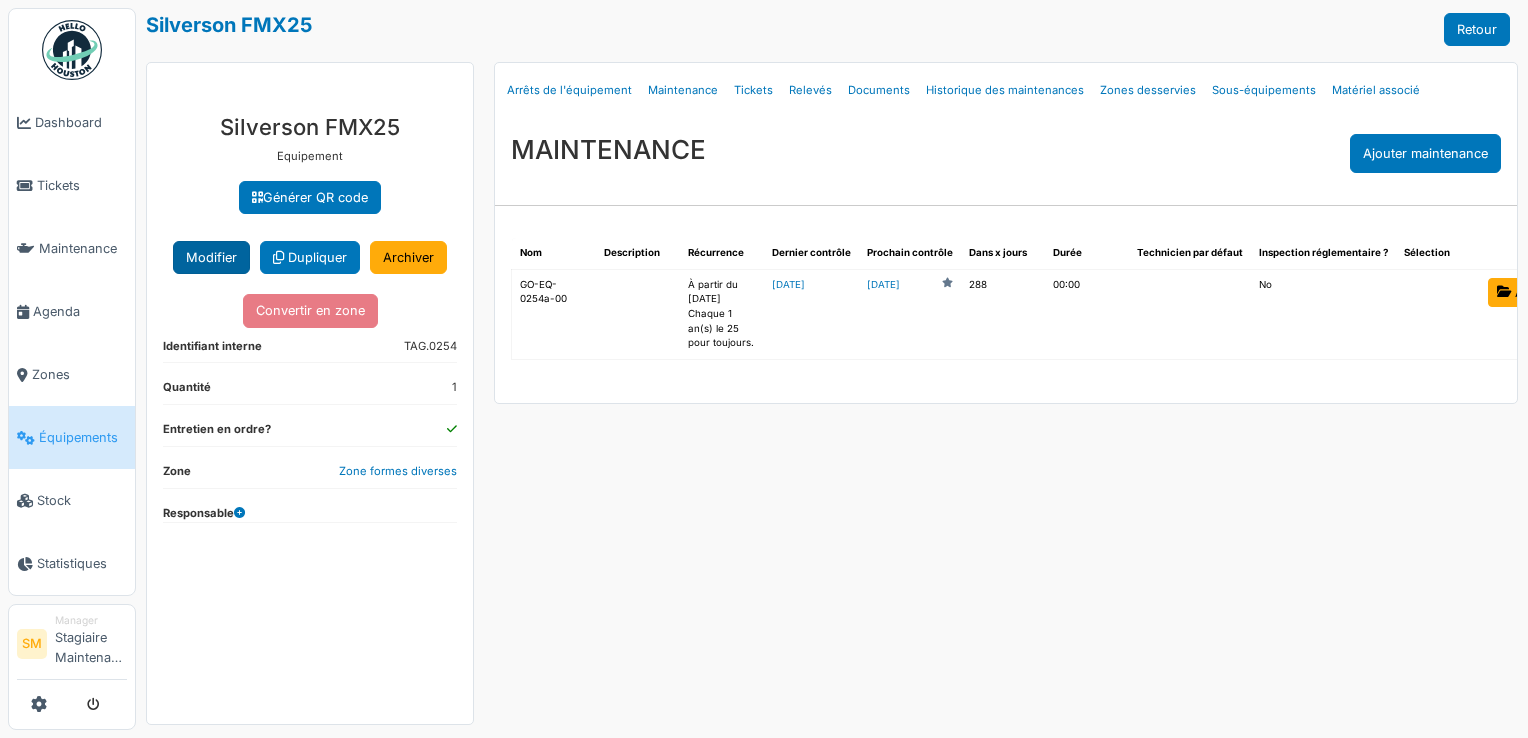 click on "Modifier" at bounding box center (211, 257) 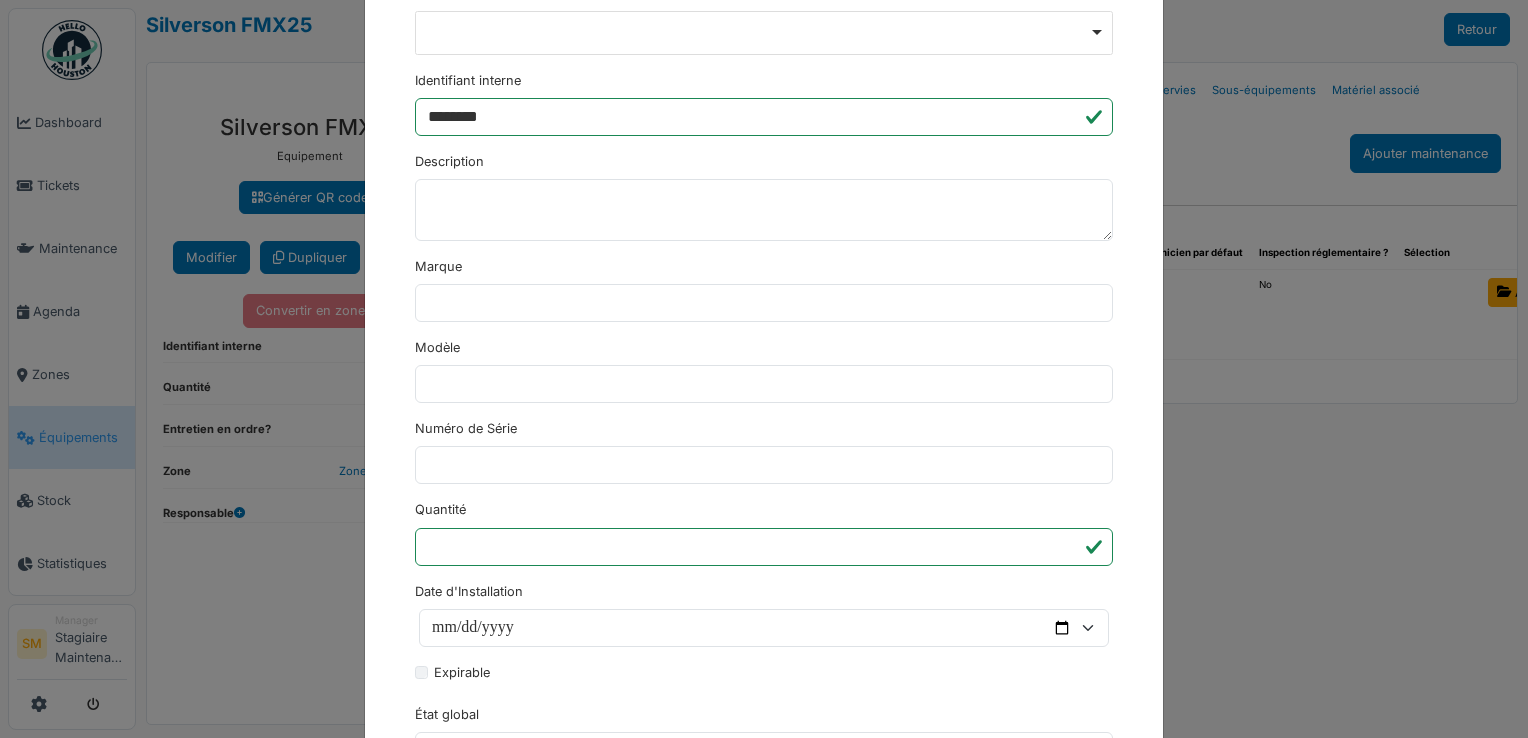 scroll, scrollTop: 411, scrollLeft: 0, axis: vertical 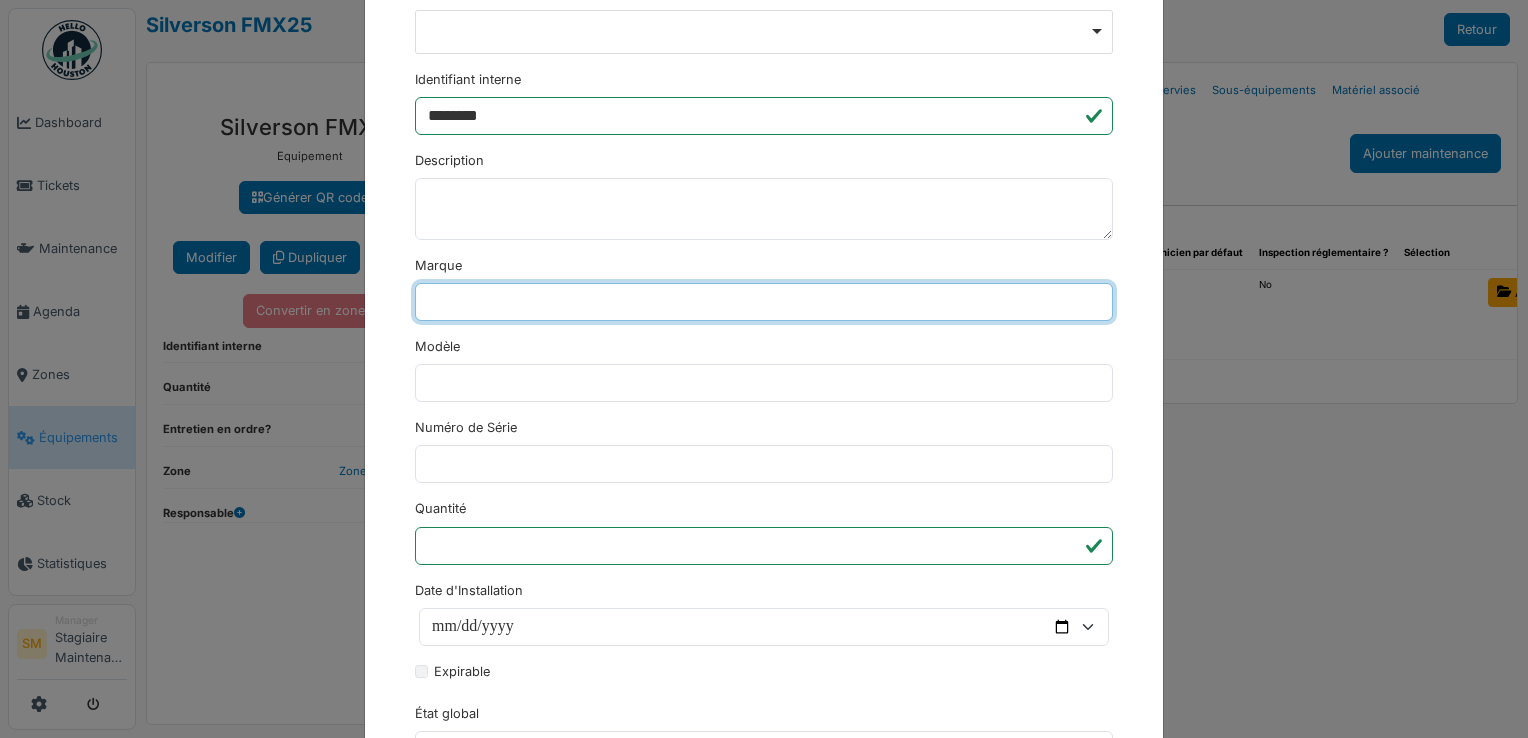 click on "Marque" at bounding box center [764, 302] 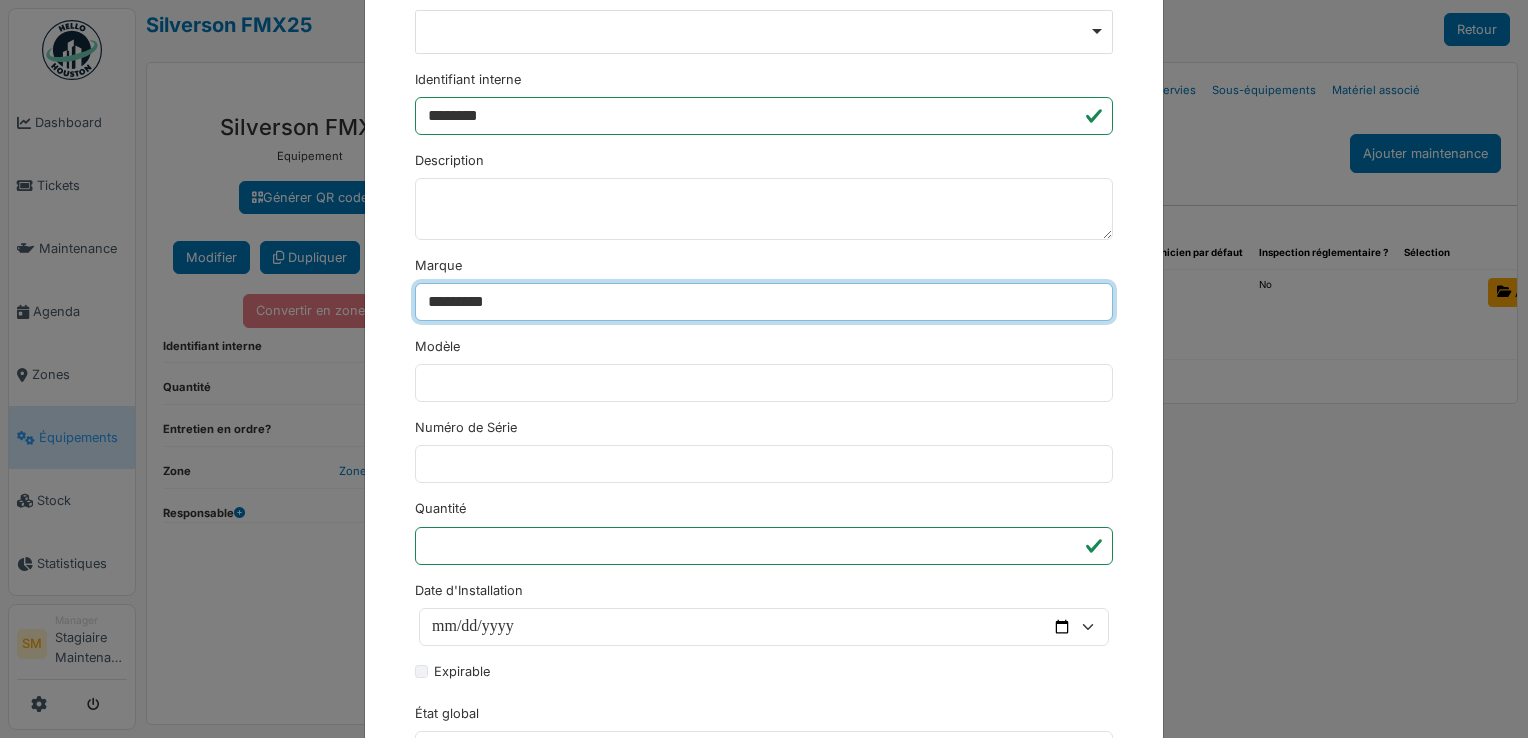 type on "*********" 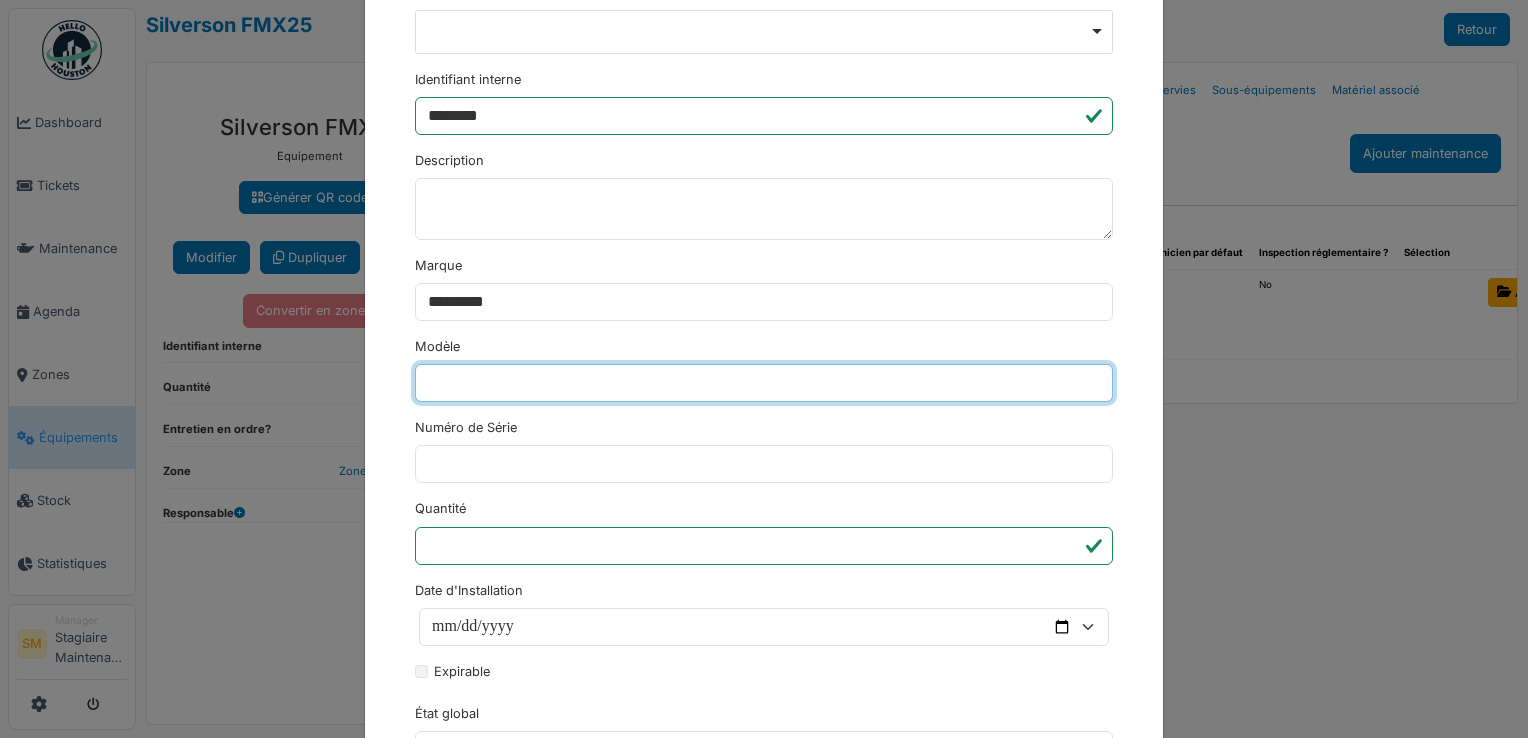 click on "Modèle" at bounding box center [764, 383] 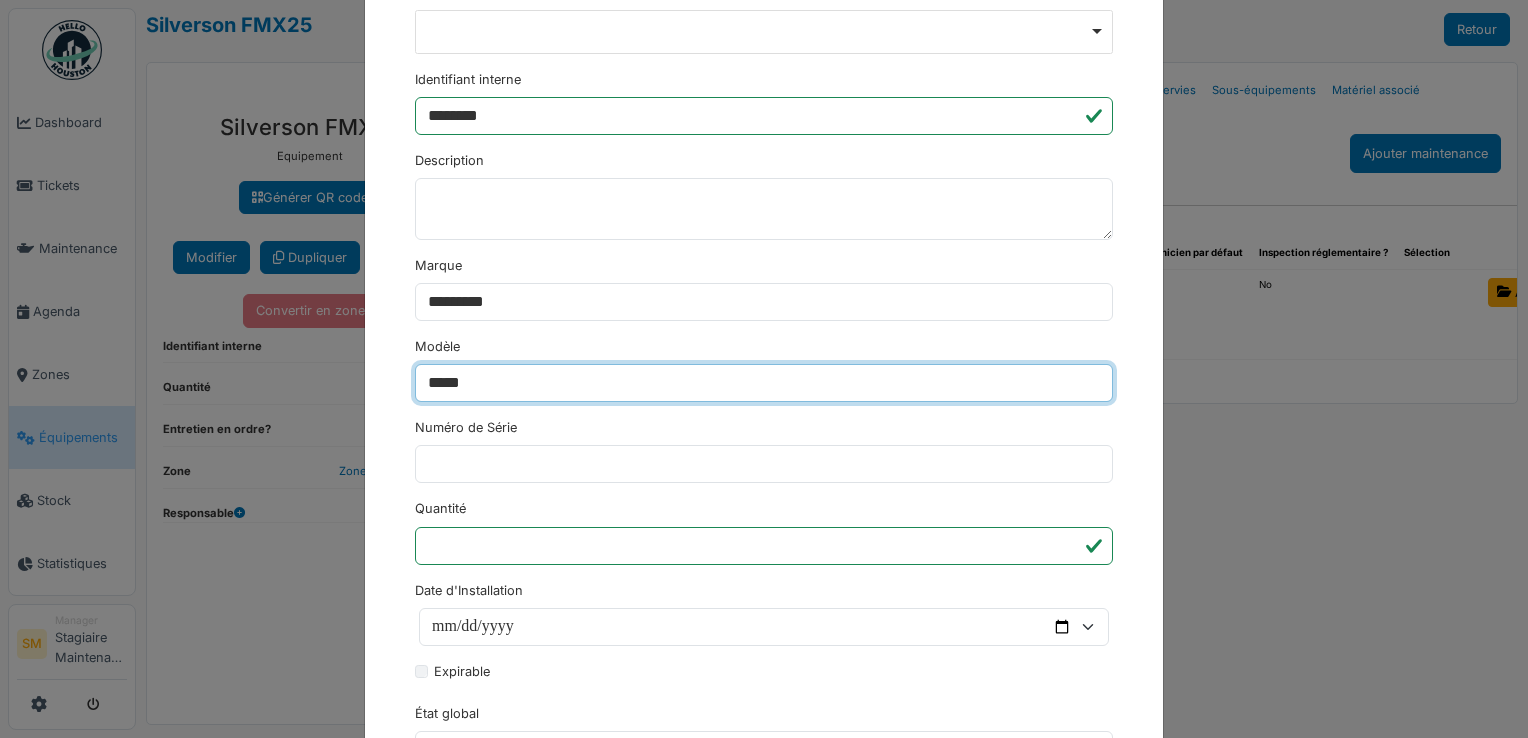 type on "*****" 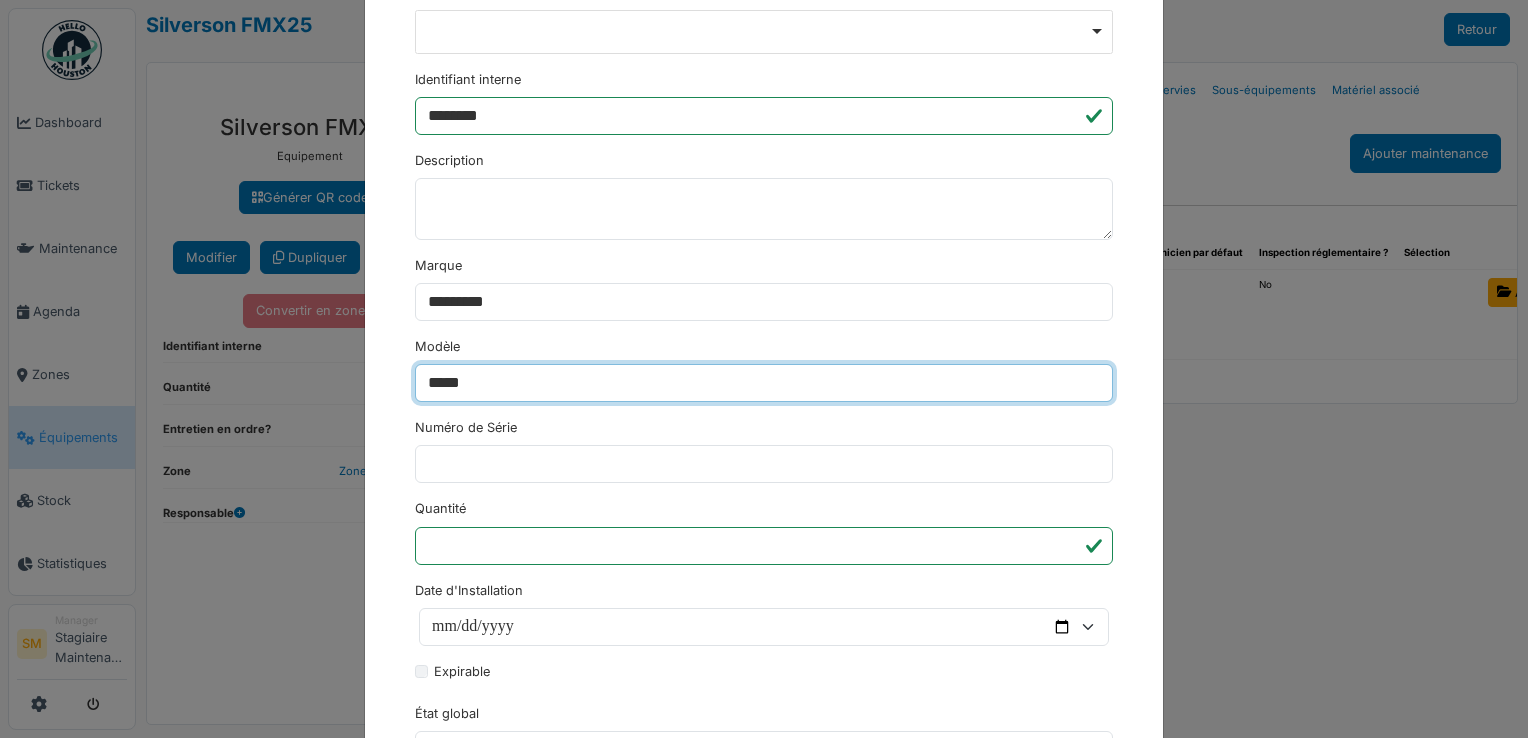click on "********" at bounding box center [453, 1149] 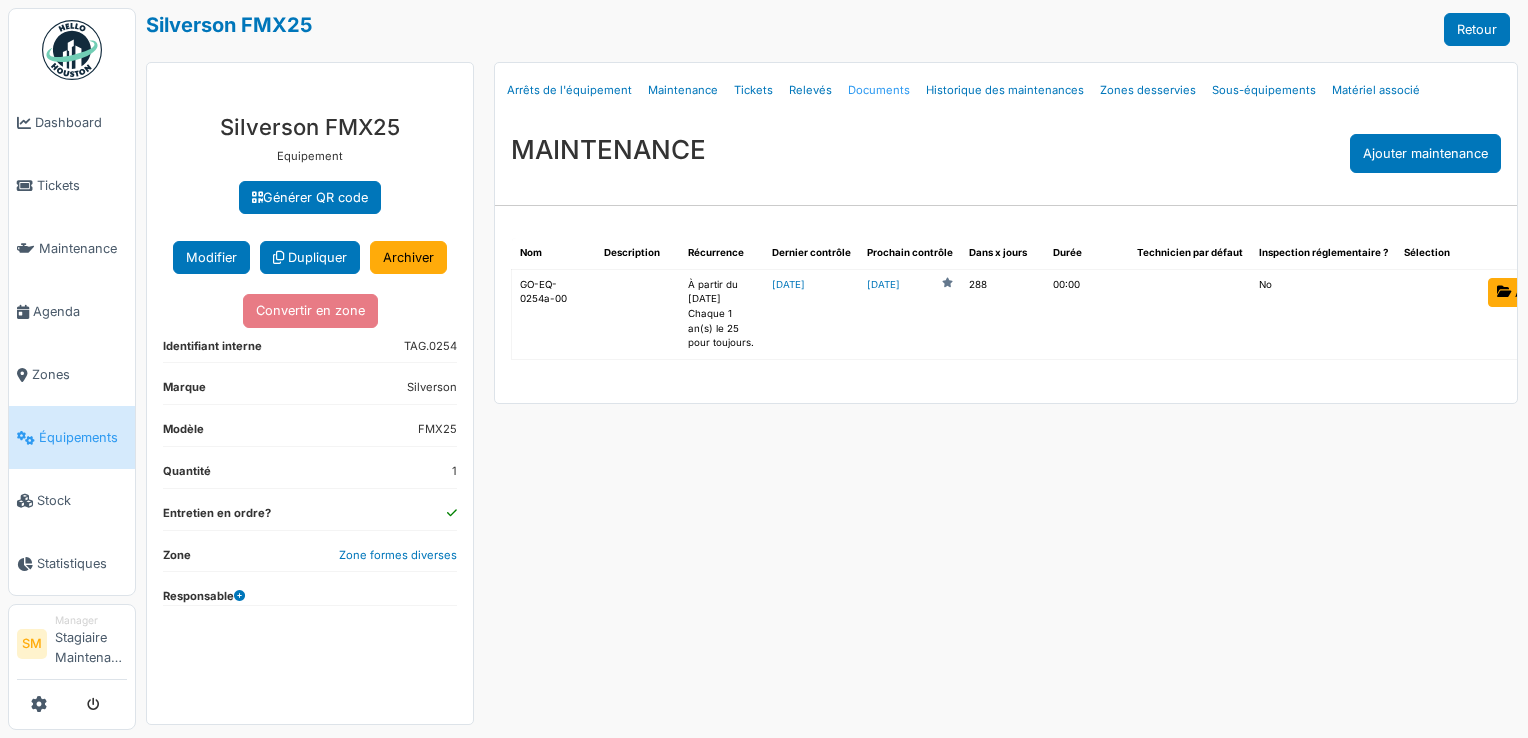 click on "Documents" at bounding box center [879, 90] 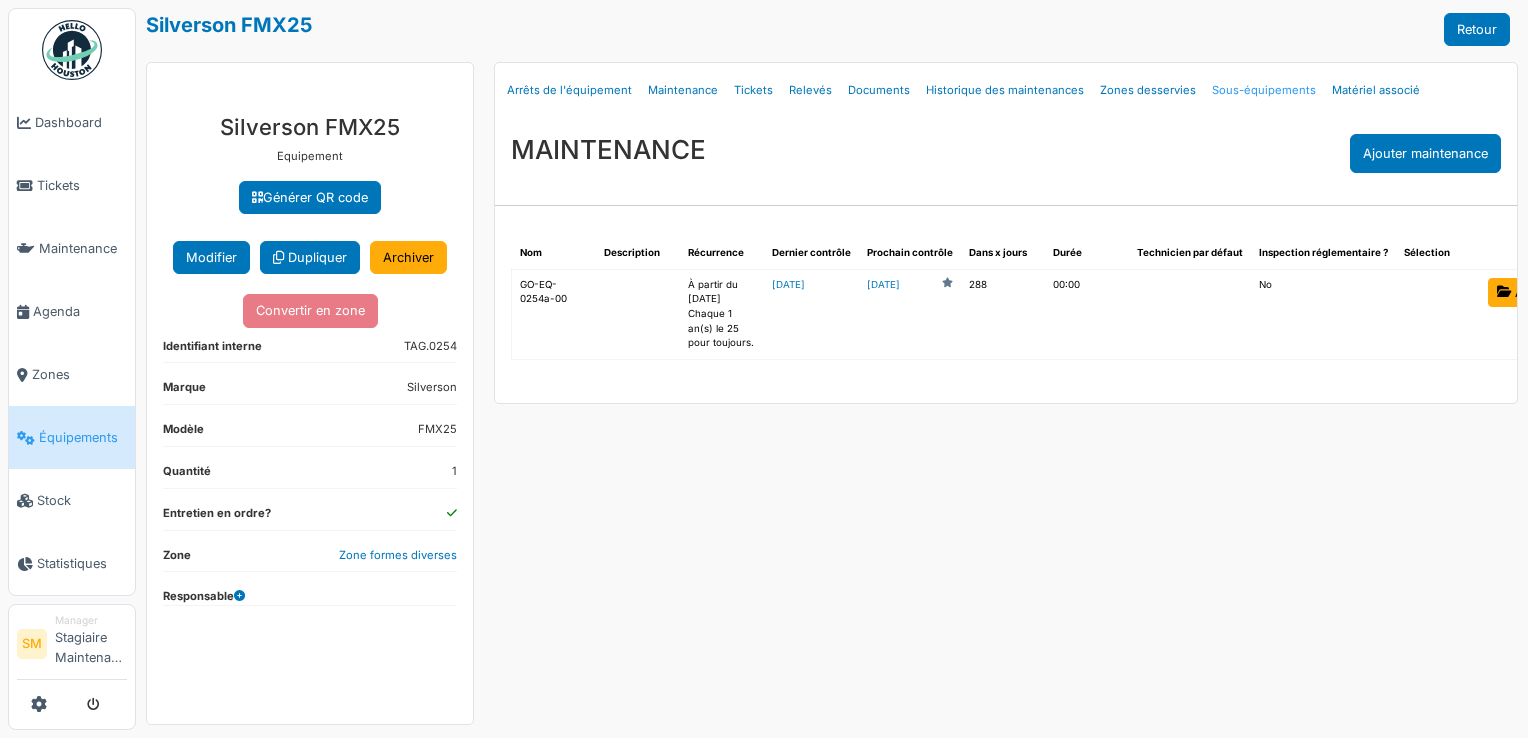 select on "***" 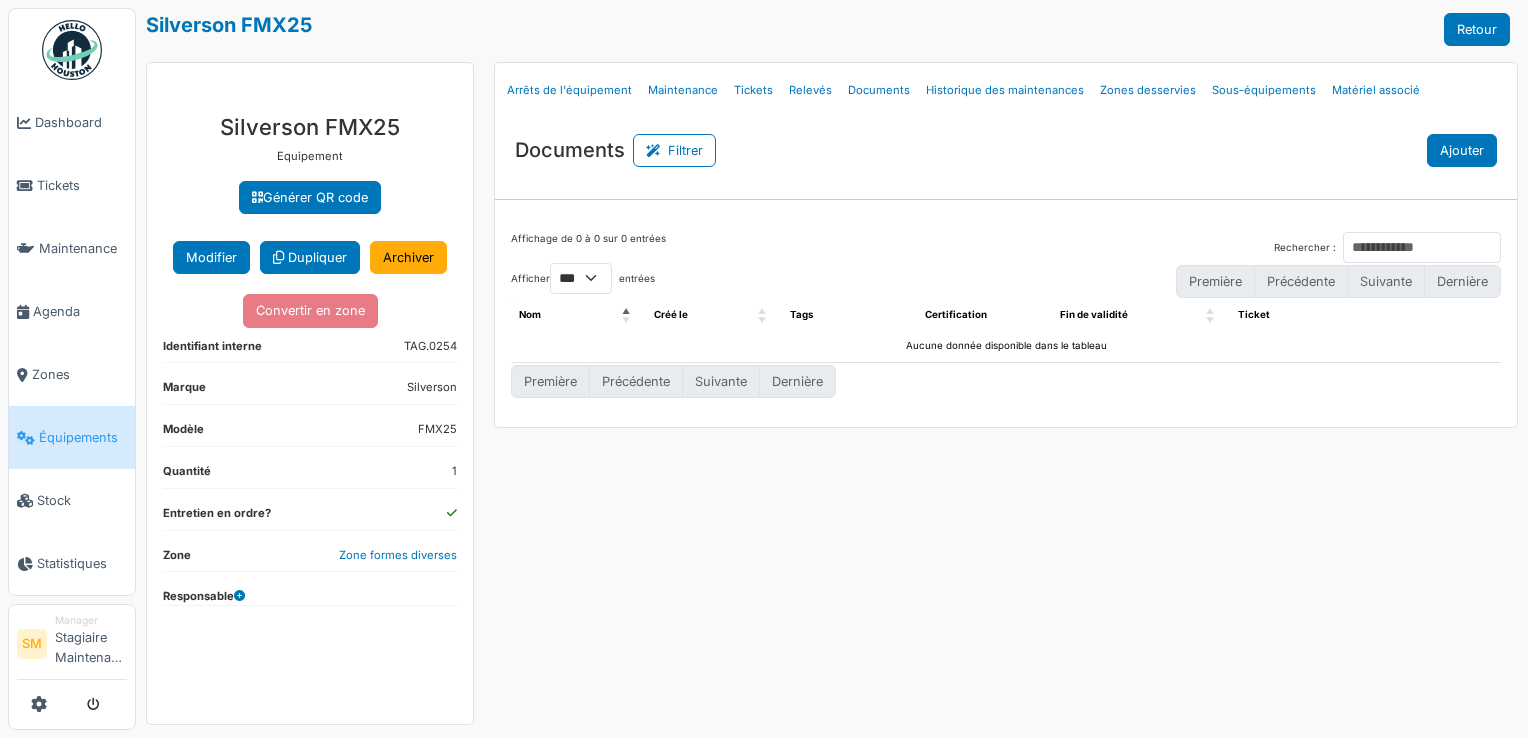 click on "Ajouter" at bounding box center (1462, 150) 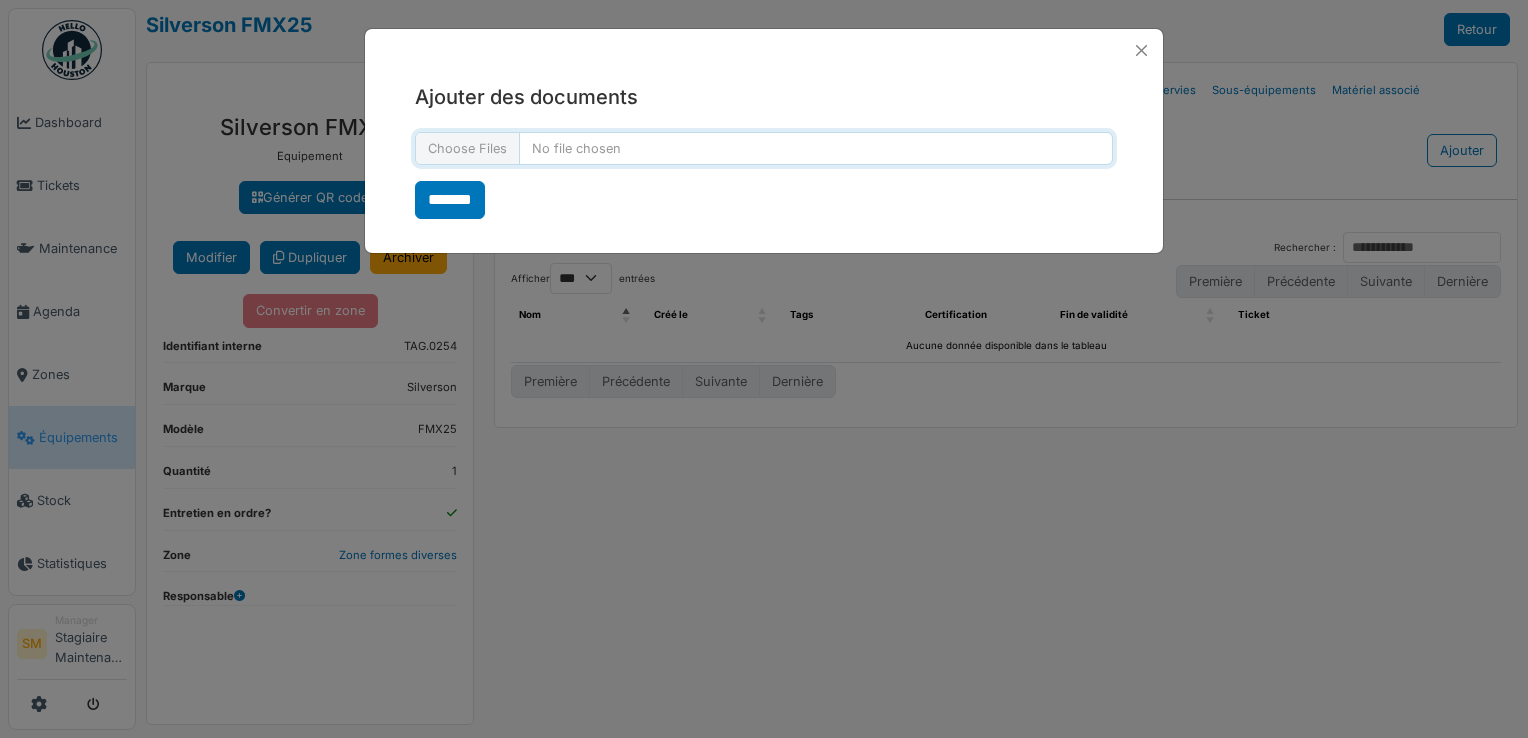 click at bounding box center [764, 148] 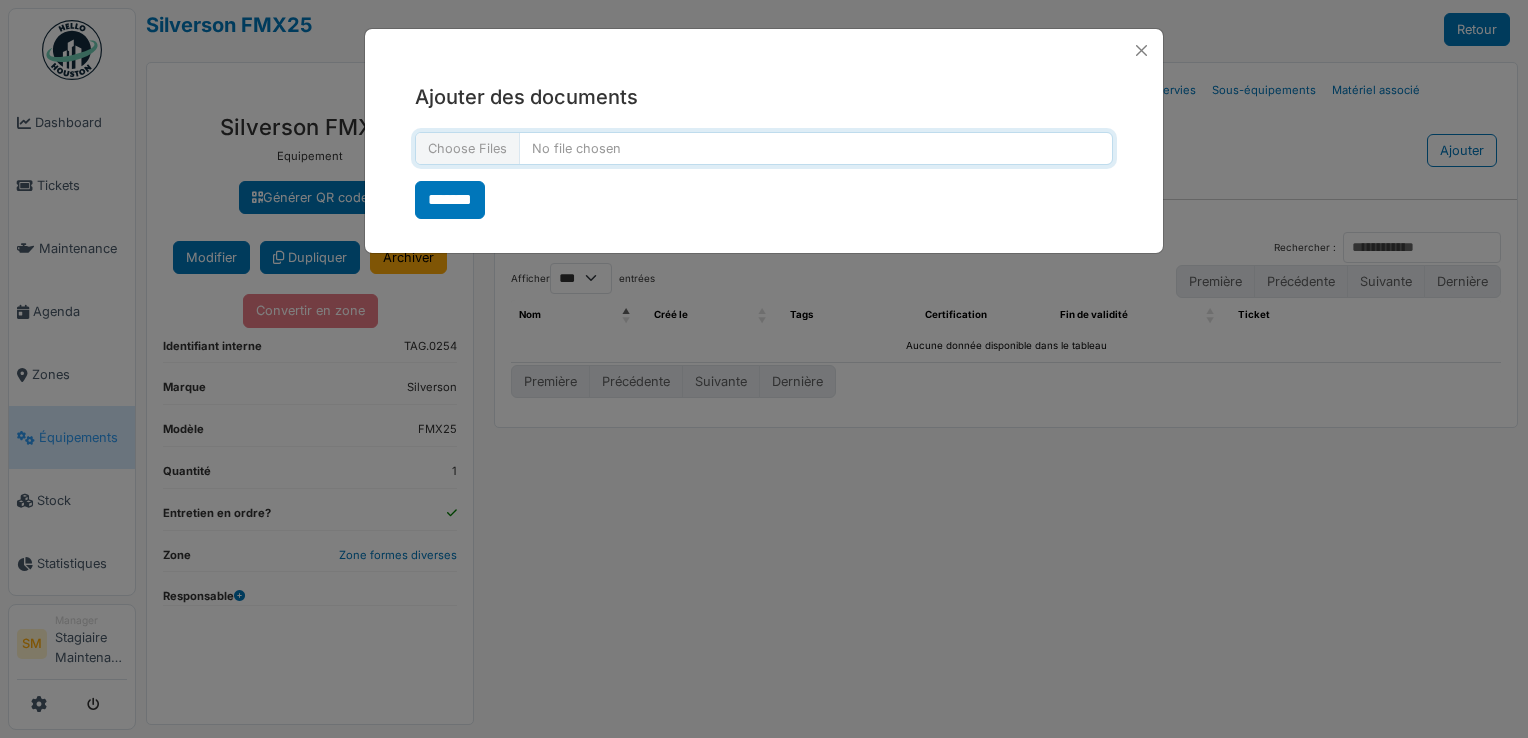 type on "**********" 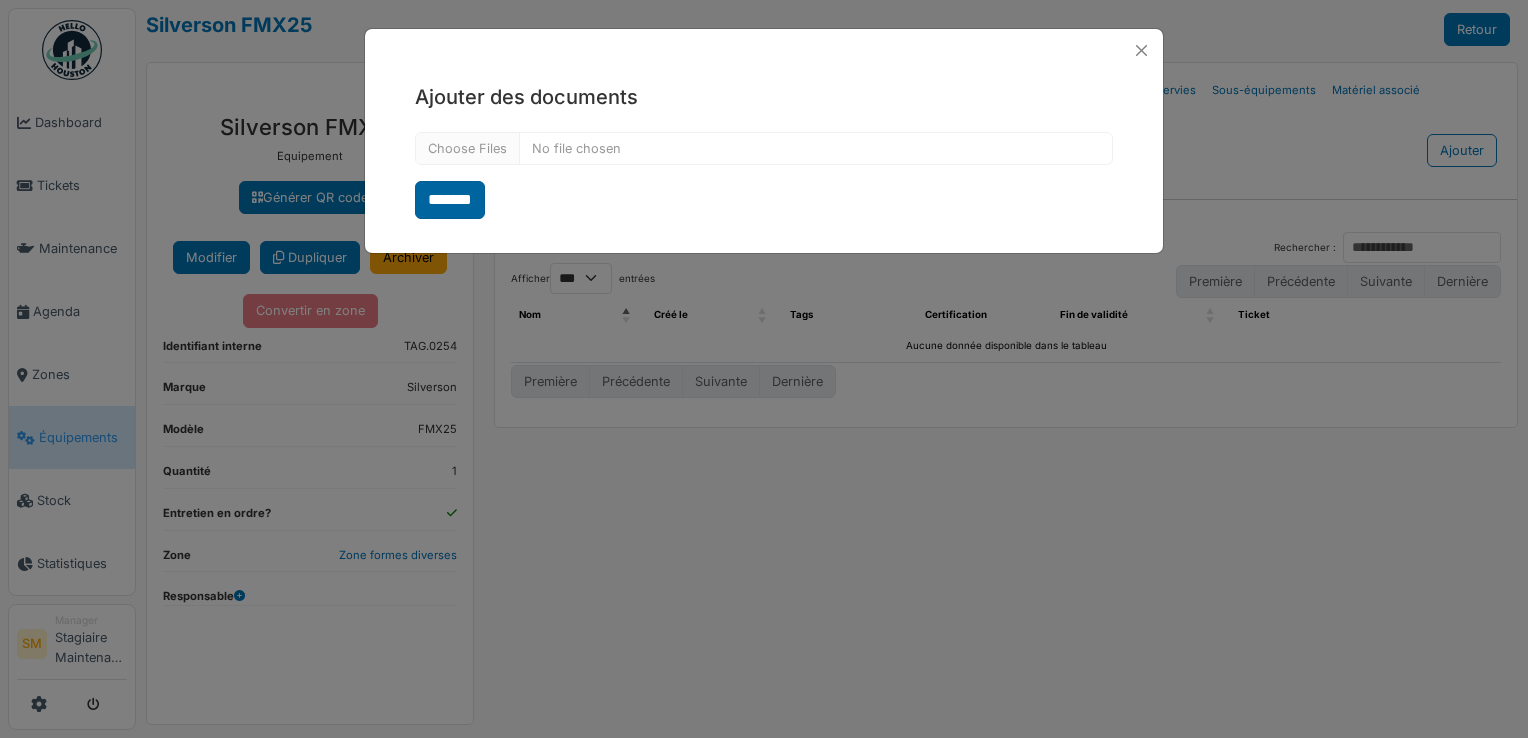click on "*******" at bounding box center [450, 200] 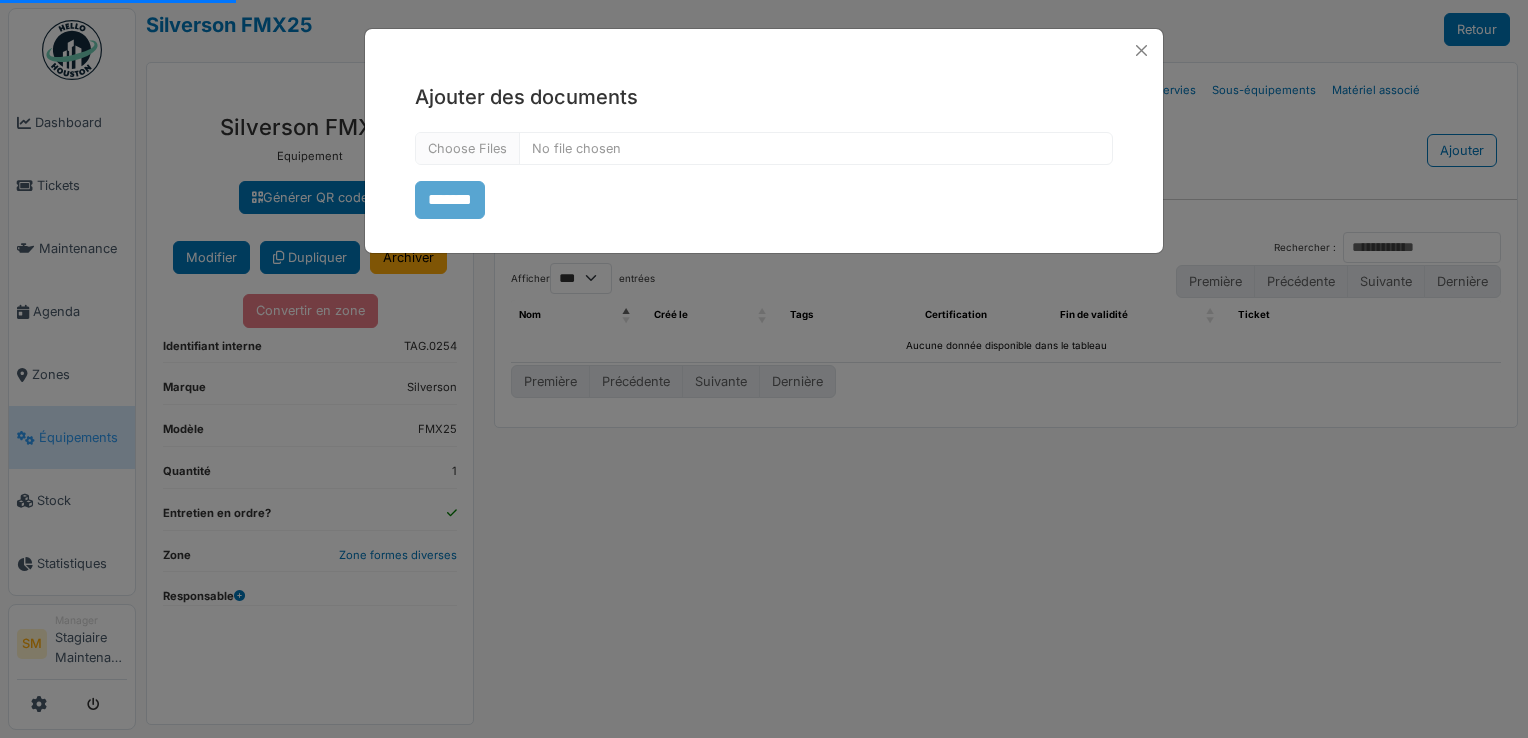 select on "***" 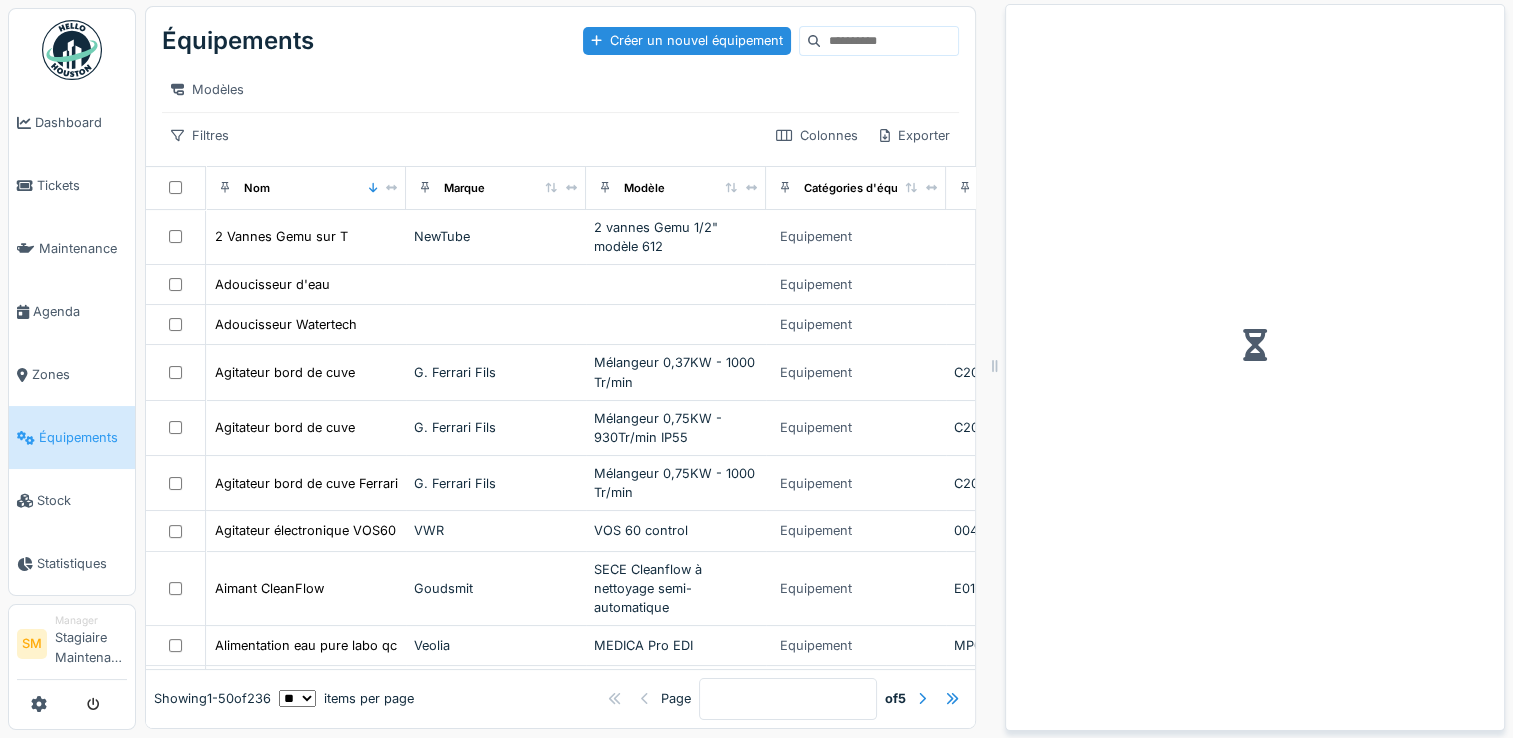 scroll, scrollTop: 18, scrollLeft: 0, axis: vertical 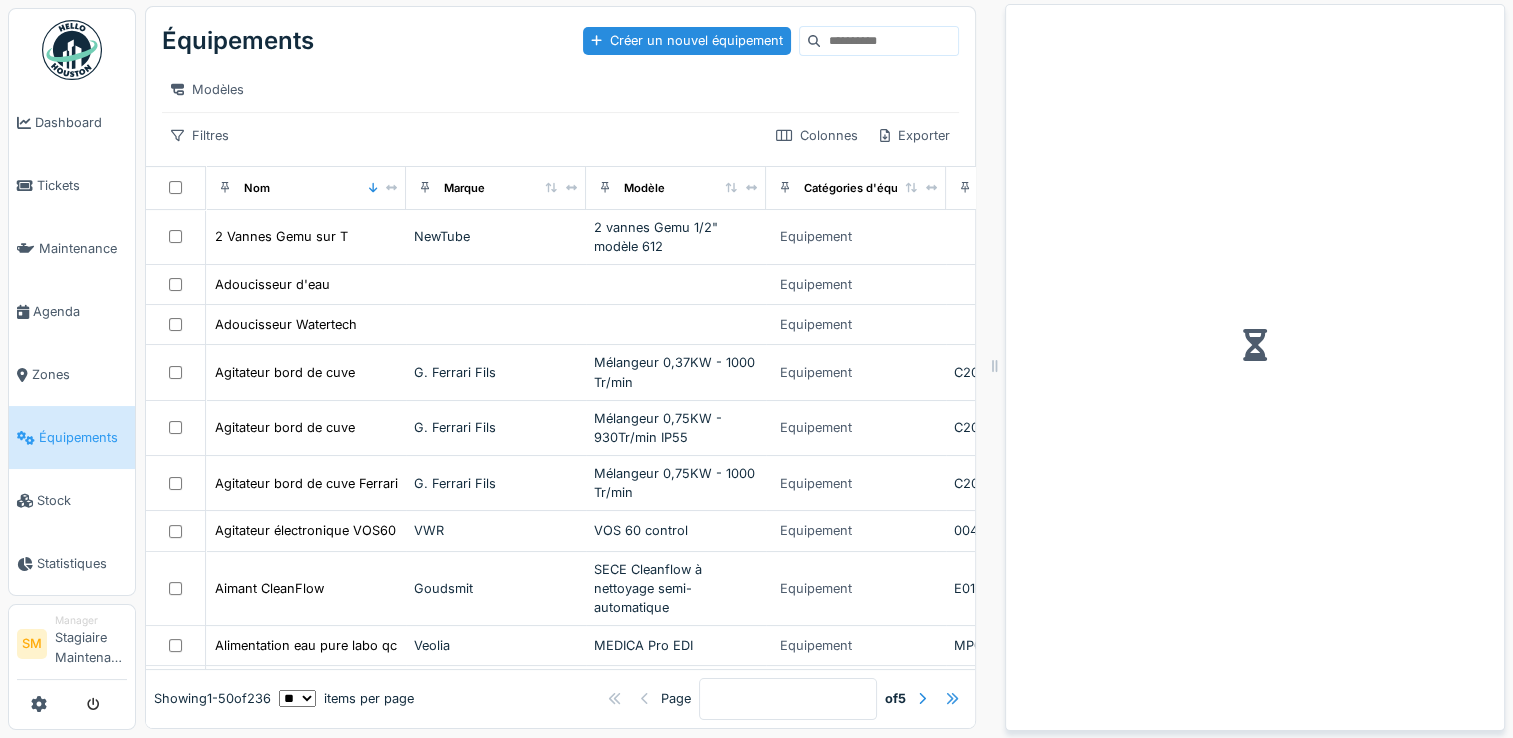 click at bounding box center (952, 699) 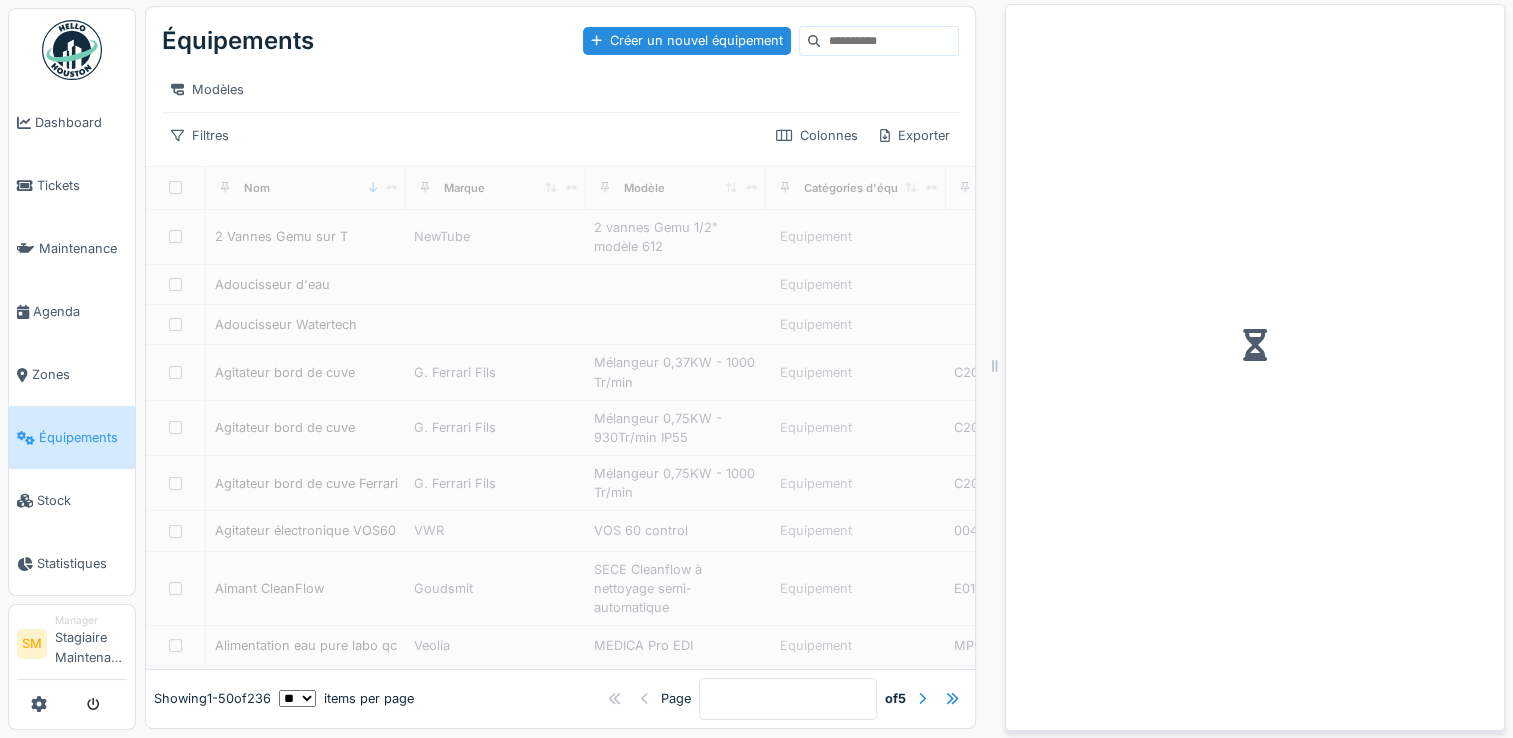 type on "*" 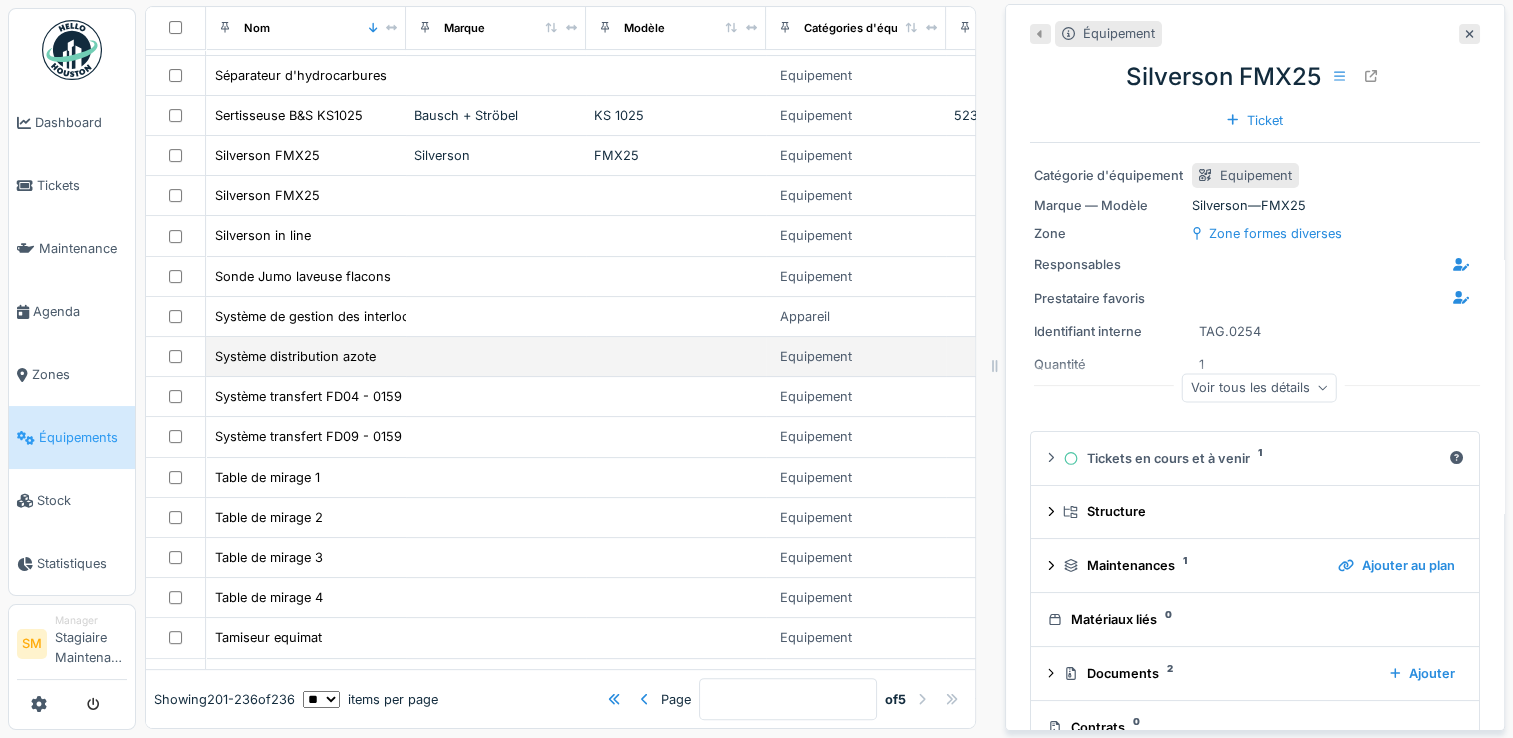 scroll, scrollTop: 365, scrollLeft: 0, axis: vertical 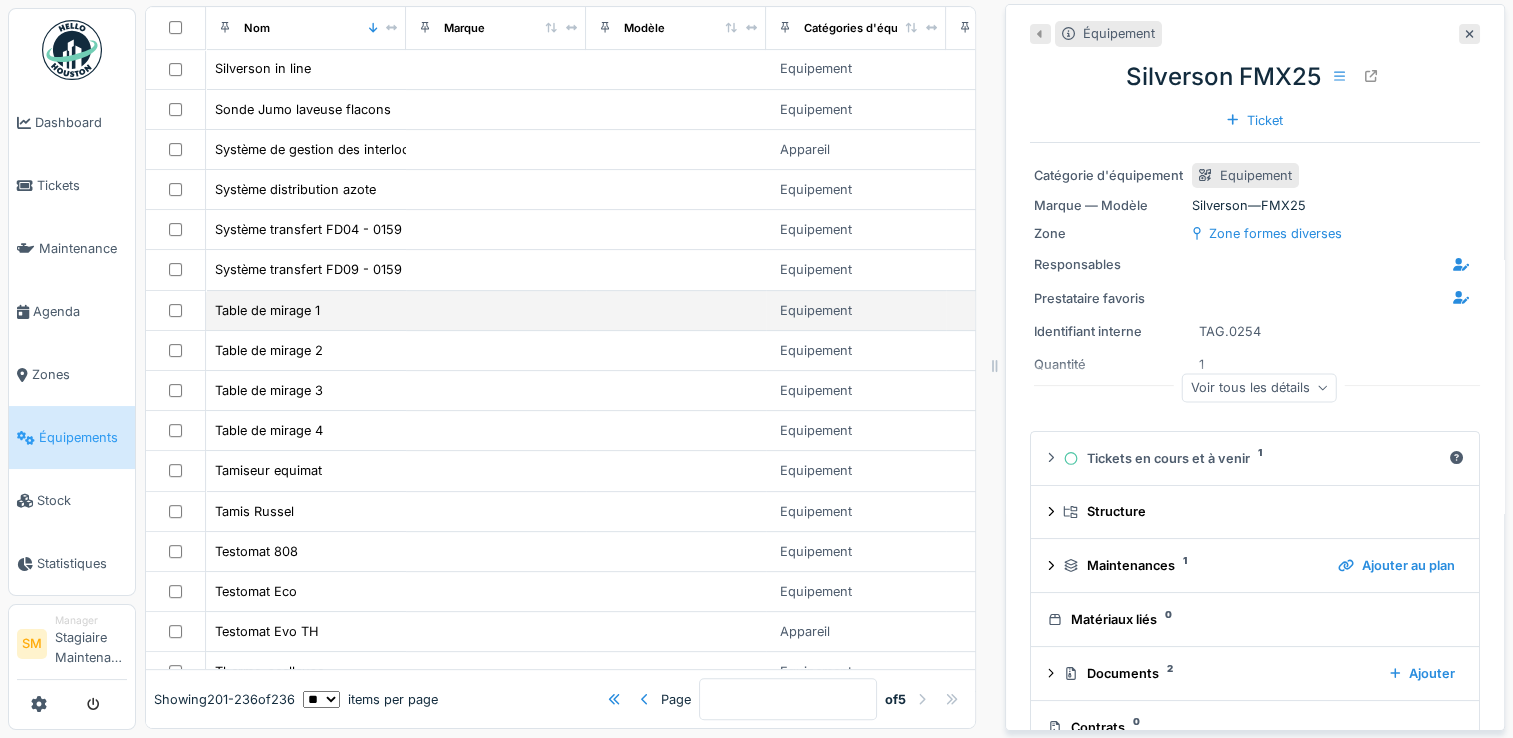 click on "Table de mirage 1" at bounding box center (306, 310) 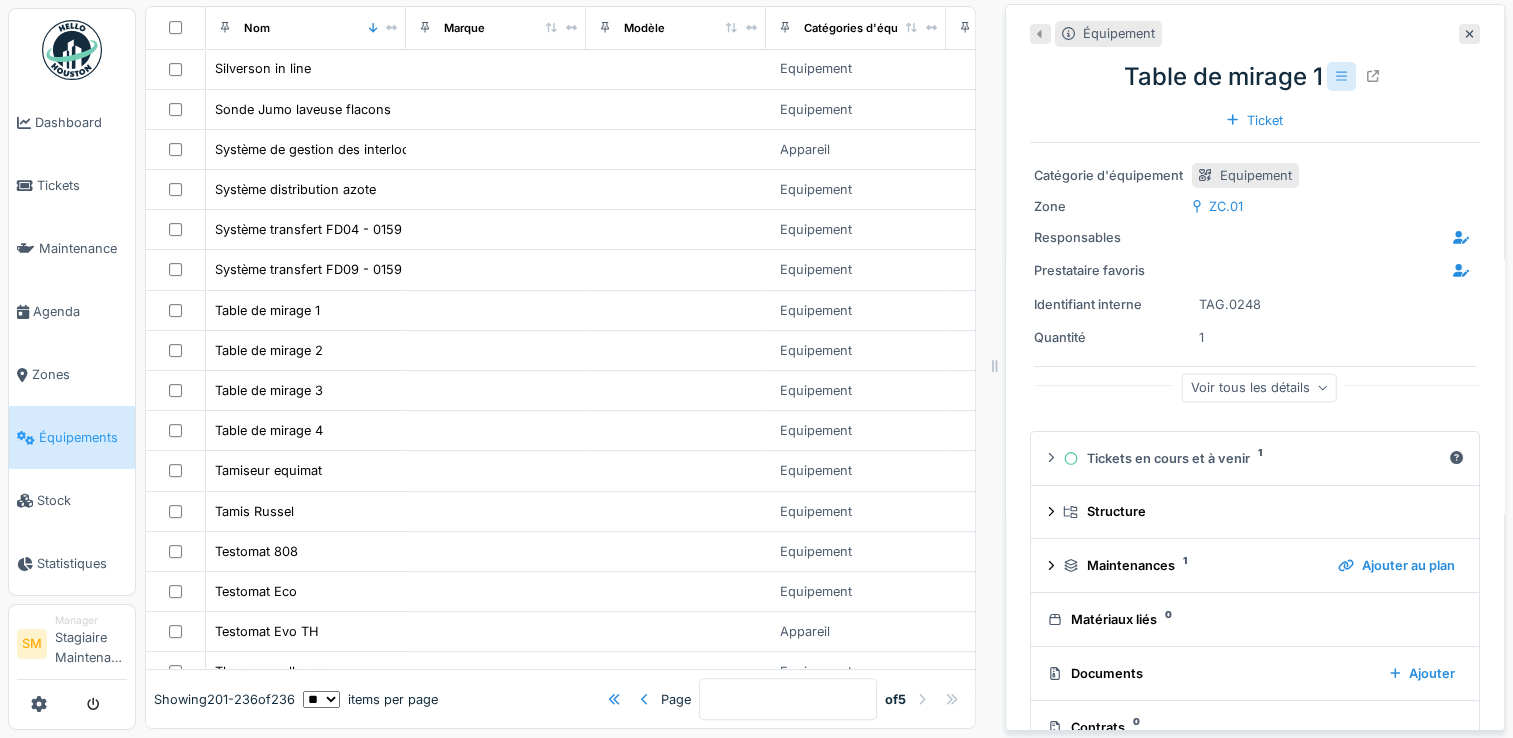 click 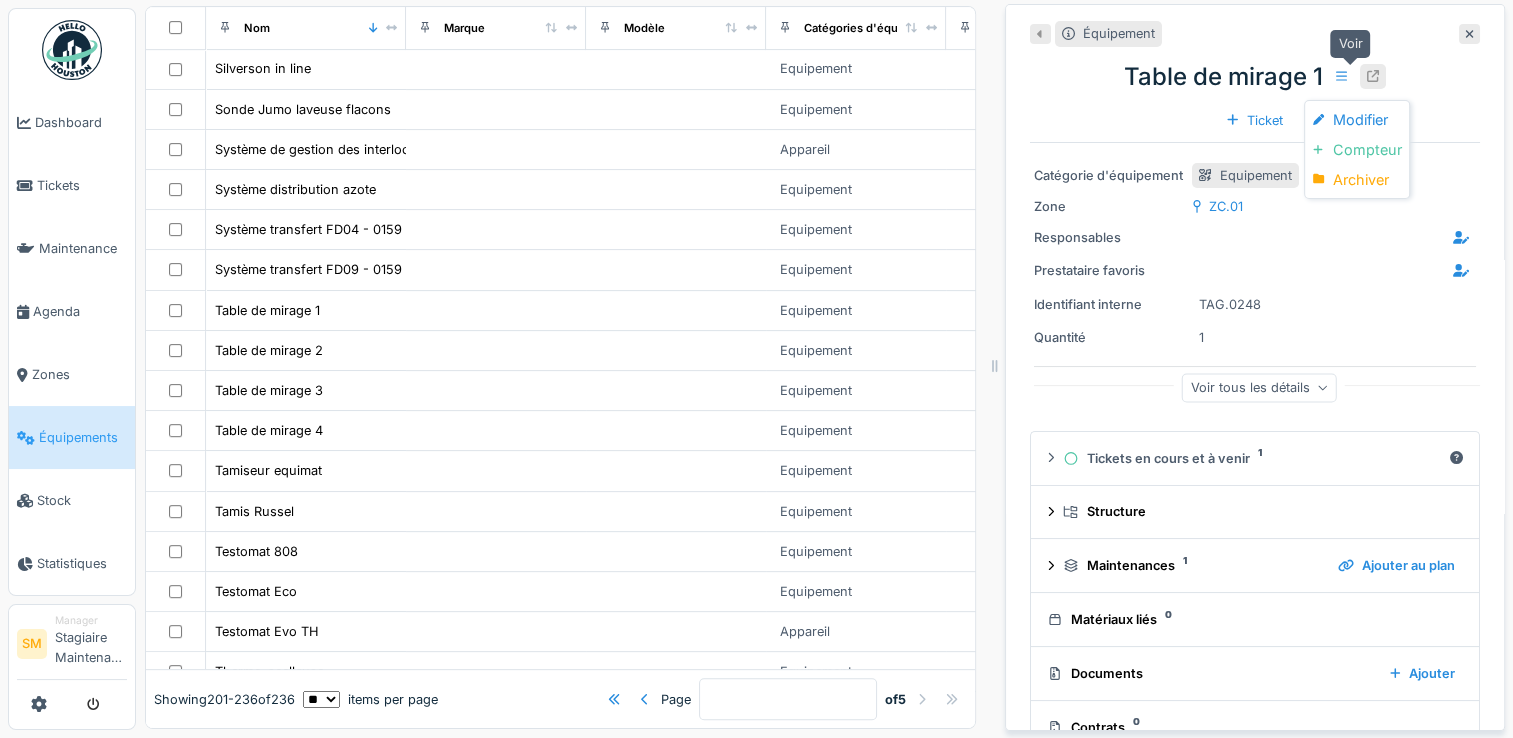 click 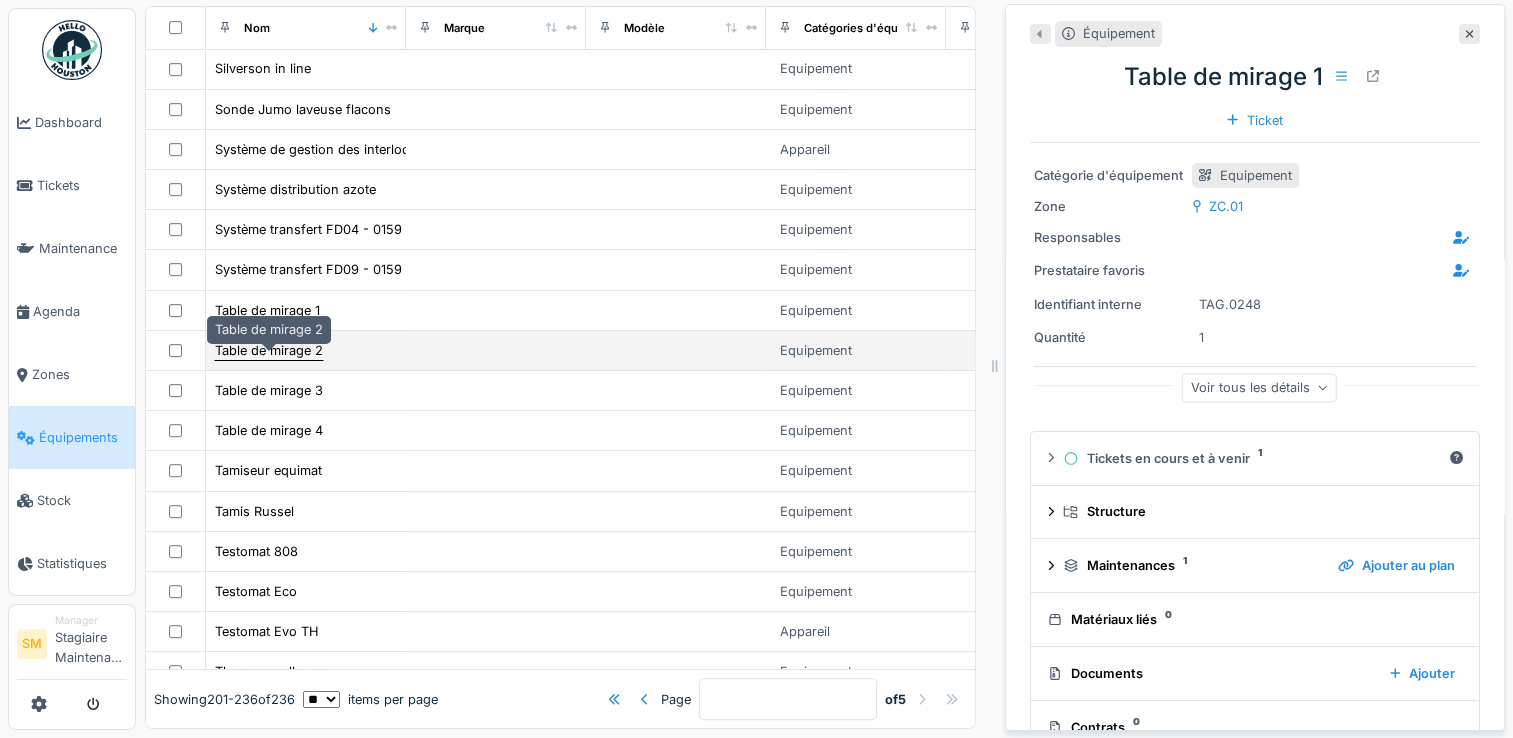 click on "Table de mirage 2" at bounding box center (269, 350) 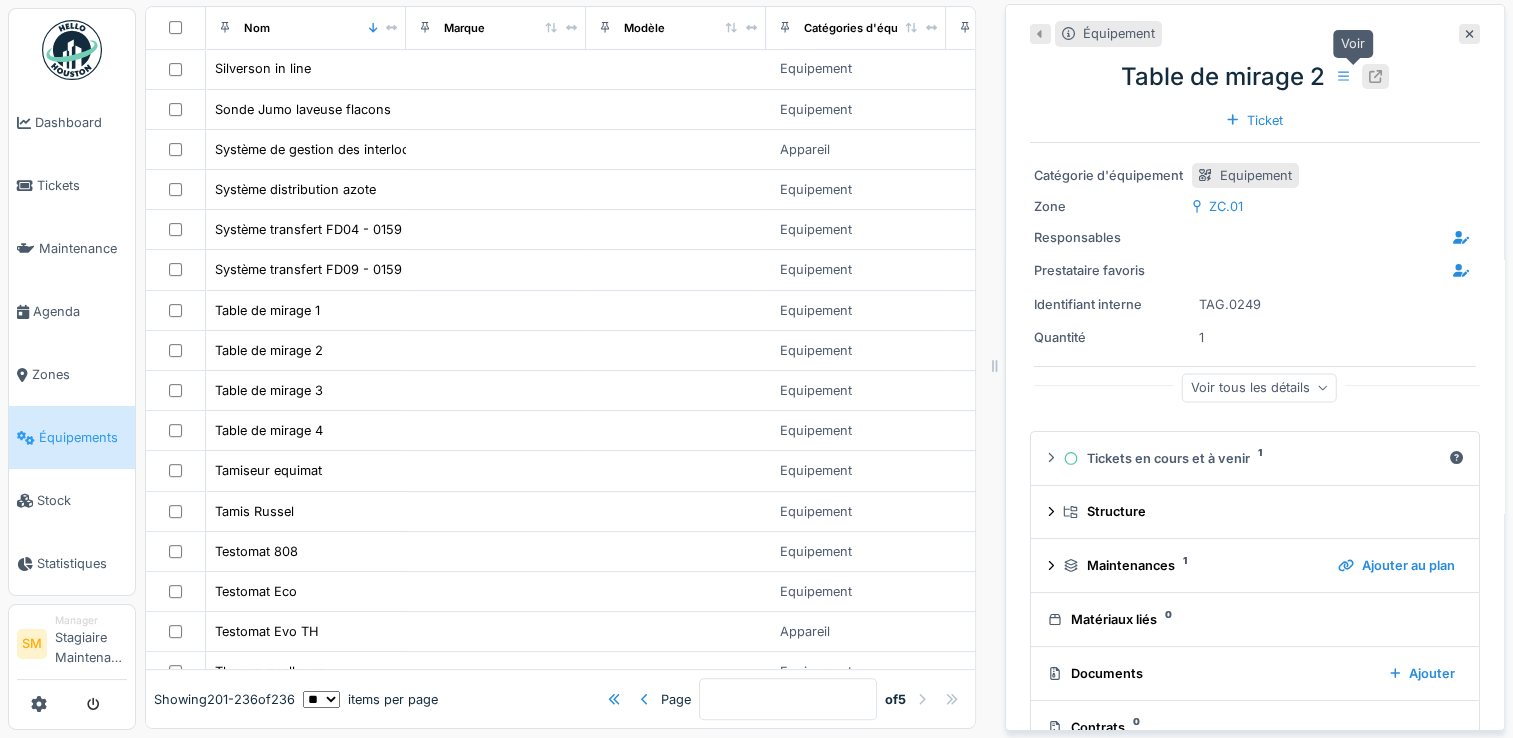 click 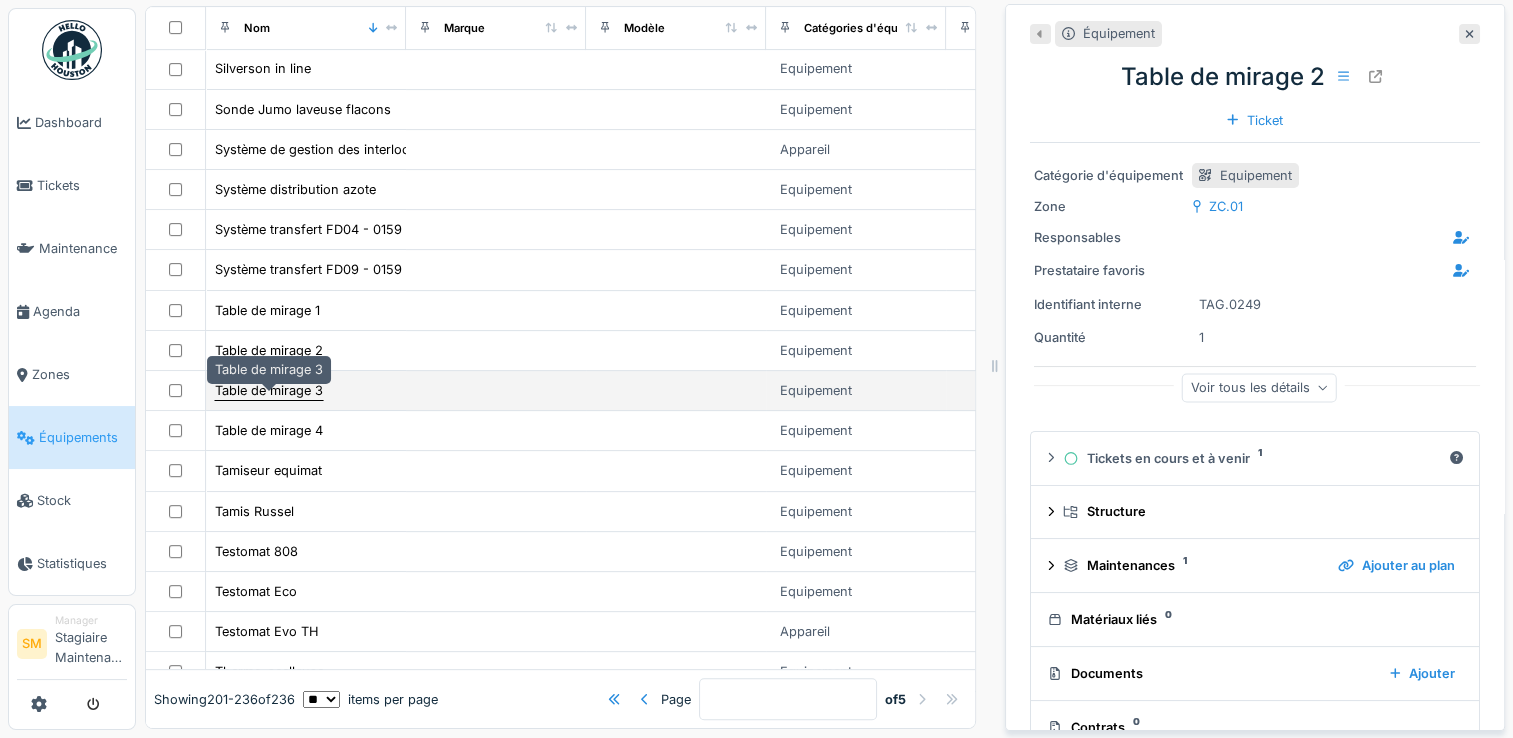 click on "Table de mirage 3" at bounding box center (269, 390) 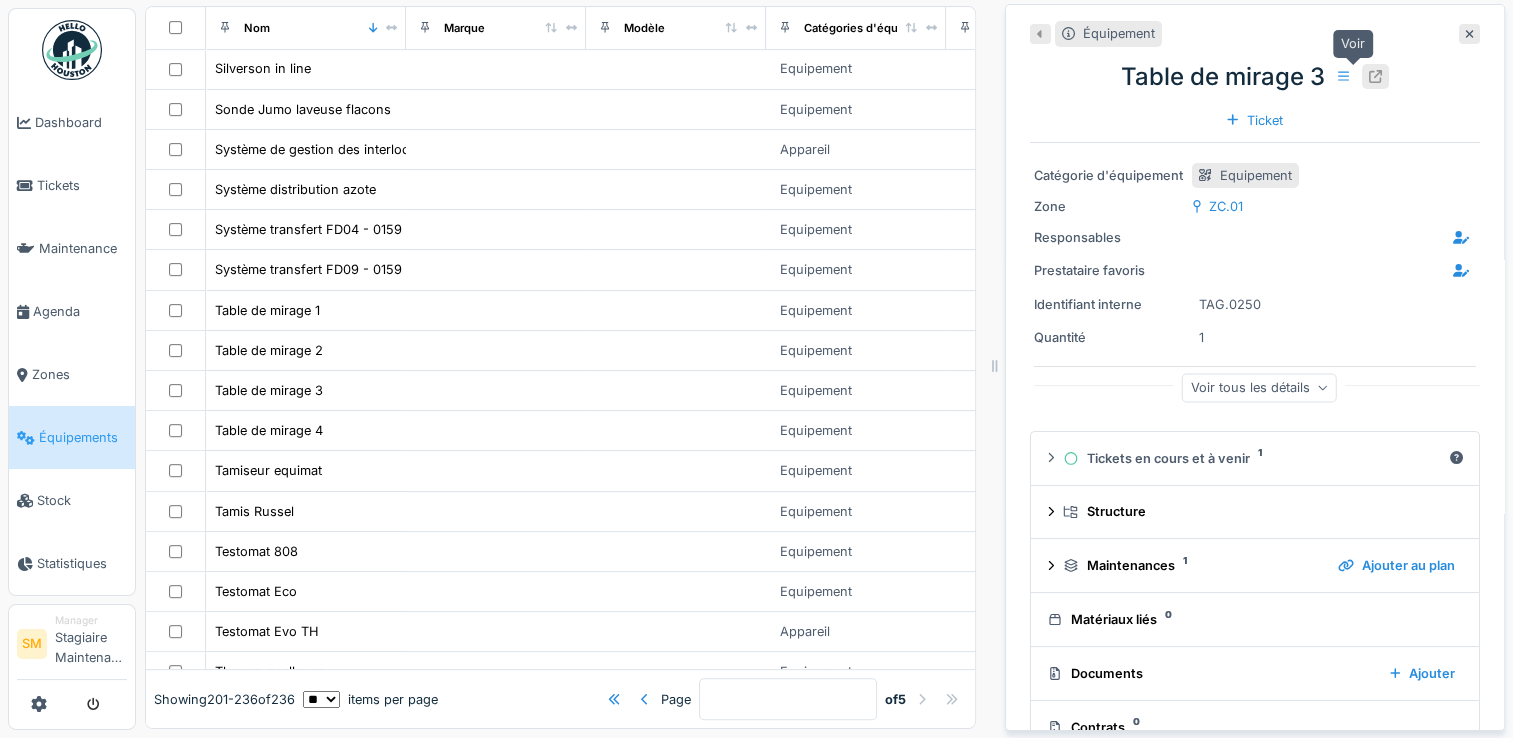 click 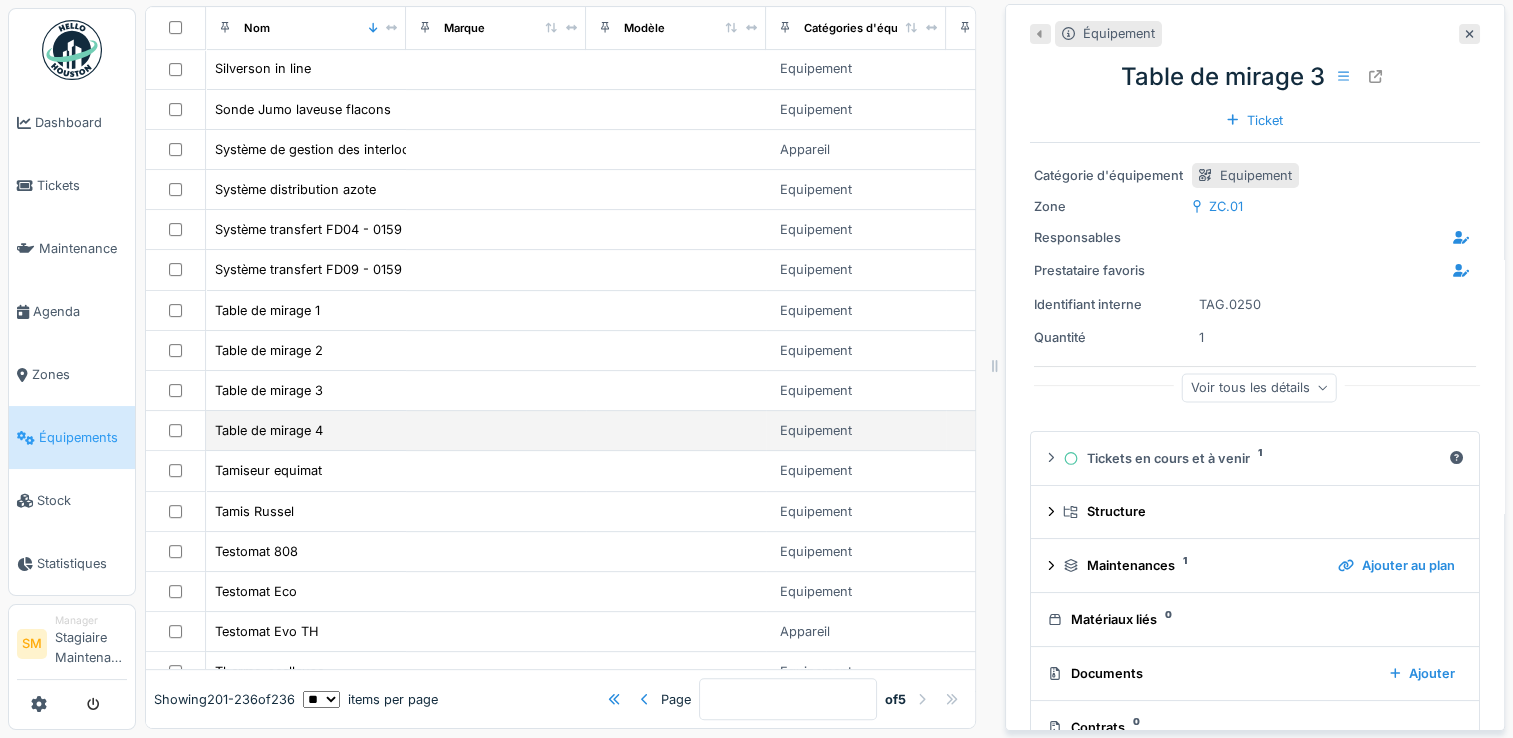 click on "Table de mirage 4" at bounding box center [306, 430] 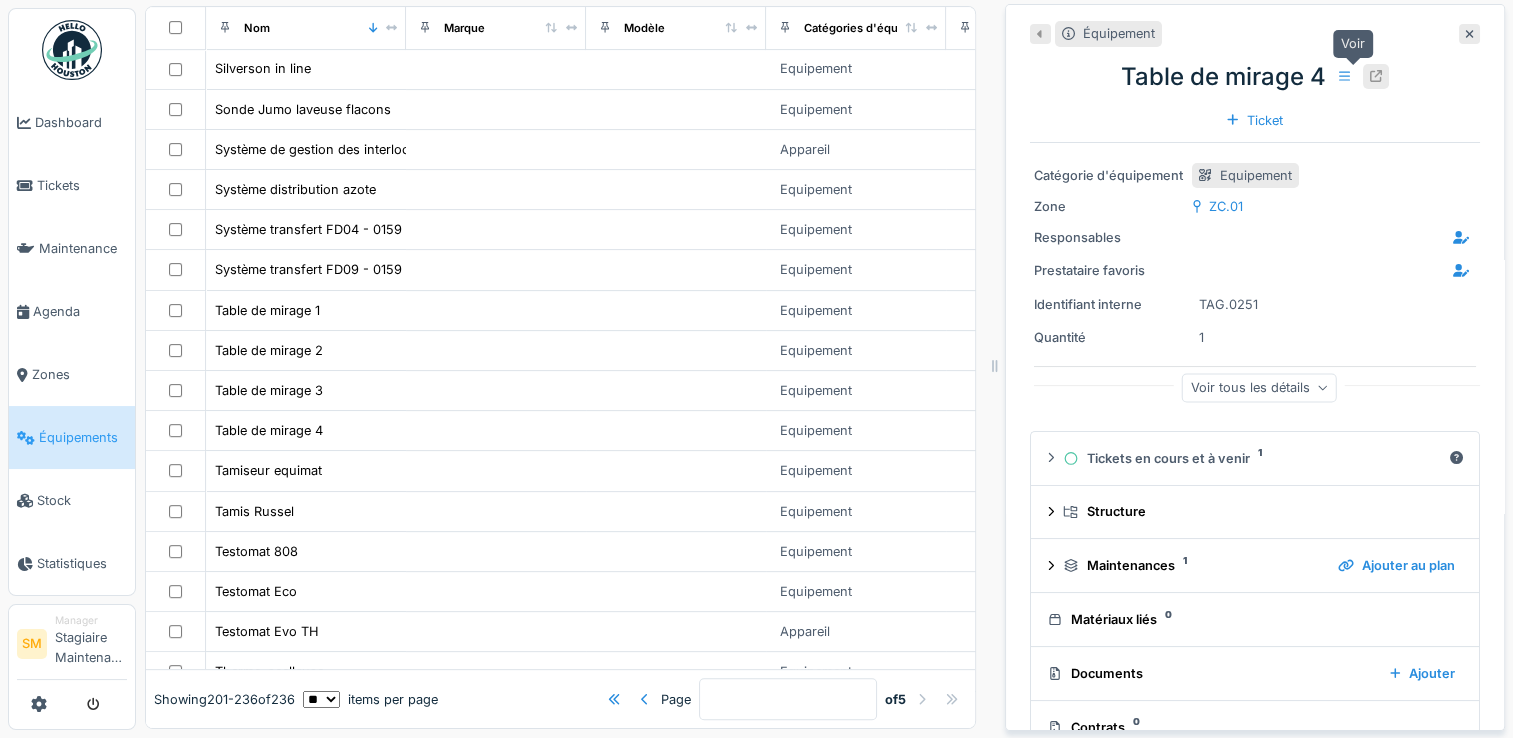 click at bounding box center [1376, 76] 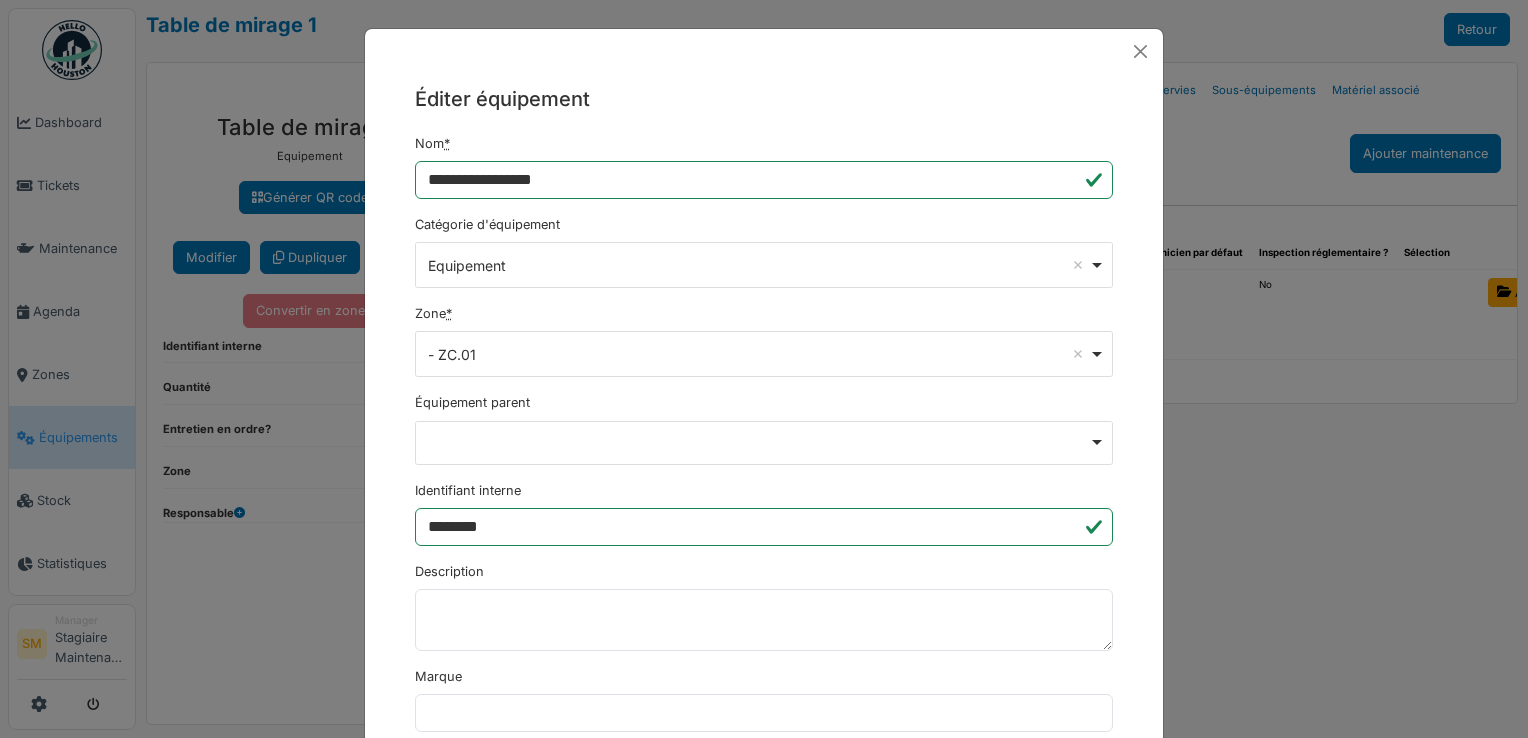 scroll, scrollTop: 0, scrollLeft: 0, axis: both 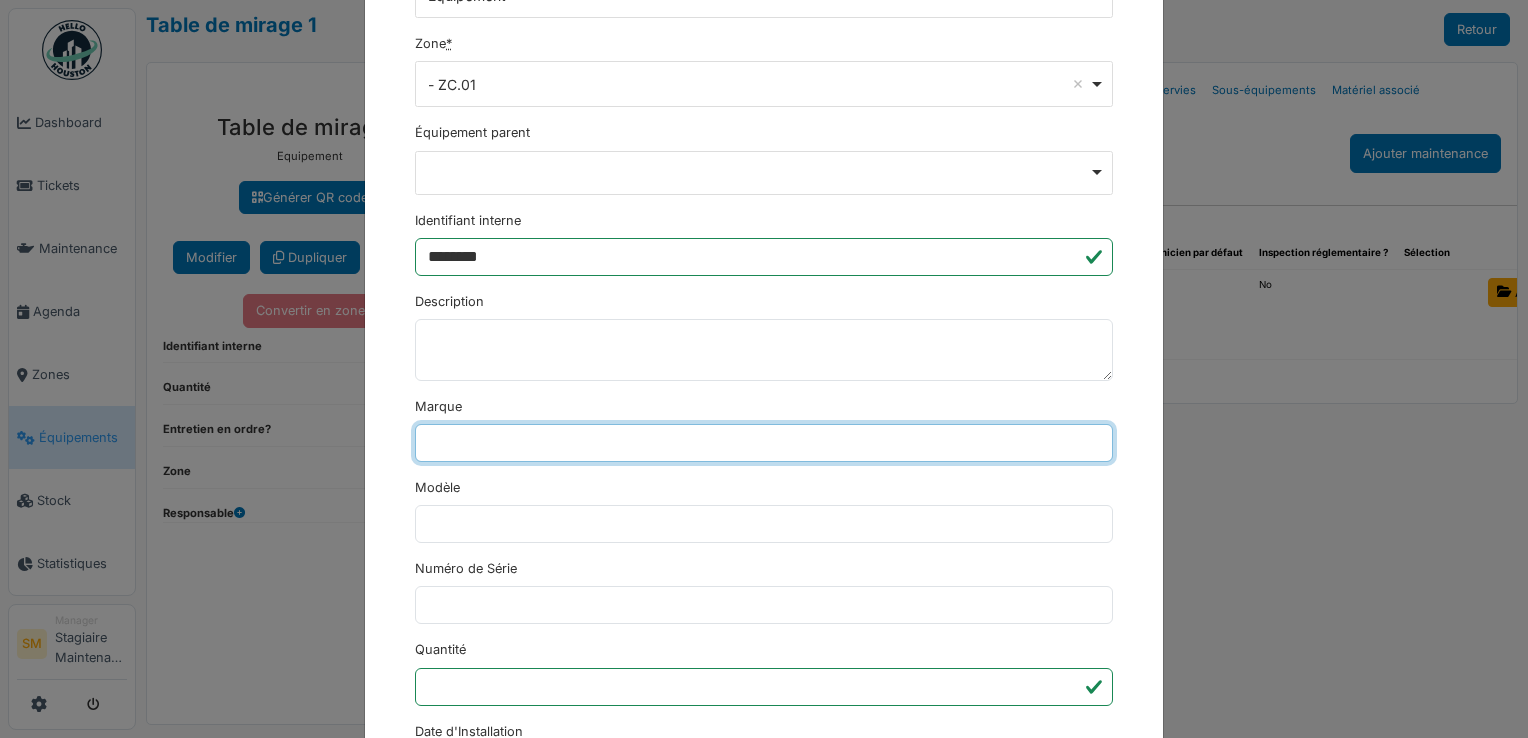 click on "Marque" at bounding box center [764, 443] 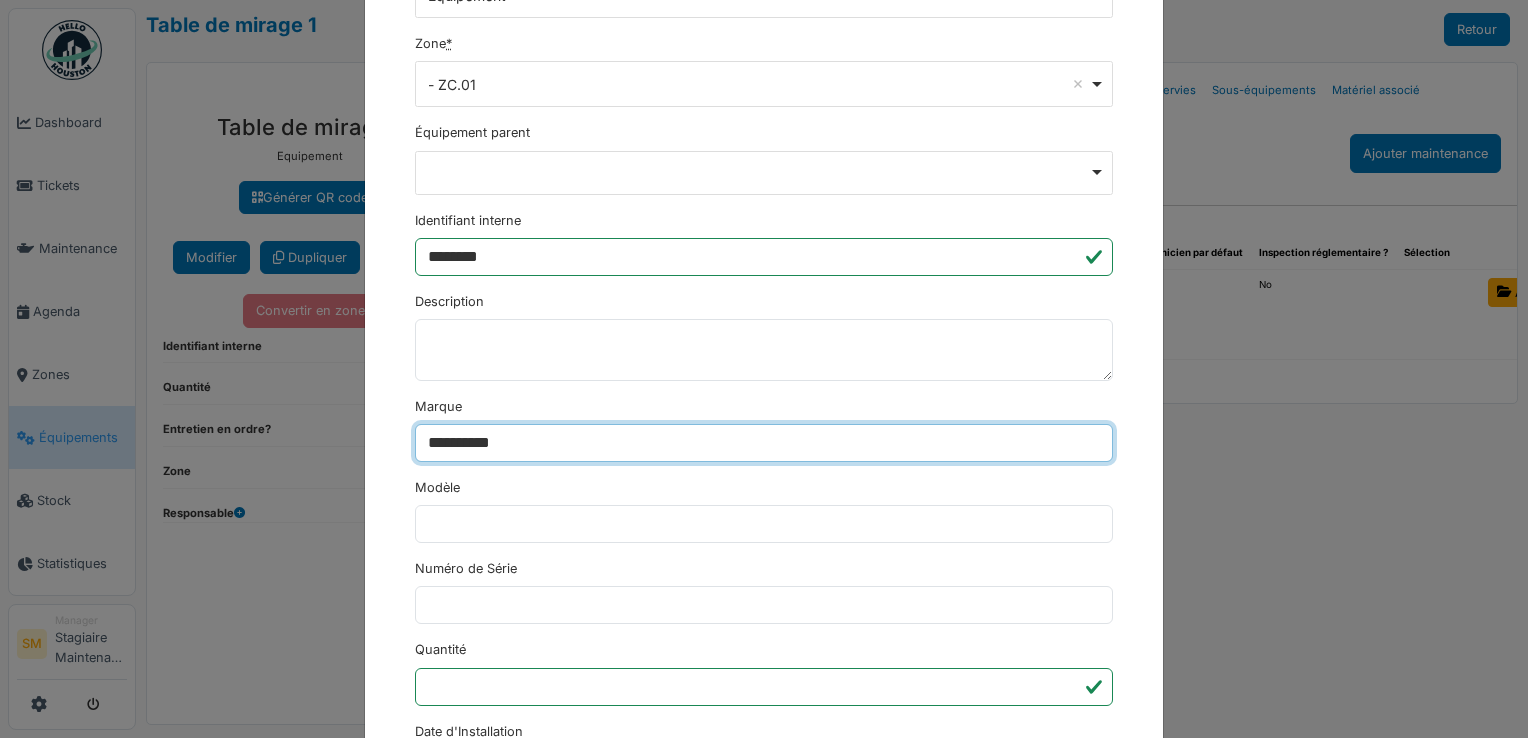 type on "*********" 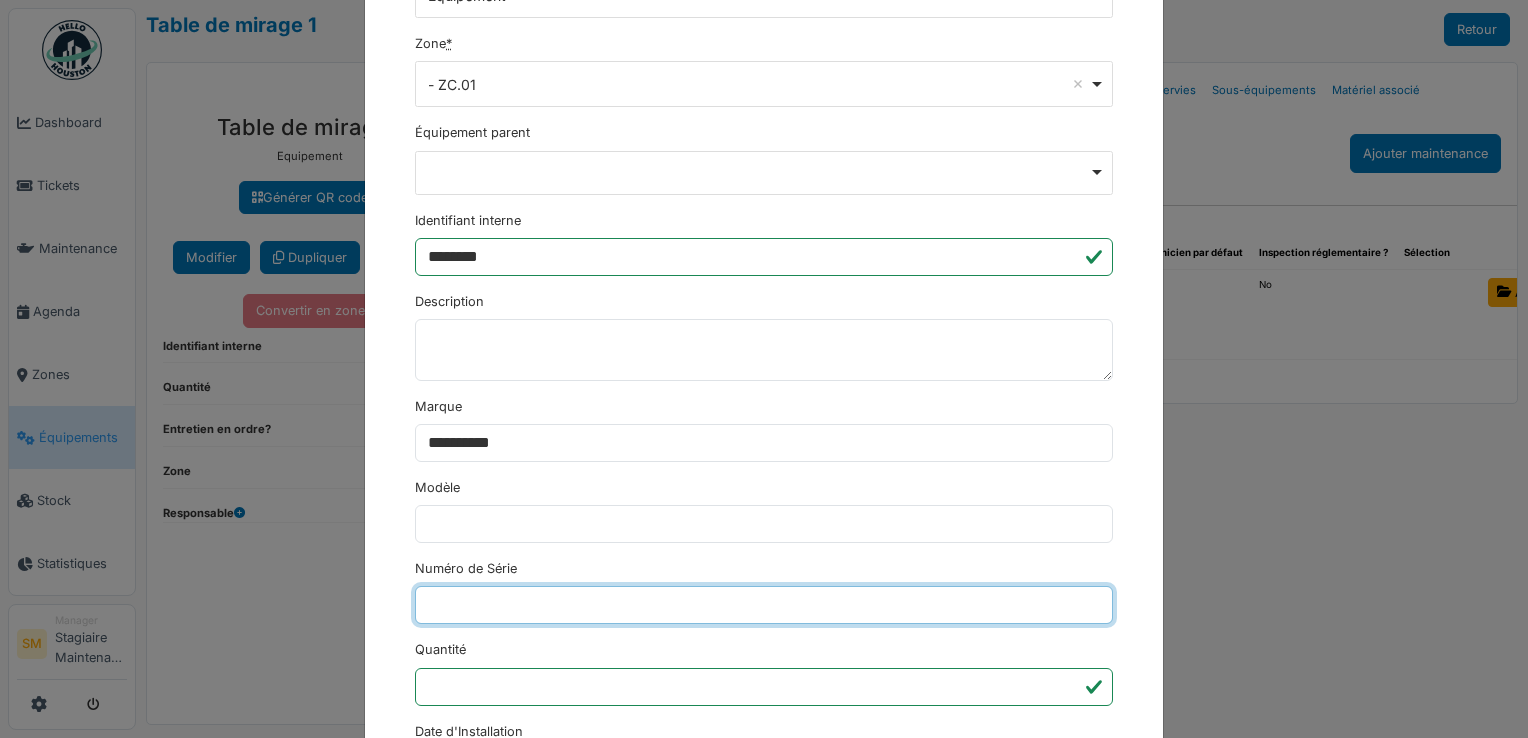 click on "Numéro de Série" at bounding box center (764, 605) 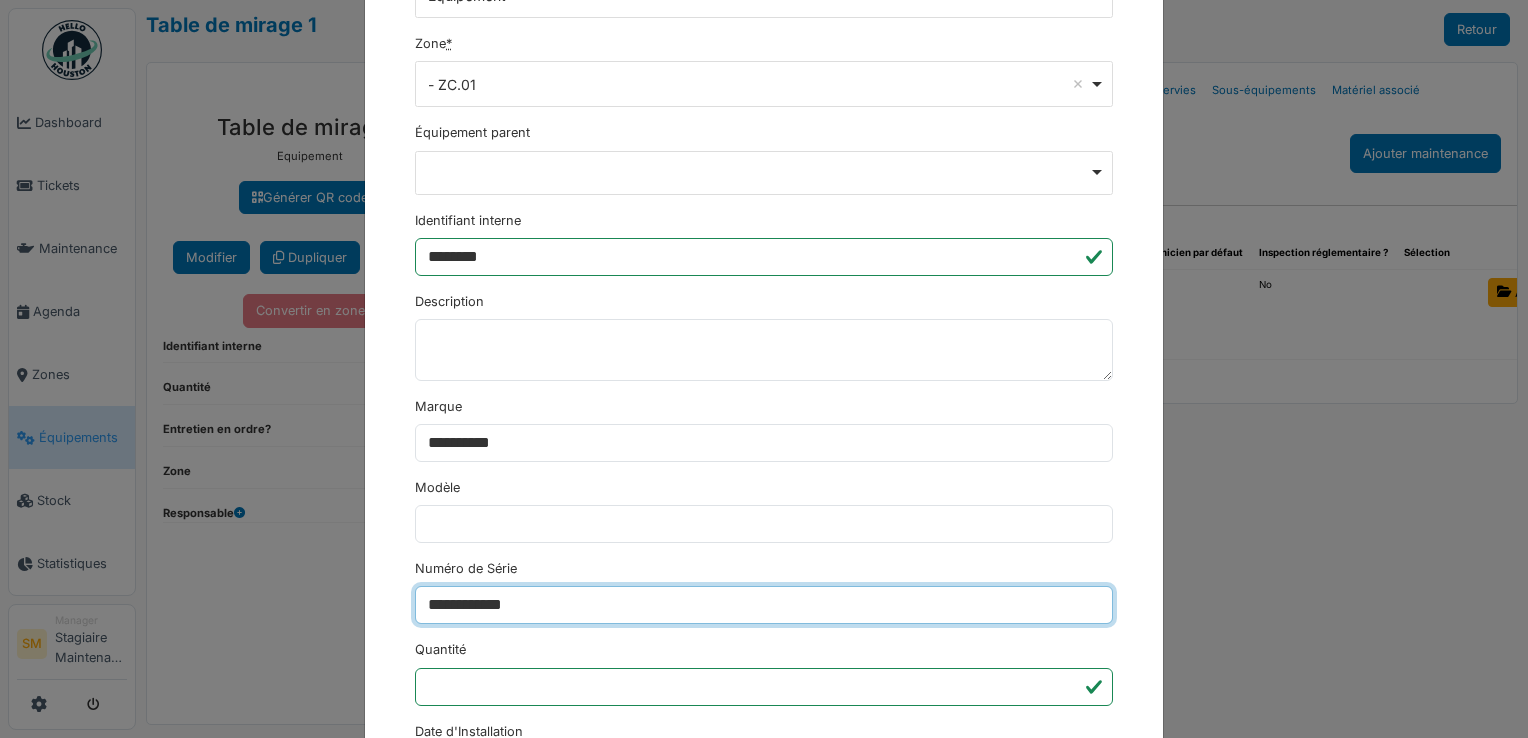 type on "**********" 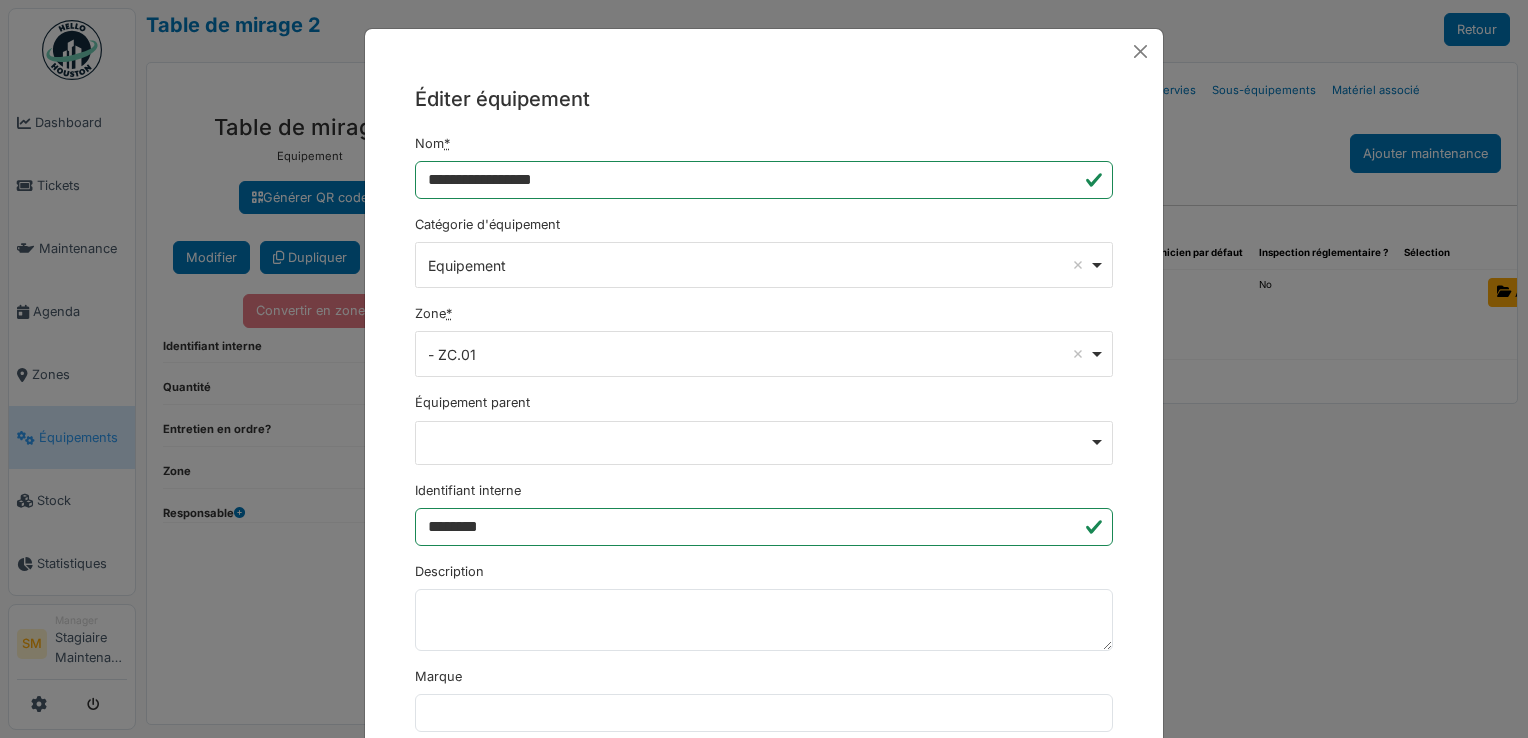 scroll, scrollTop: 0, scrollLeft: 0, axis: both 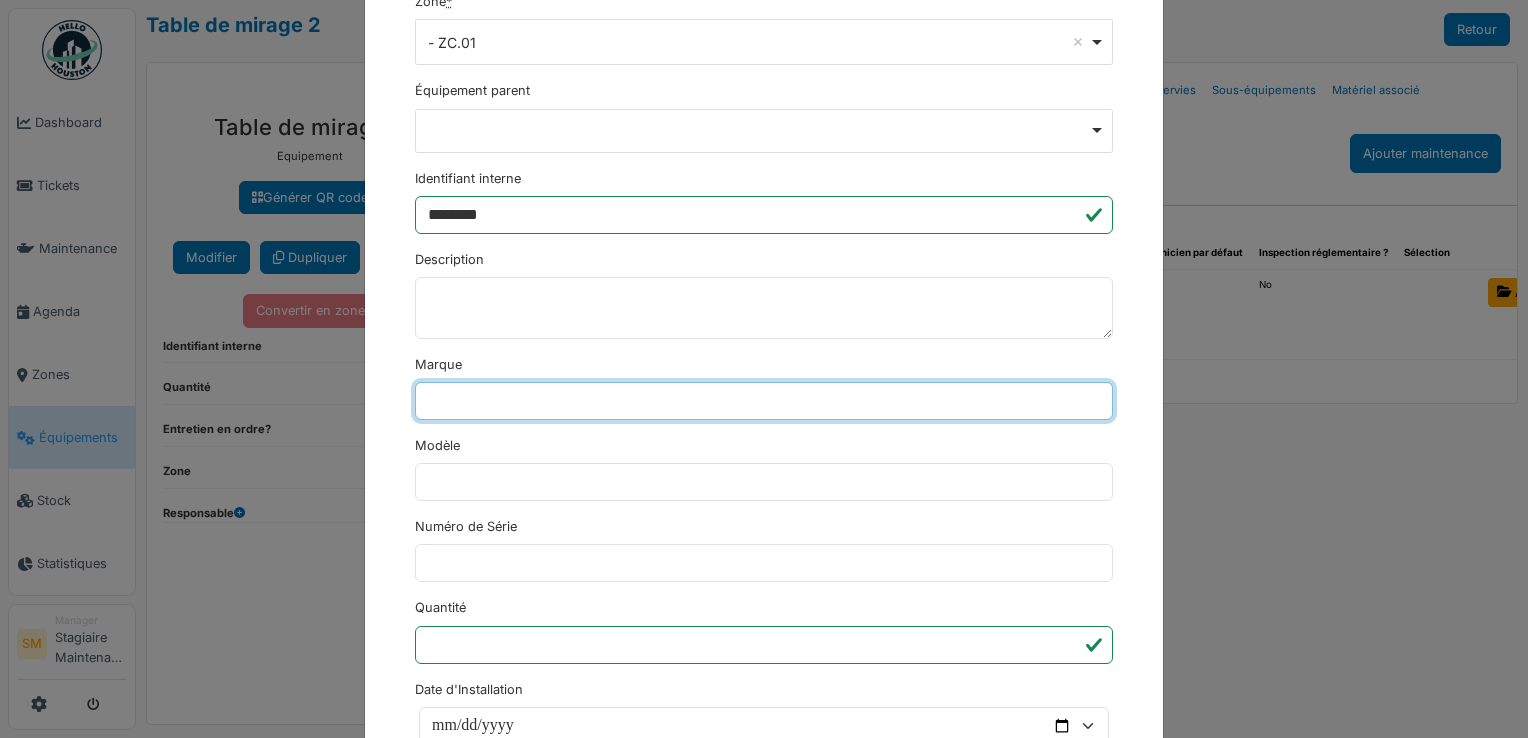 click on "Marque" at bounding box center (764, 401) 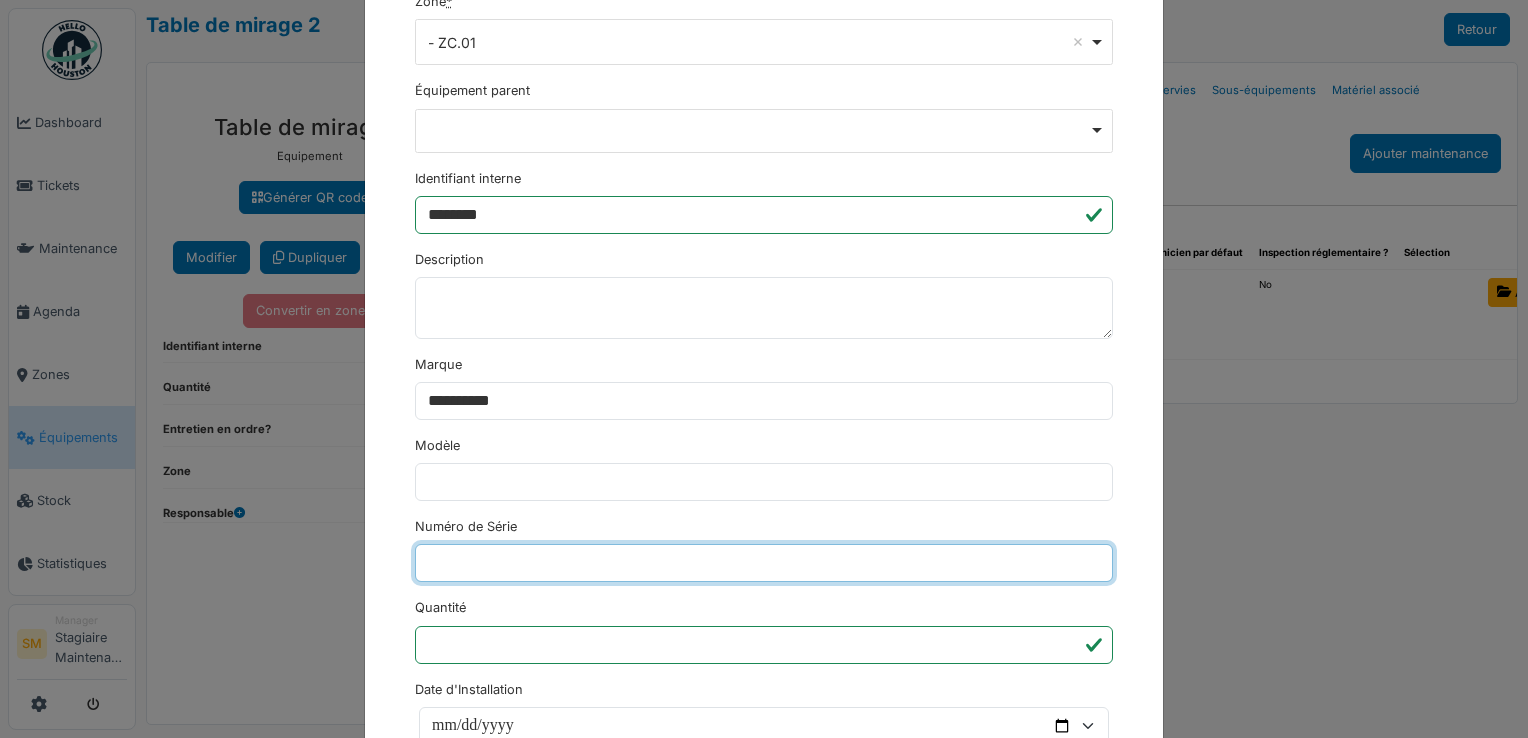 type on "**********" 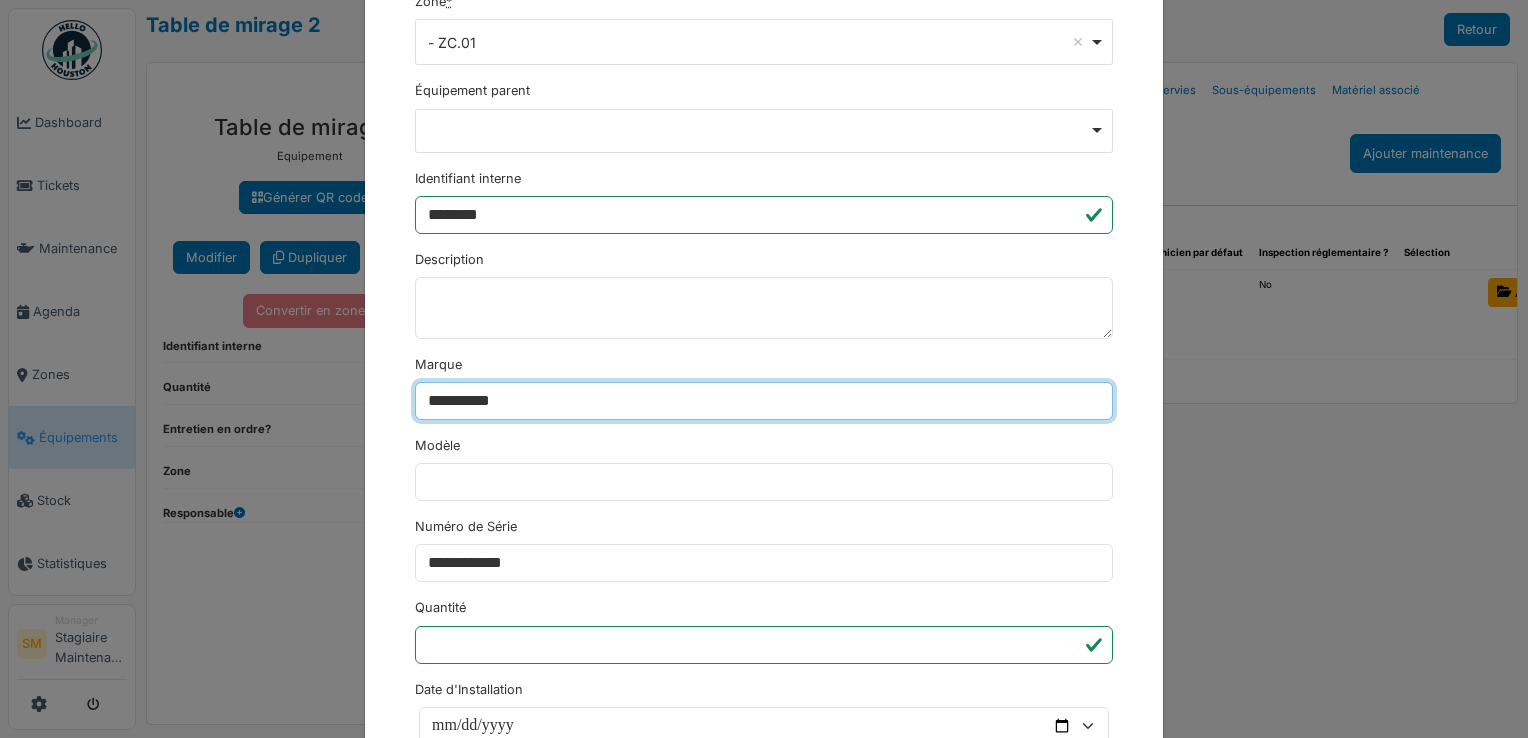 click on "********" at bounding box center (453, 1248) 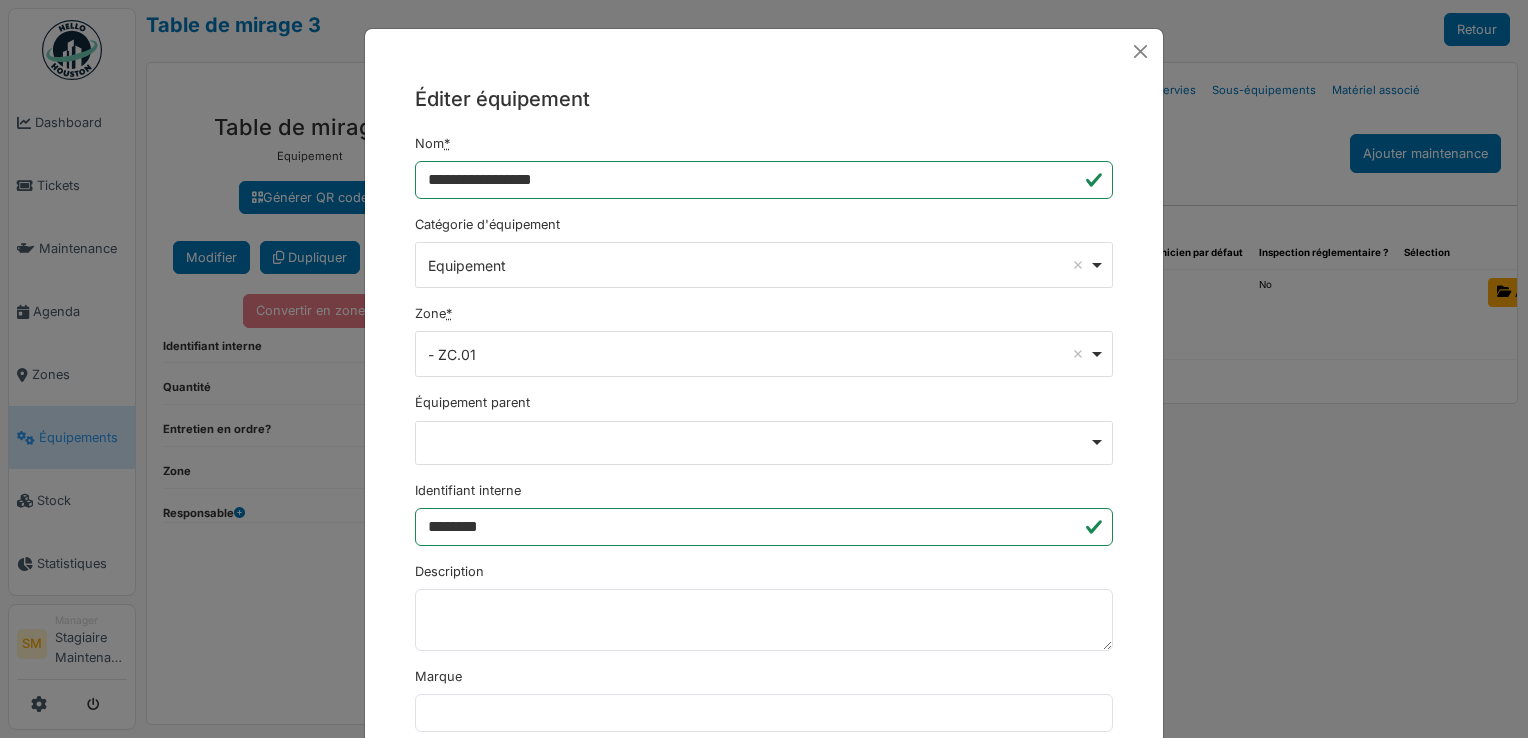 scroll, scrollTop: 0, scrollLeft: 0, axis: both 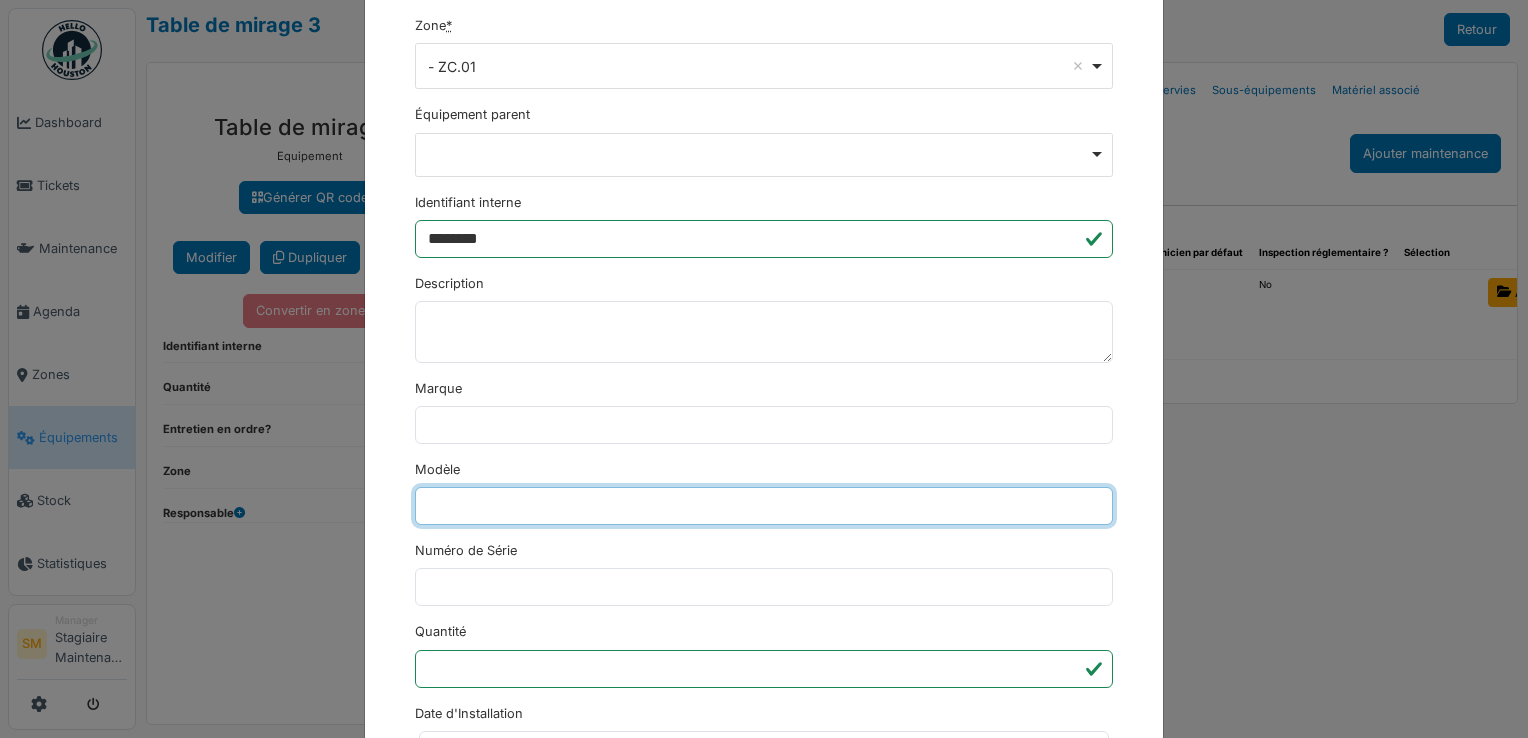 click on "Modèle" at bounding box center [764, 506] 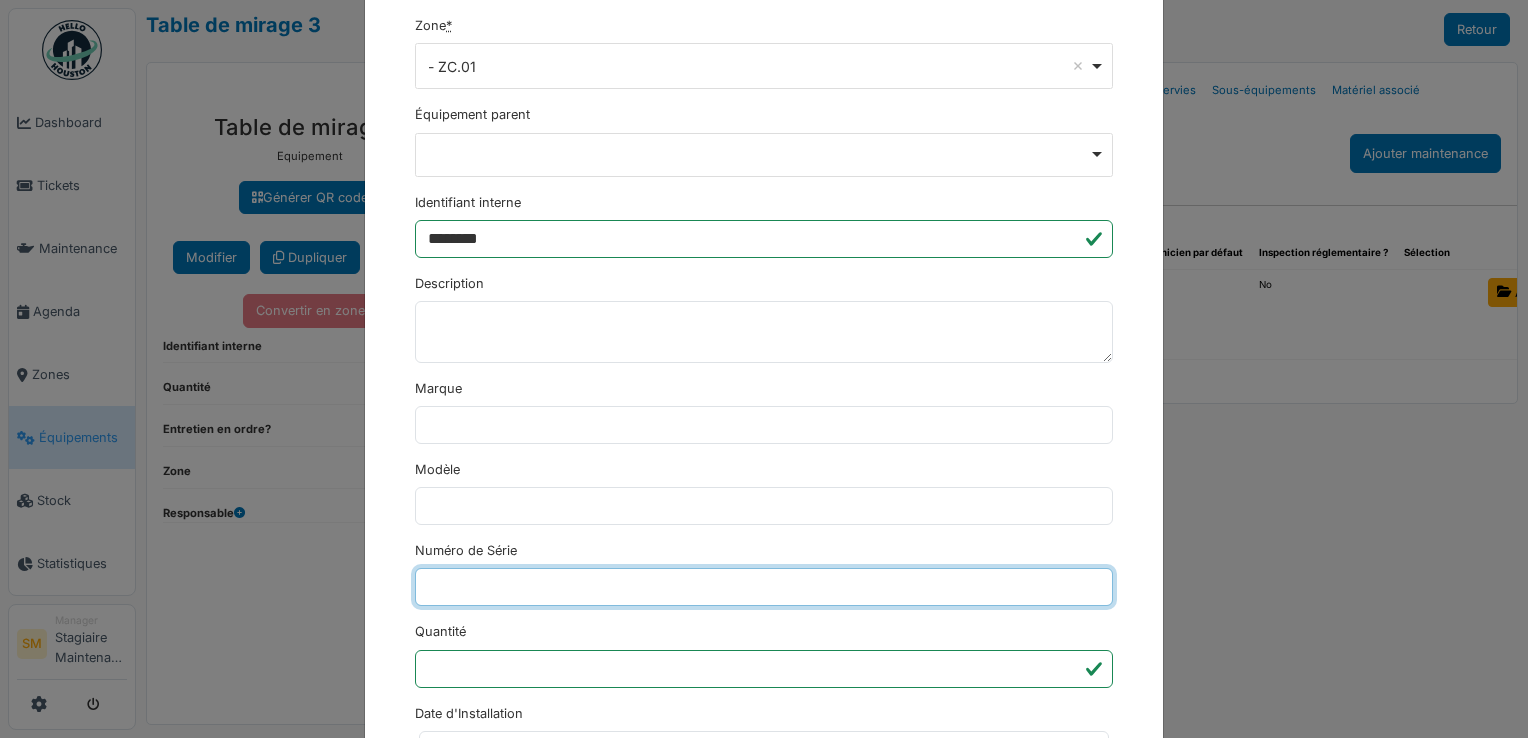 click on "Numéro de Série" at bounding box center (764, 587) 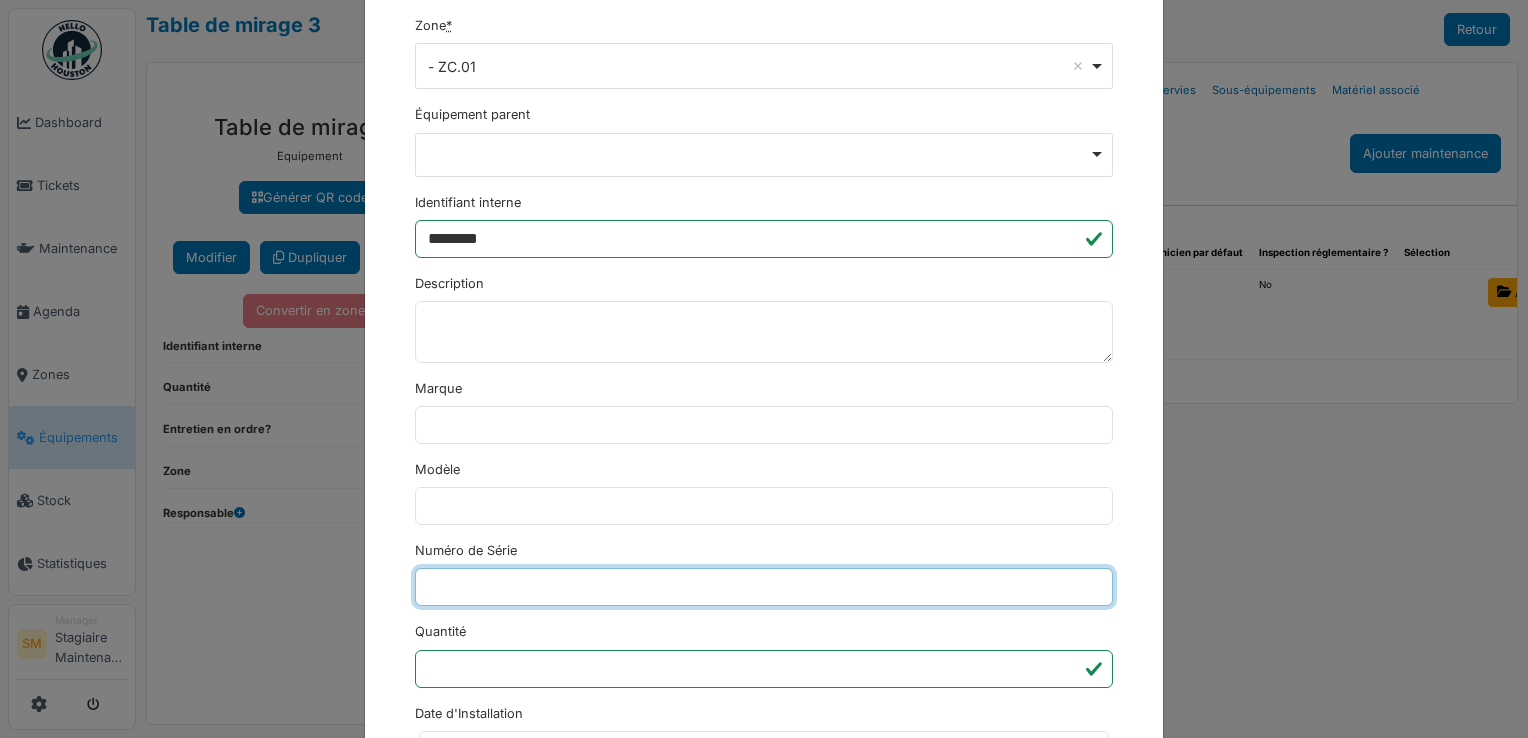 type on "**********" 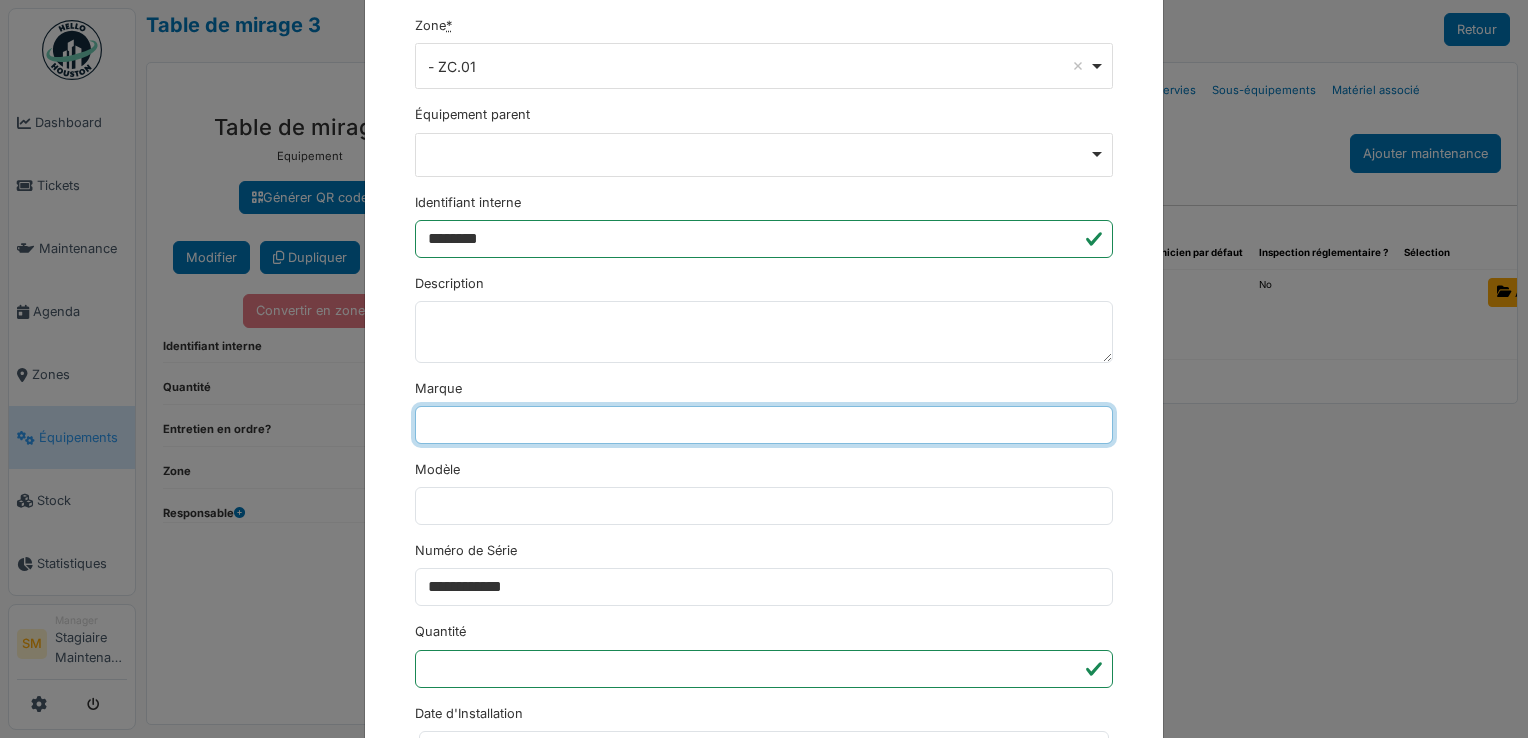 type on "*********" 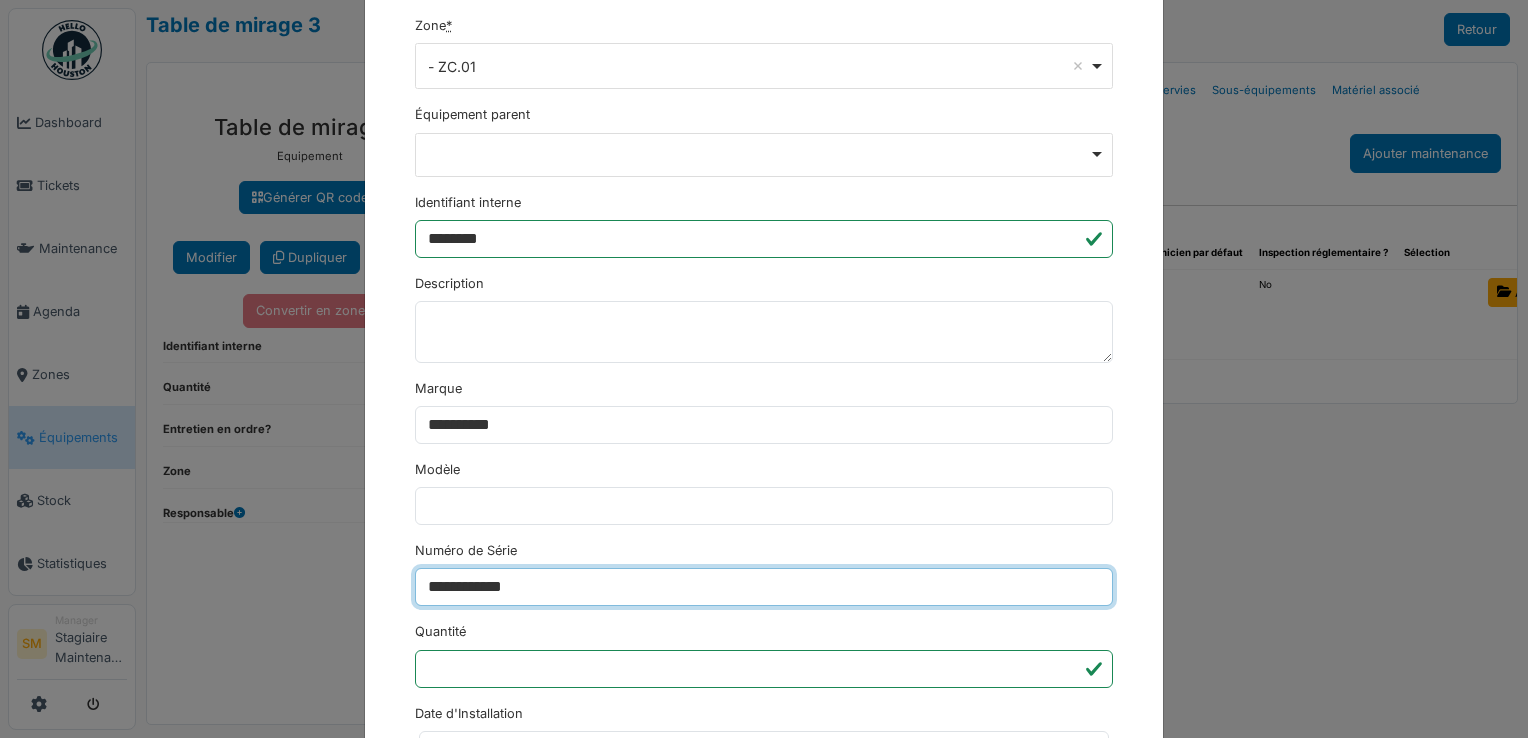 click on "**********" at bounding box center [764, 587] 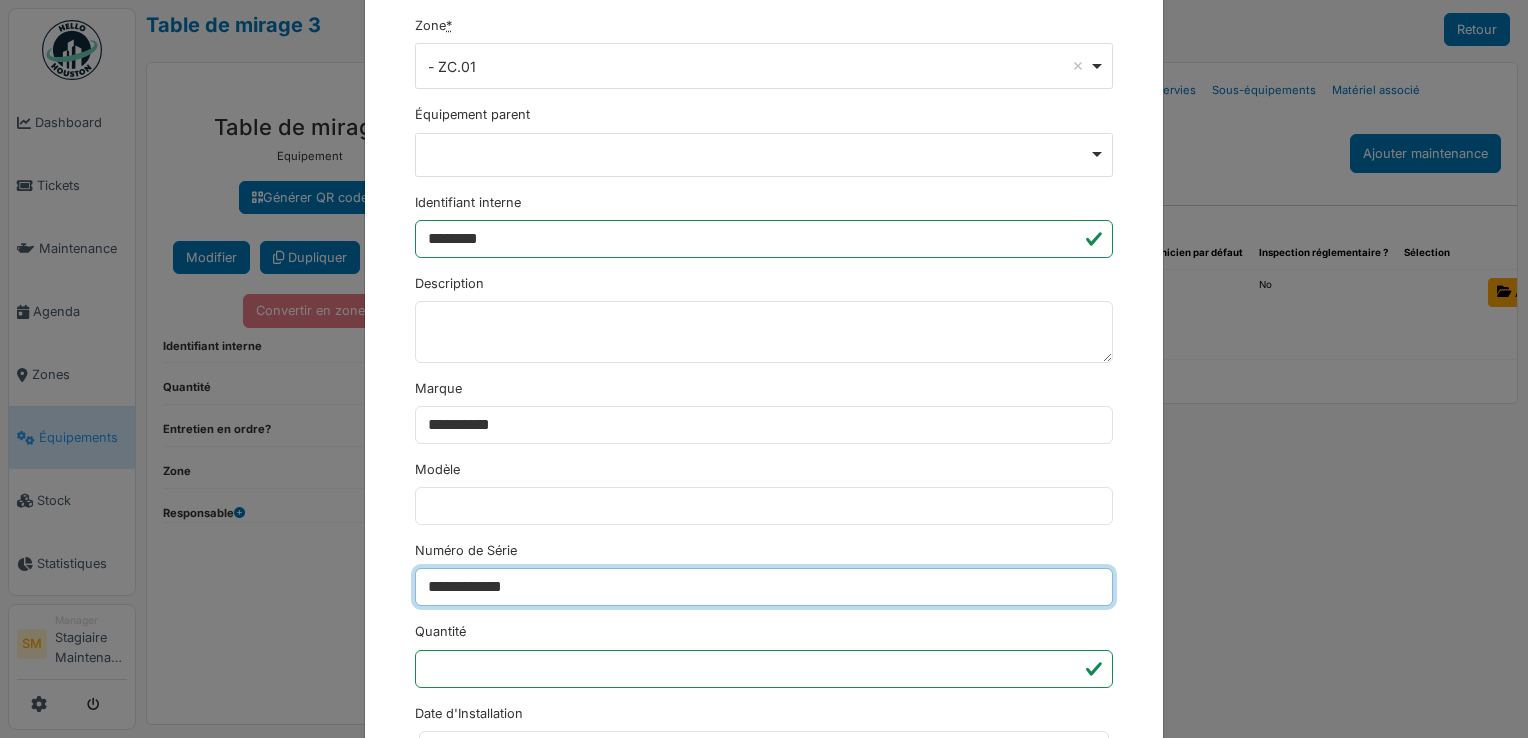 type on "**********" 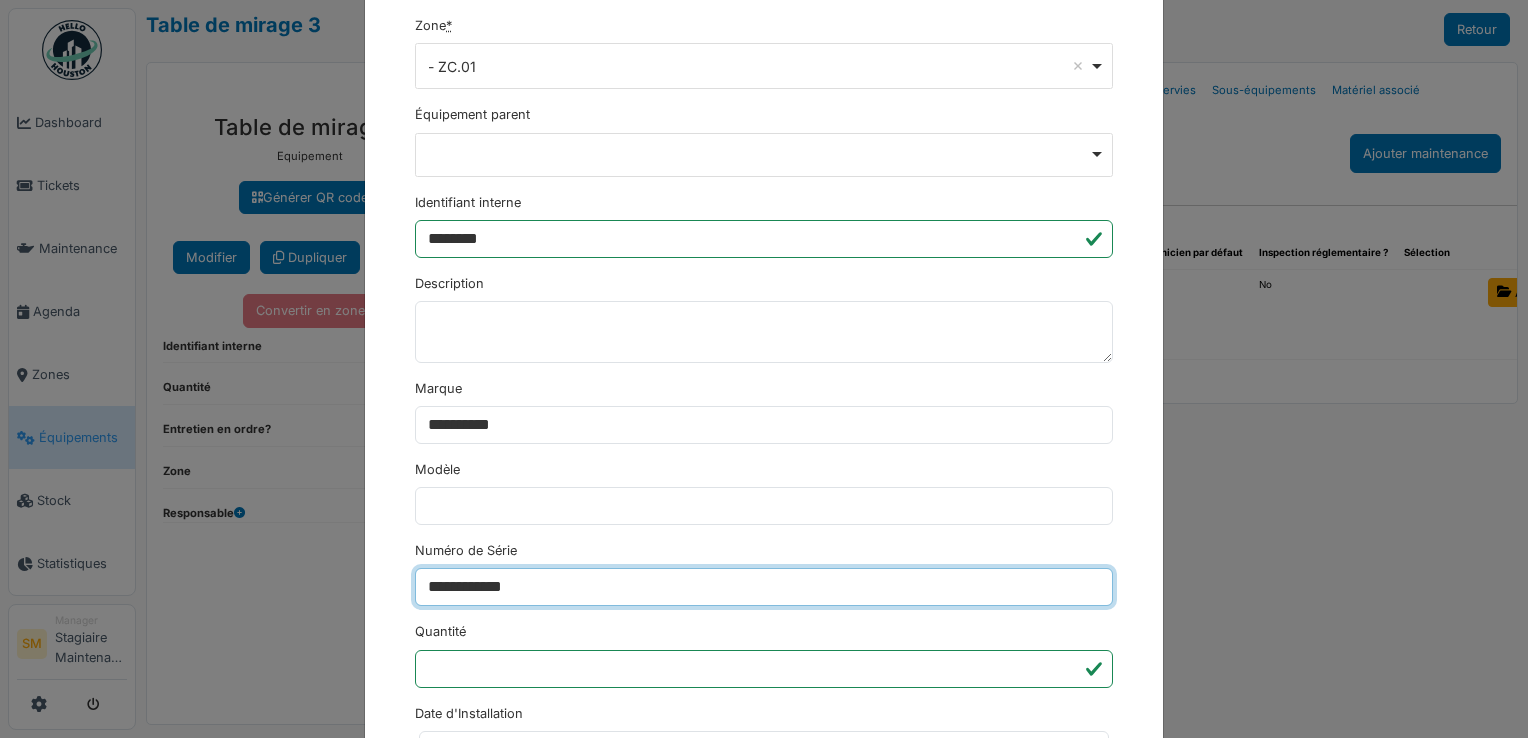 click on "********" at bounding box center (453, 1272) 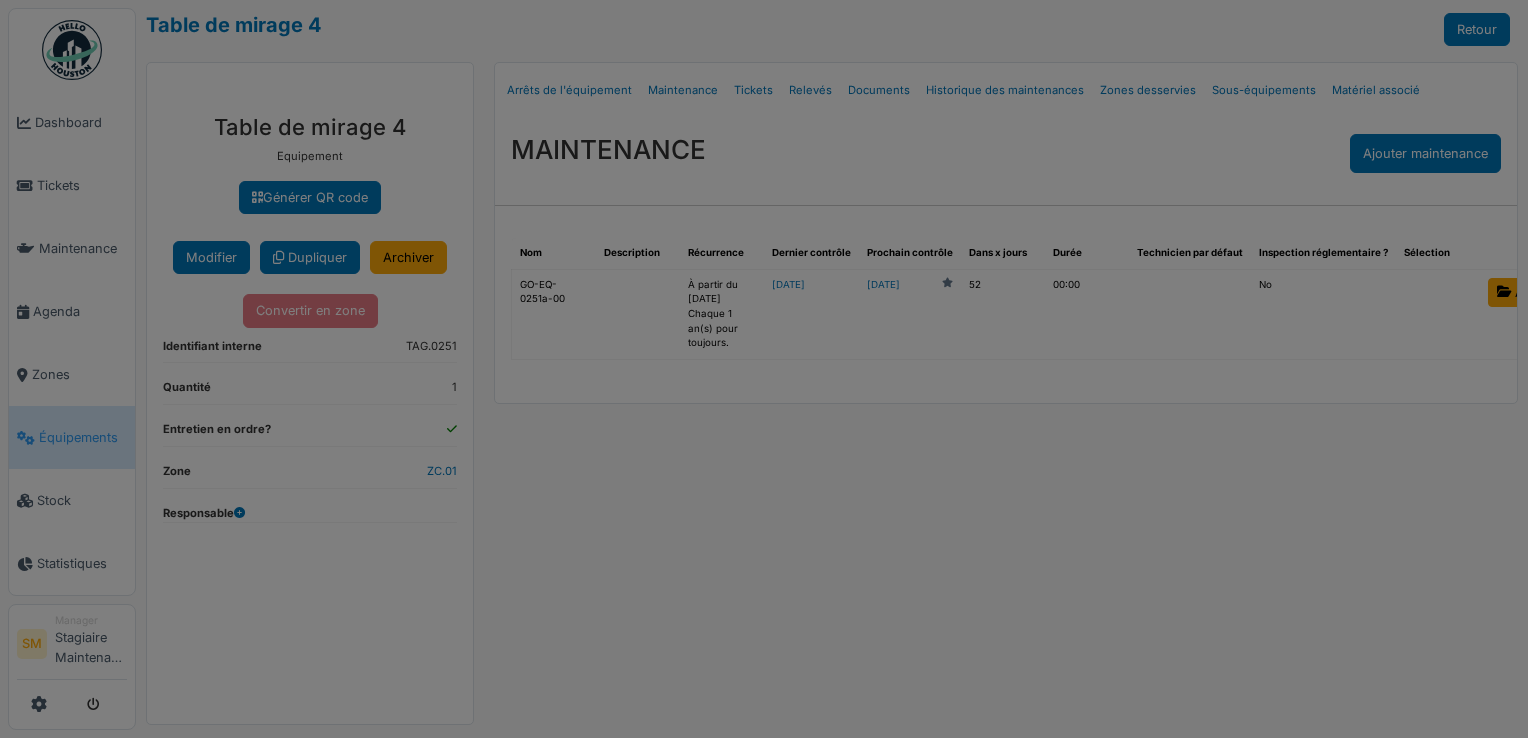 scroll, scrollTop: 0, scrollLeft: 0, axis: both 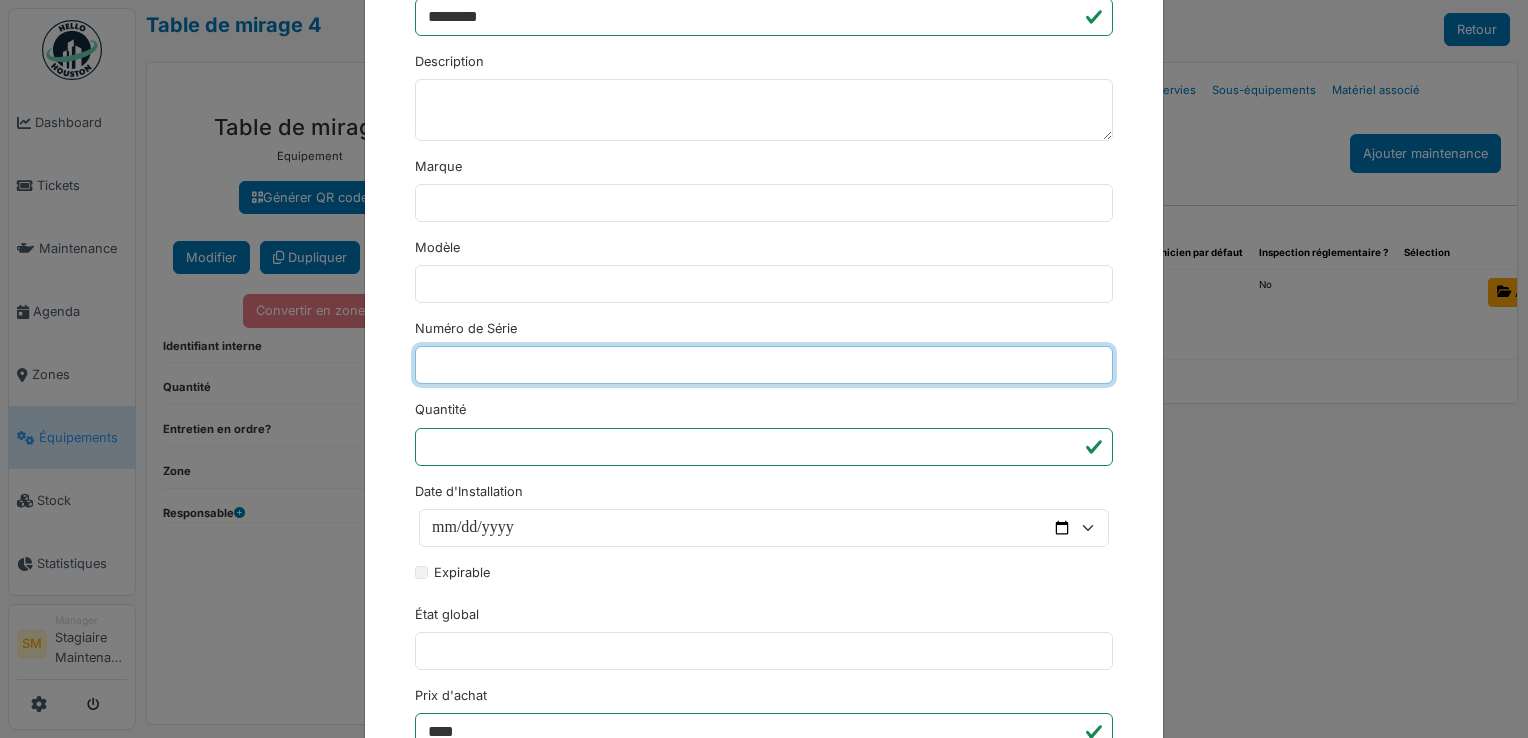 click on "Numéro de Série" at bounding box center (764, 365) 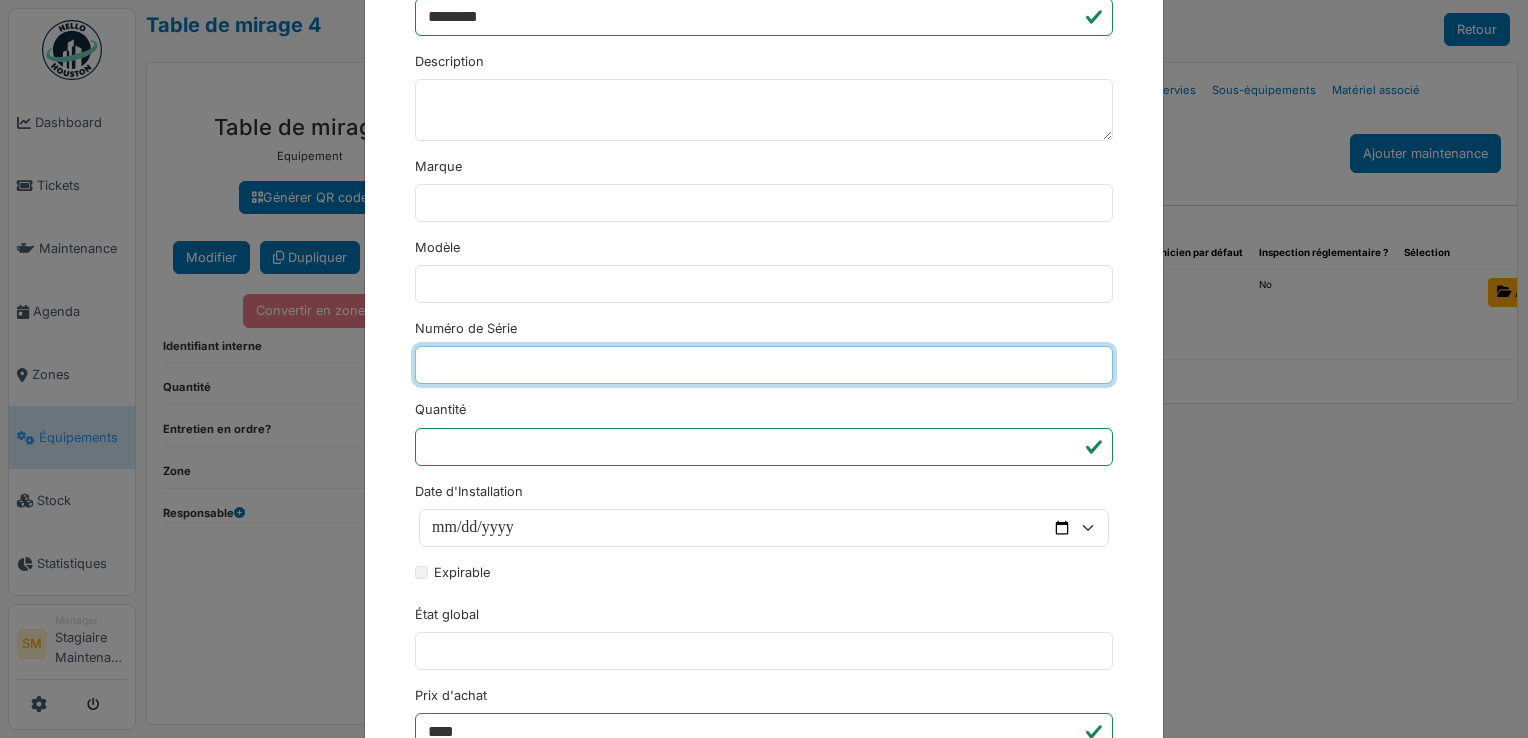 type on "**********" 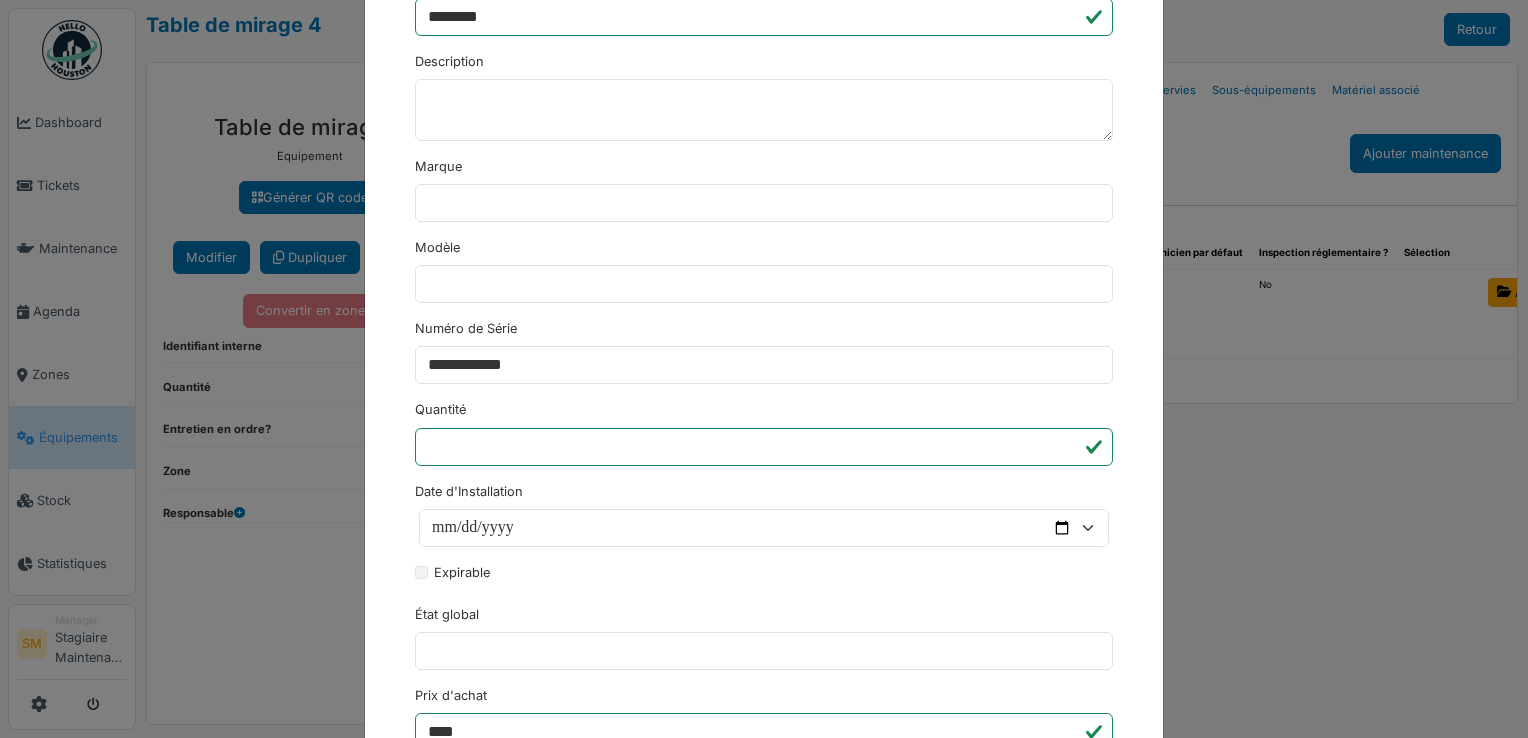 type on "*********" 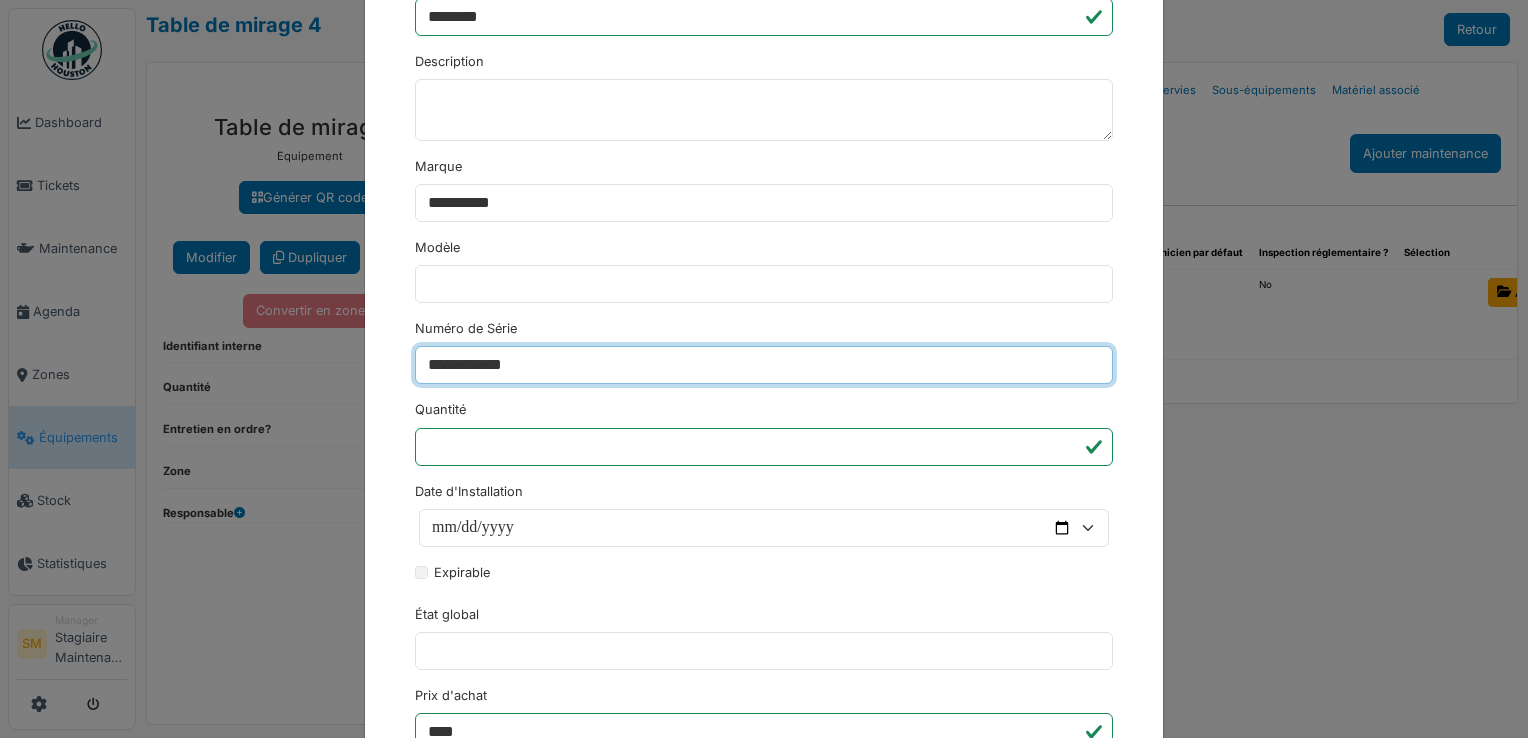 click on "********" at bounding box center (453, 1050) 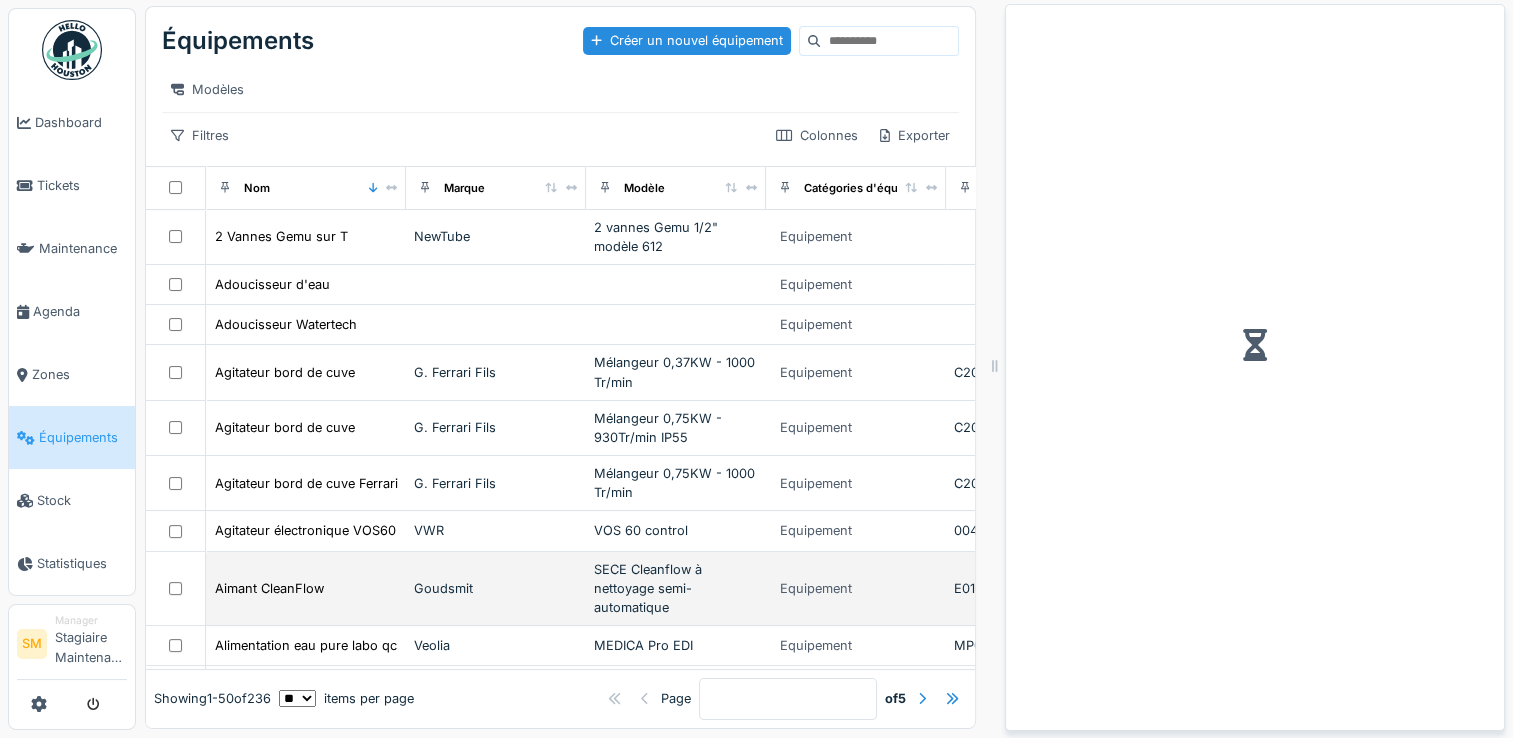 scroll, scrollTop: 18, scrollLeft: 0, axis: vertical 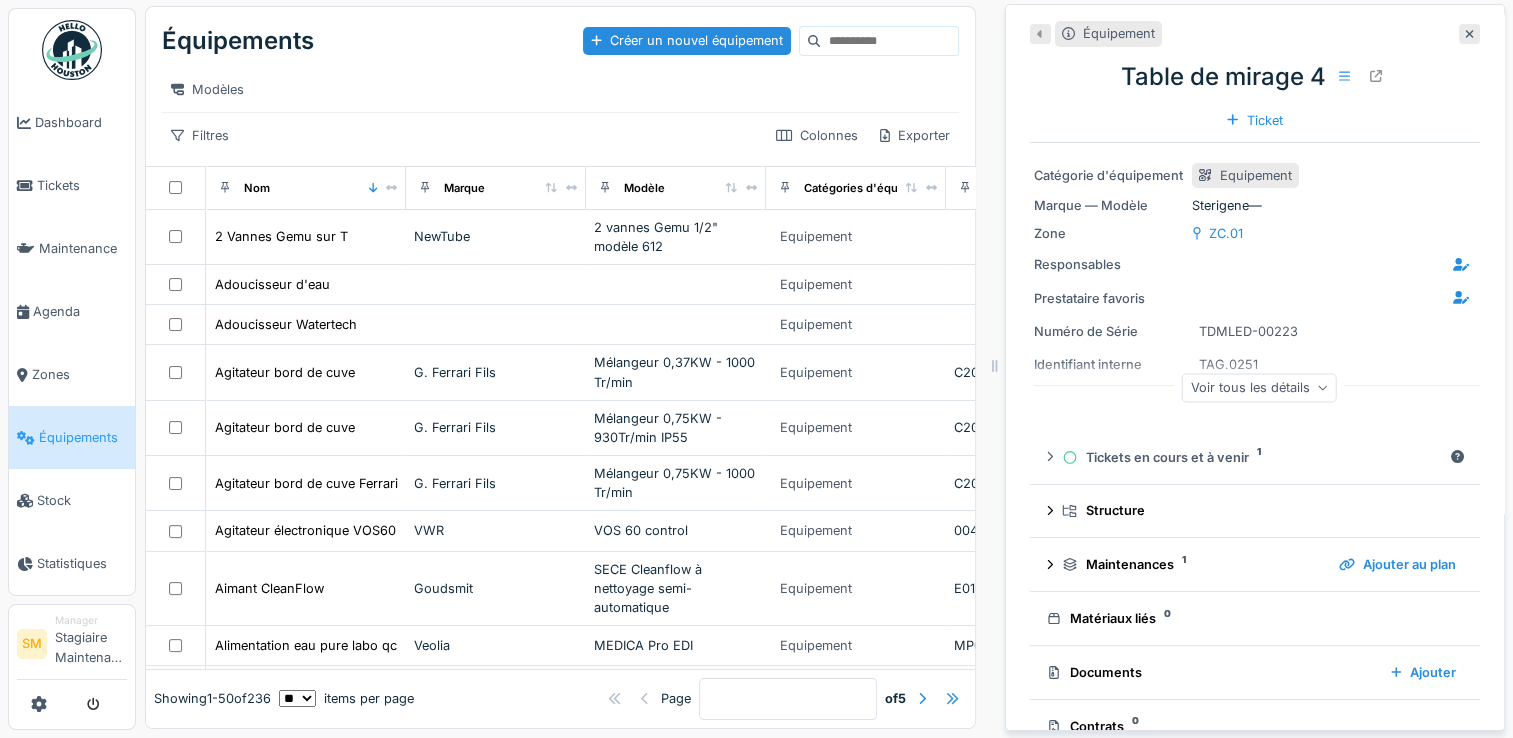 click at bounding box center [952, 699] 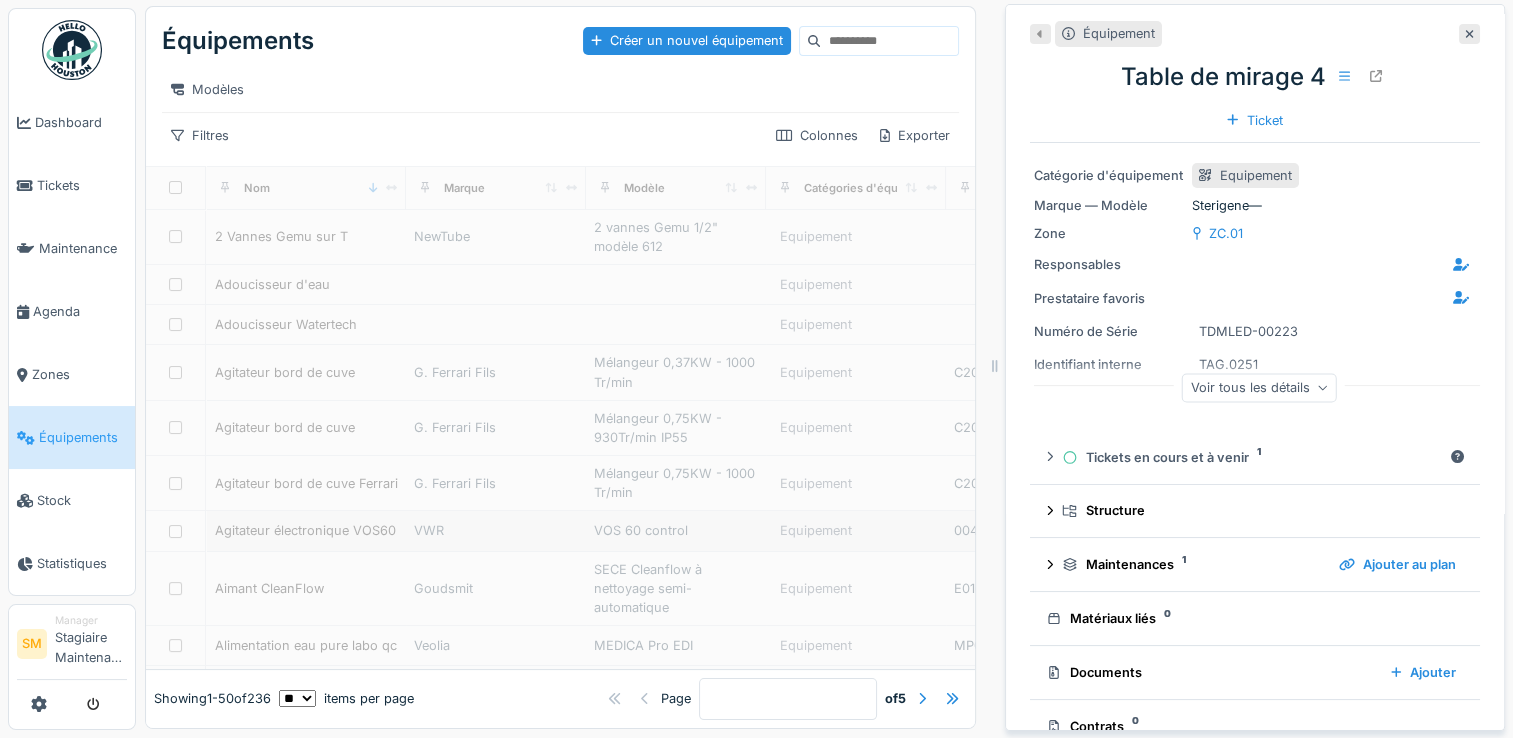 type on "*" 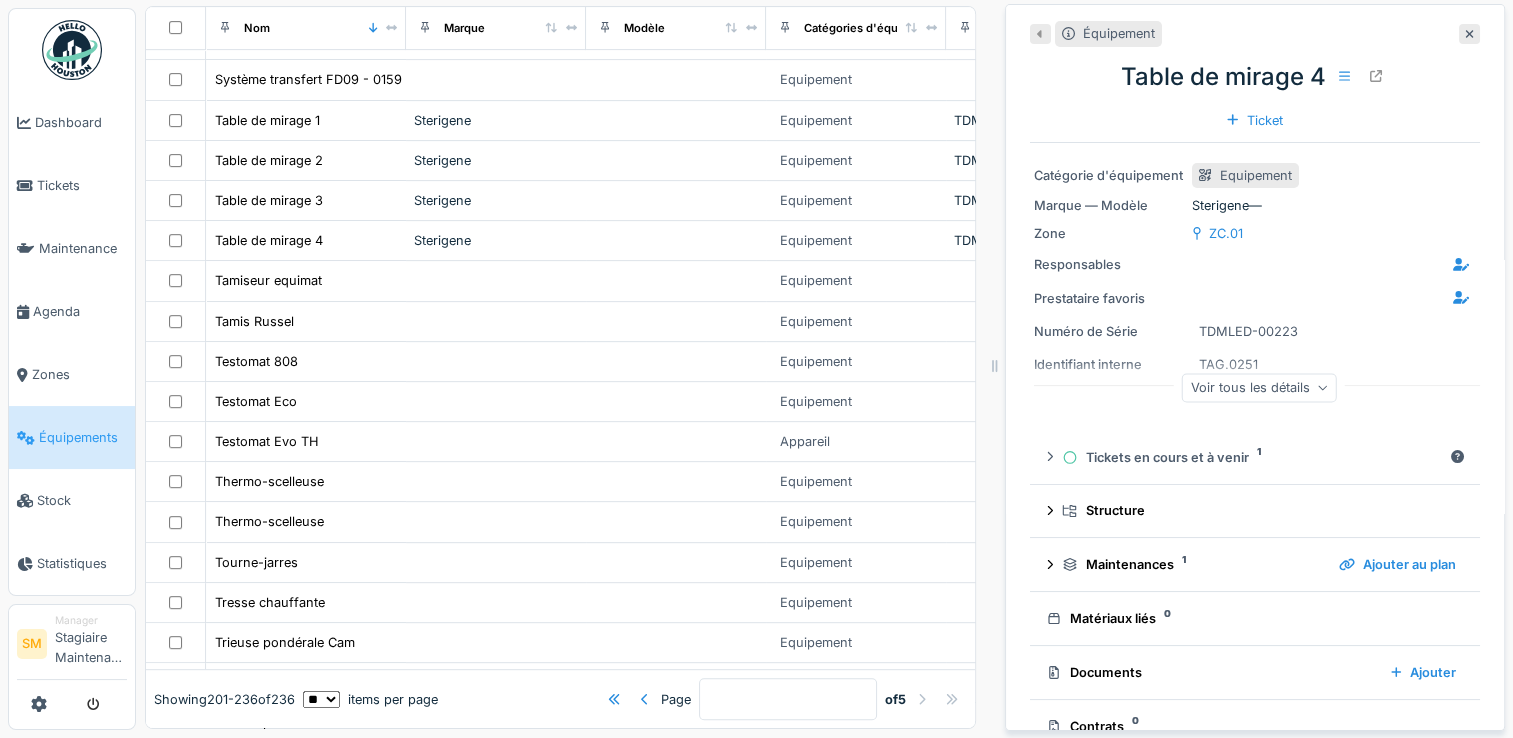 scroll, scrollTop: 751, scrollLeft: 0, axis: vertical 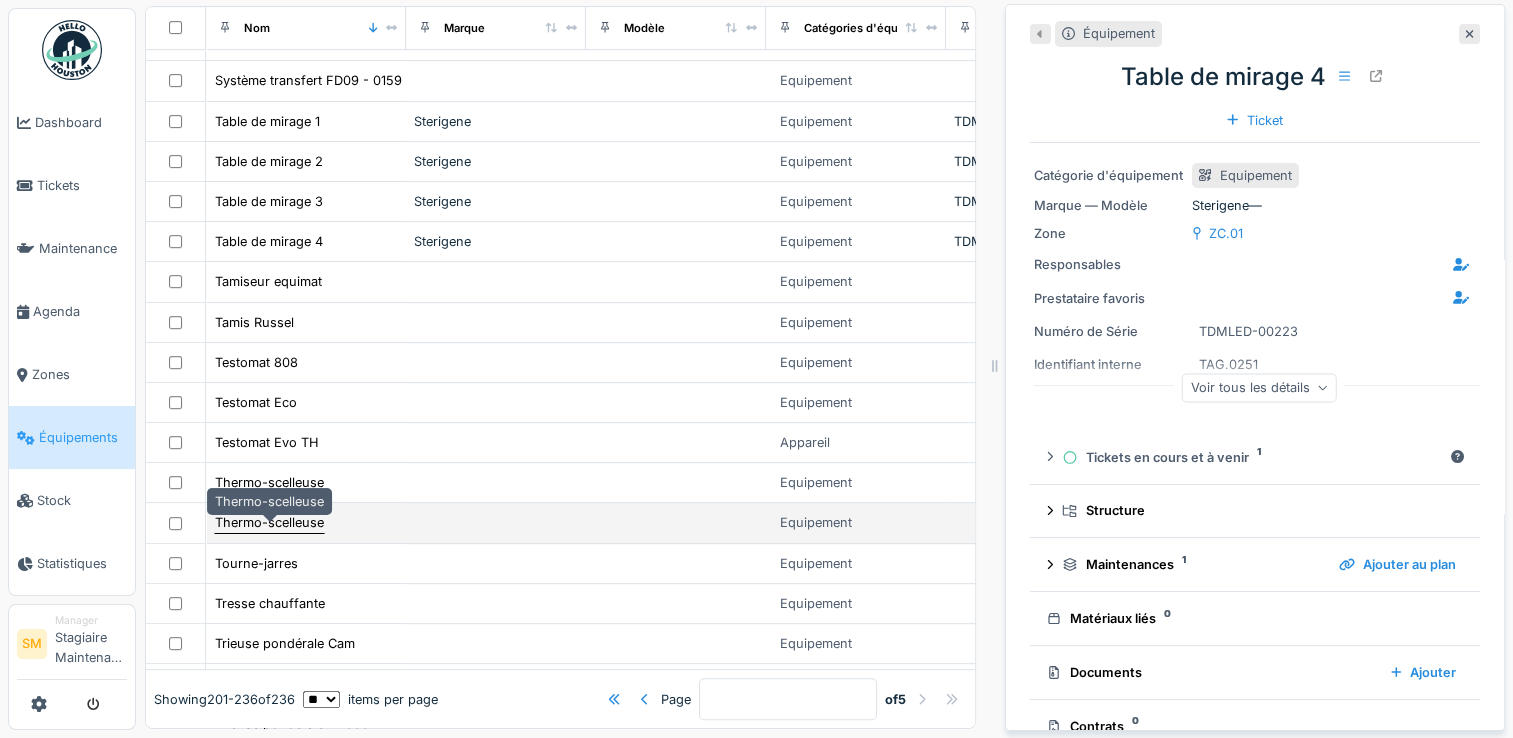 click on "Thermo-scelleuse" at bounding box center (269, 522) 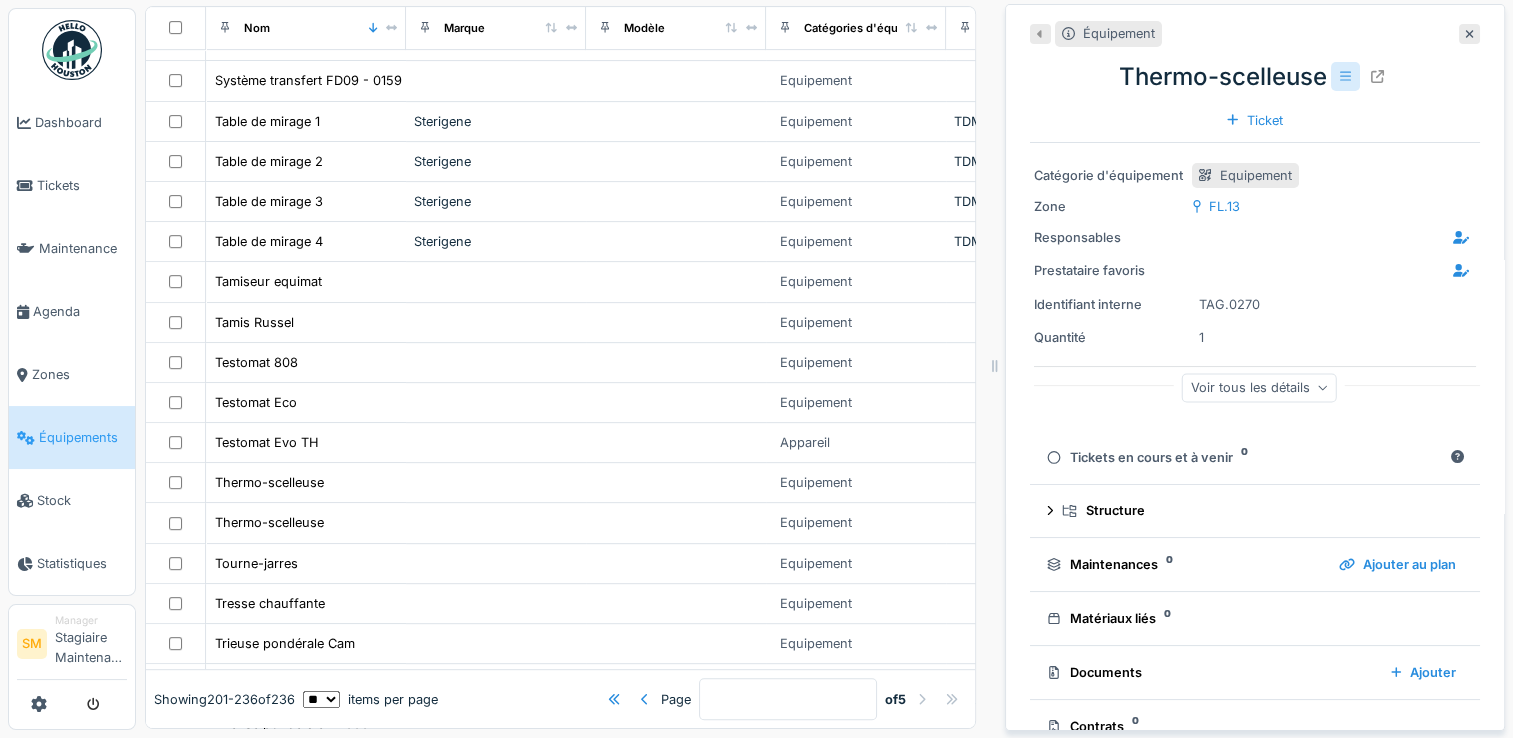 click 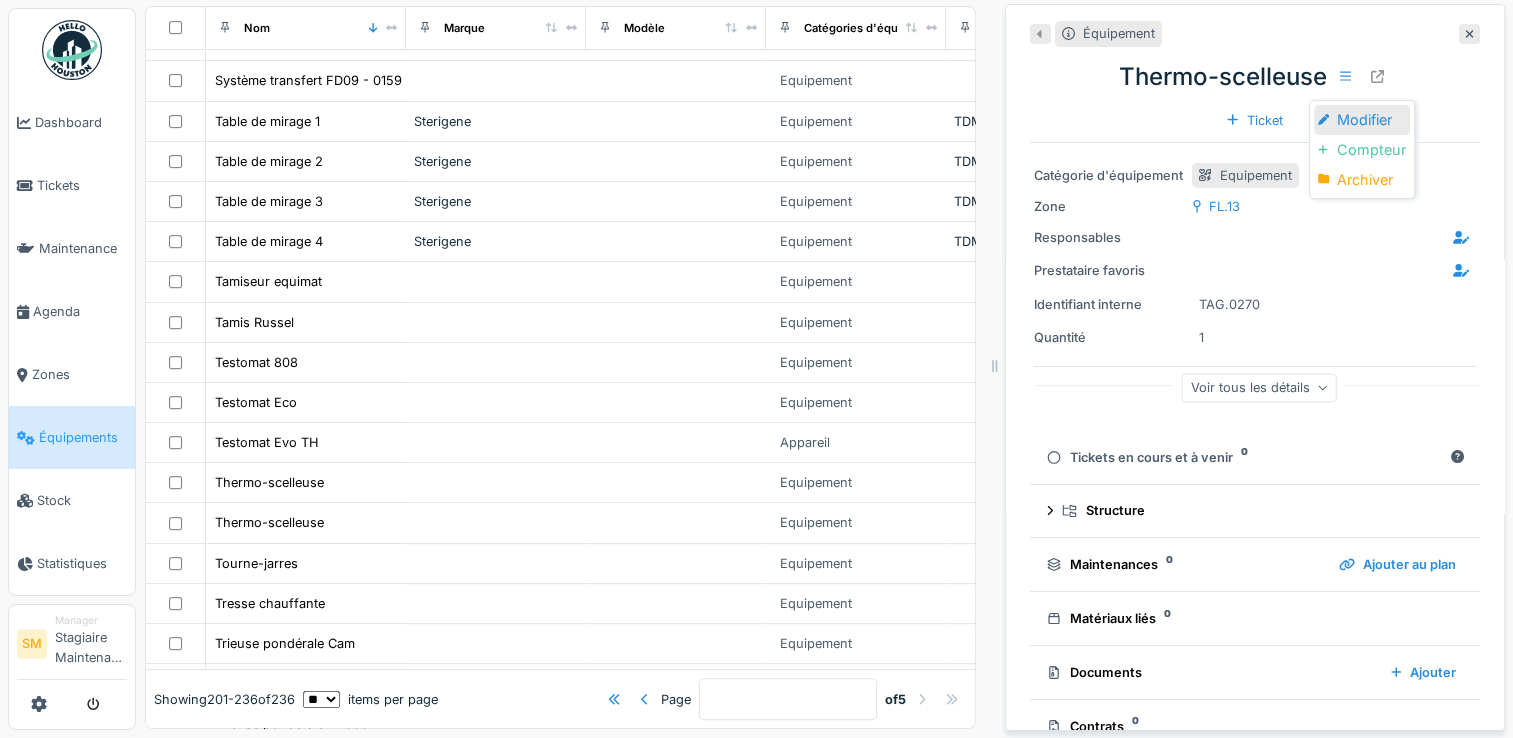 click on "Modifier" at bounding box center [1362, 120] 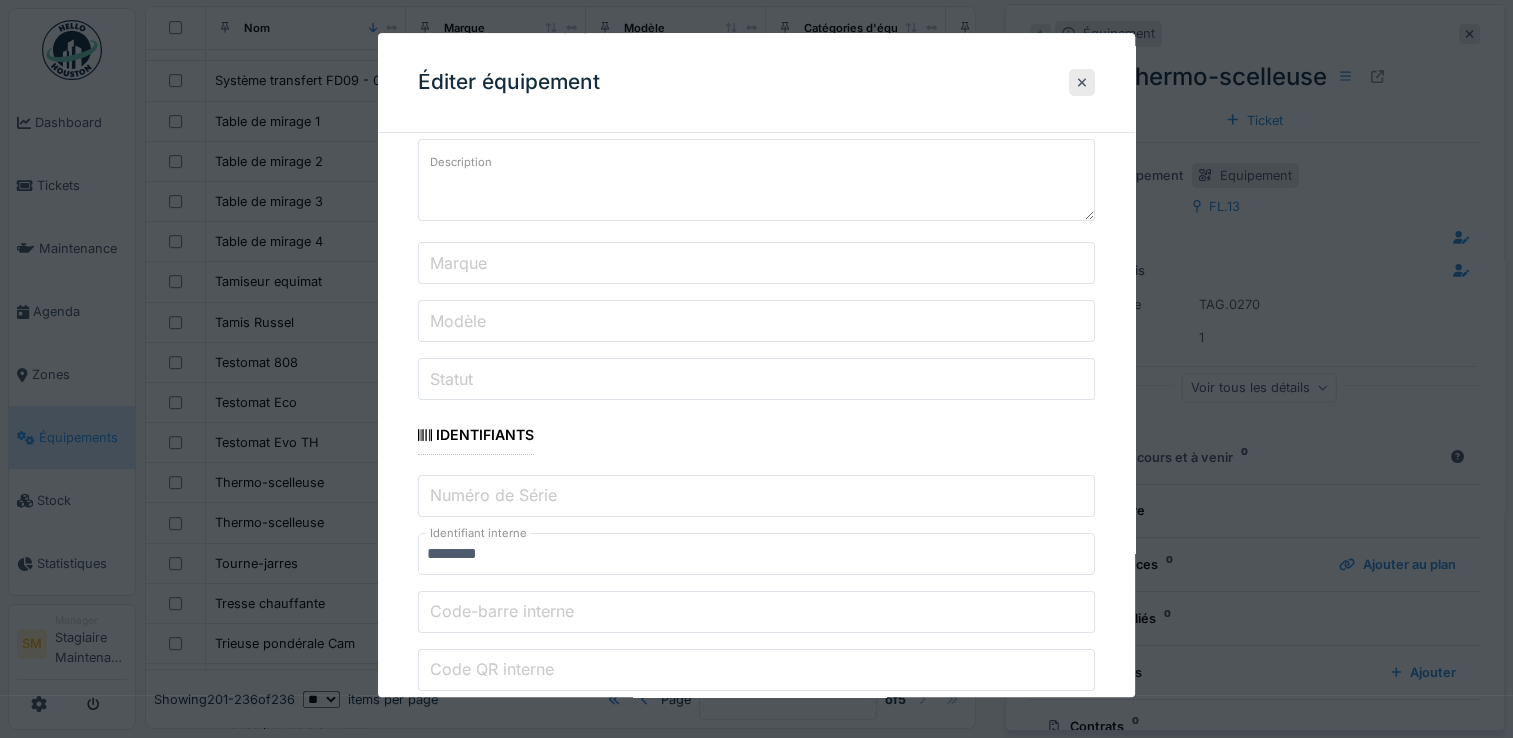scroll, scrollTop: 168, scrollLeft: 0, axis: vertical 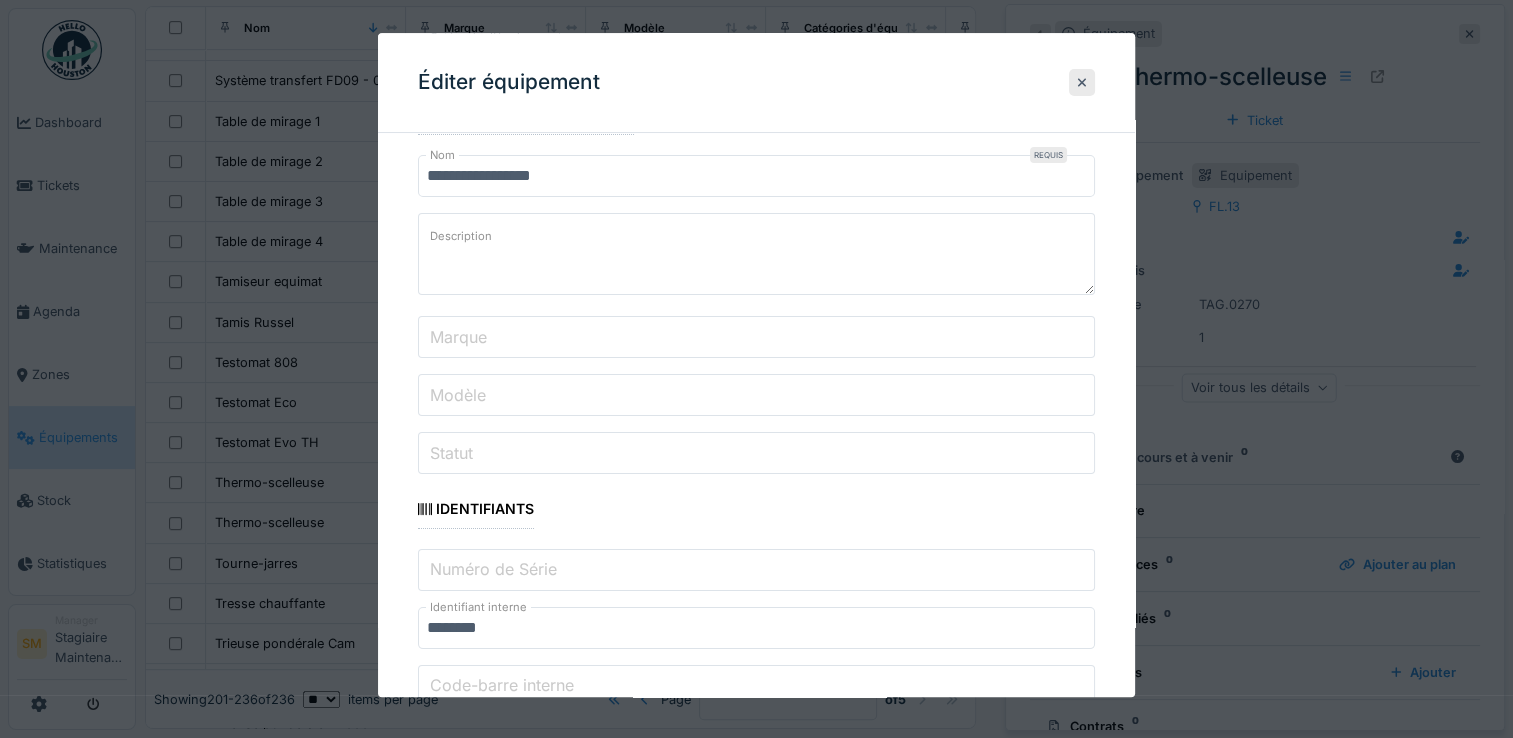 click on "Numéro de Série" at bounding box center [756, 570] 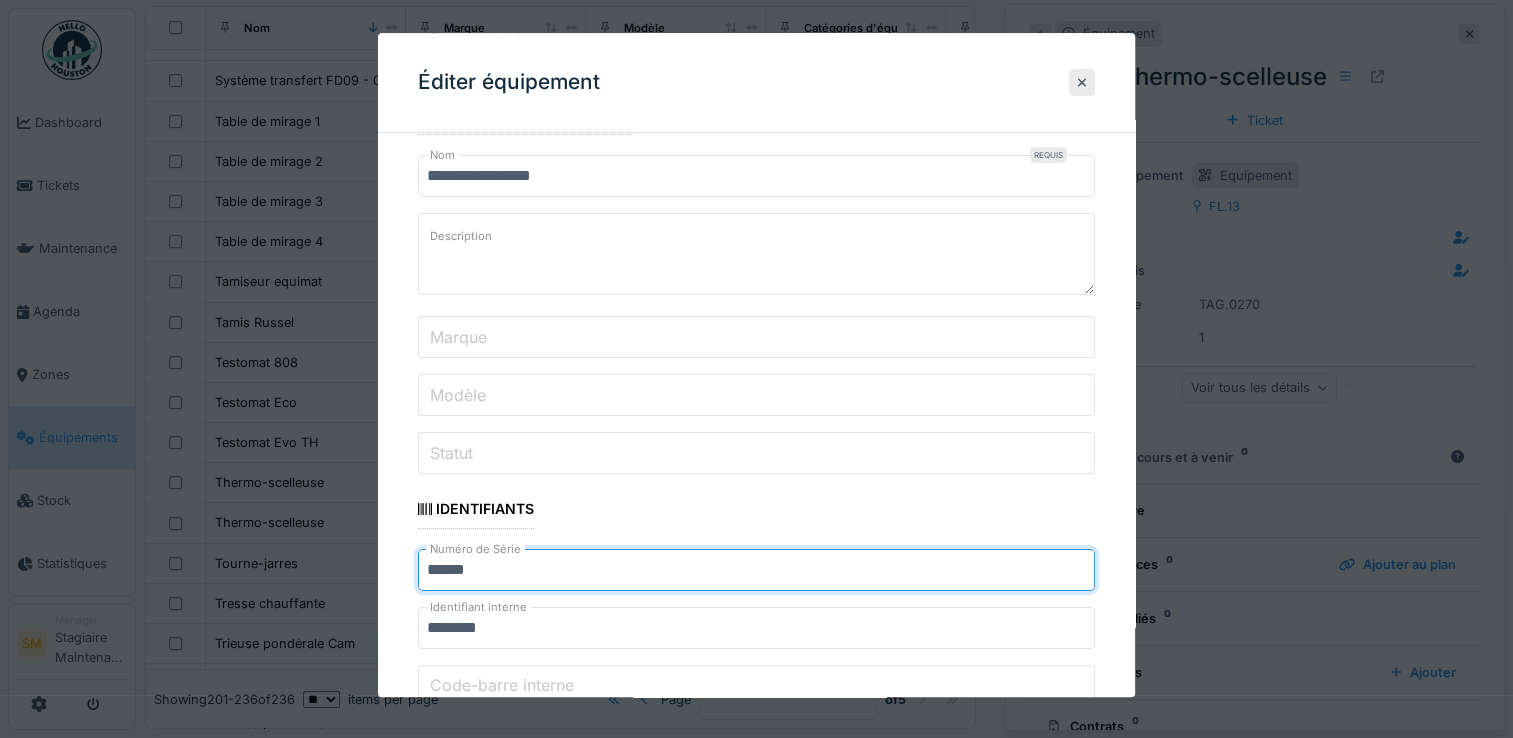 type on "******" 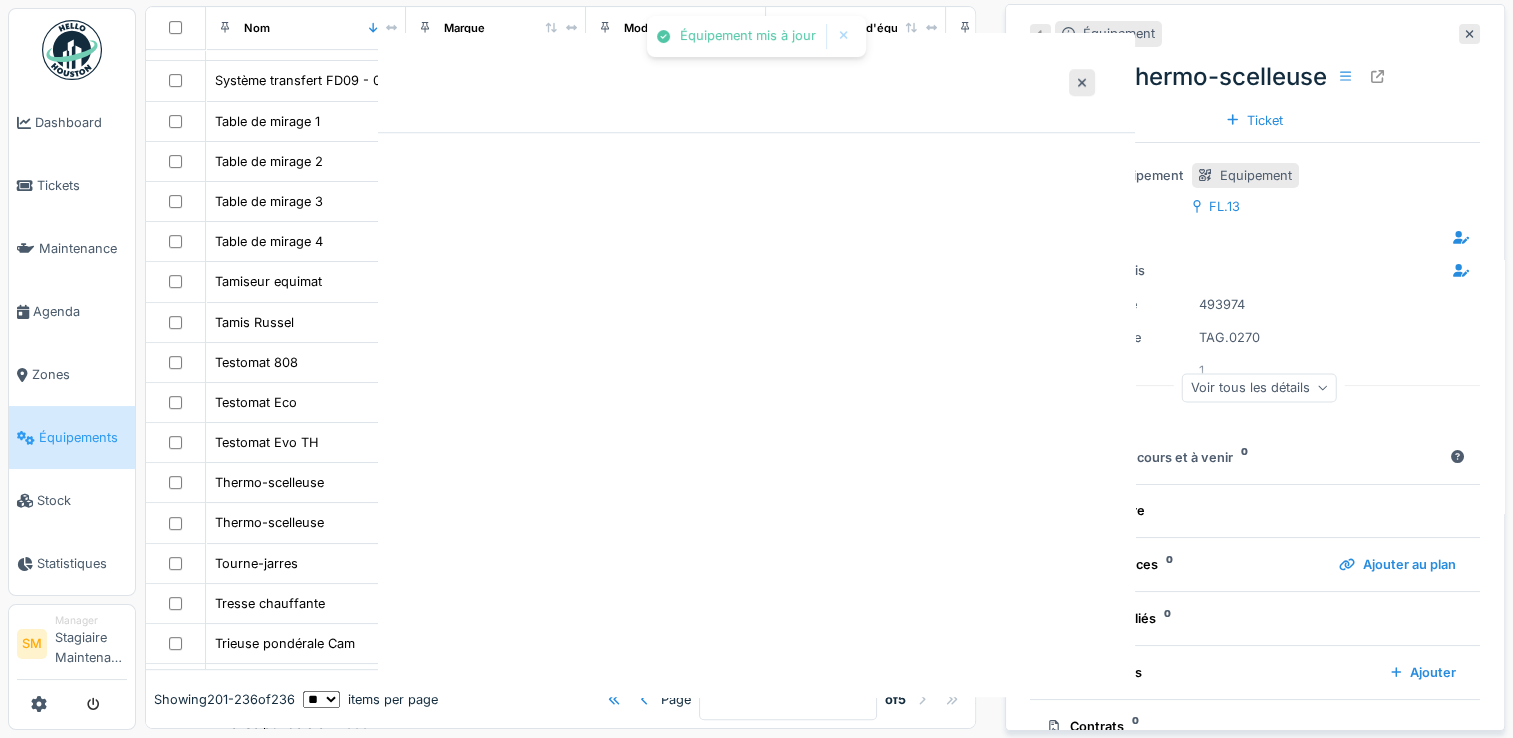 scroll, scrollTop: 0, scrollLeft: 0, axis: both 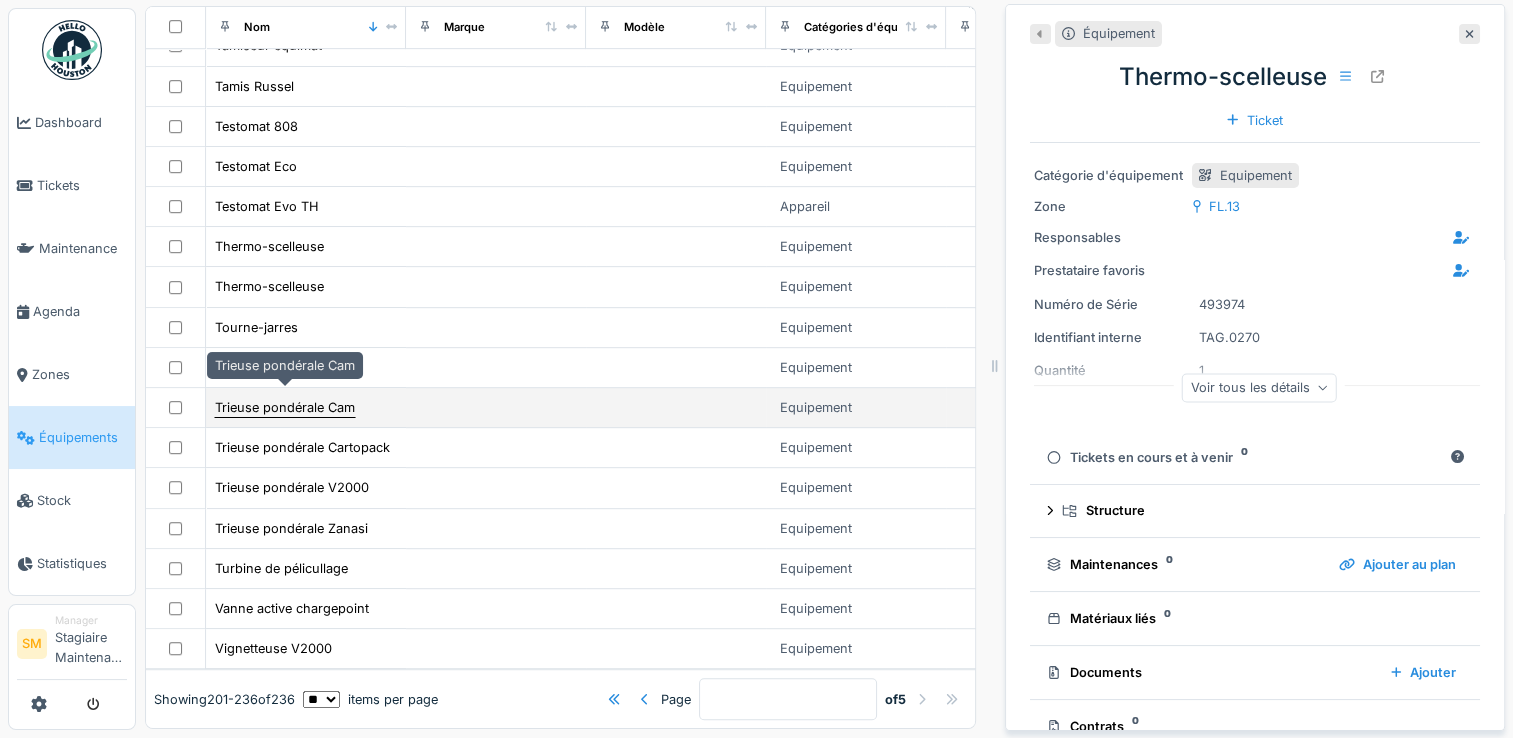 click on "Trieuse pondérale Cam" at bounding box center (285, 407) 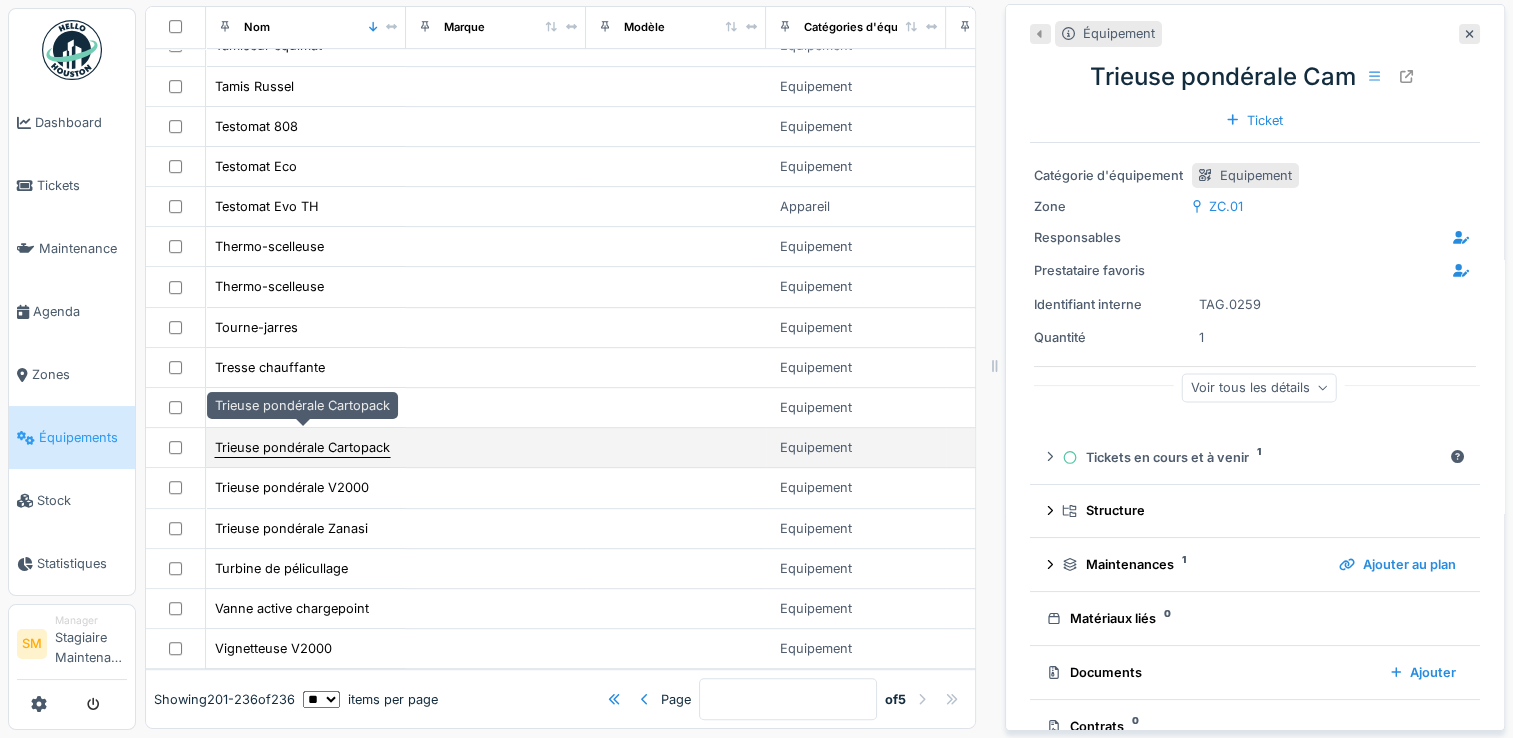 click on "Trieuse pondérale Cartopack" at bounding box center [302, 447] 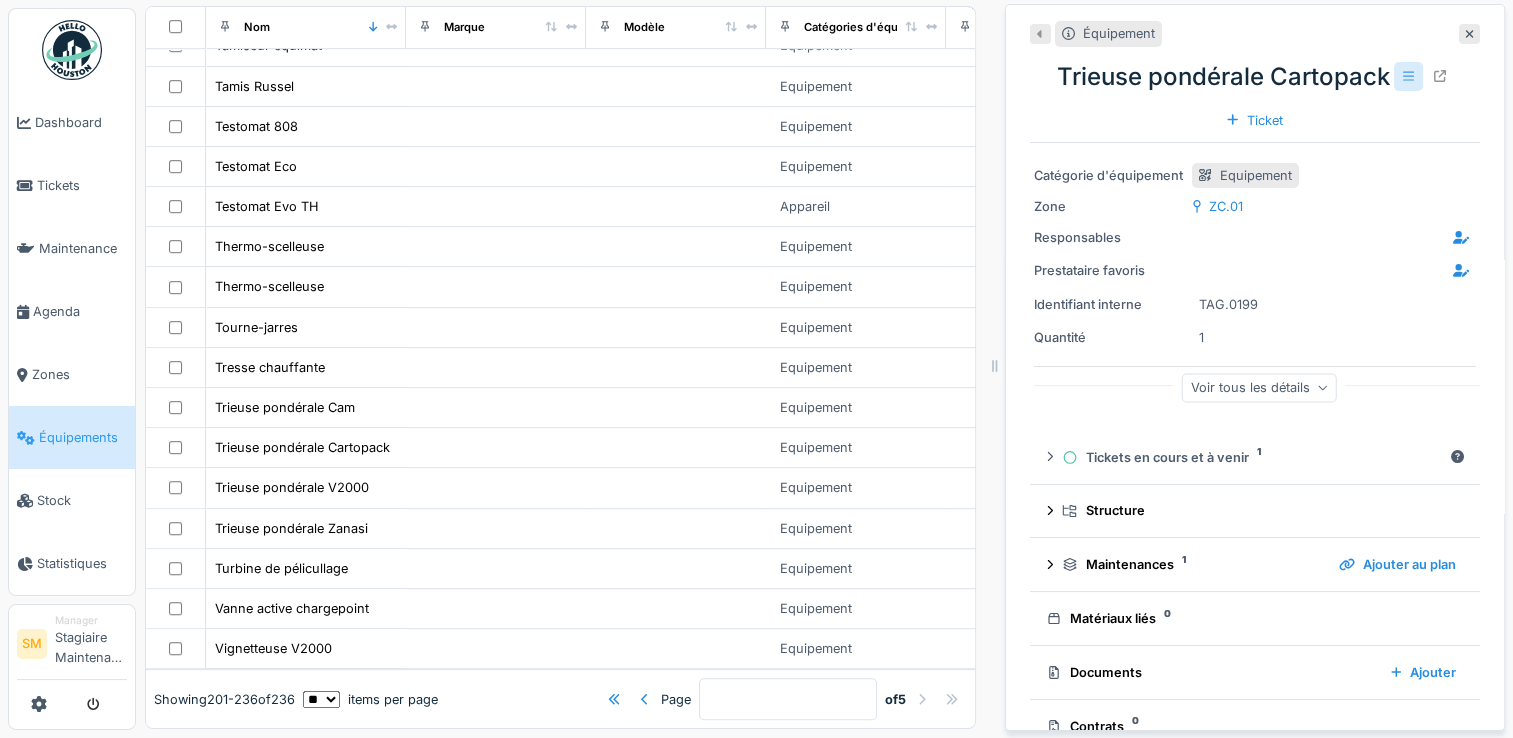 click 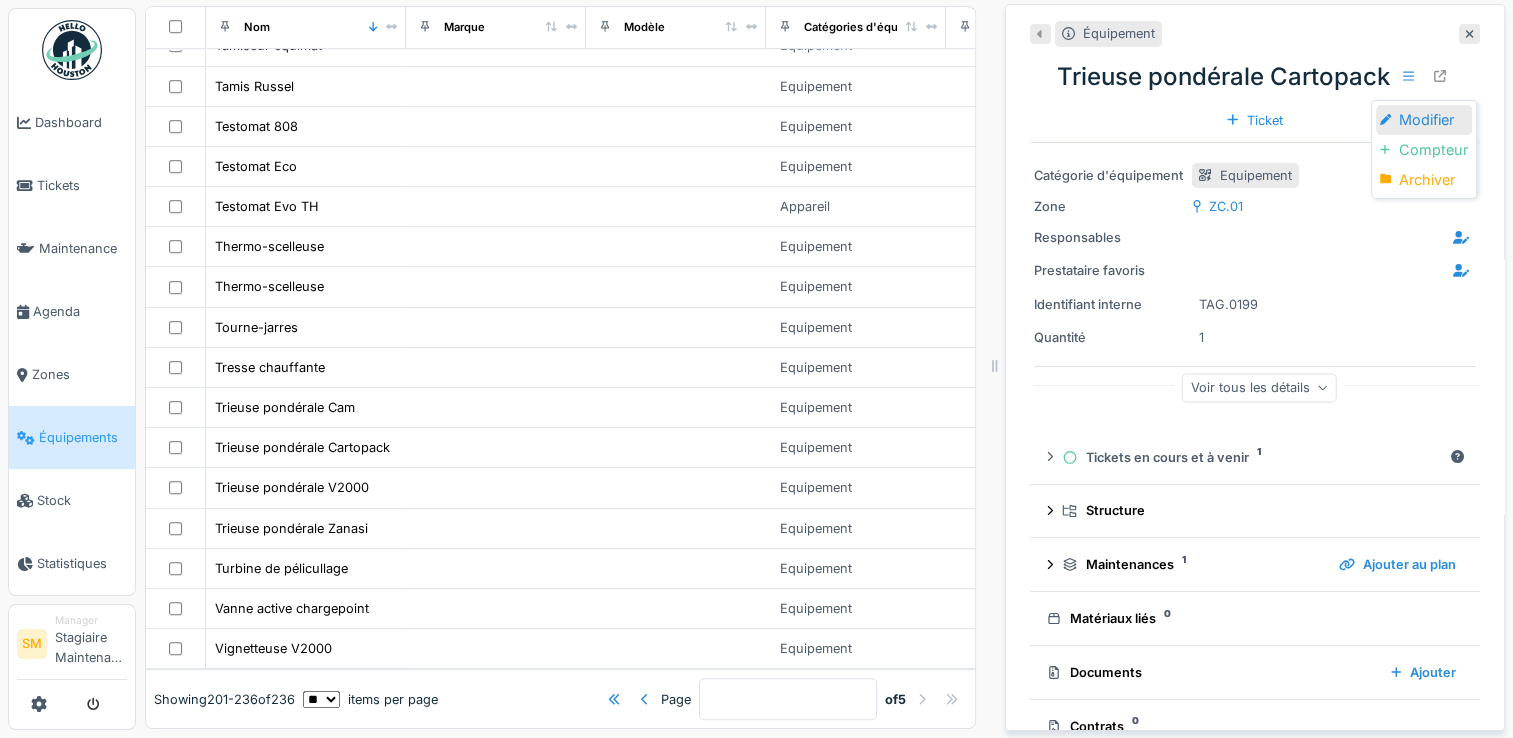 click on "Modifier" at bounding box center (1424, 120) 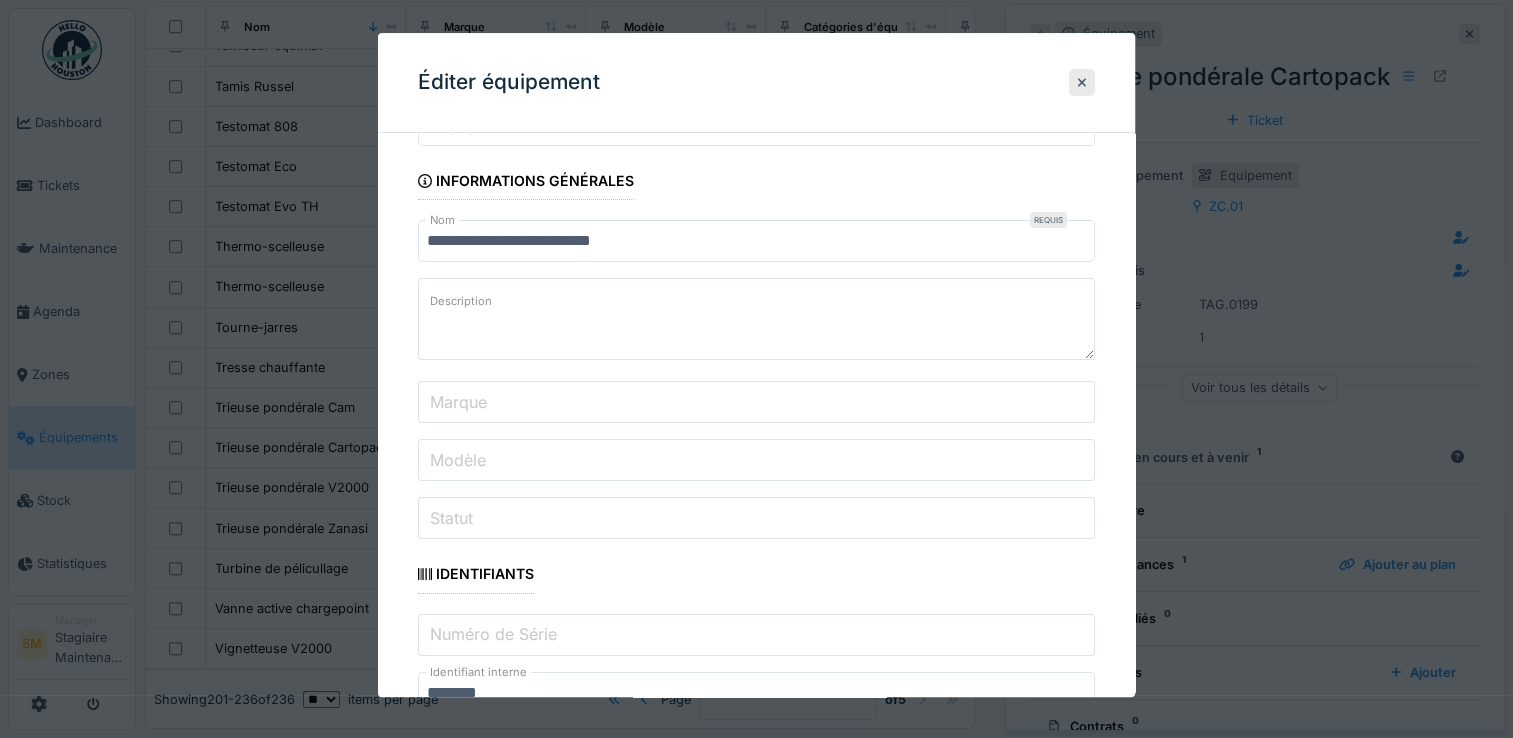 scroll, scrollTop: 104, scrollLeft: 0, axis: vertical 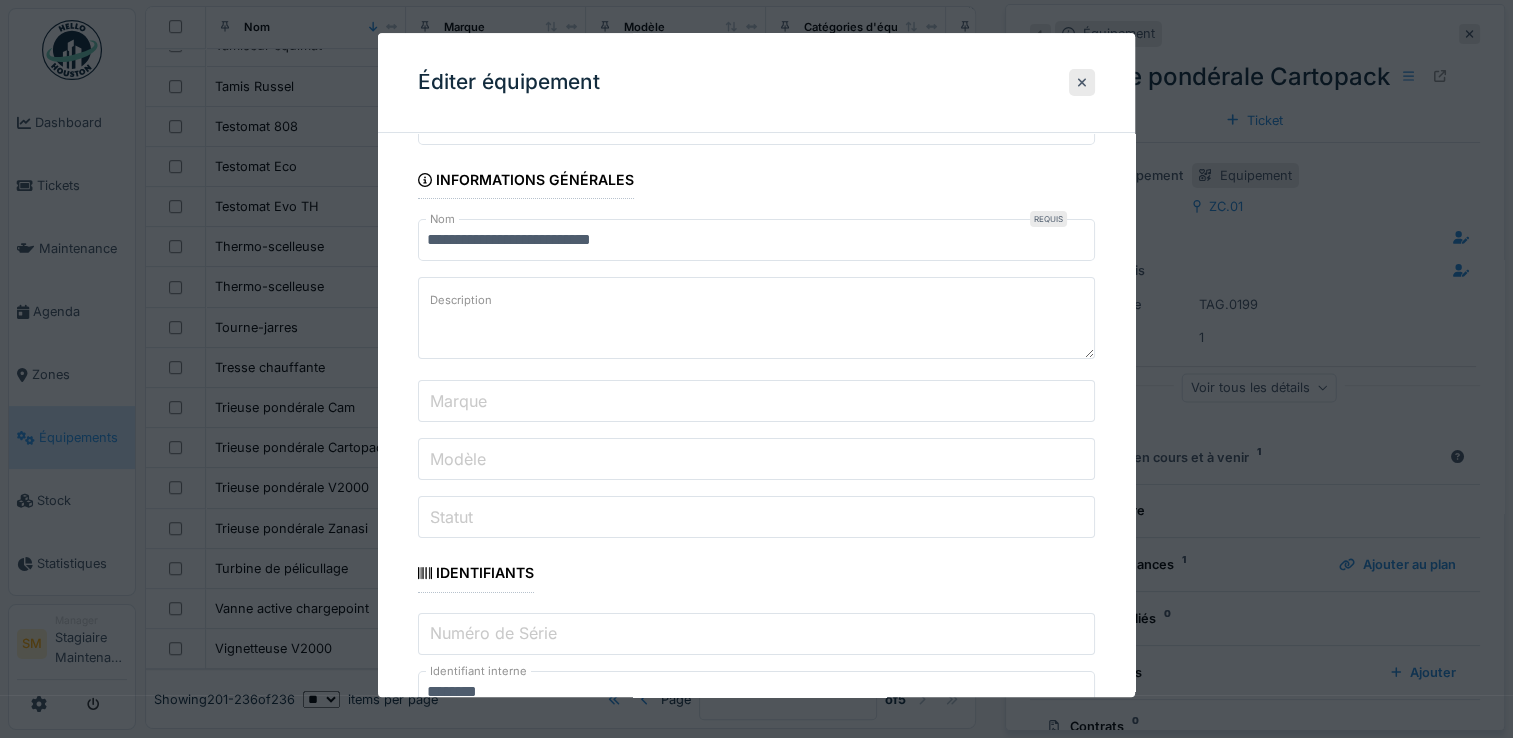 click on "Marque" at bounding box center (756, 402) 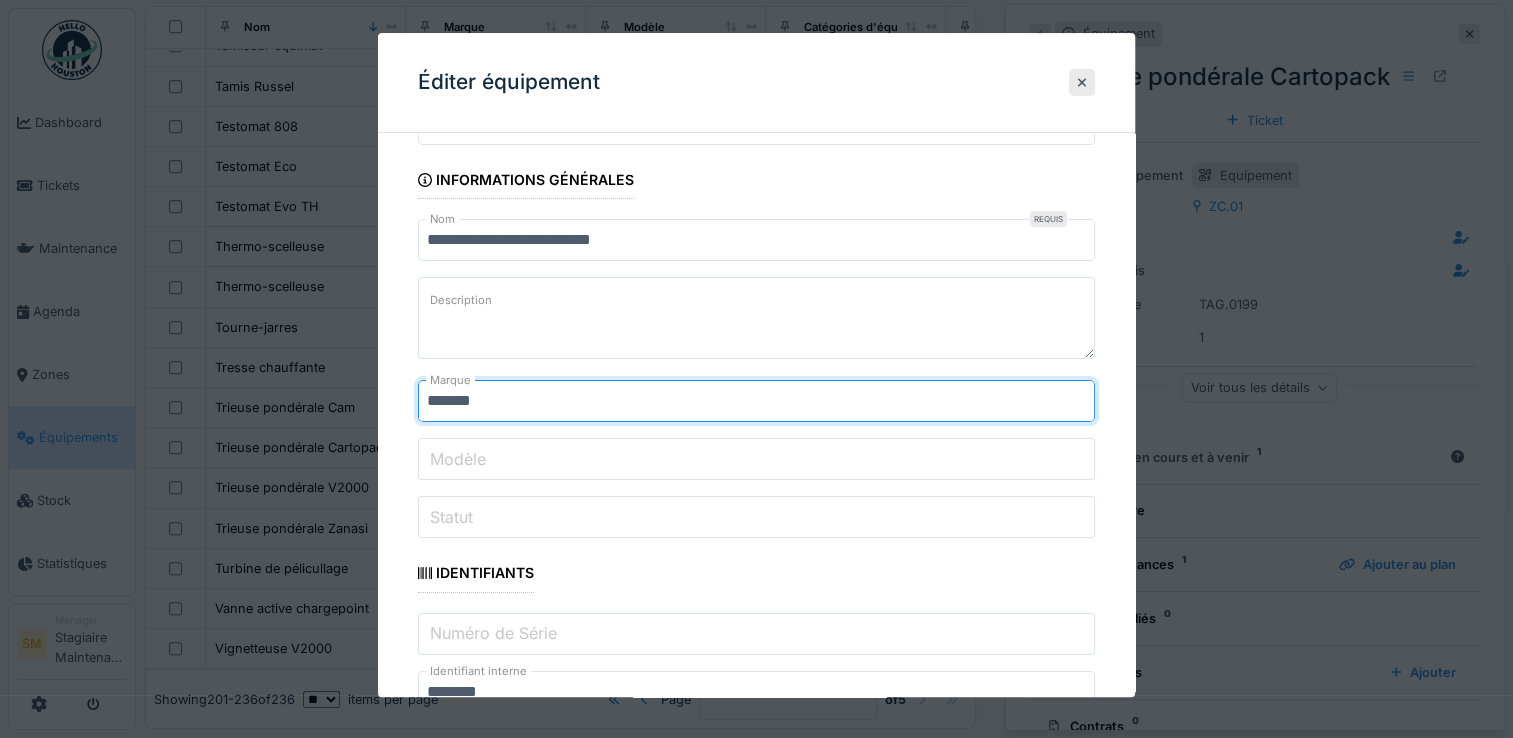 type on "*******" 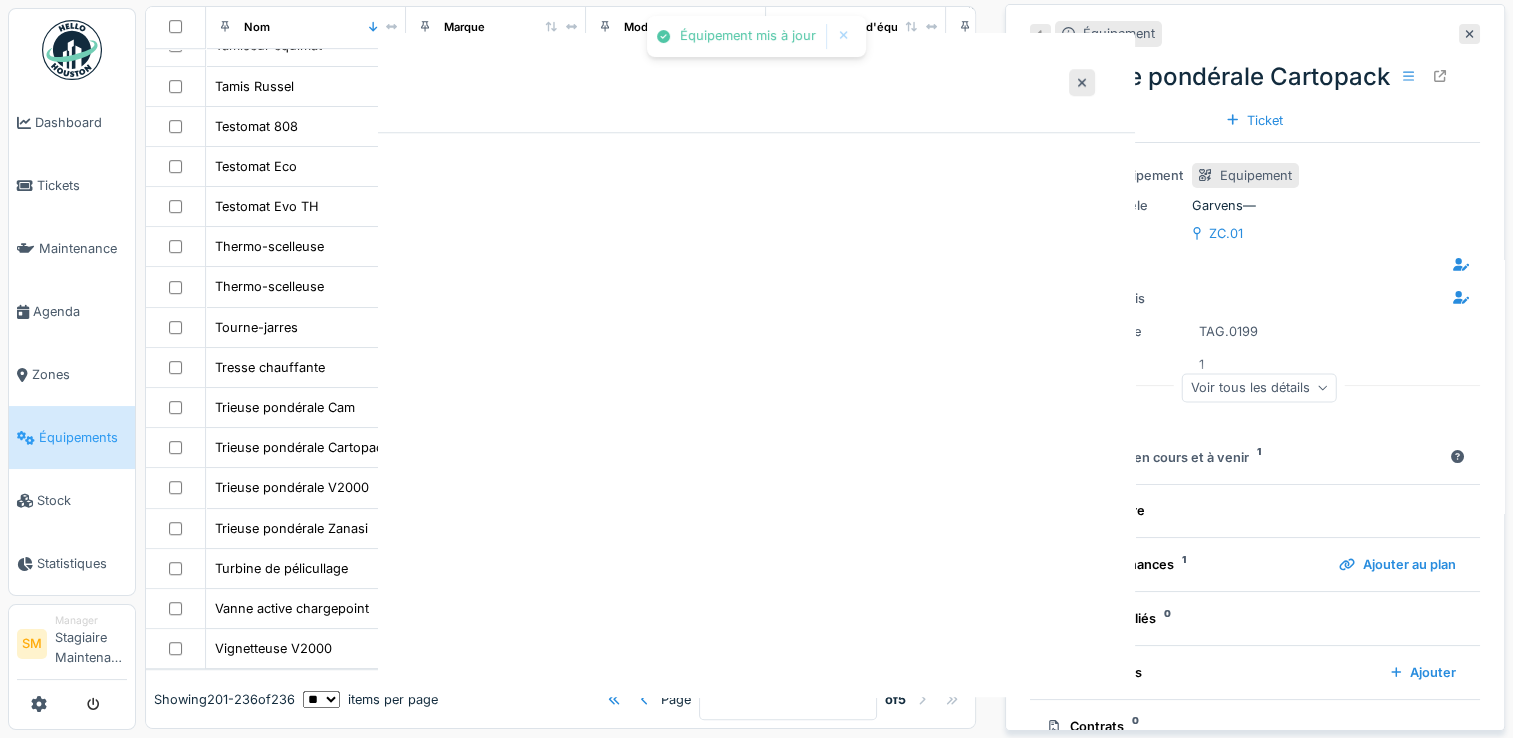 scroll, scrollTop: 0, scrollLeft: 0, axis: both 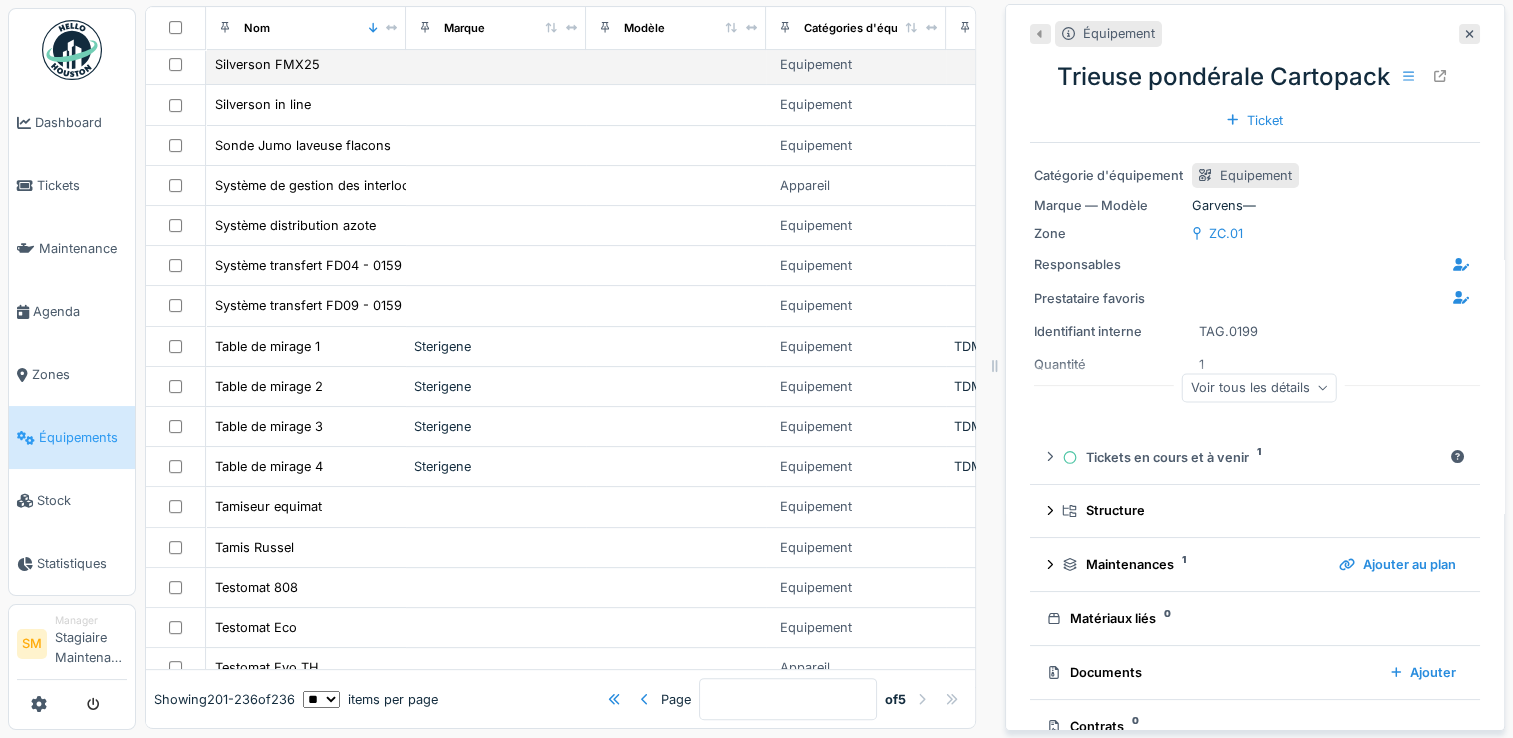 click on "Silverson FMX25" at bounding box center (306, 64) 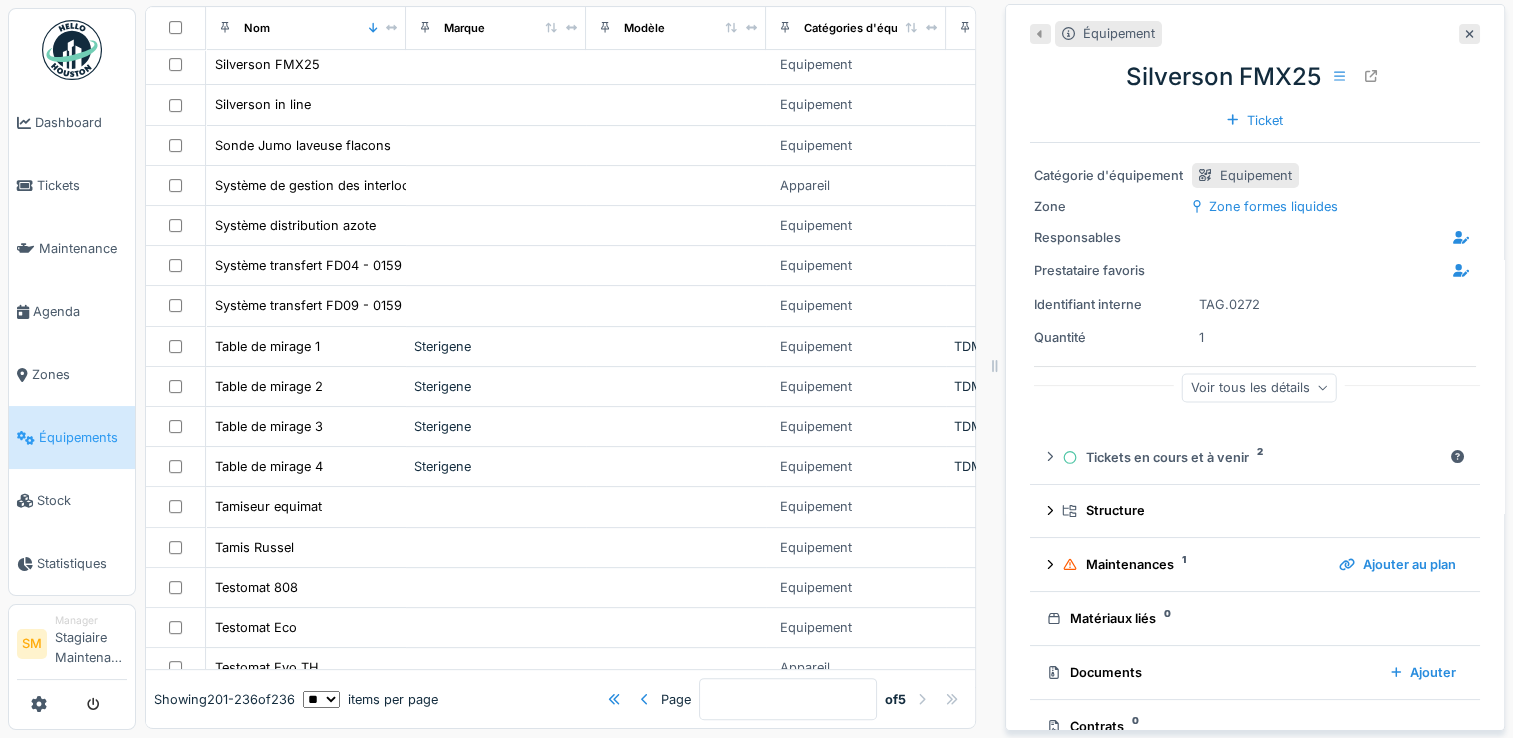 click on "Silverson FMX25 Ticket" at bounding box center (1255, 94) 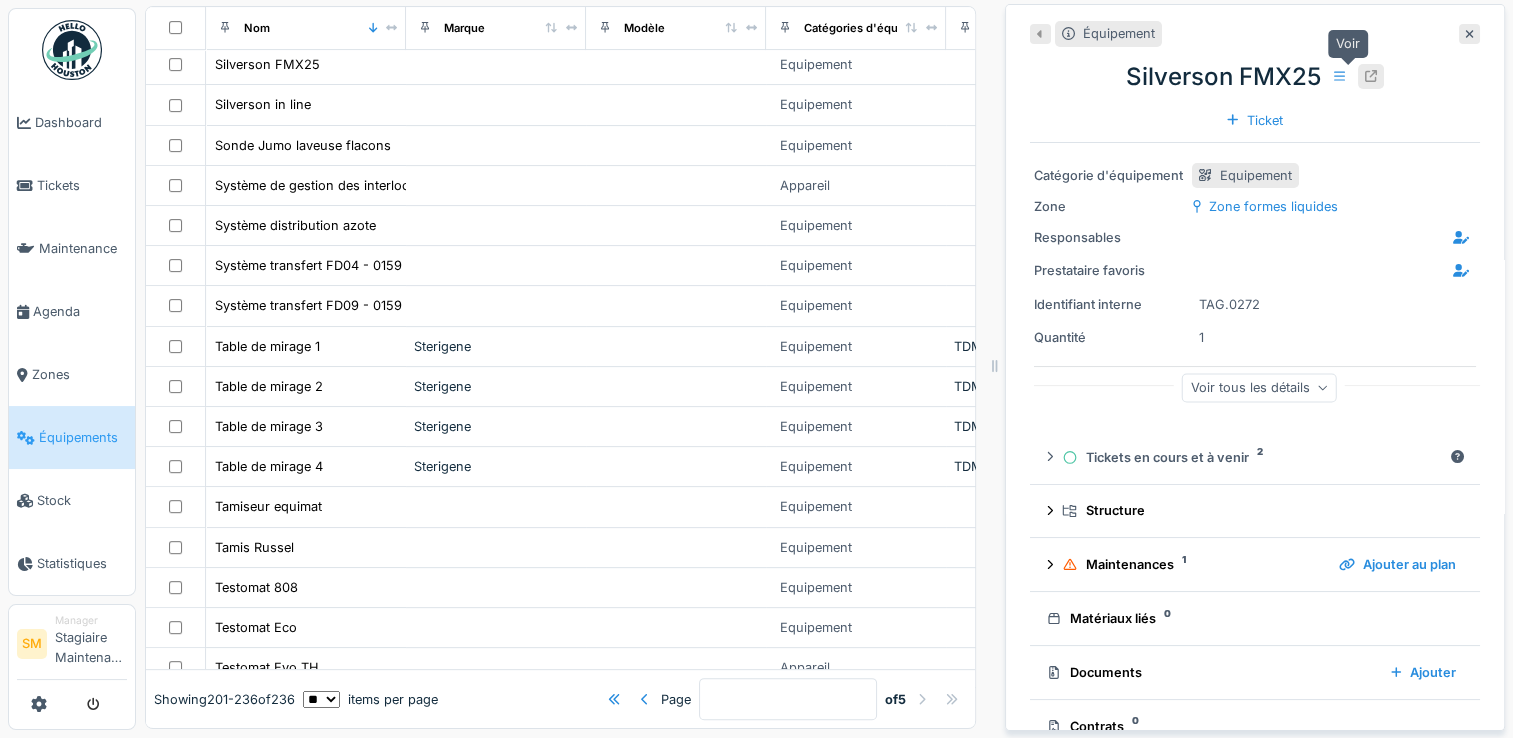 click 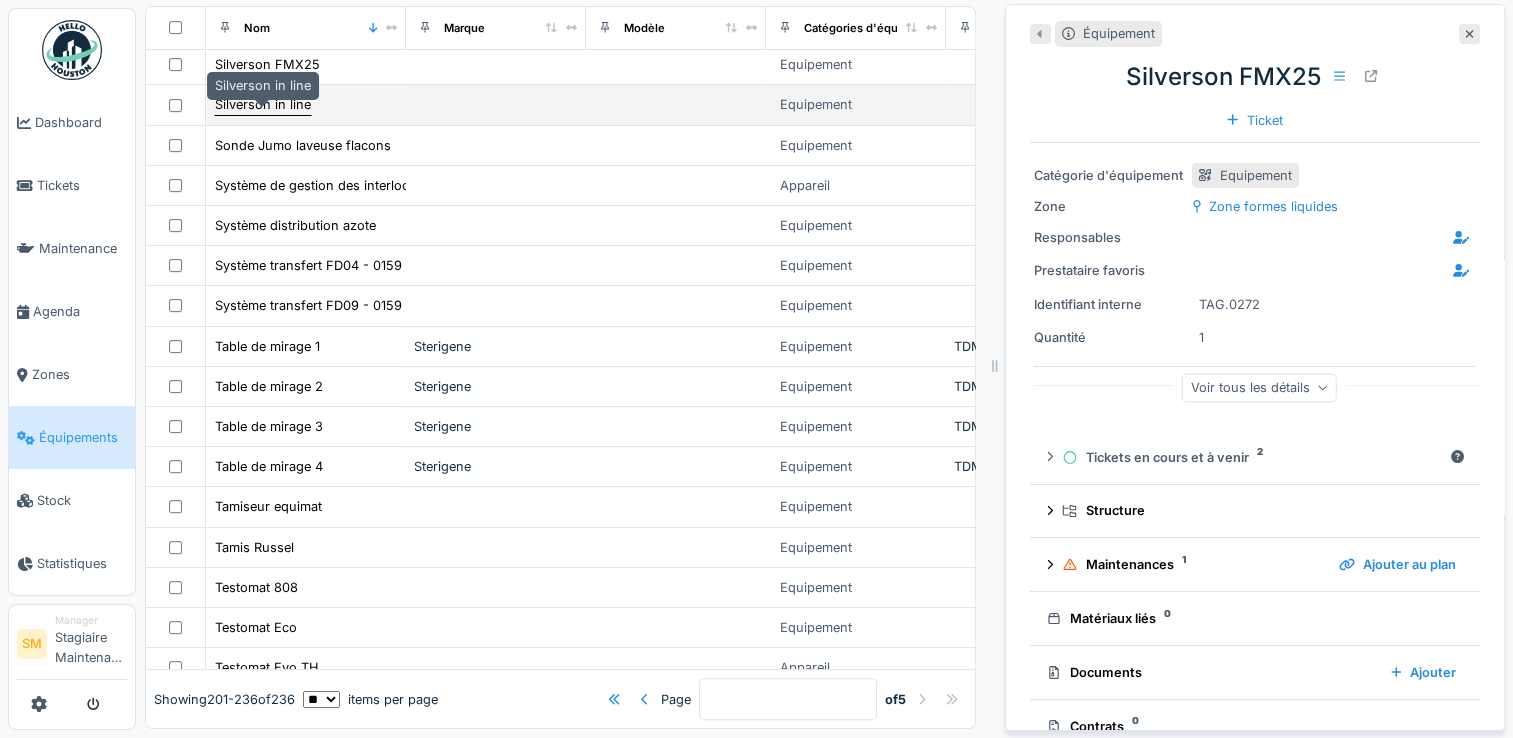 click on "Silverson in line" at bounding box center (263, 104) 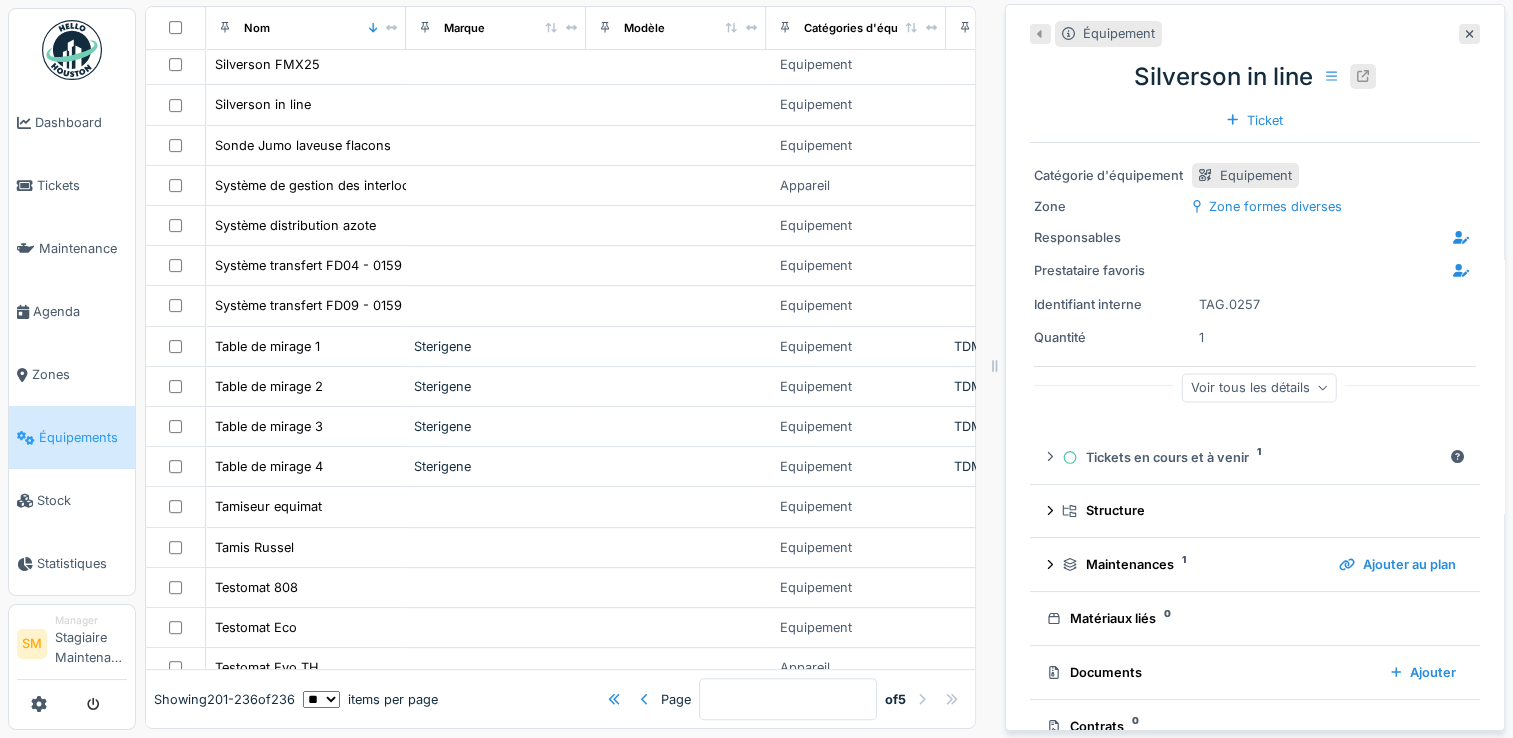 click at bounding box center [1363, 76] 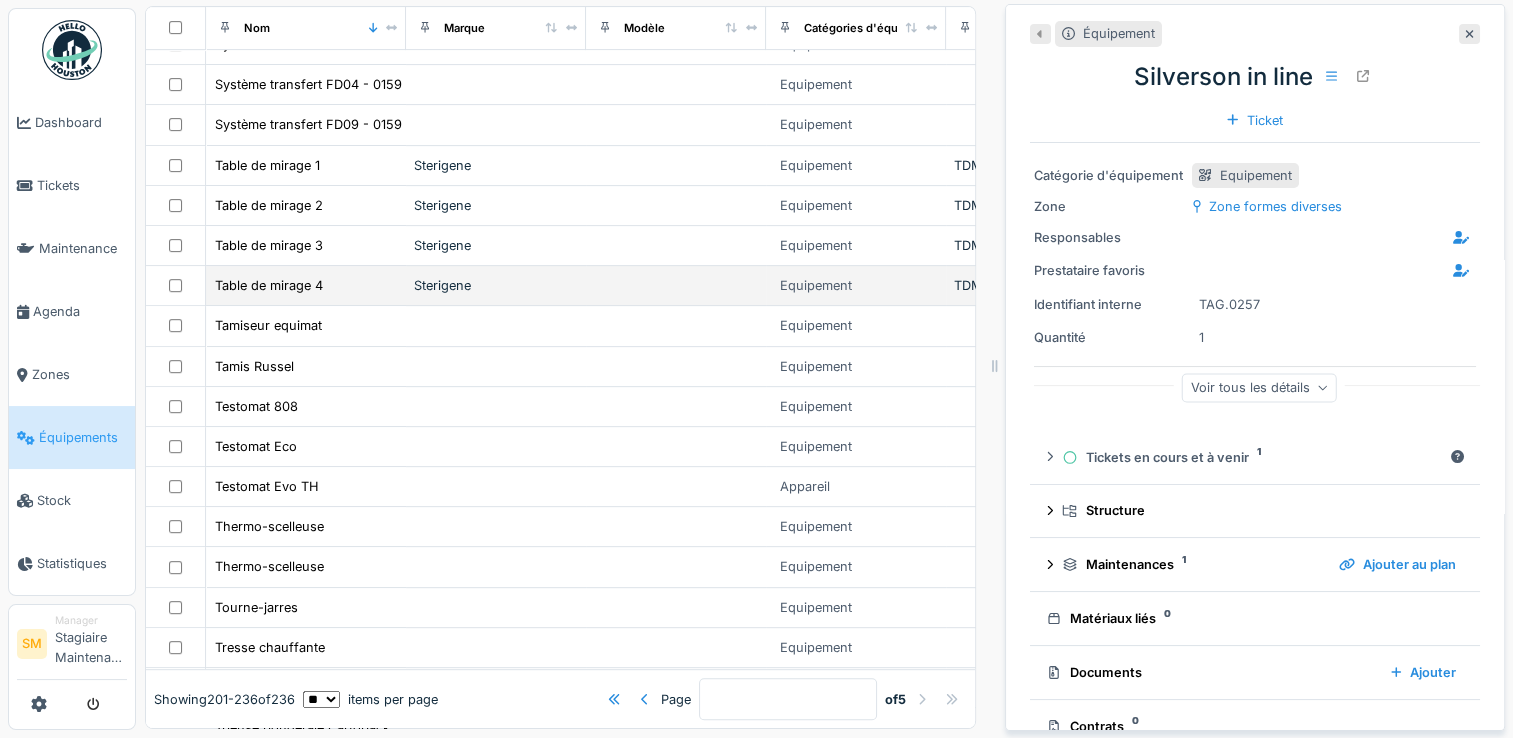 scroll, scrollTop: 719, scrollLeft: 0, axis: vertical 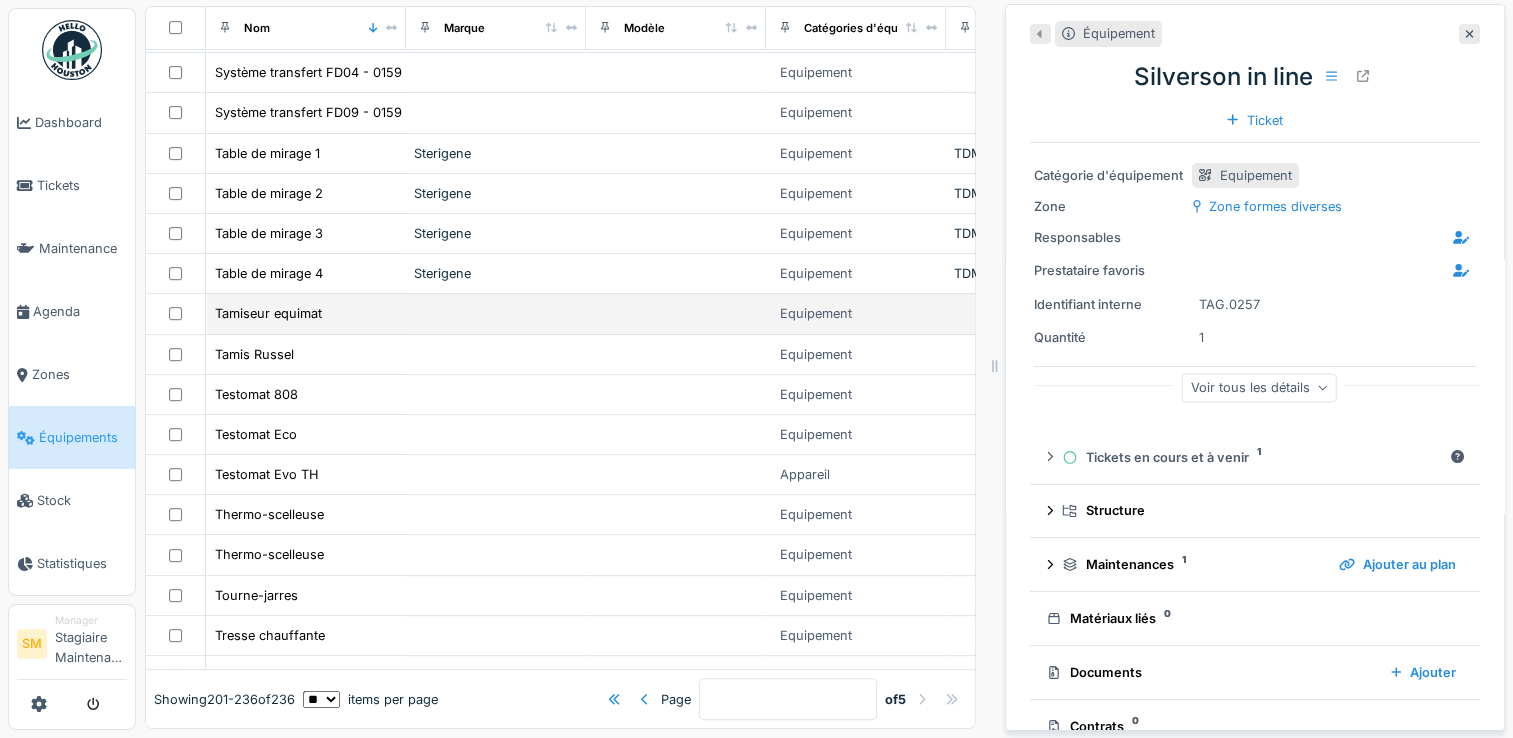 click on "Tamiseur equimat" at bounding box center (306, 313) 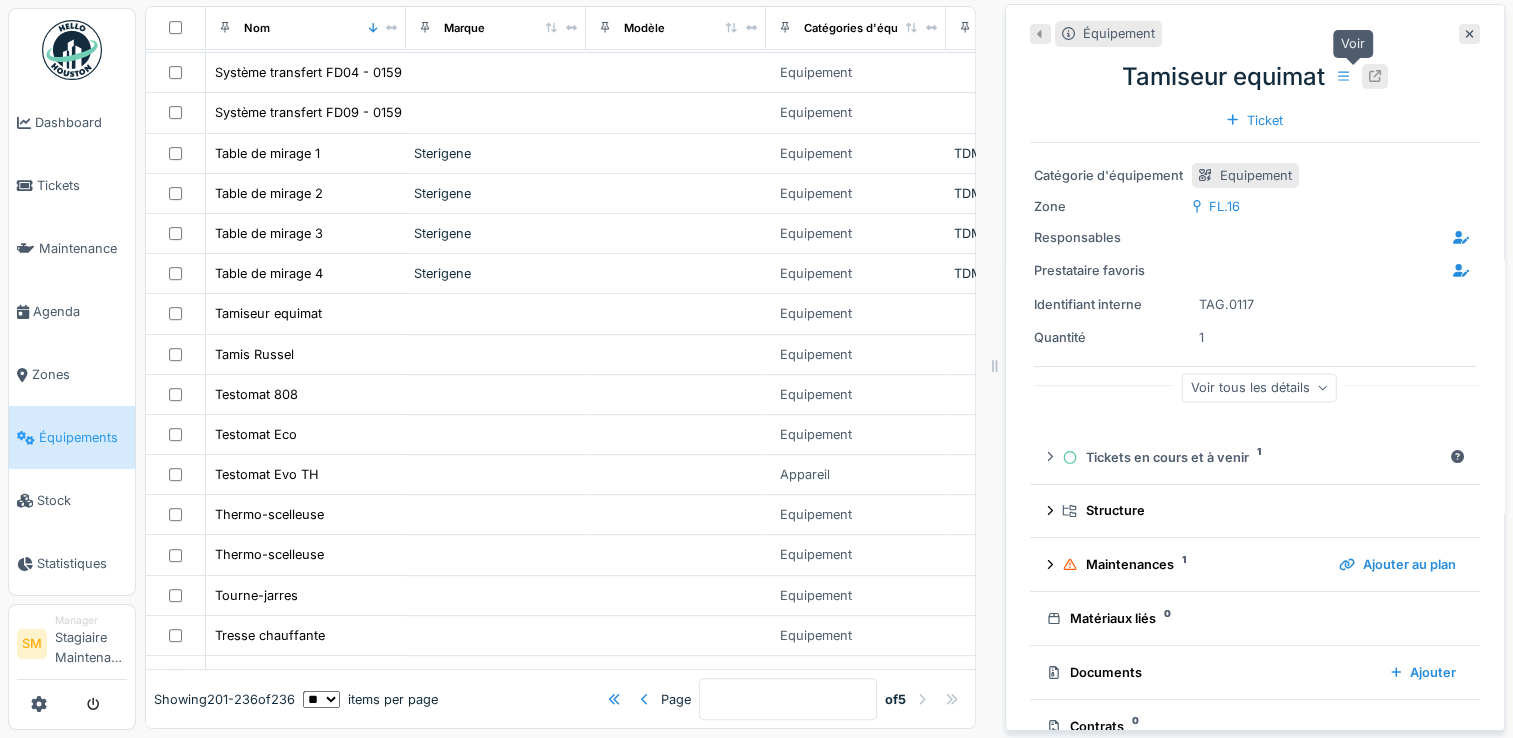 click 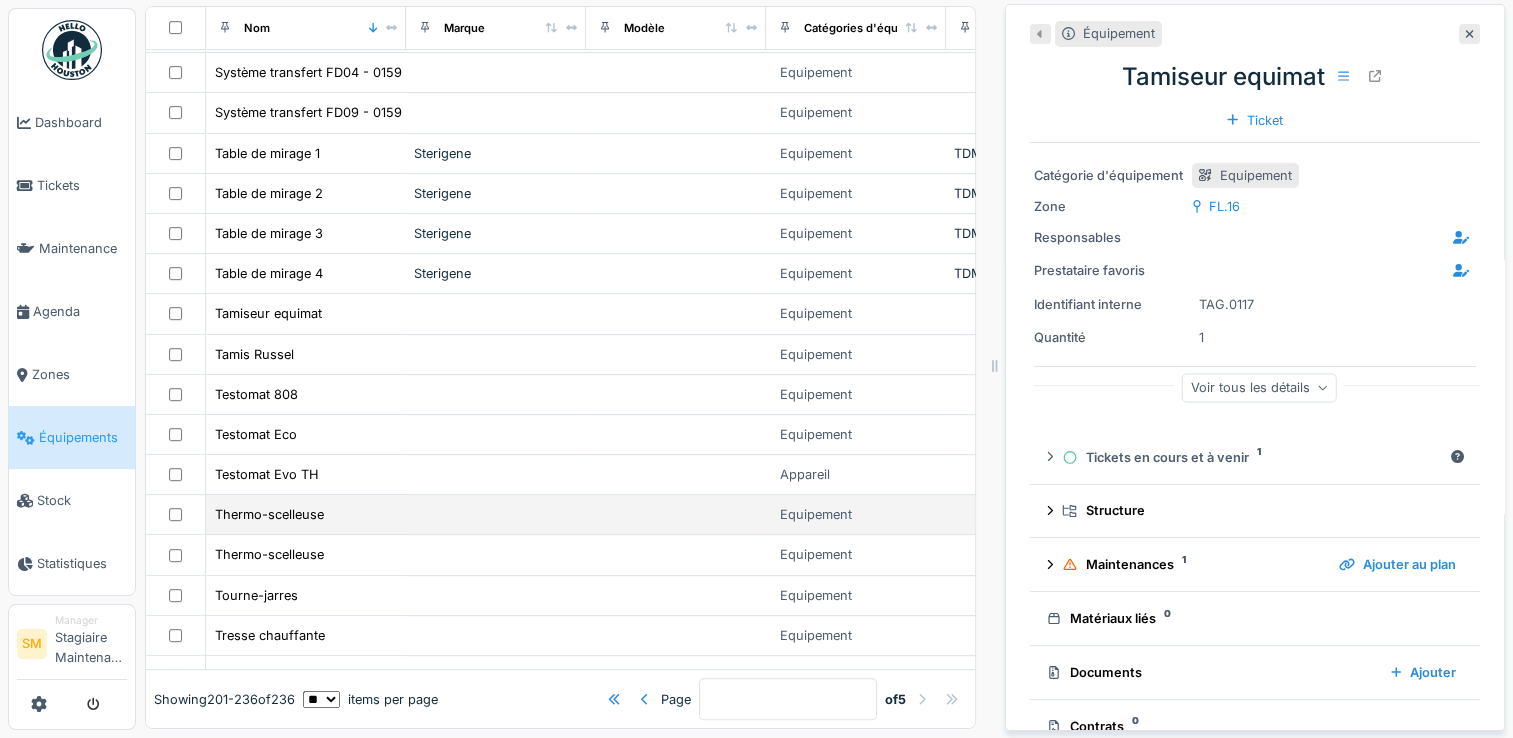 click on "Thermo-scelleuse" at bounding box center (306, 515) 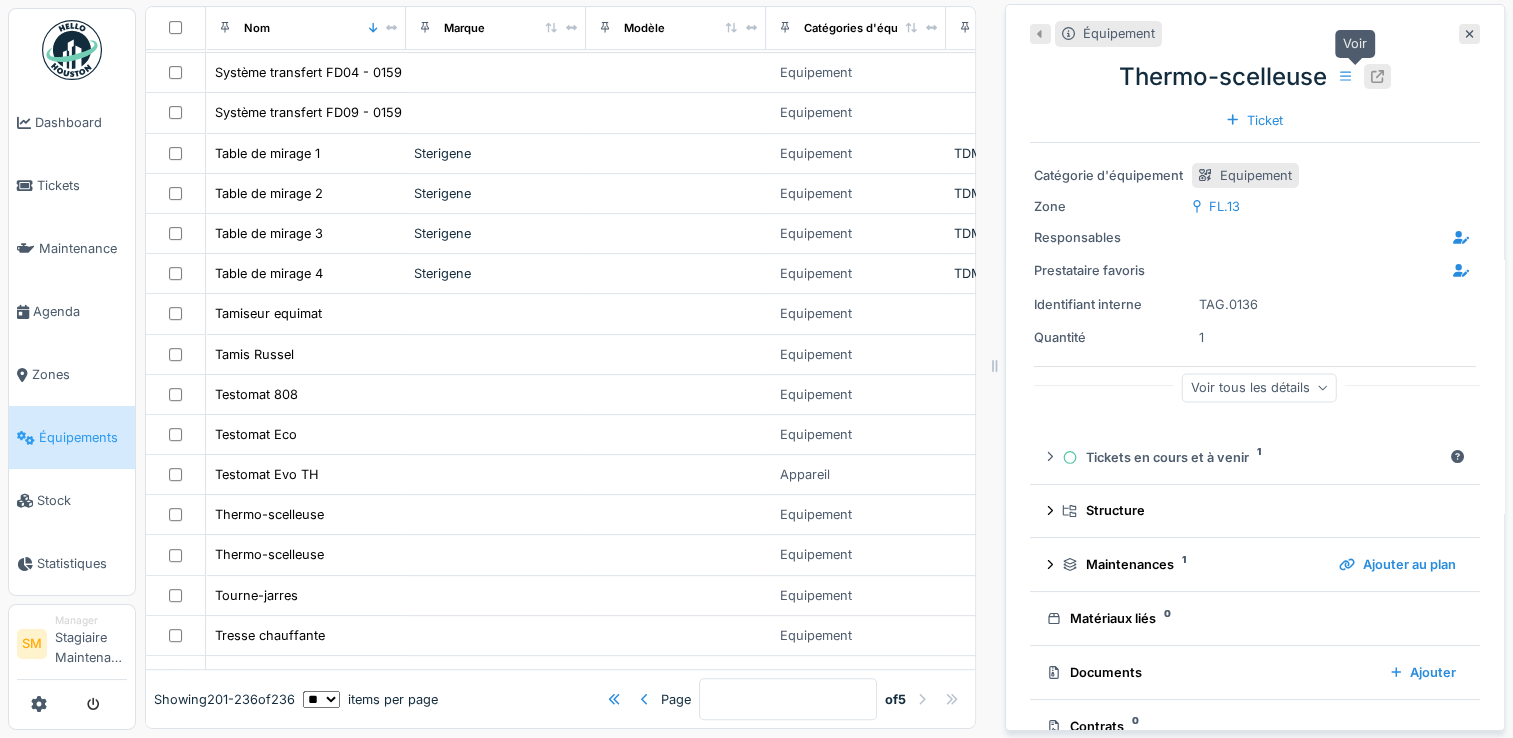 click at bounding box center [1377, 76] 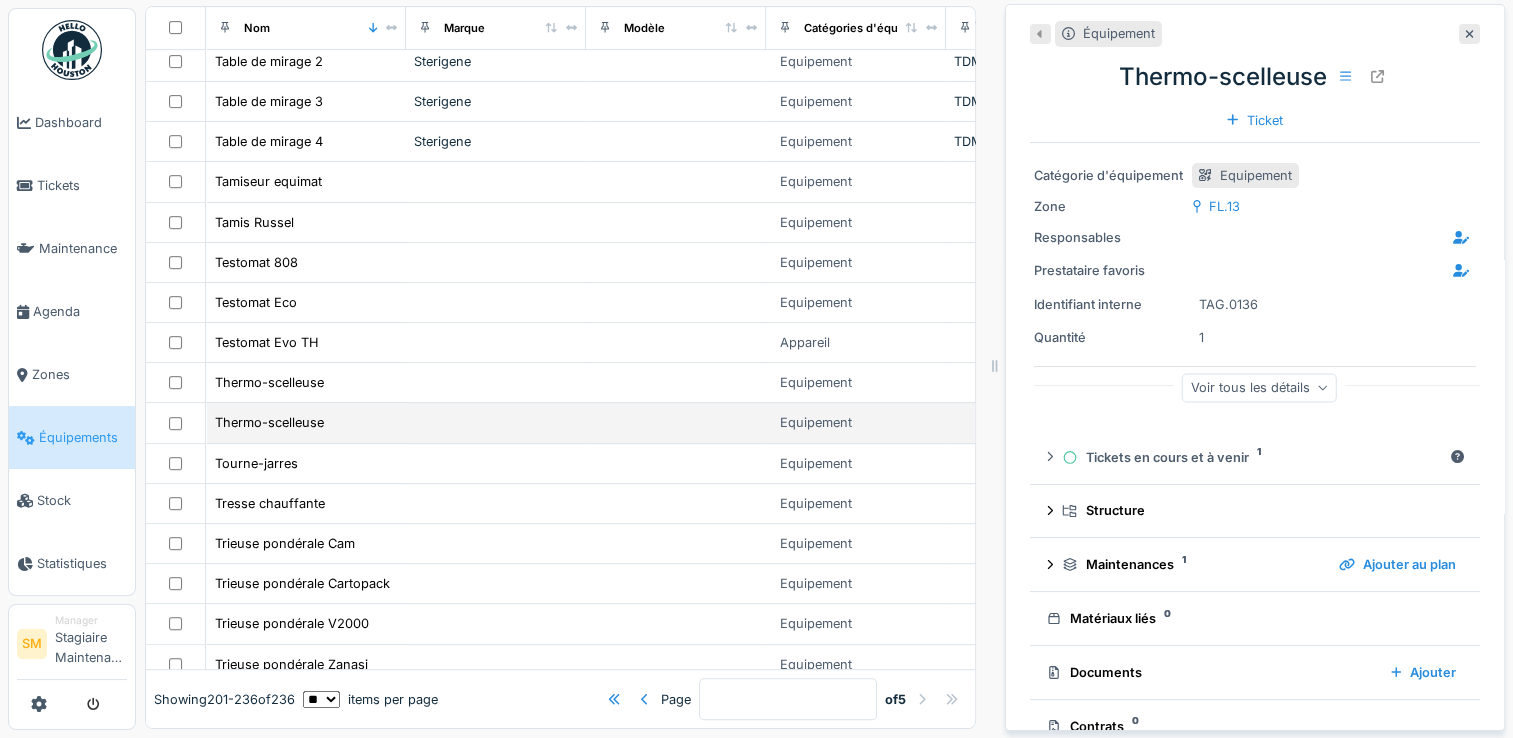 scroll, scrollTop: 1007, scrollLeft: 0, axis: vertical 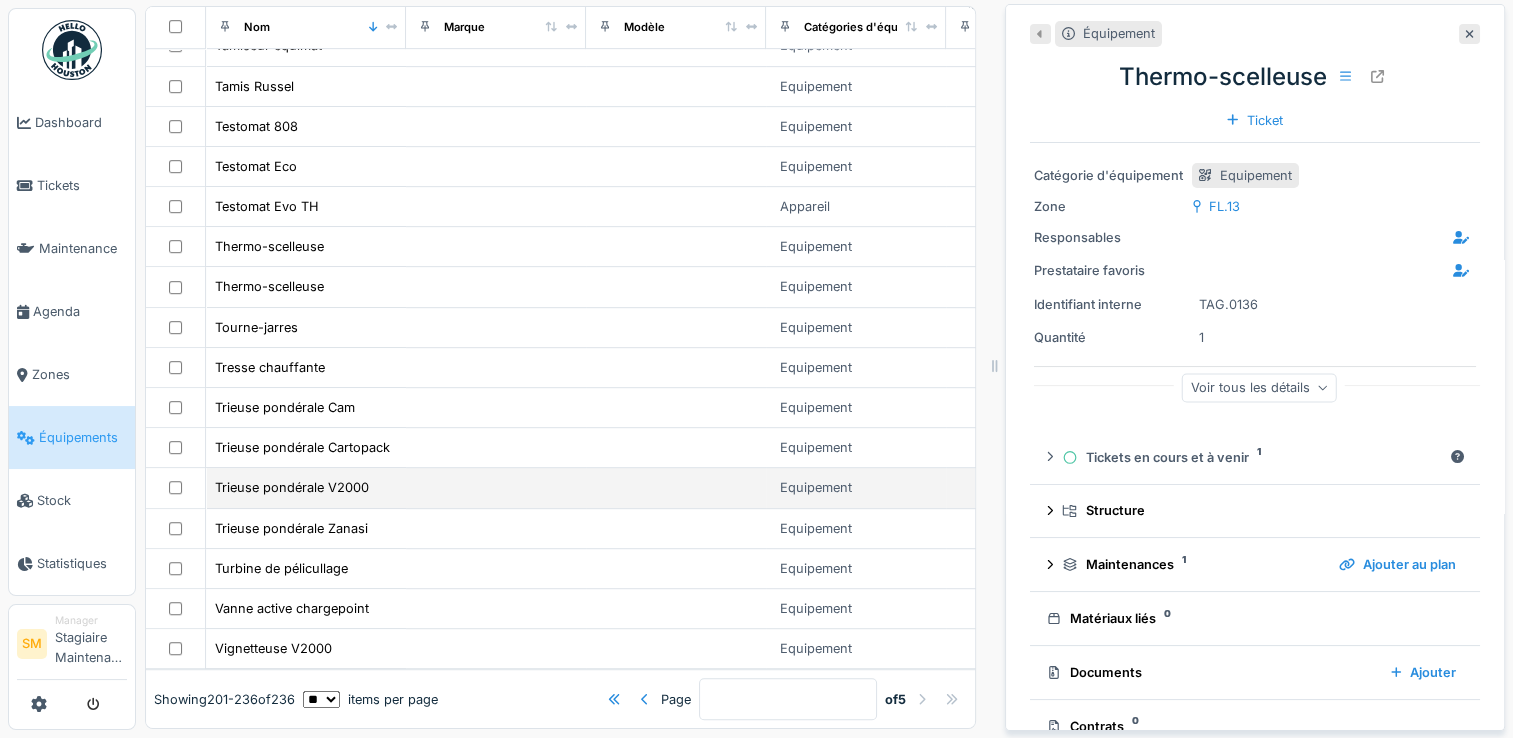 click on "Trieuse pondérale V2000" at bounding box center (306, 487) 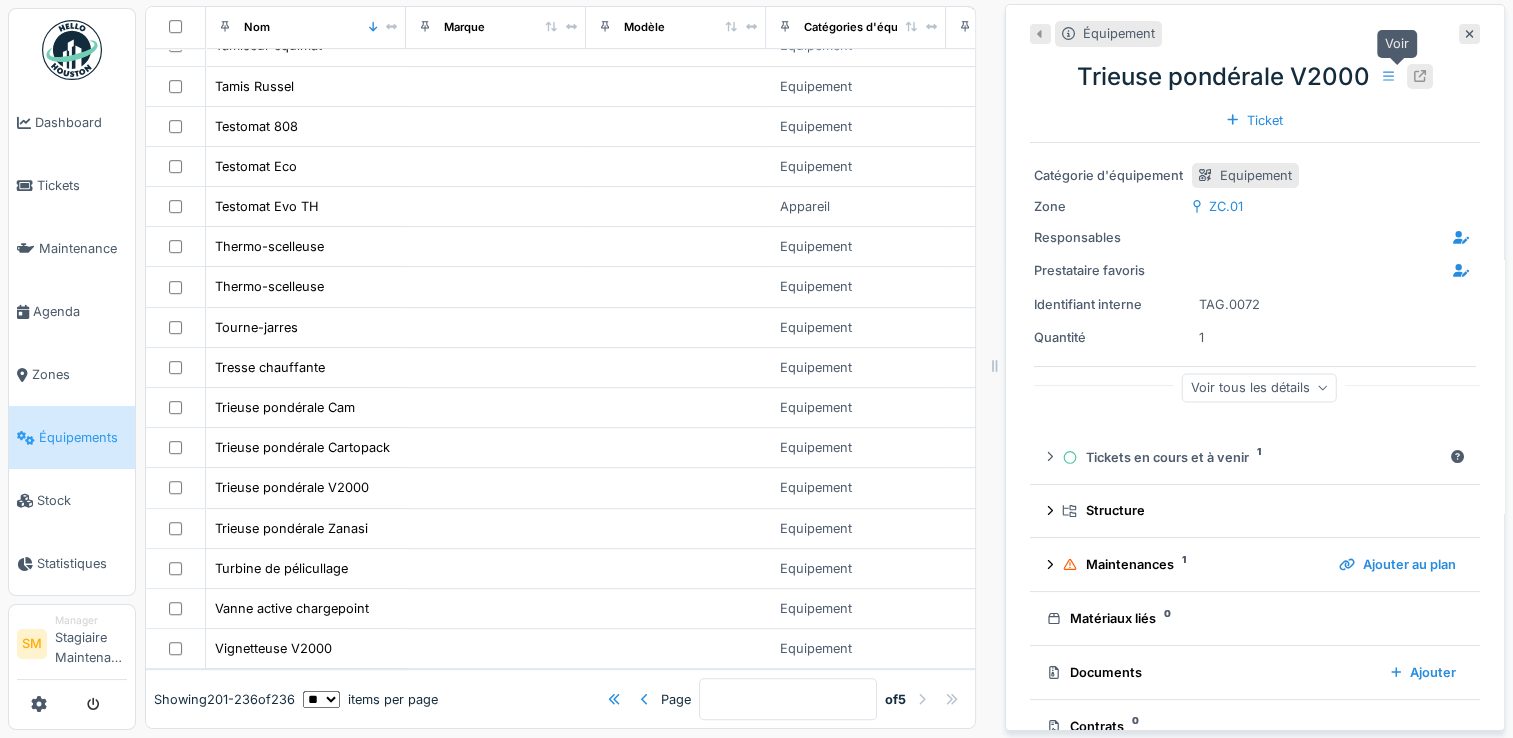 click 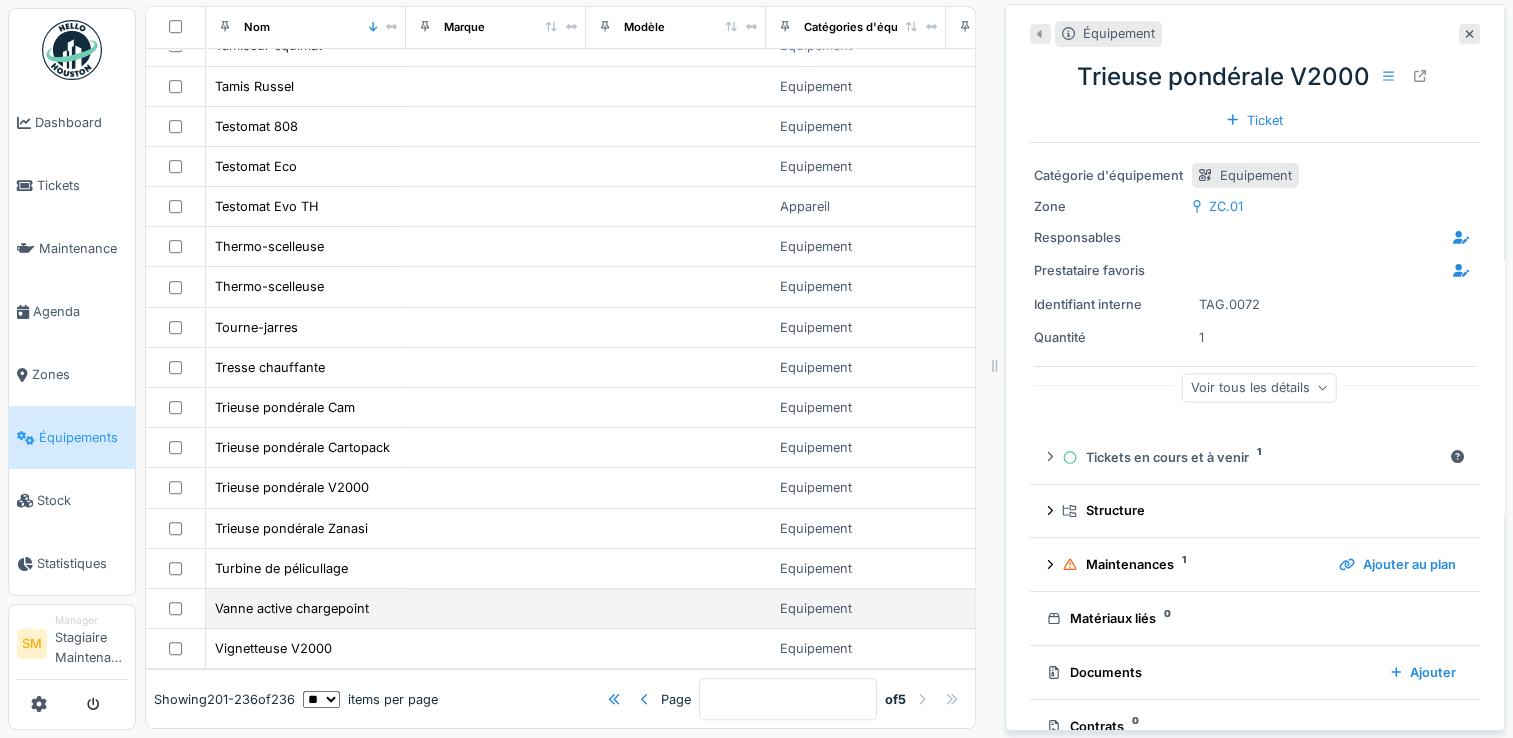 click at bounding box center [496, 609] 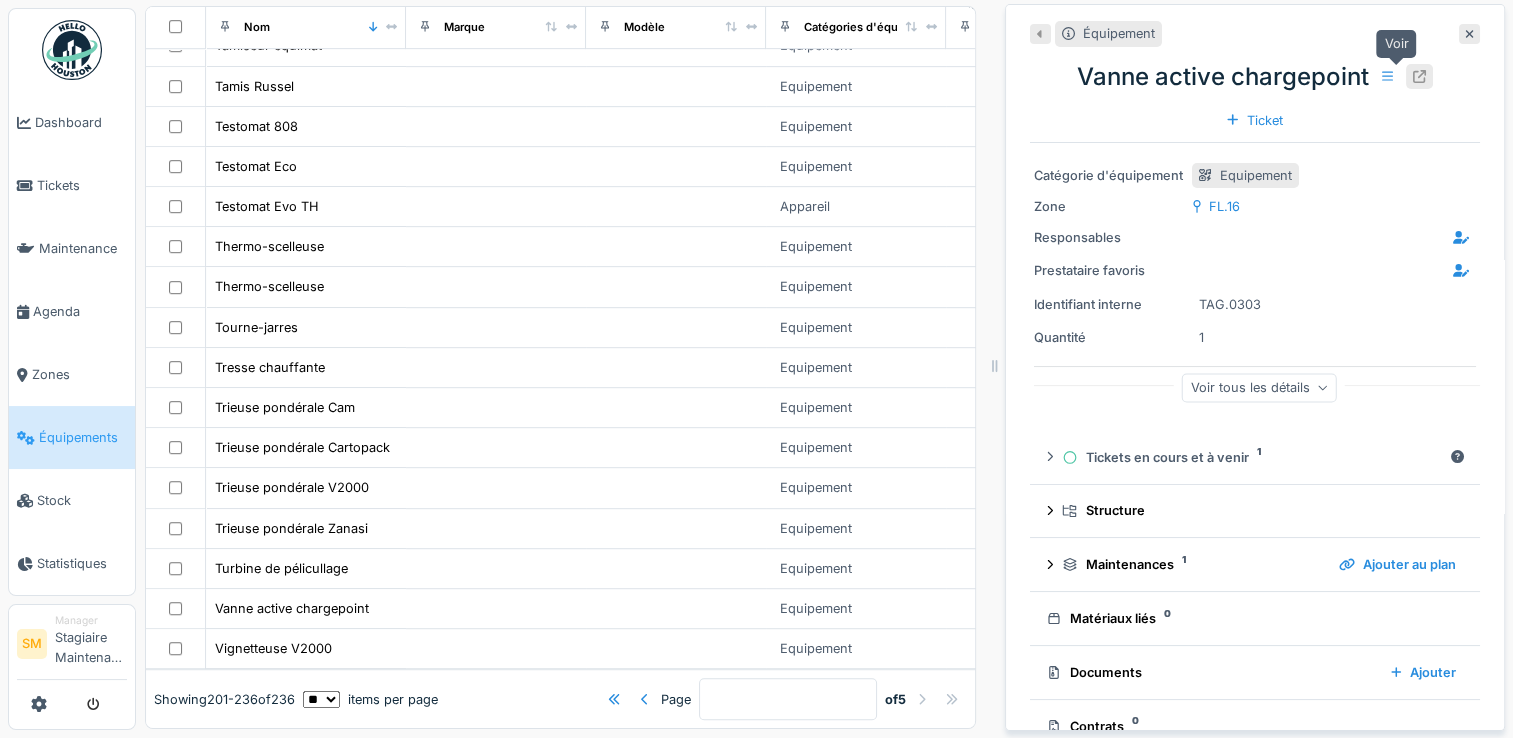 click 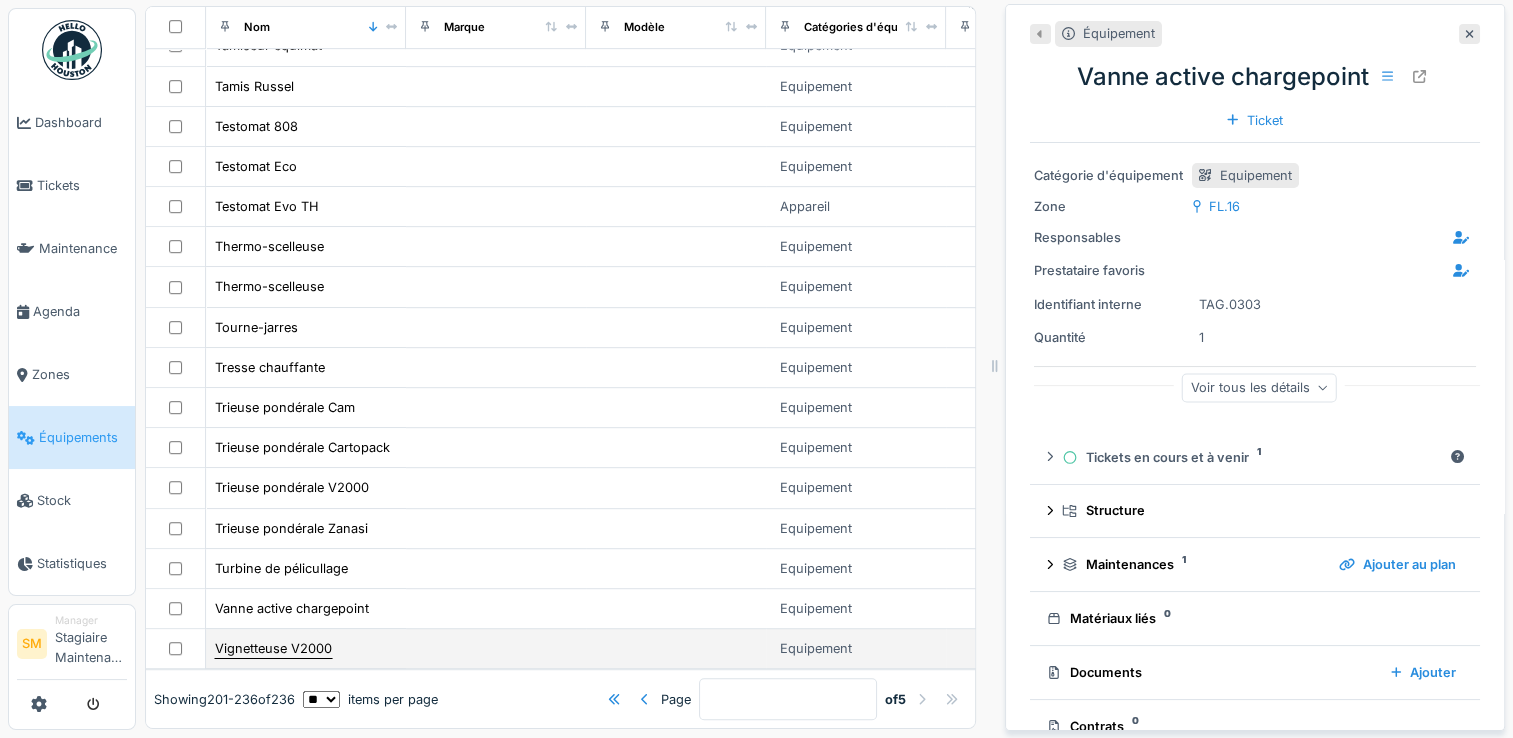 click on "Vignetteuse V2000" at bounding box center [273, 648] 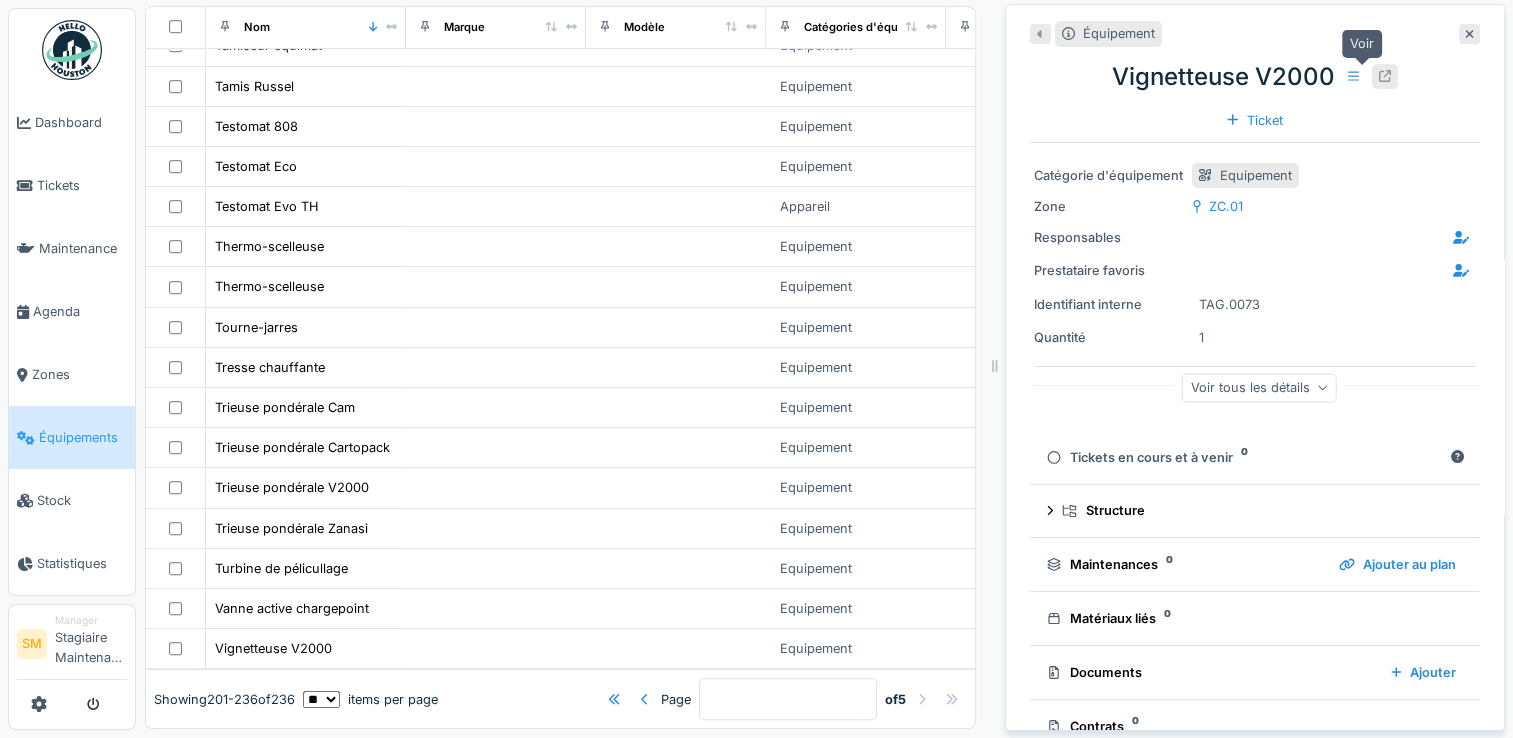 click at bounding box center [1385, 76] 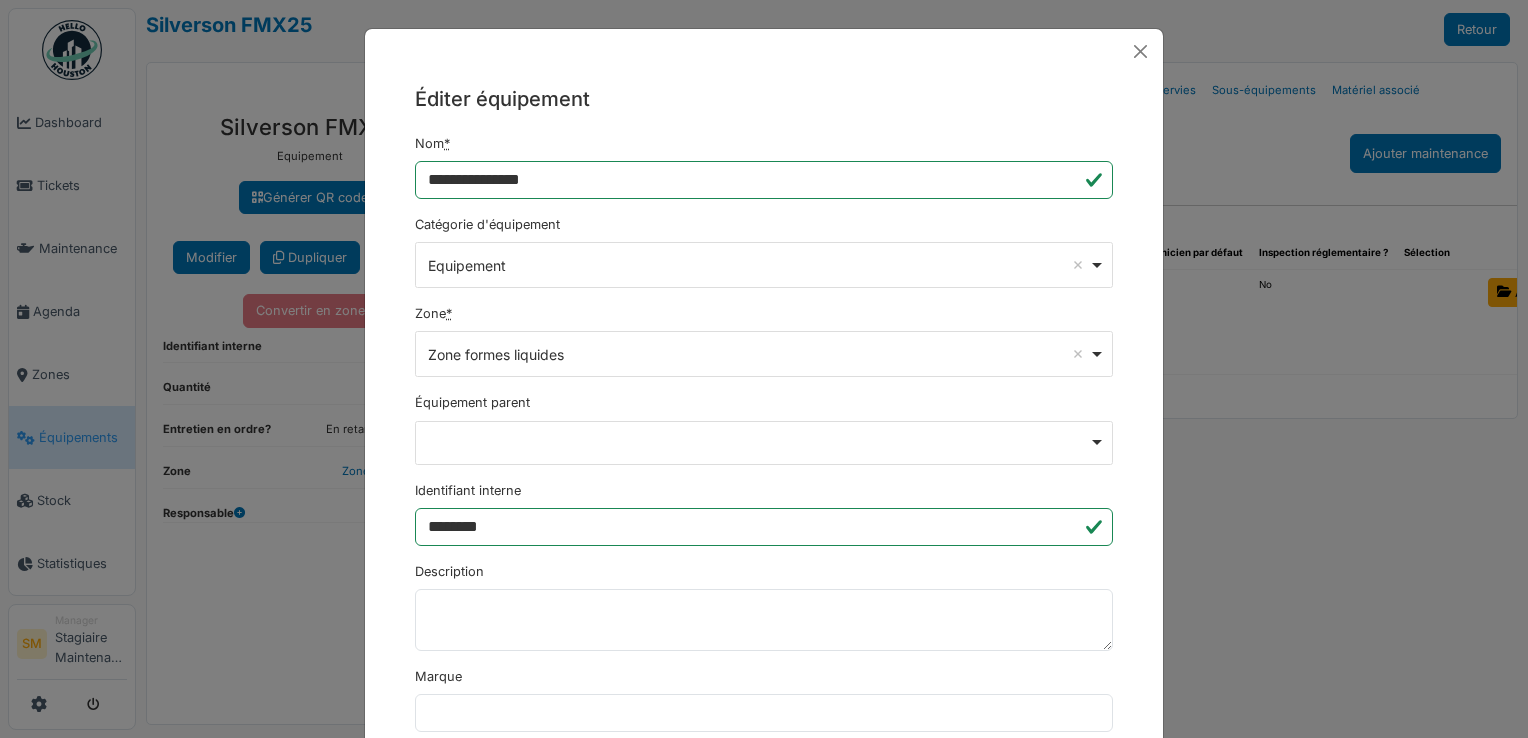 scroll, scrollTop: 0, scrollLeft: 0, axis: both 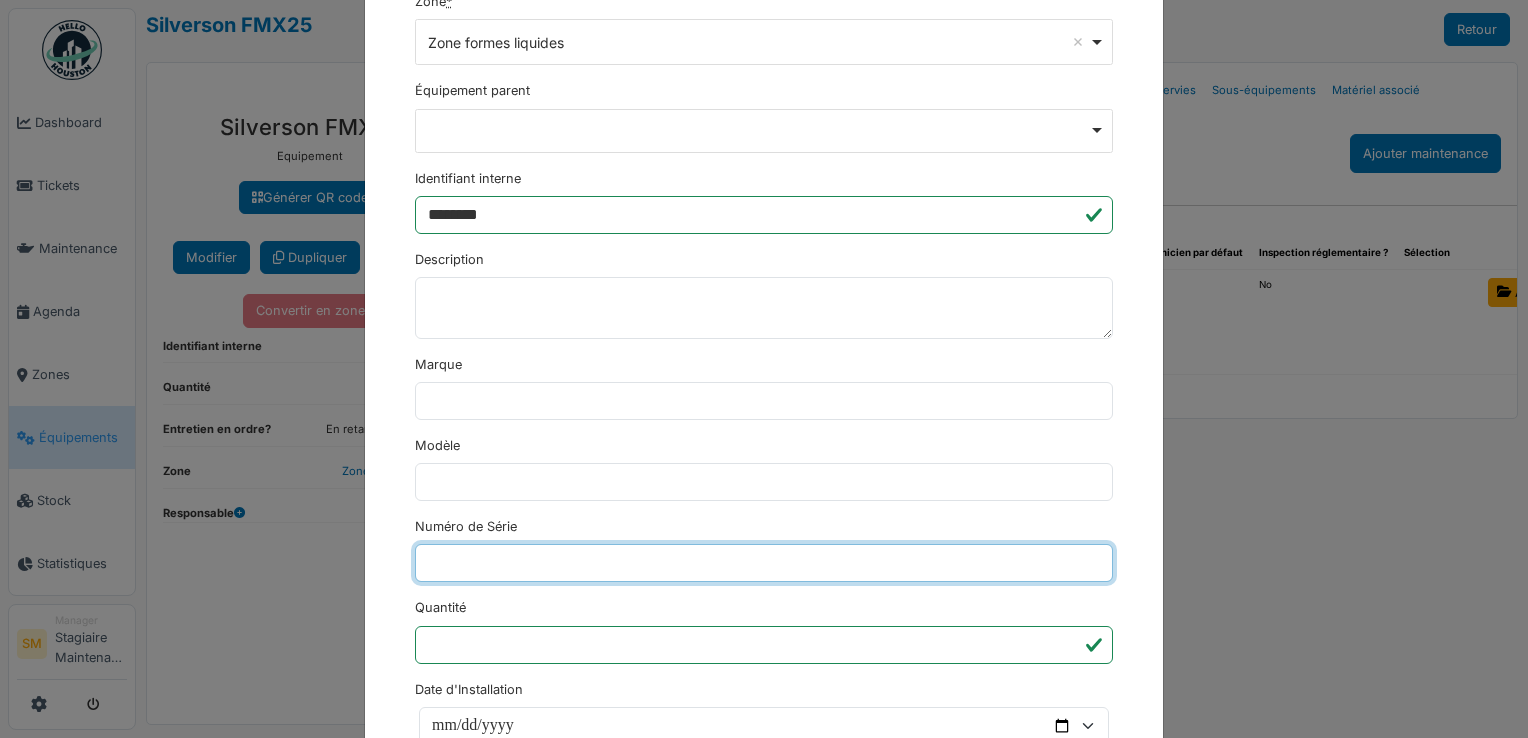 click on "Numéro de Série" at bounding box center (764, 563) 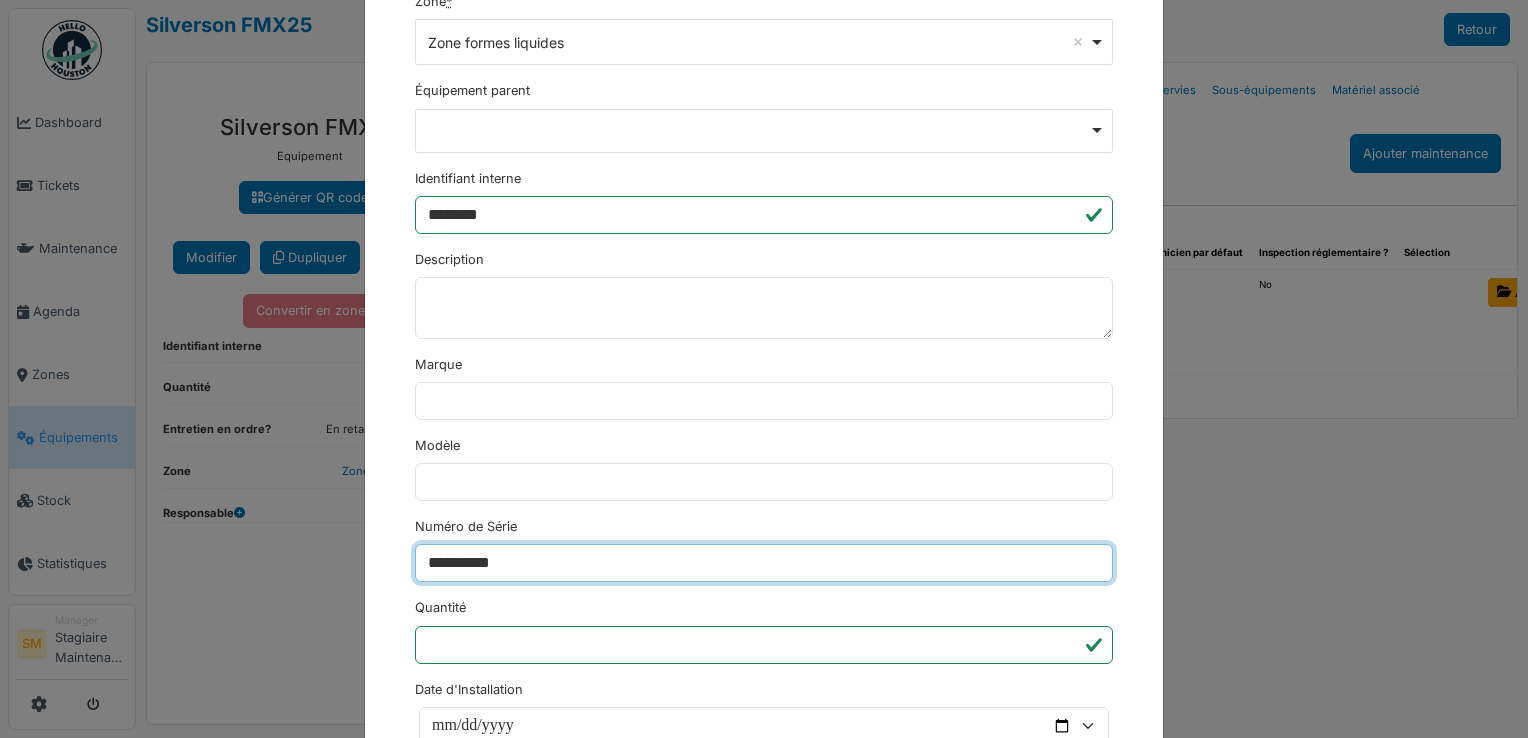type on "**********" 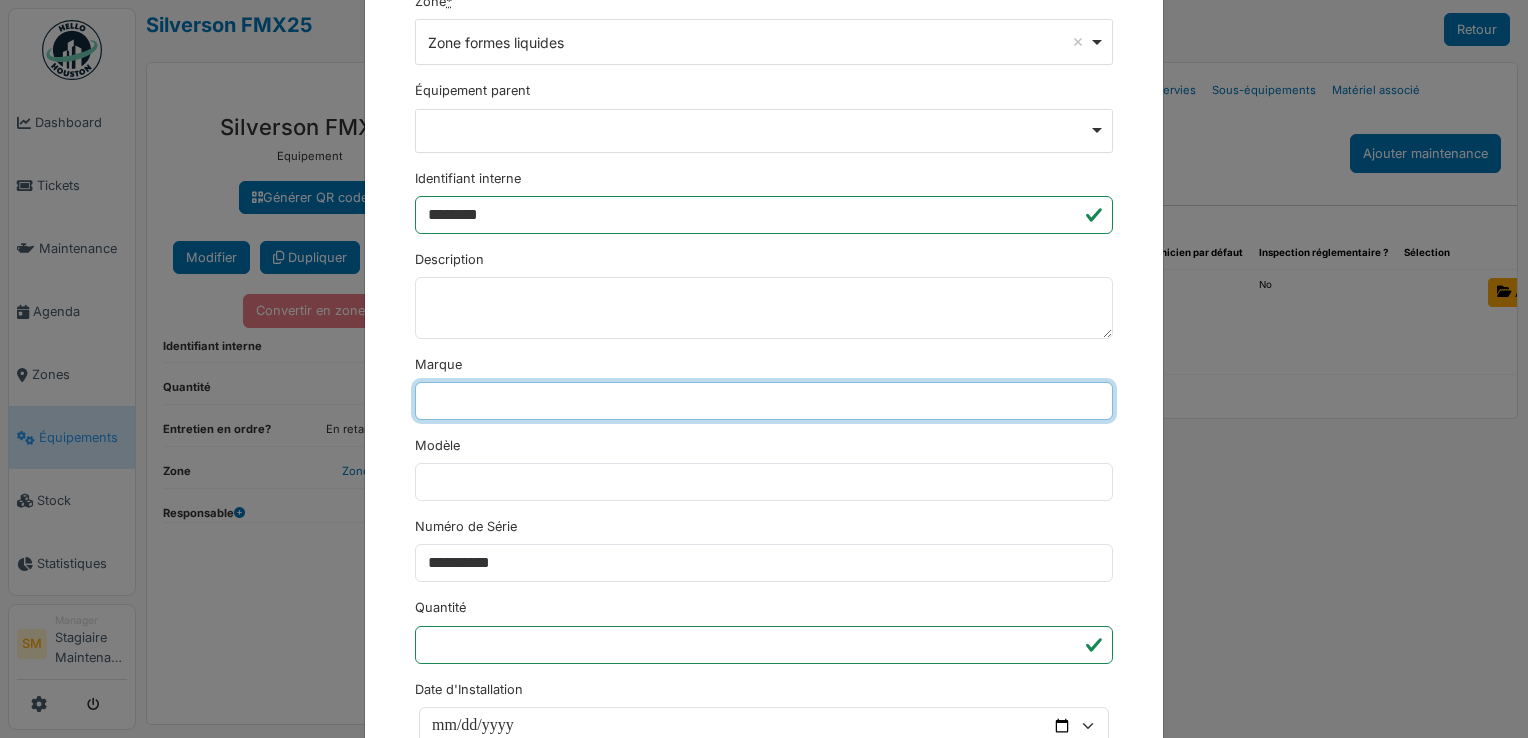 click on "Marque" at bounding box center [764, 401] 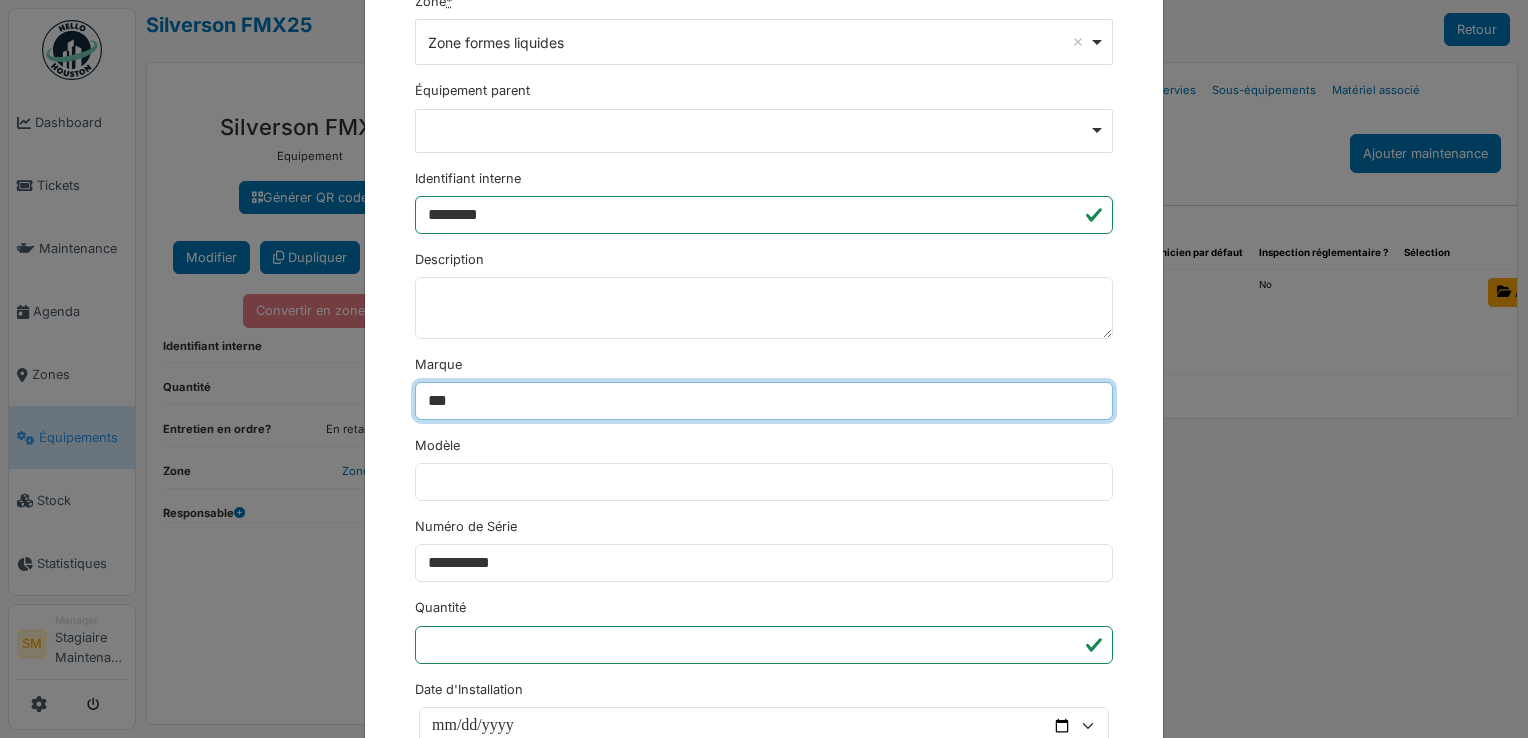 type on "*********" 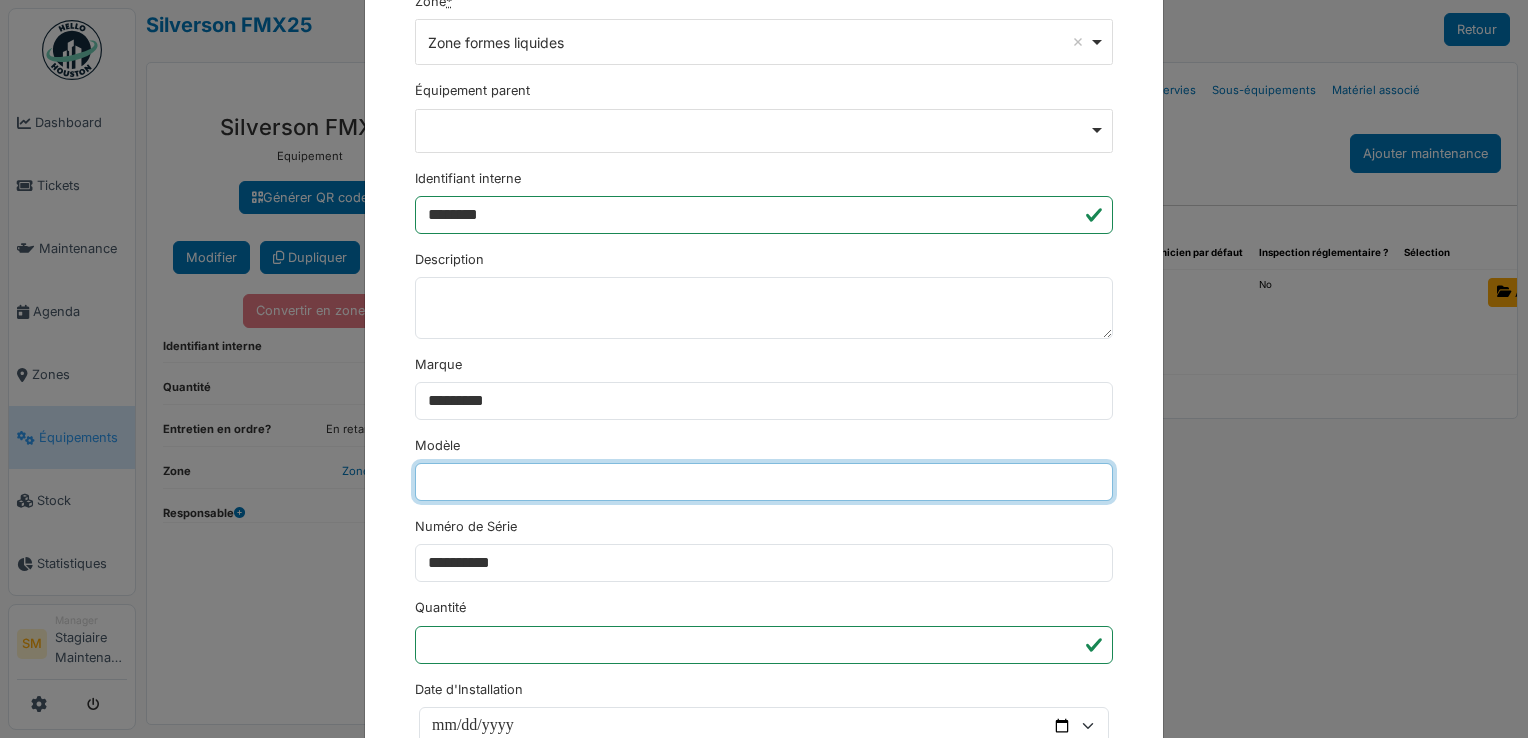 click on "Modèle" at bounding box center [764, 482] 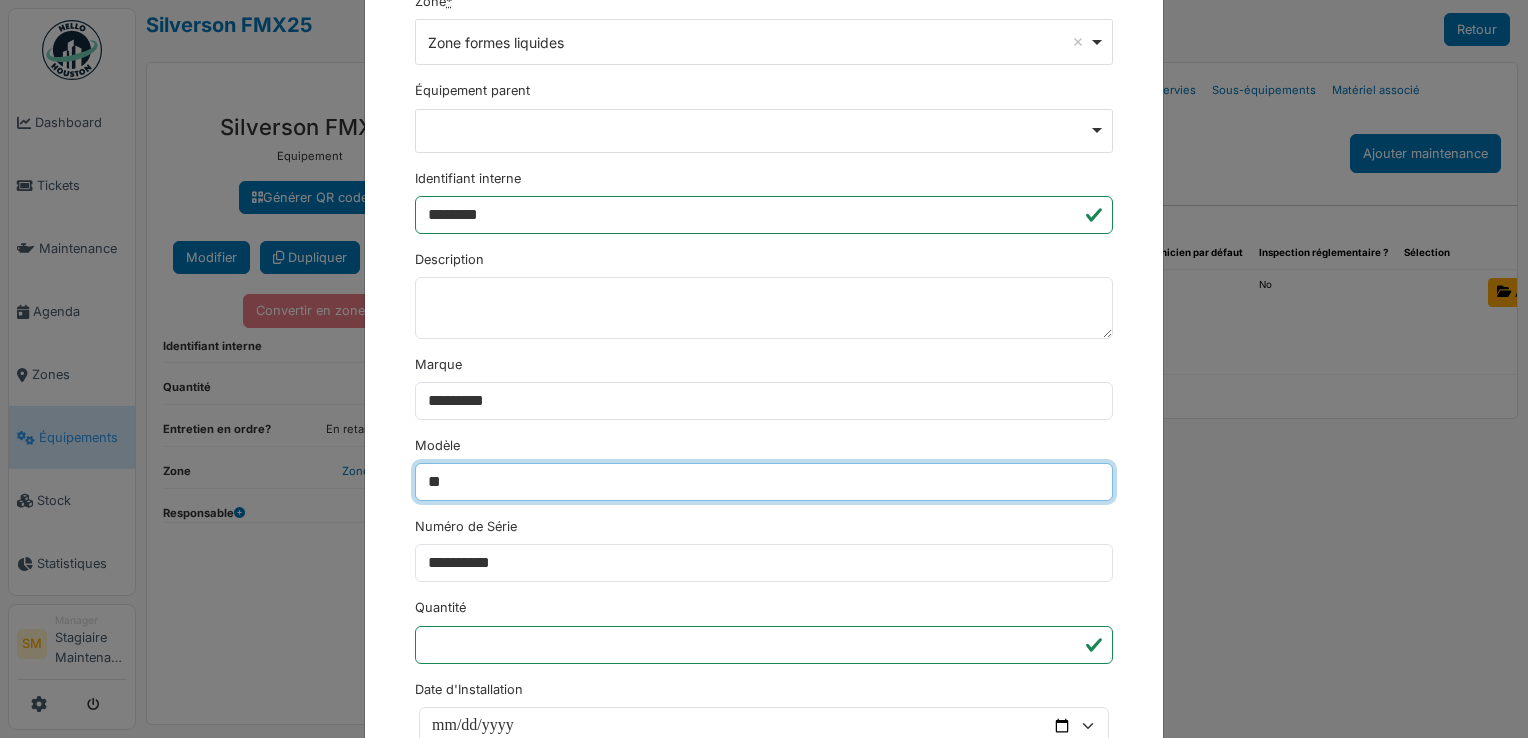 type on "*****" 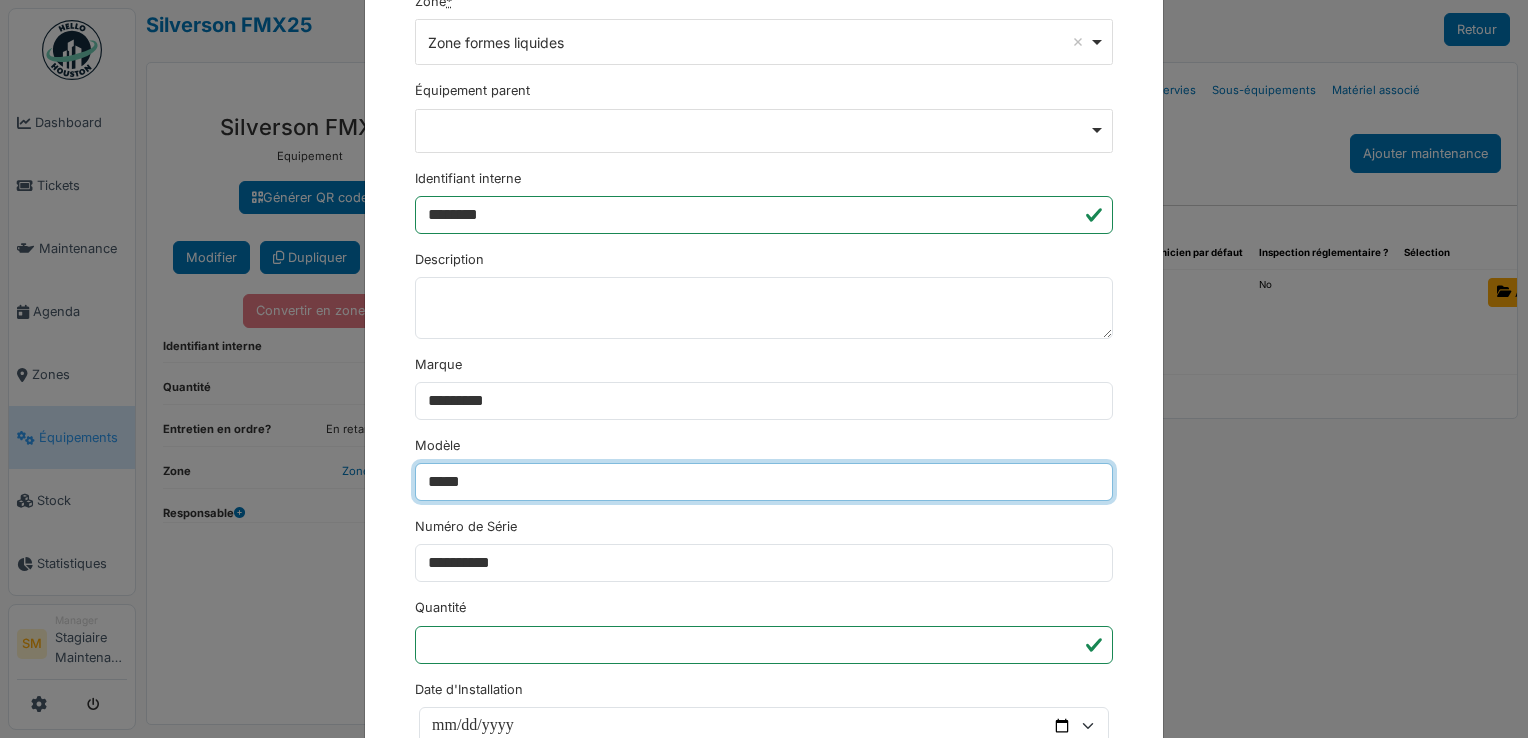 click on "********" at bounding box center [453, 1248] 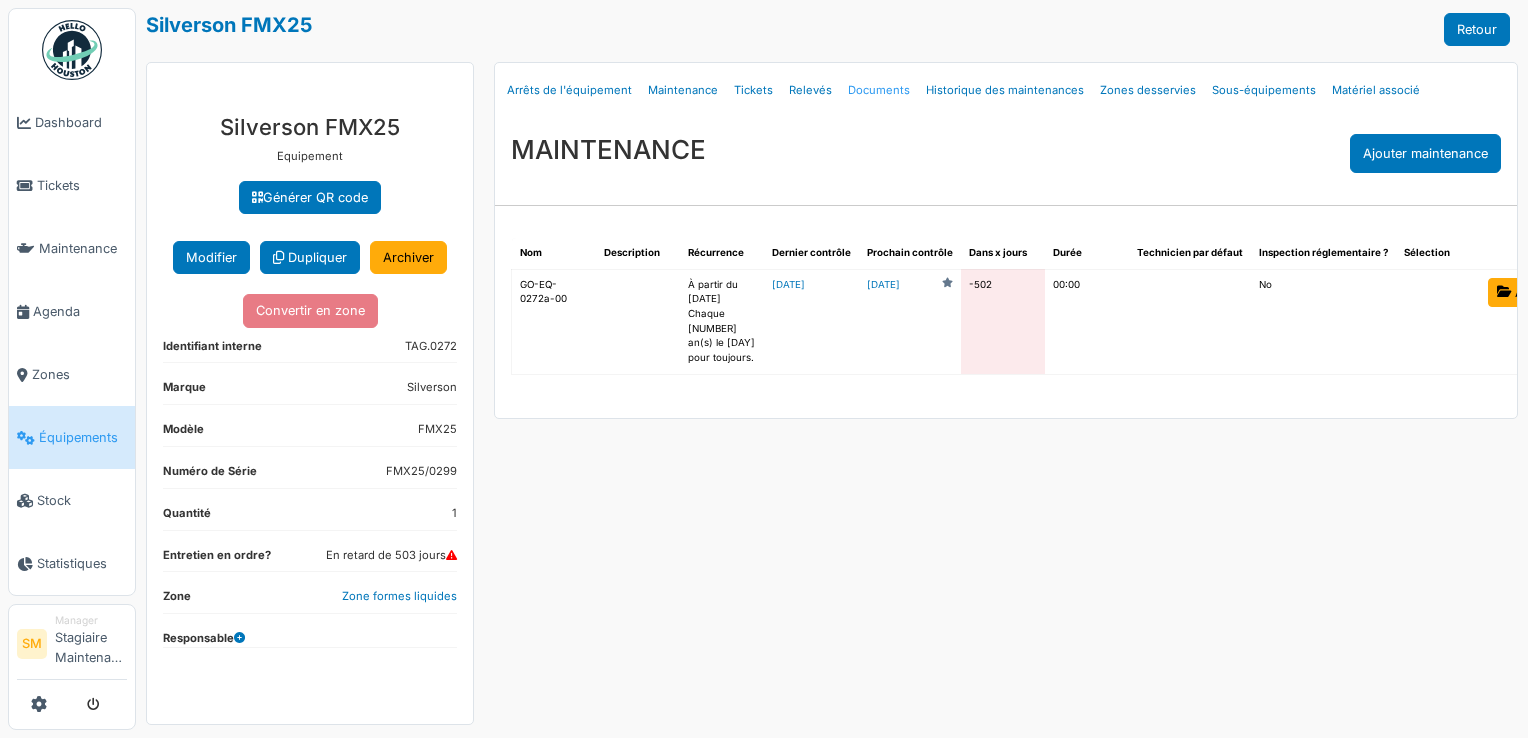 click on "Documents" at bounding box center [879, 90] 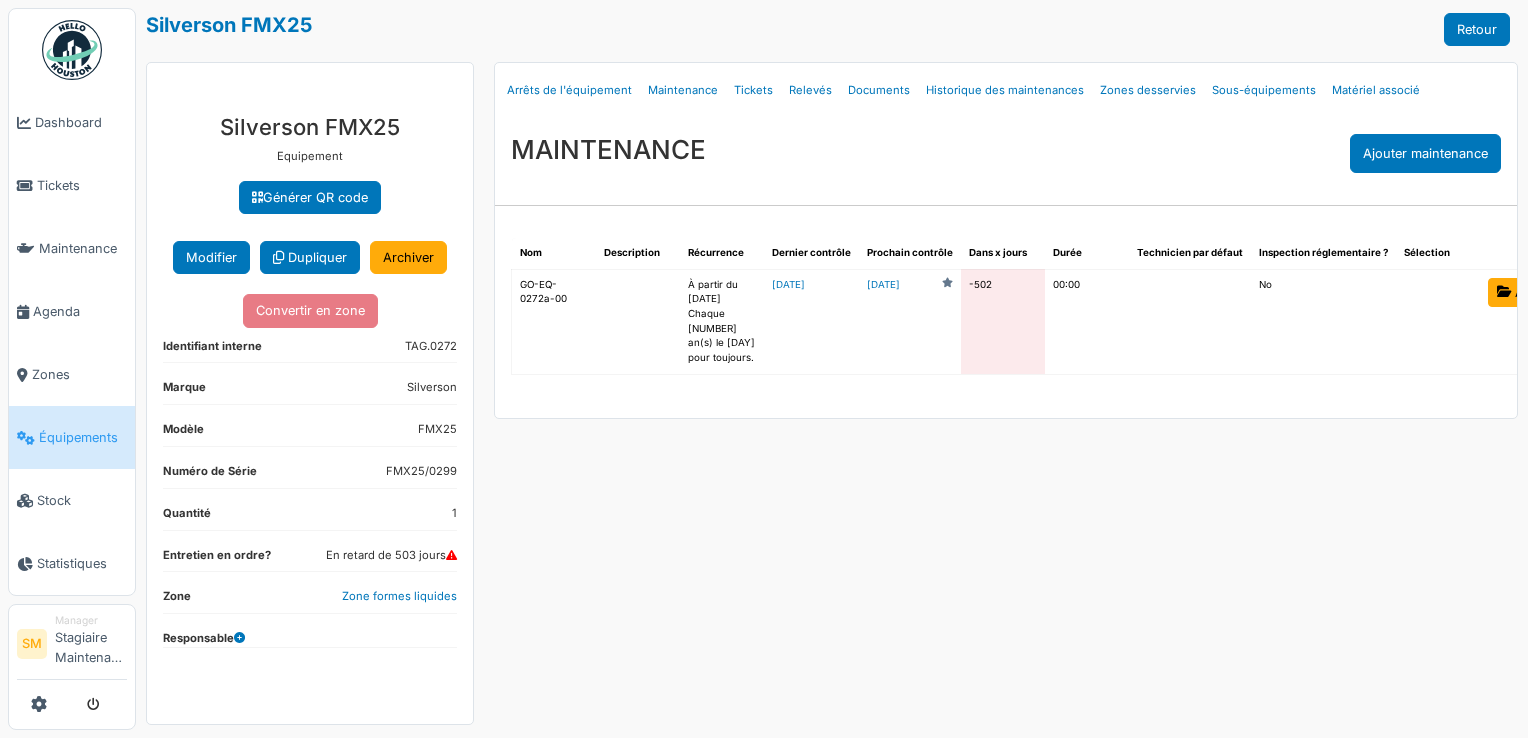 select on "***" 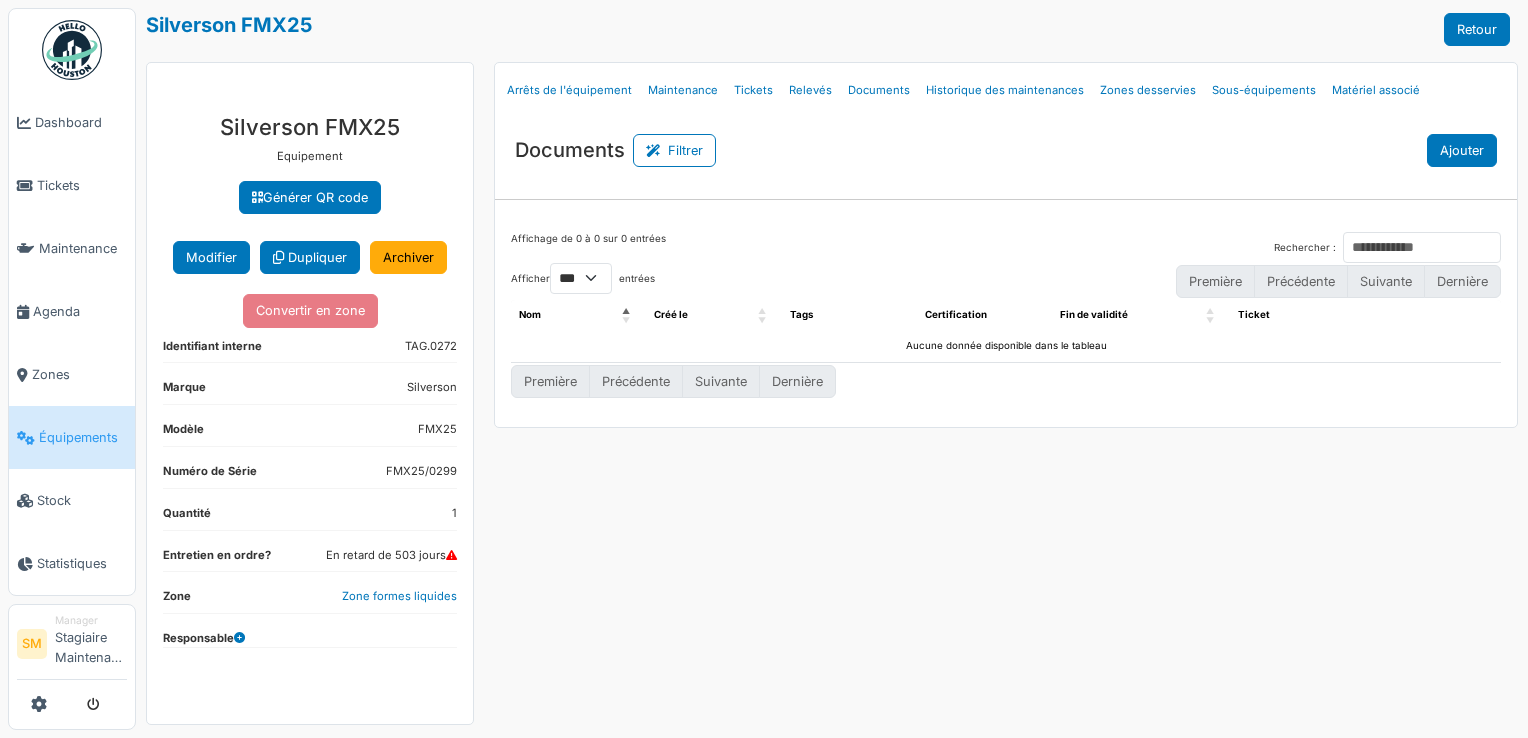 click on "Ajouter" at bounding box center [1462, 150] 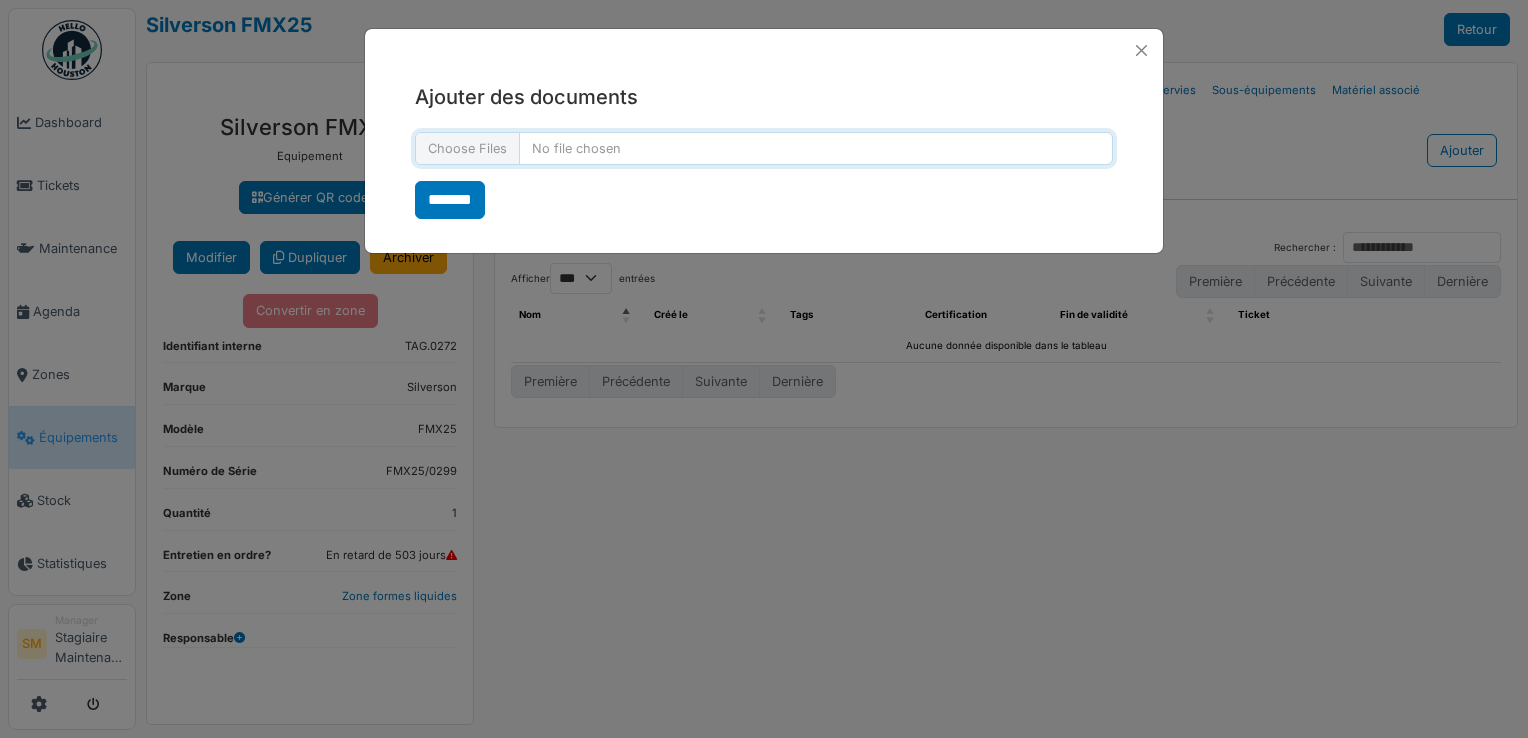 click at bounding box center [764, 148] 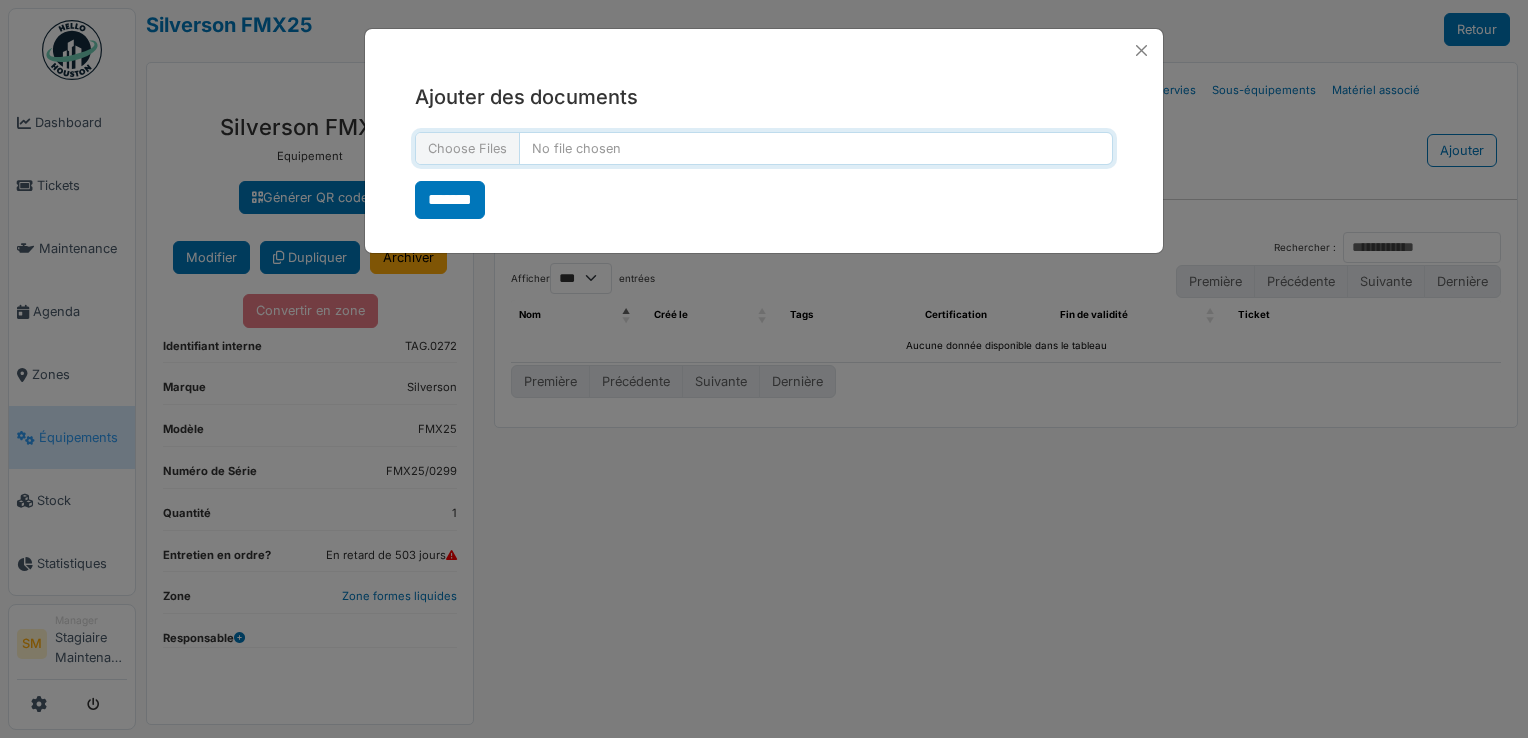 type on "**********" 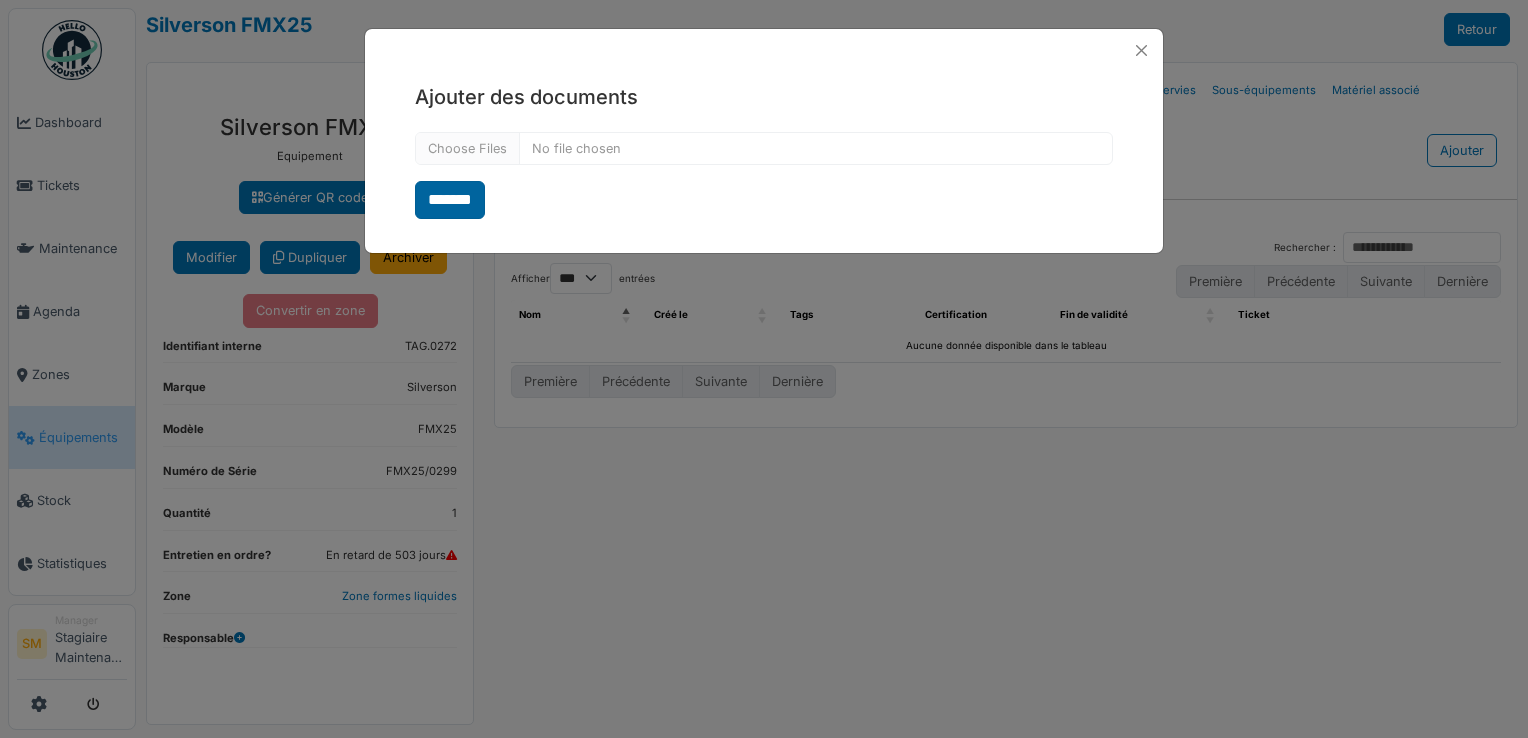 click on "*******" at bounding box center [450, 200] 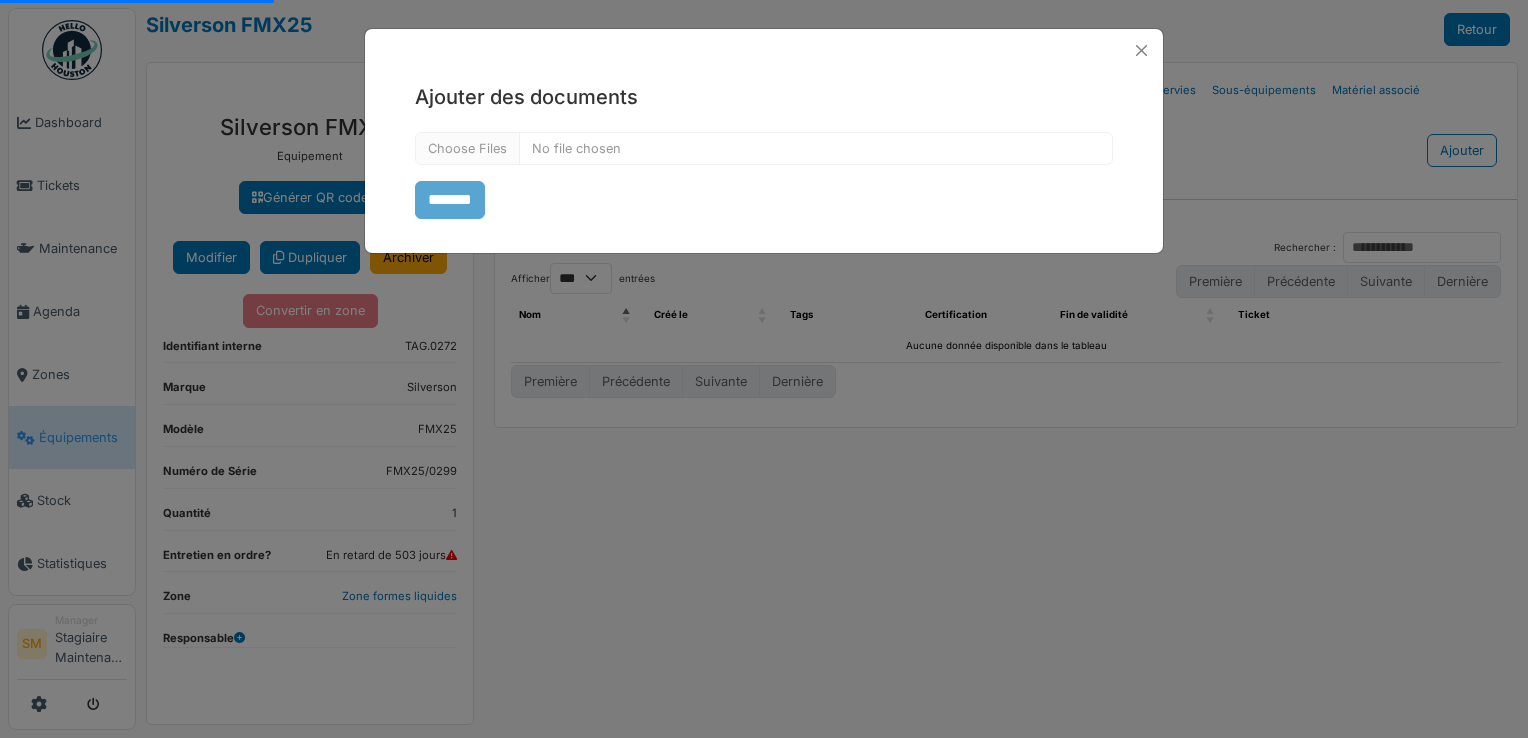 select on "***" 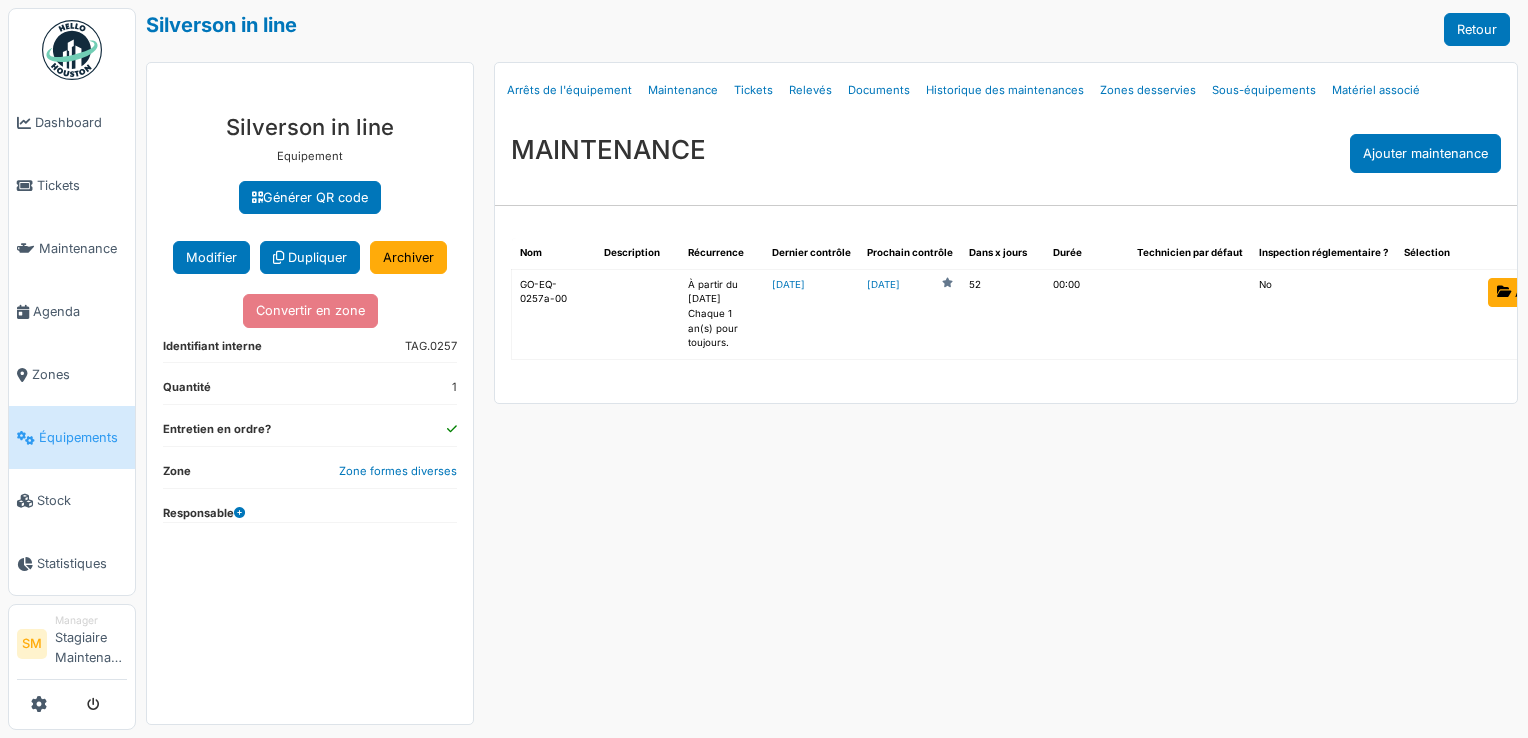 scroll, scrollTop: 0, scrollLeft: 0, axis: both 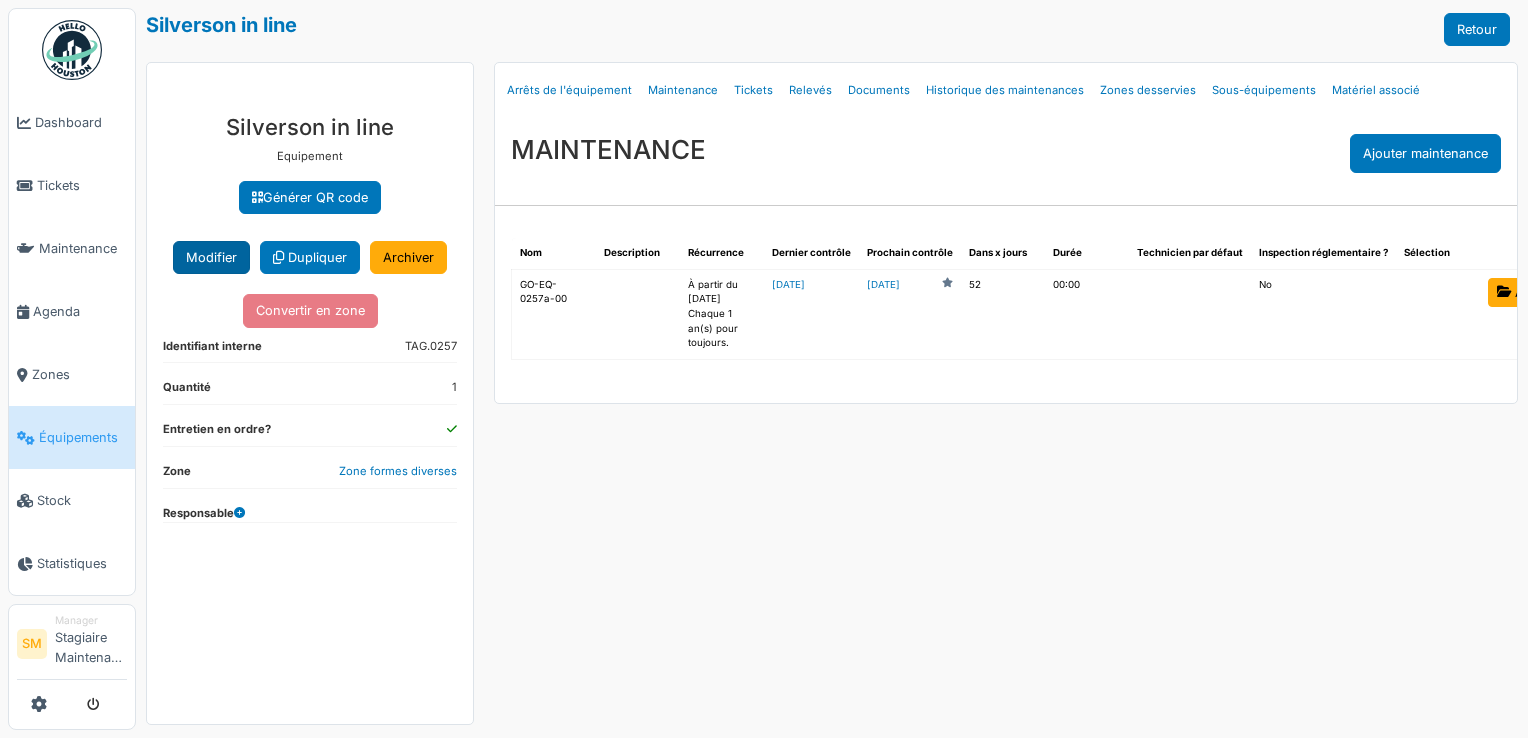 click on "Modifier" at bounding box center (211, 257) 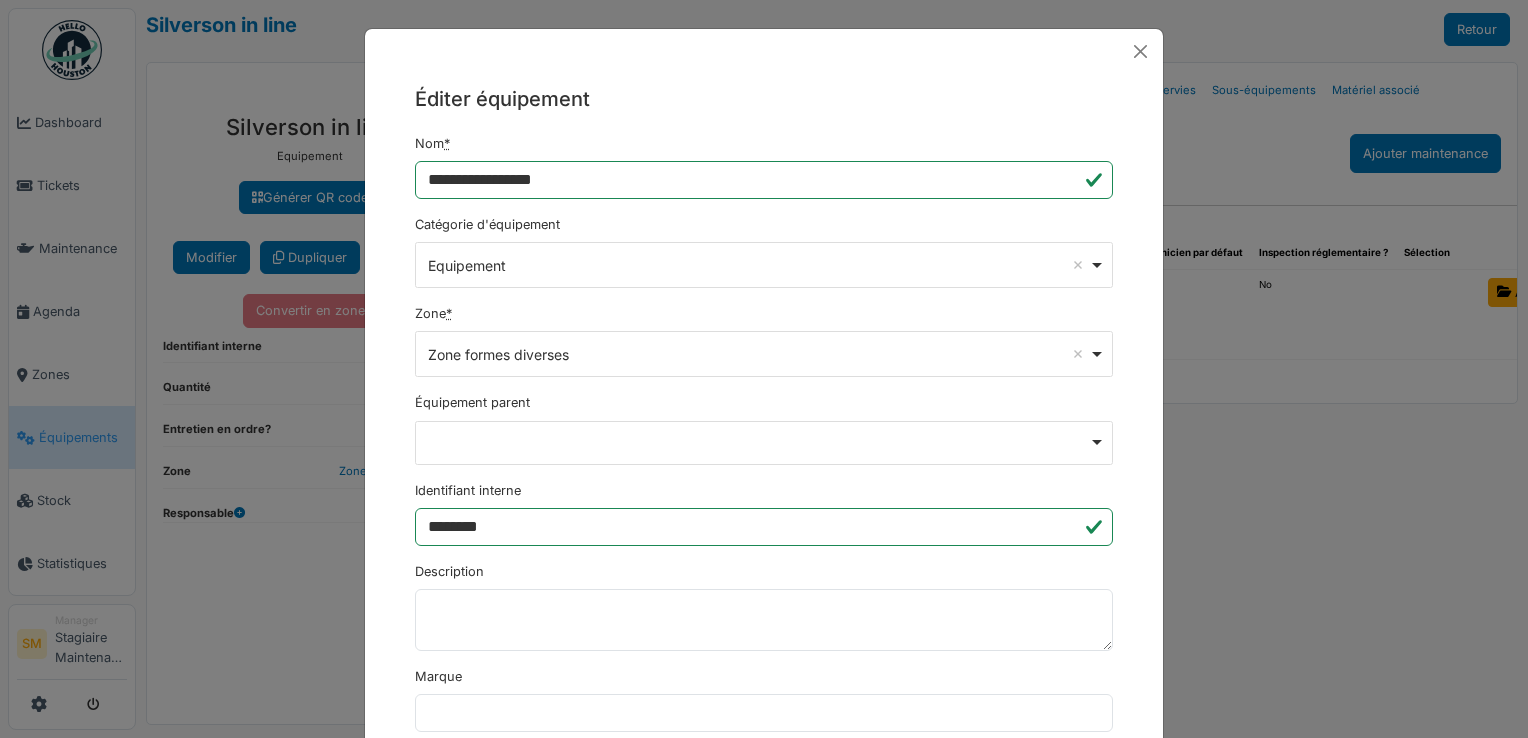 scroll, scrollTop: 356, scrollLeft: 0, axis: vertical 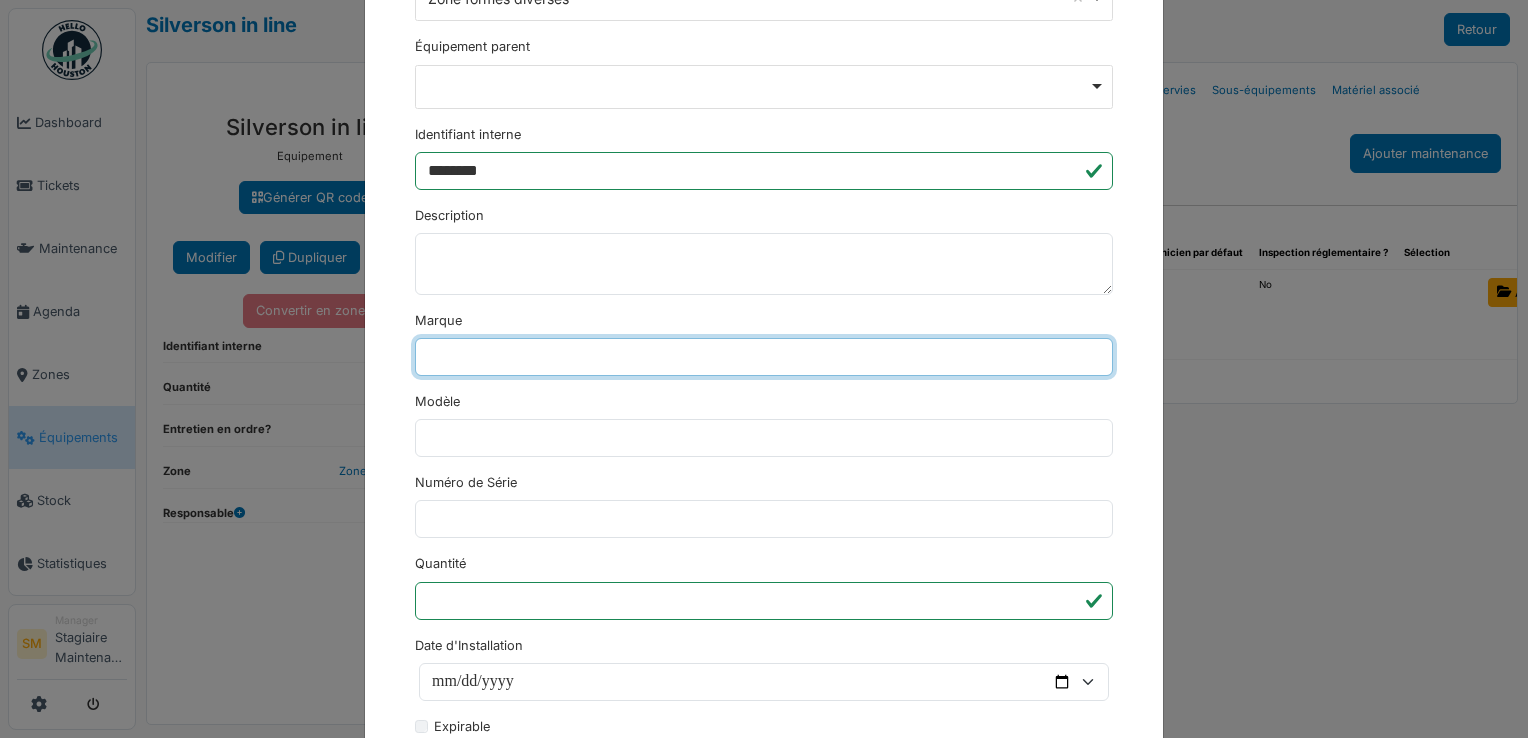click on "Marque" at bounding box center (764, 357) 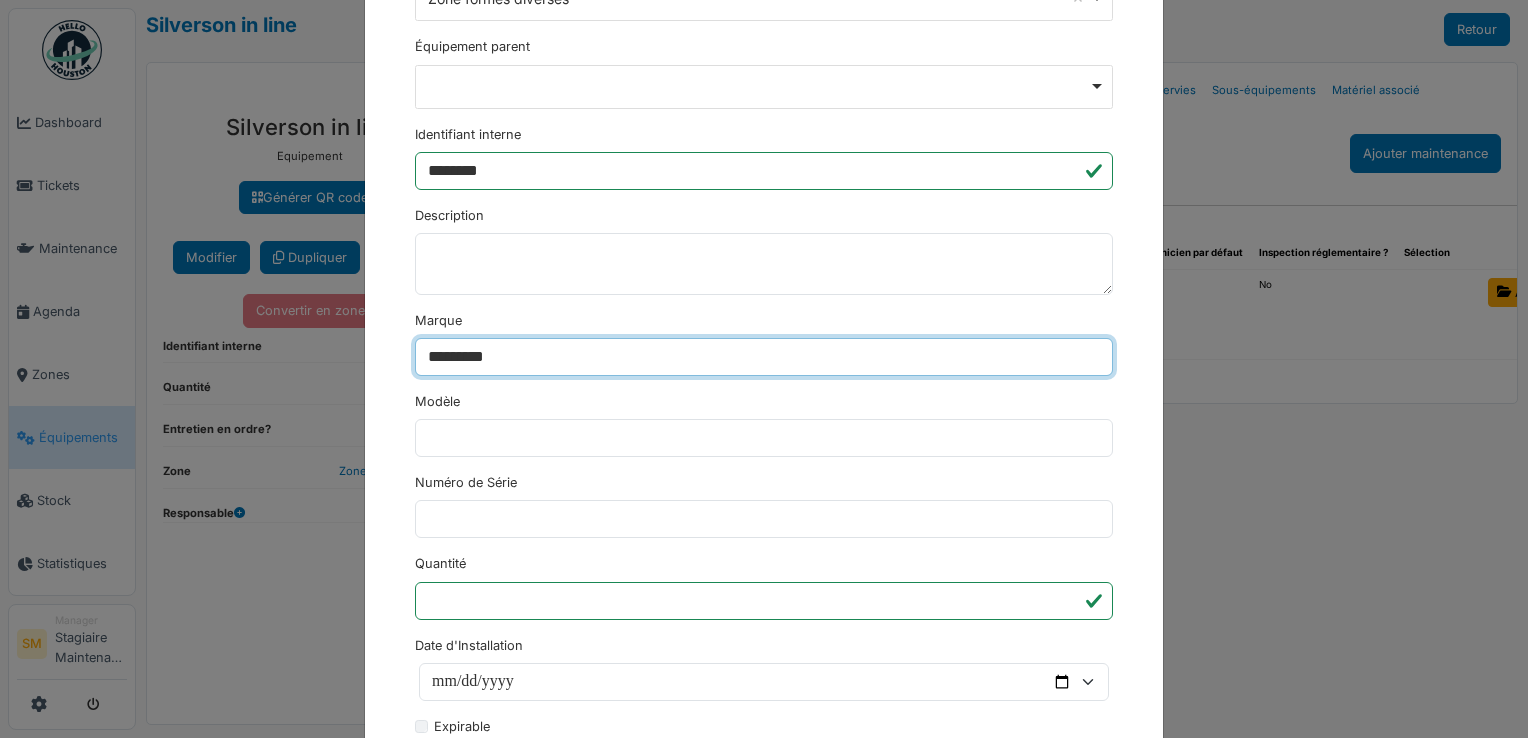 type on "*********" 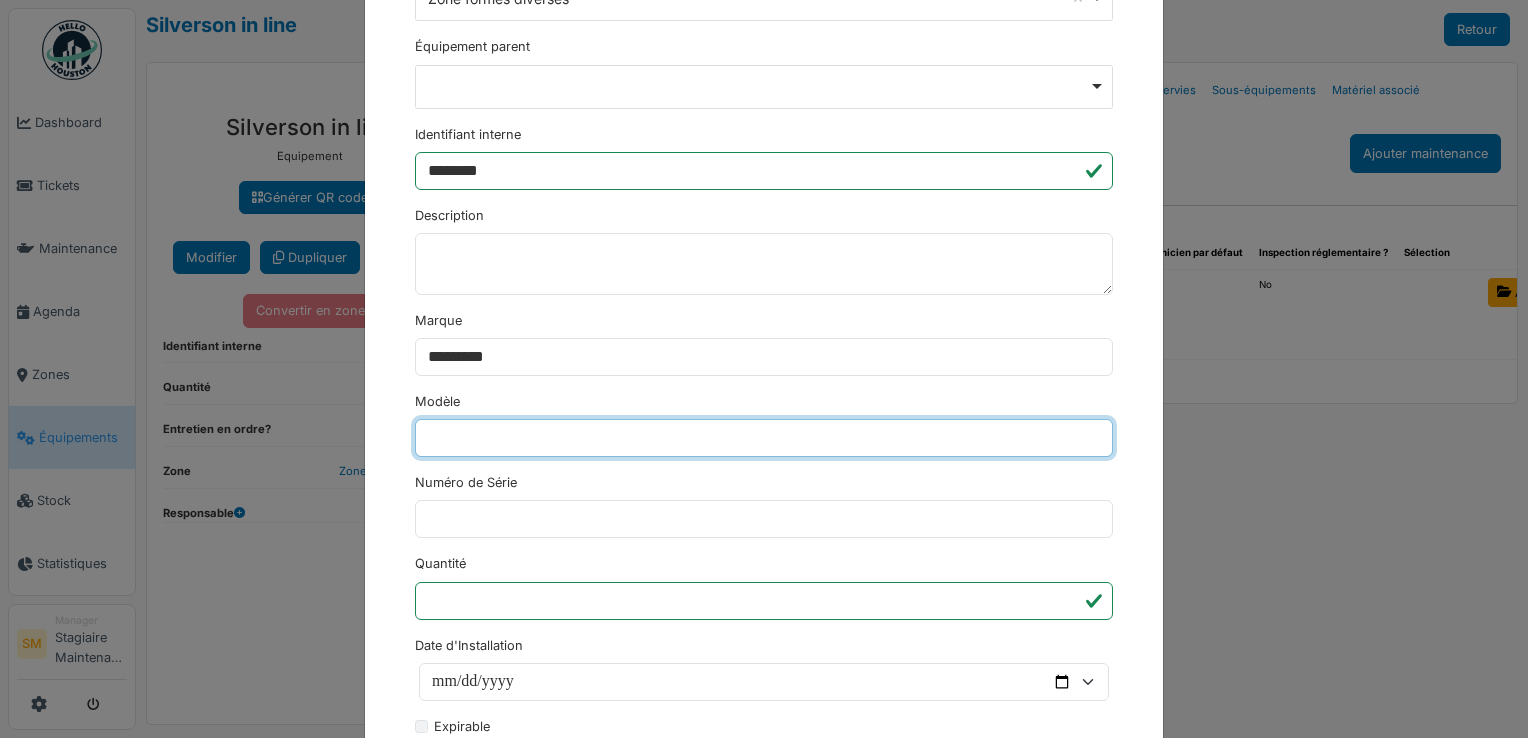 click on "Modèle" at bounding box center (764, 438) 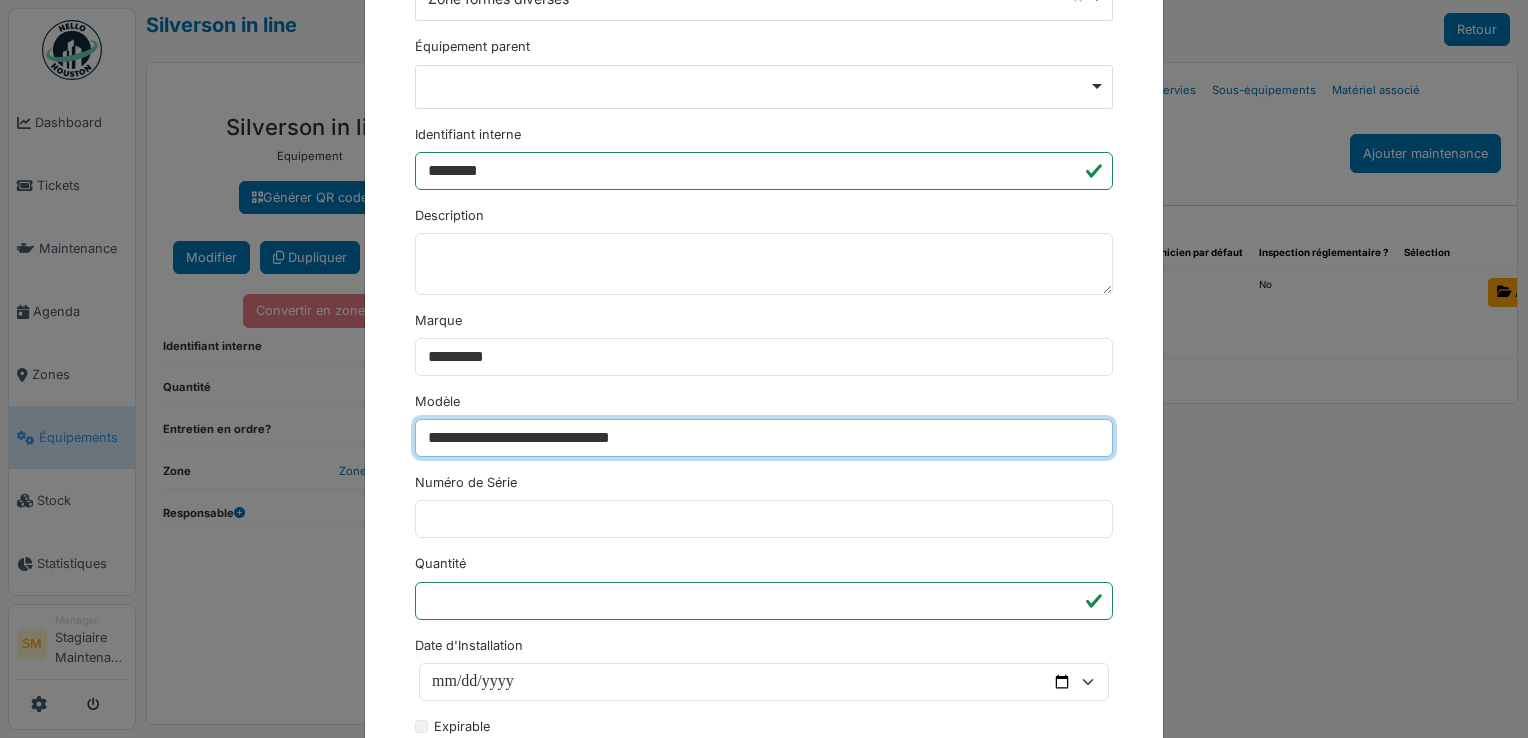 type on "**********" 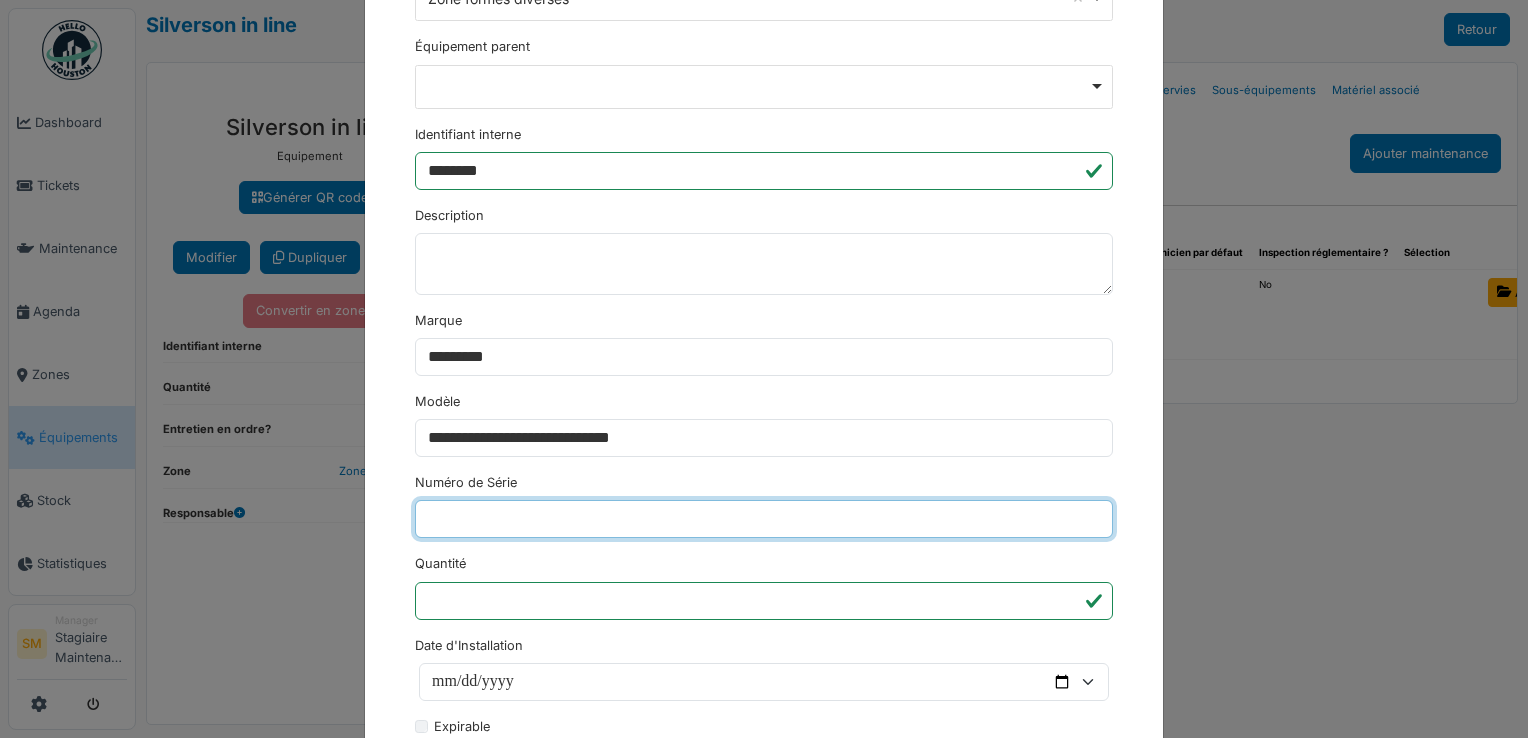 click on "Numéro de Série" at bounding box center (764, 519) 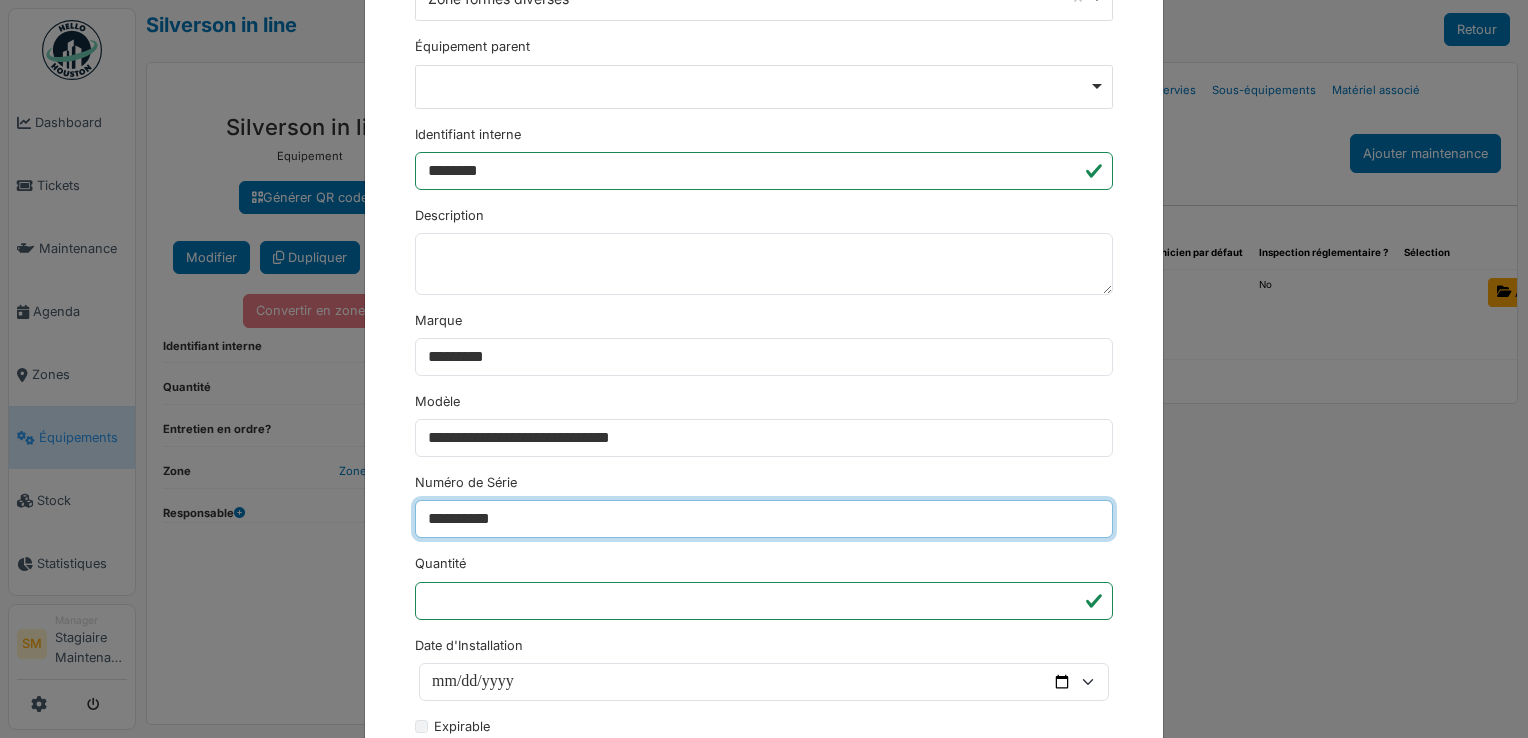 type on "**********" 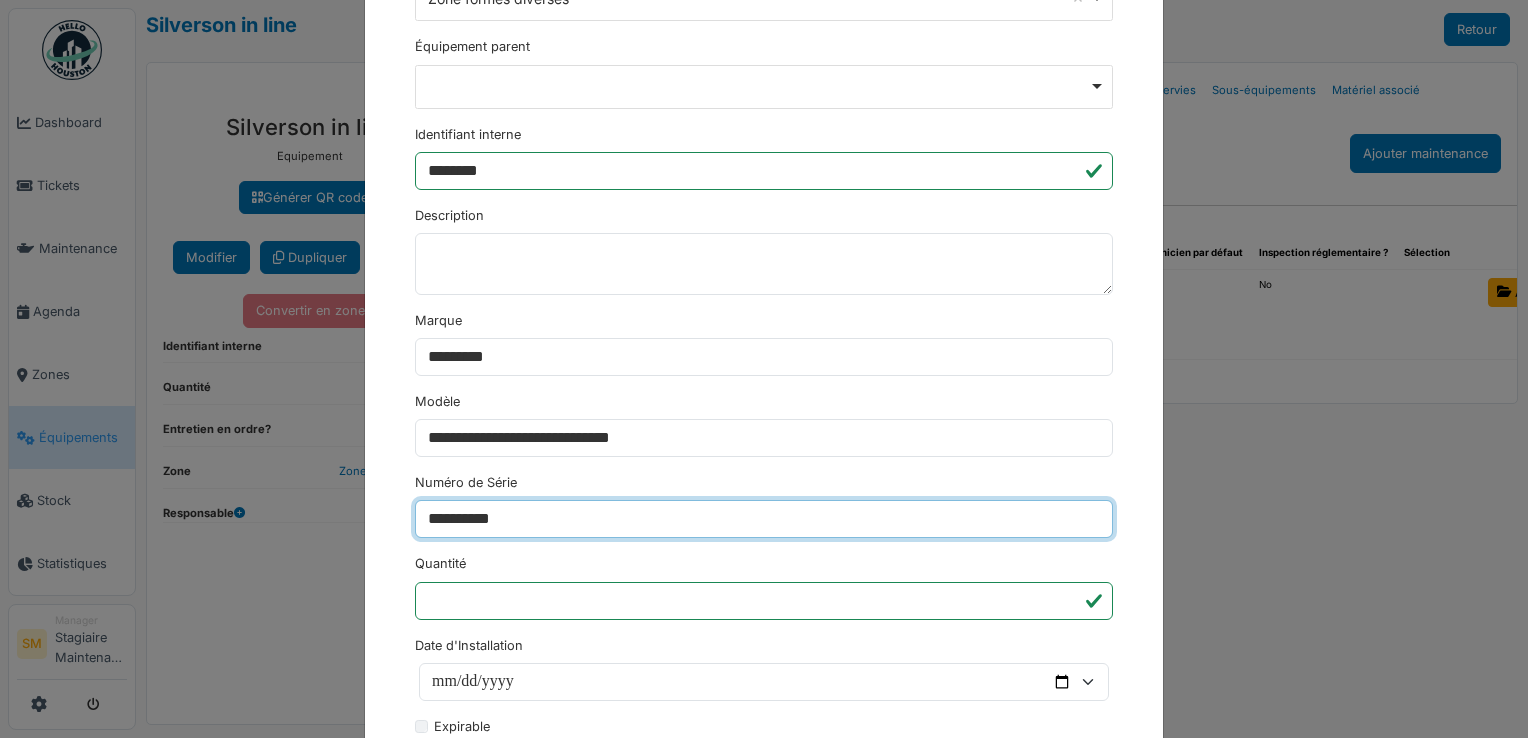 click on "********" at bounding box center (453, 1204) 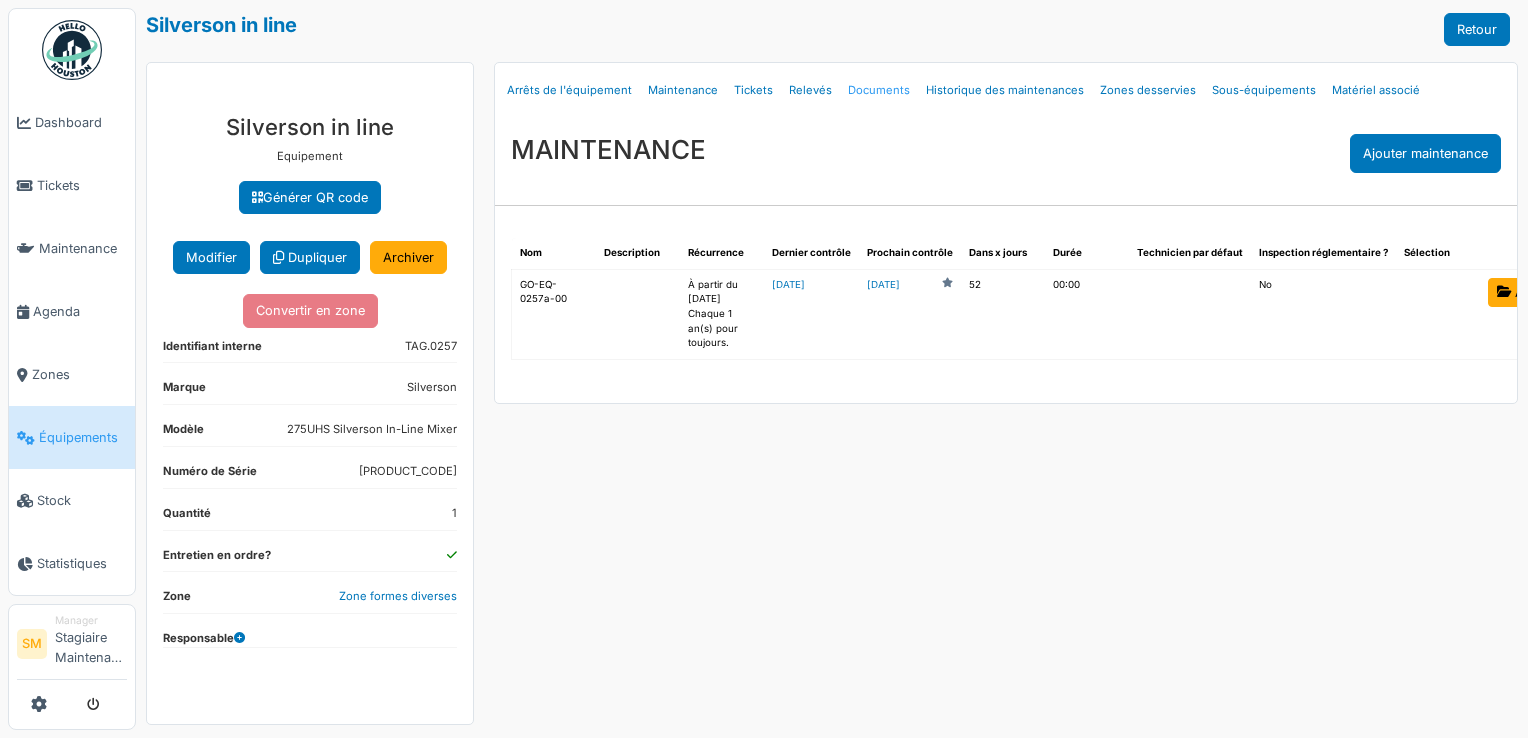 click on "Documents" at bounding box center (879, 90) 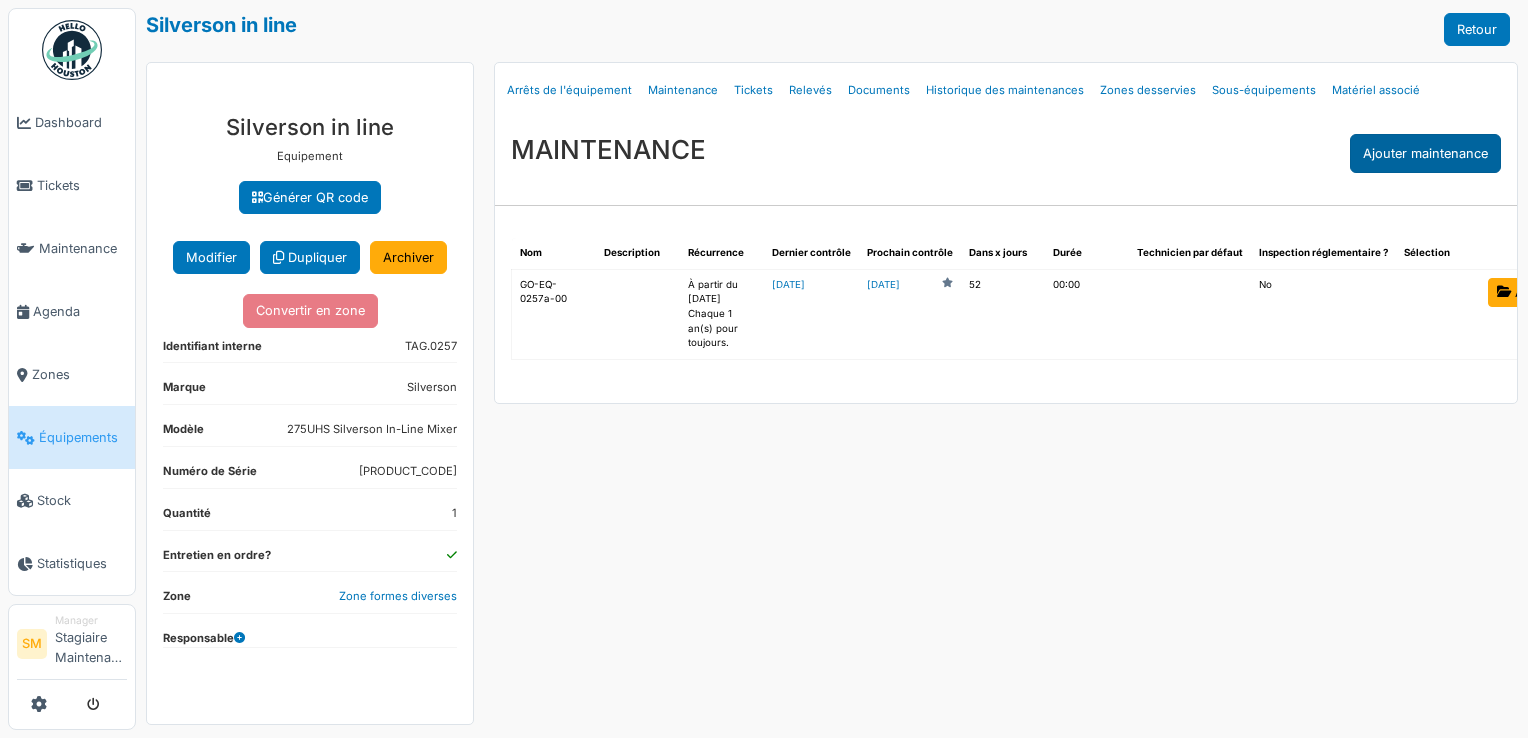 select on "***" 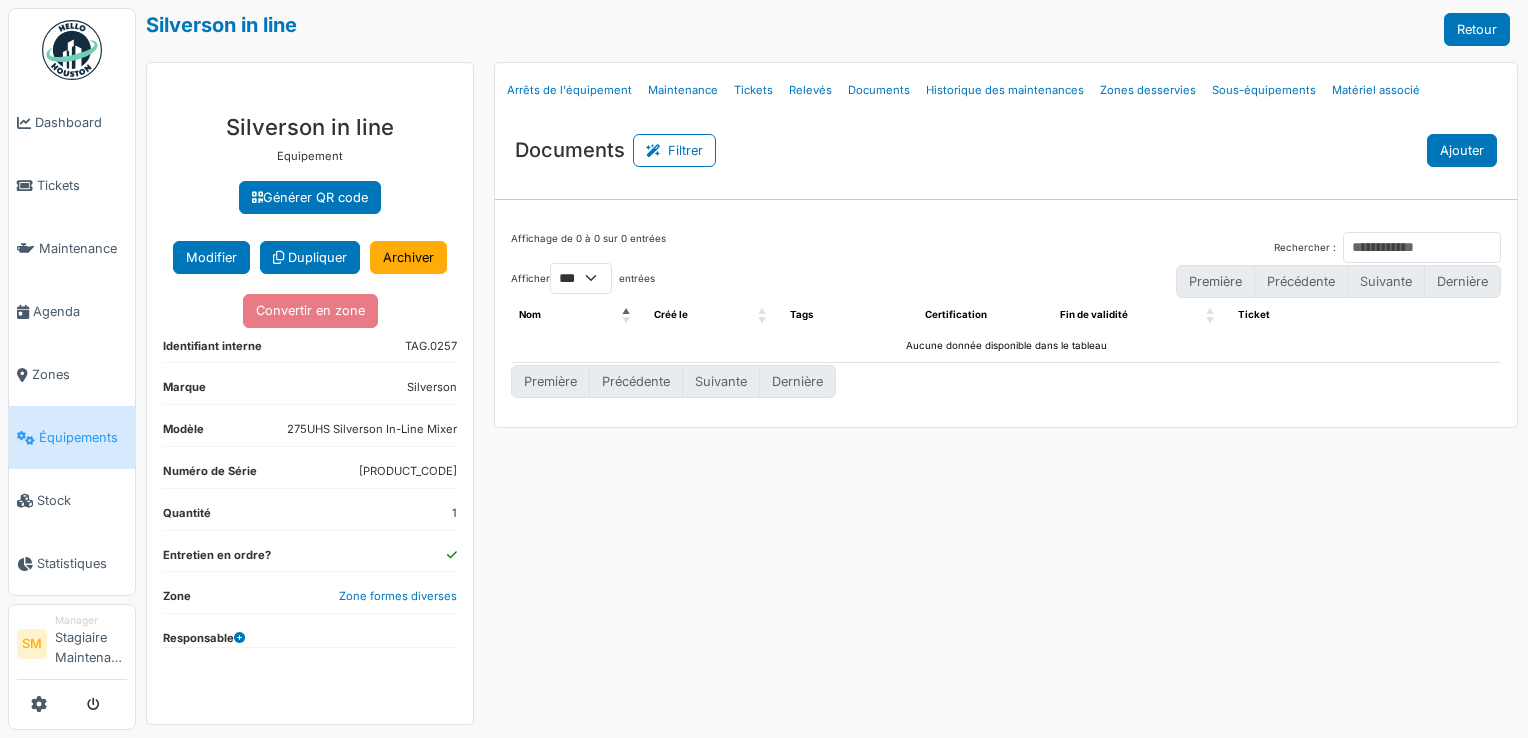 click on "Ajouter" at bounding box center [1462, 150] 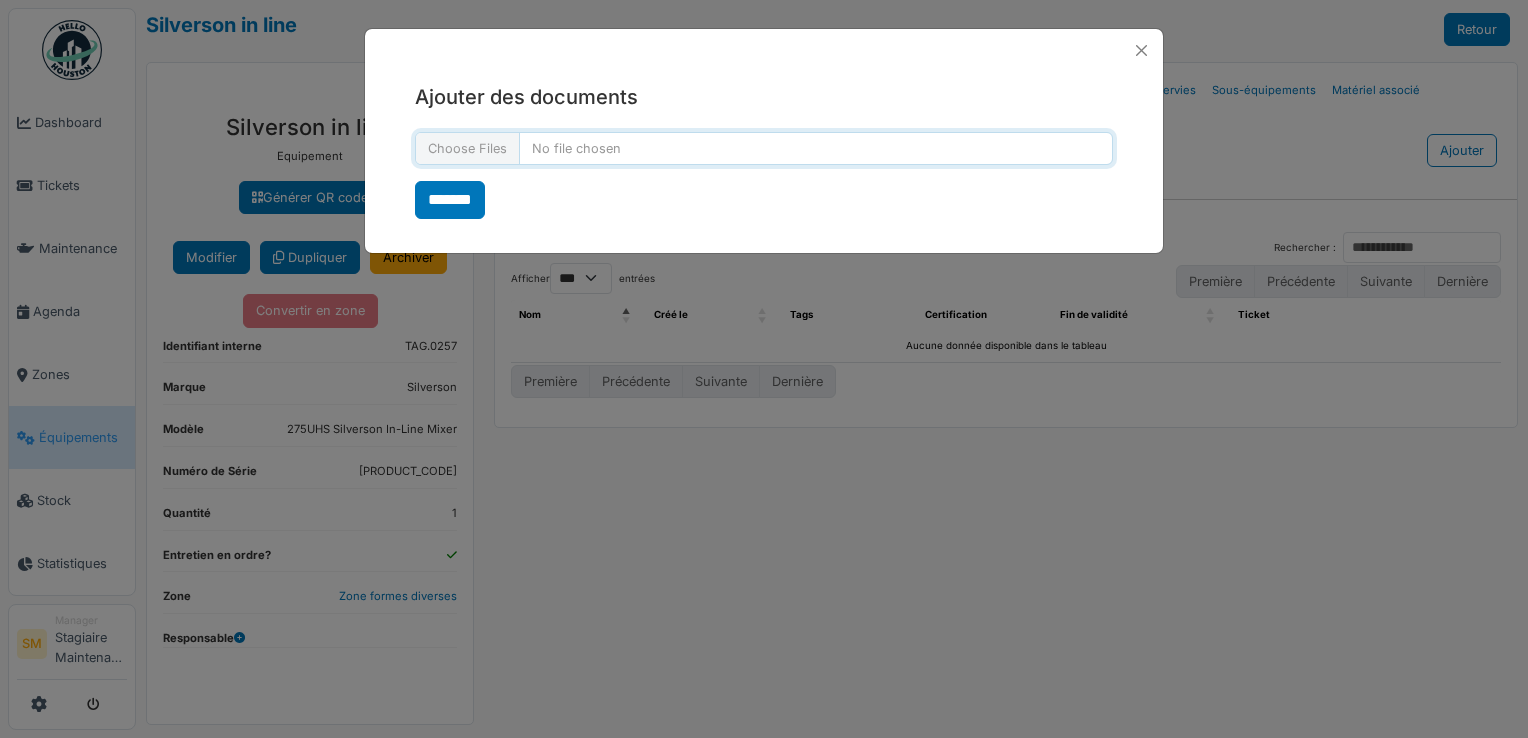 click at bounding box center [764, 148] 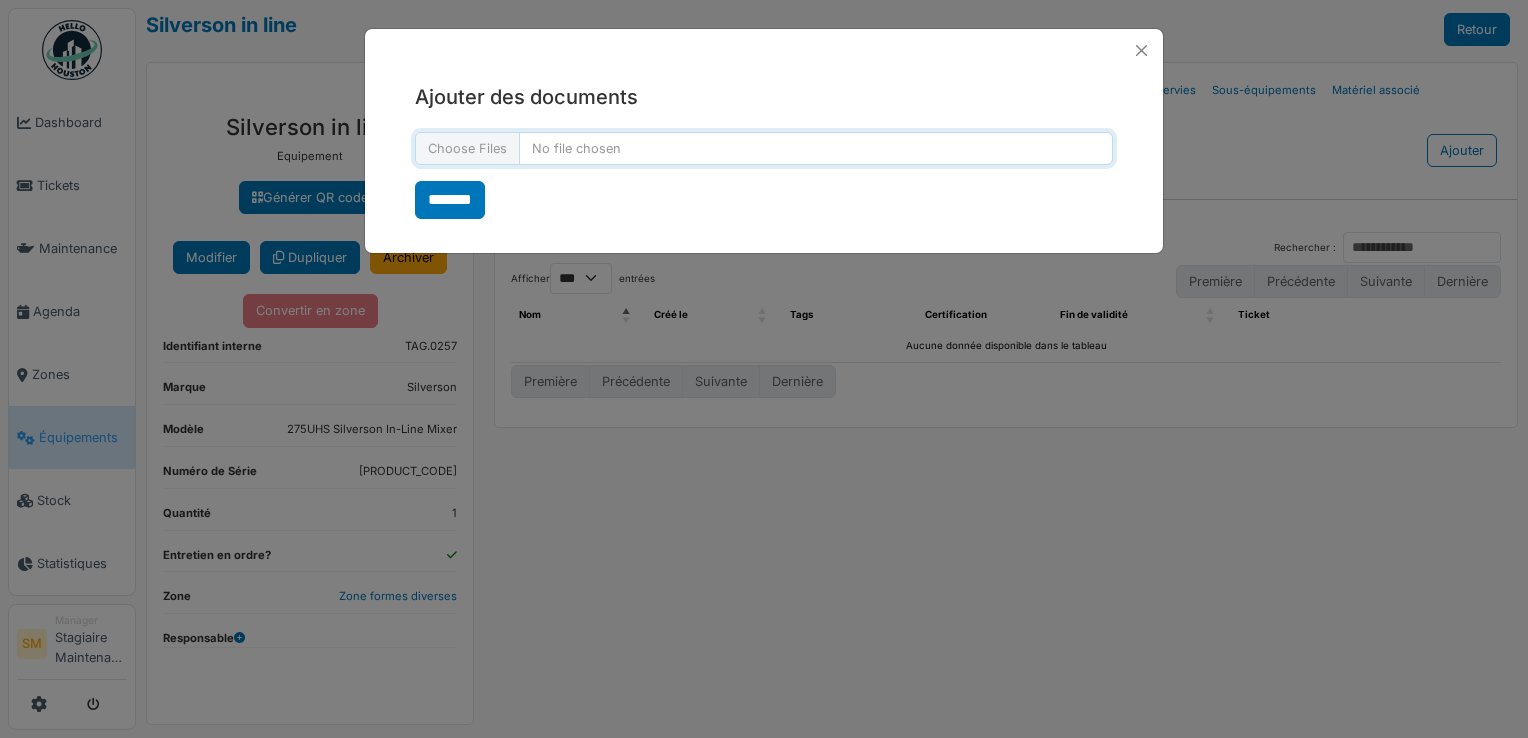 type on "**********" 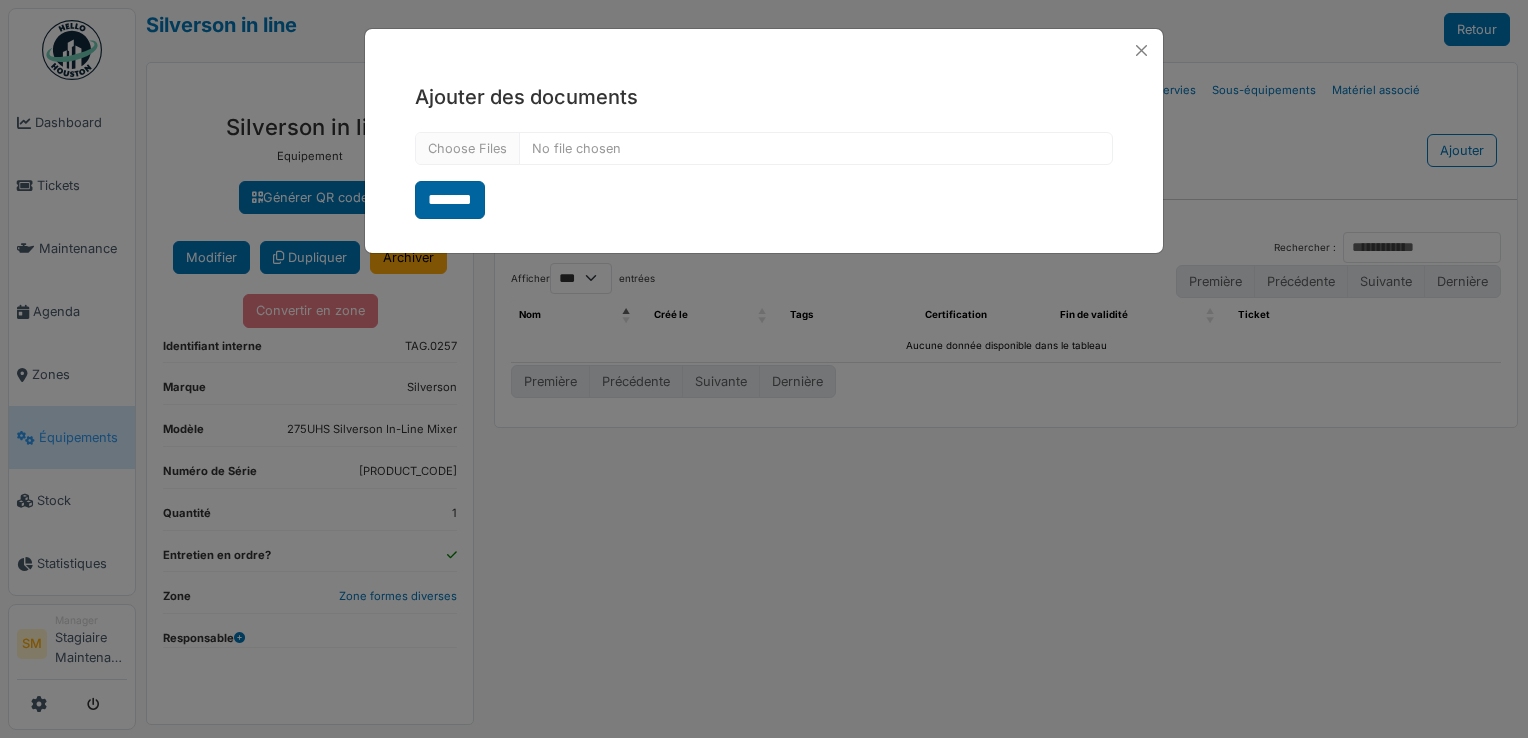 click on "*******" at bounding box center (450, 200) 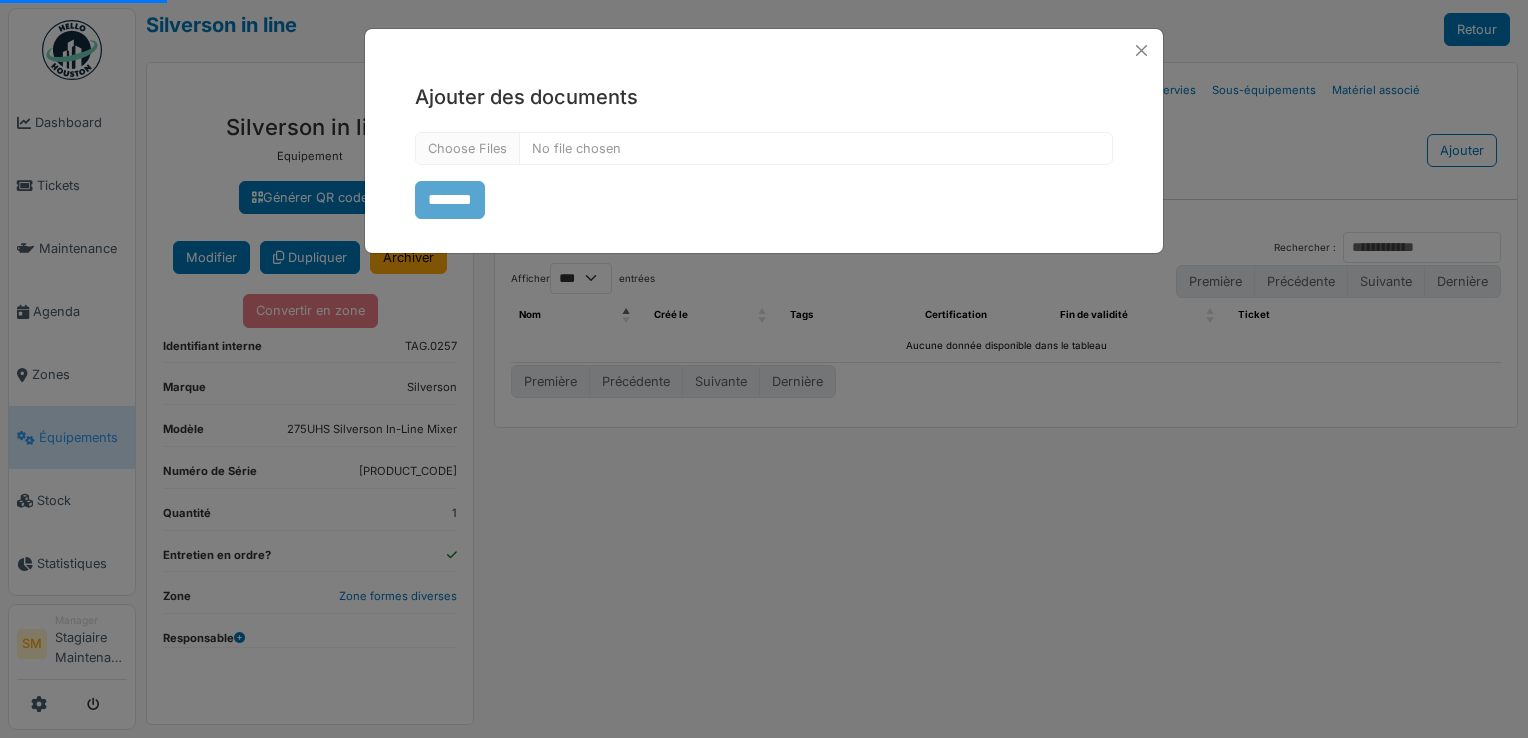 select on "***" 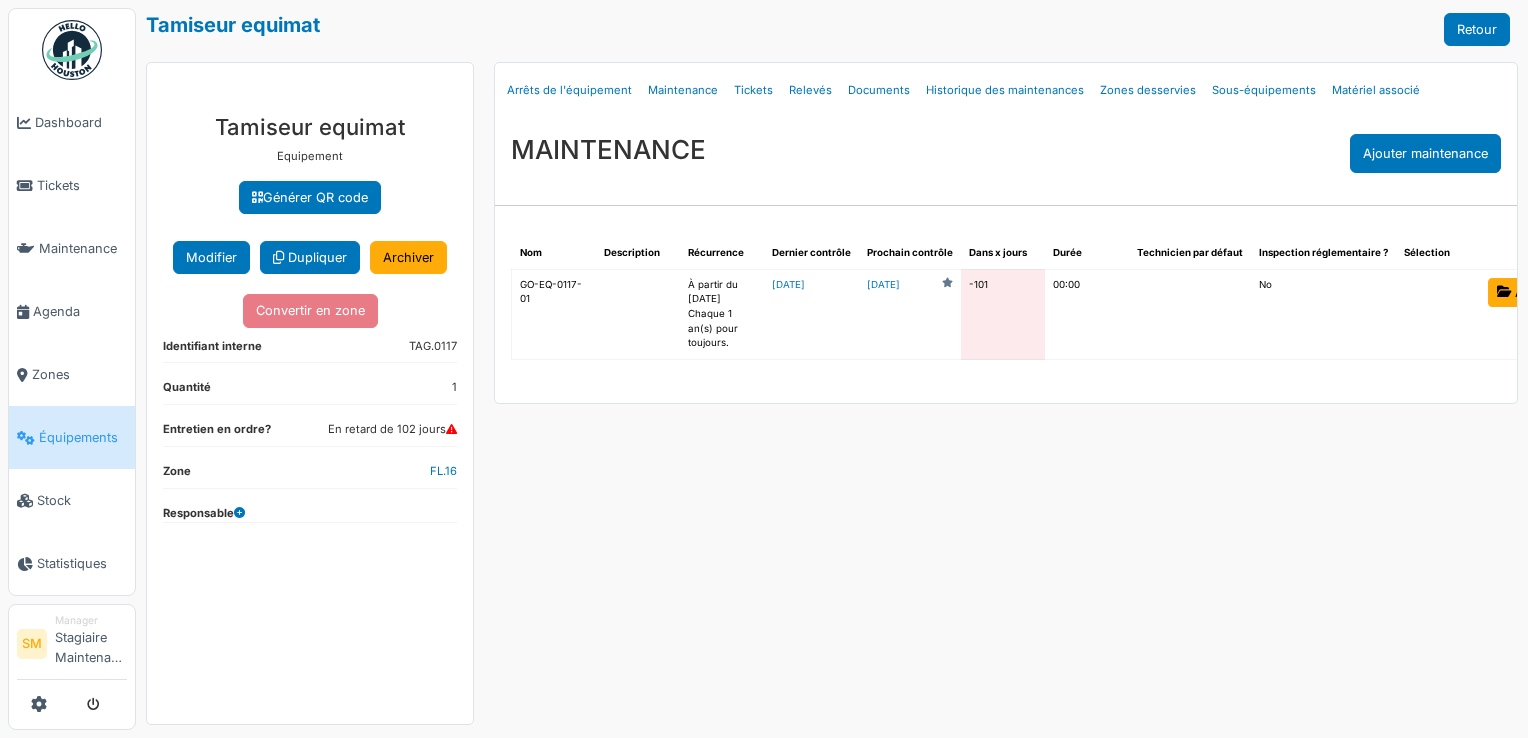 scroll, scrollTop: 0, scrollLeft: 0, axis: both 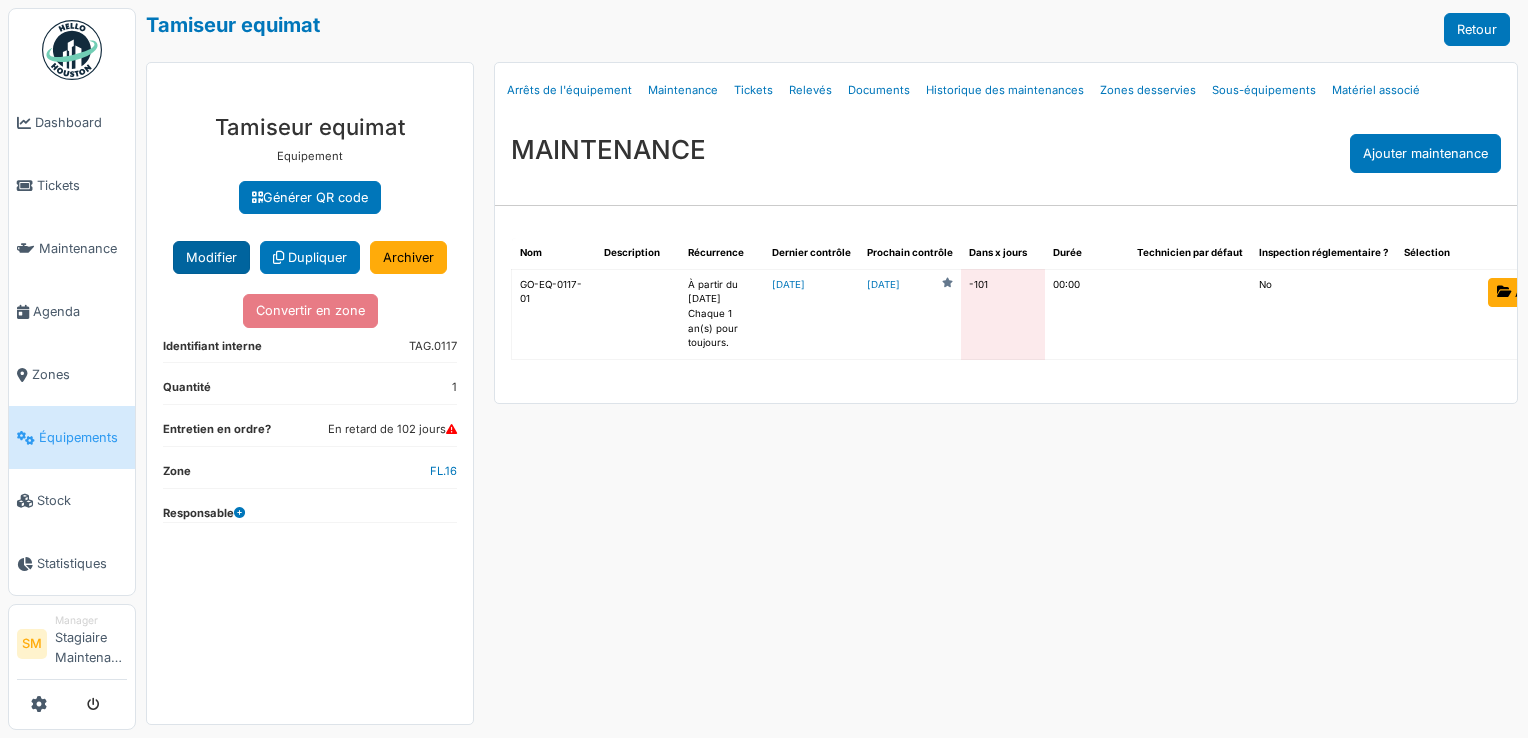 click on "Modifier" at bounding box center (211, 257) 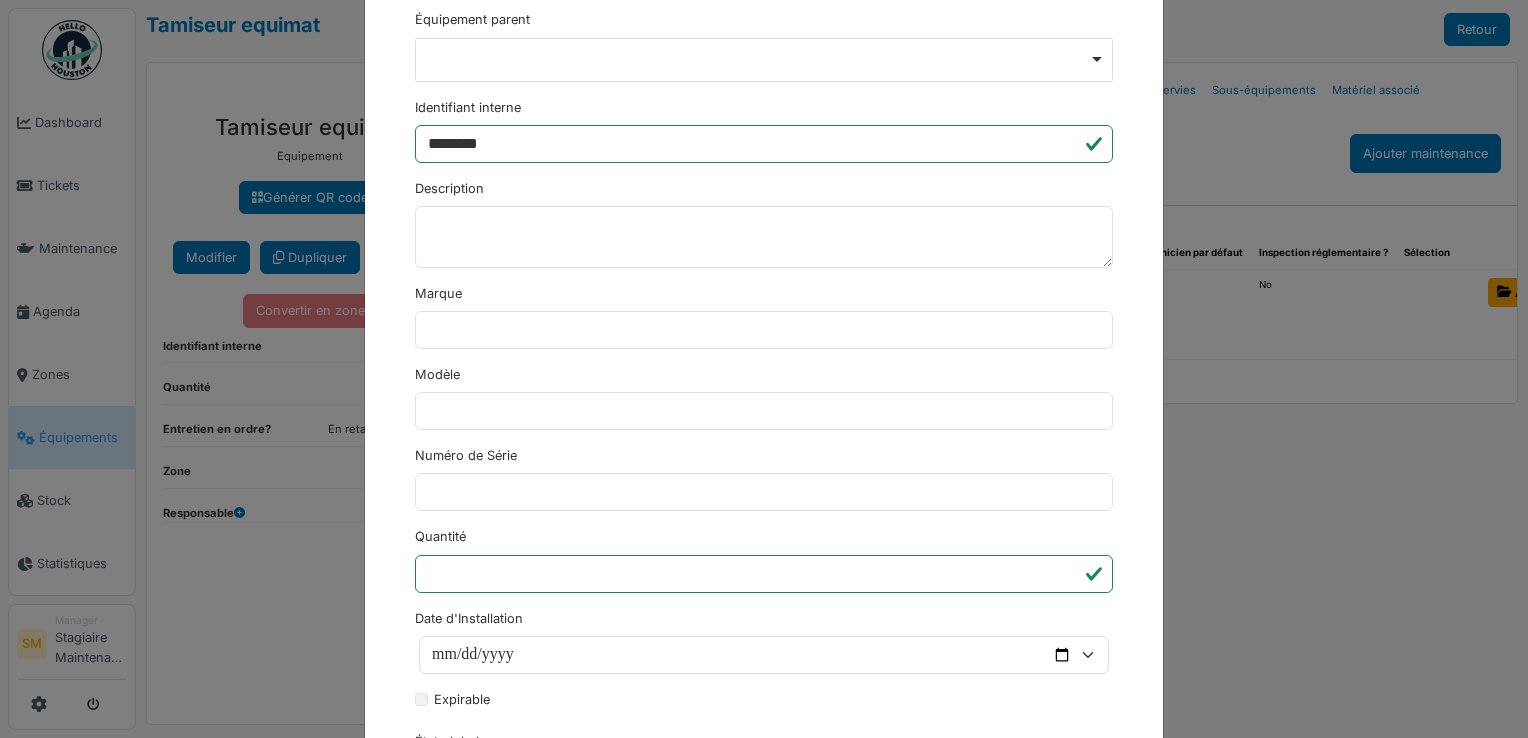 scroll, scrollTop: 394, scrollLeft: 0, axis: vertical 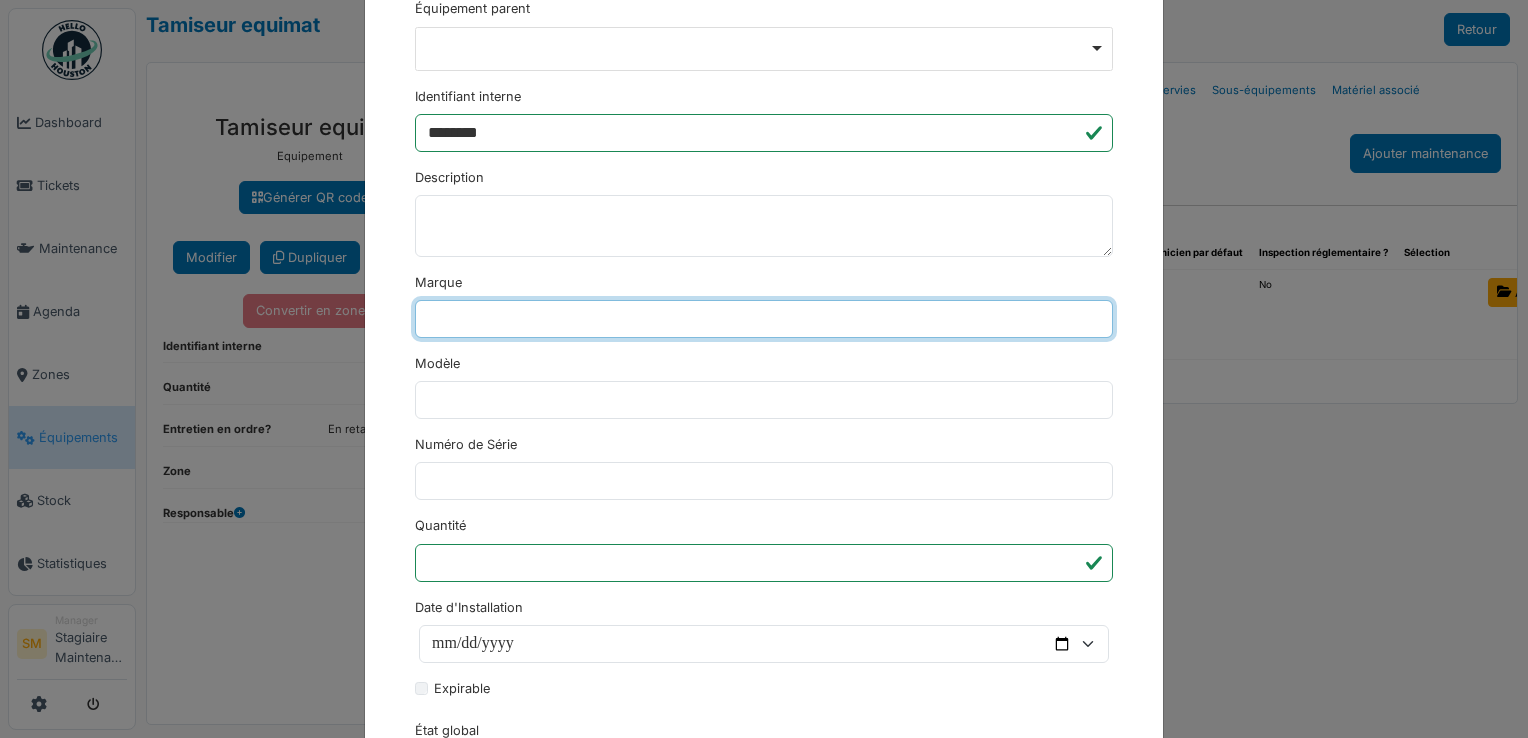 click on "Marque" at bounding box center [764, 319] 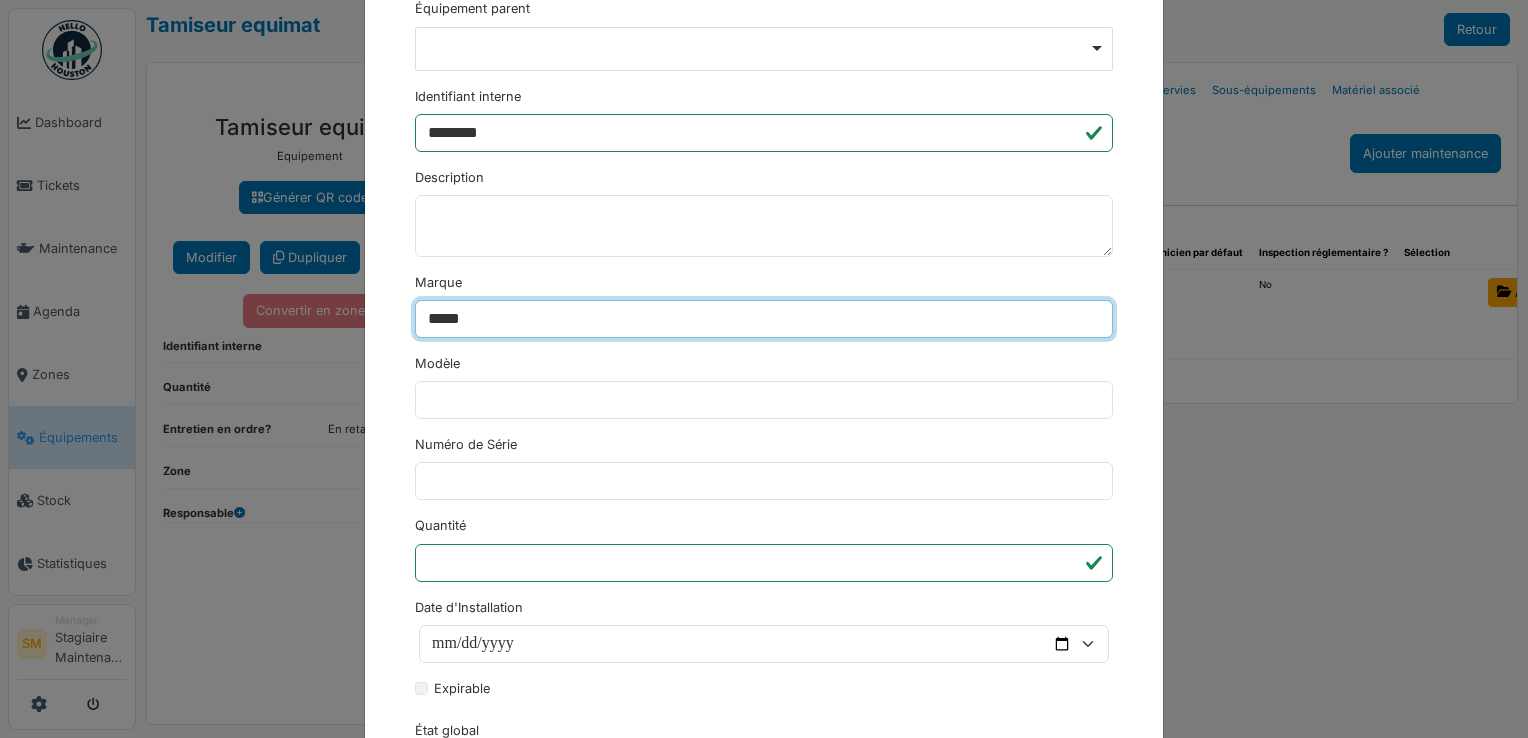 type on "*****" 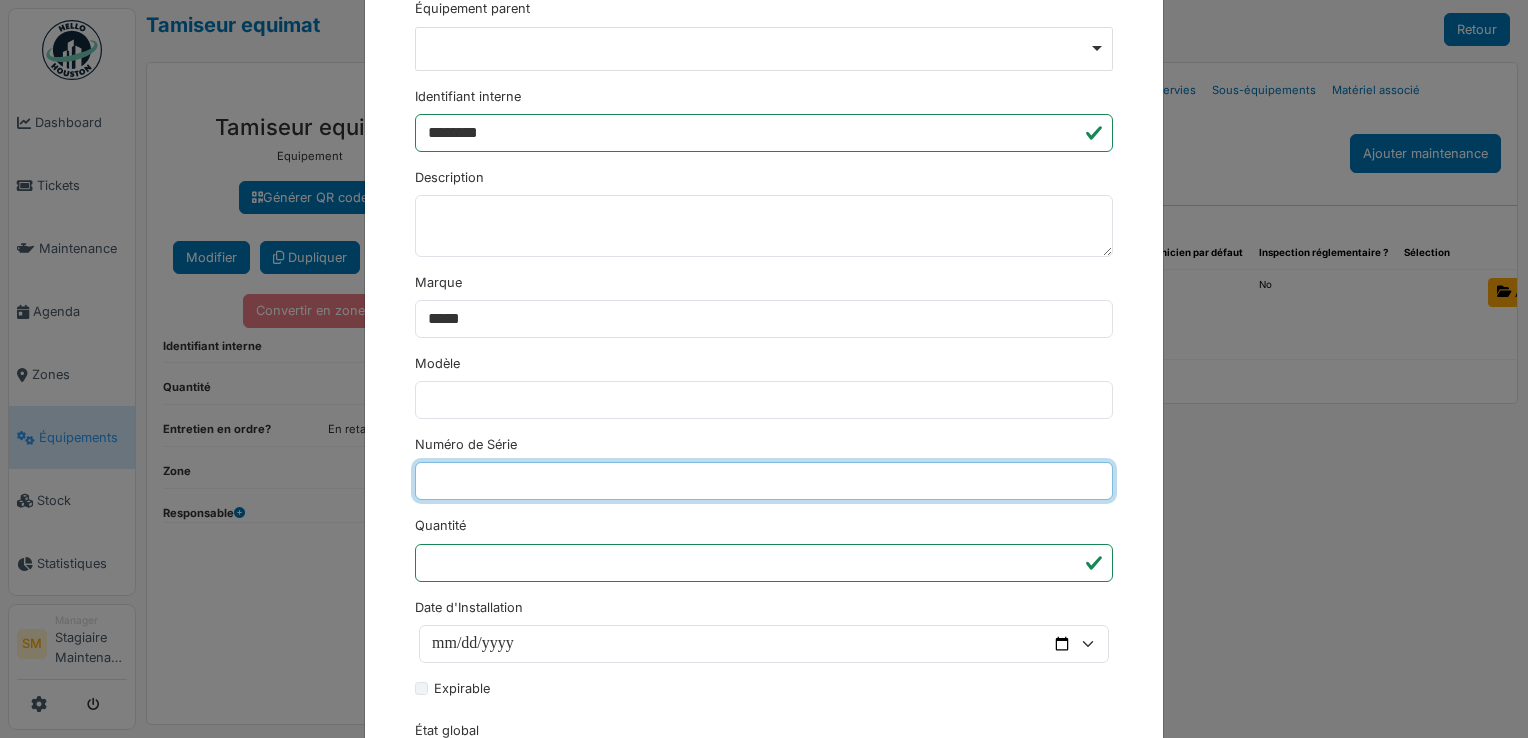 click on "Numéro de Série" at bounding box center [764, 481] 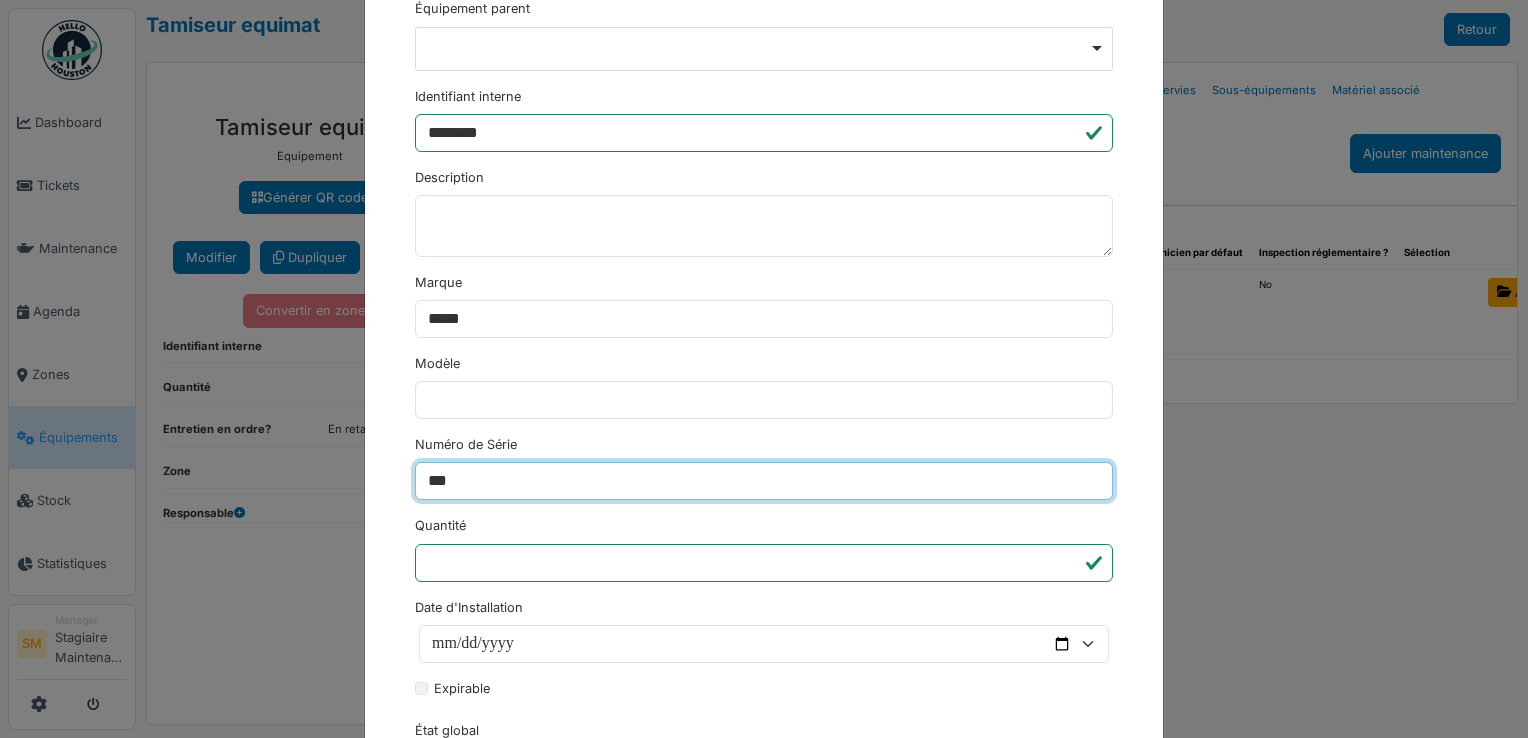 type on "***" 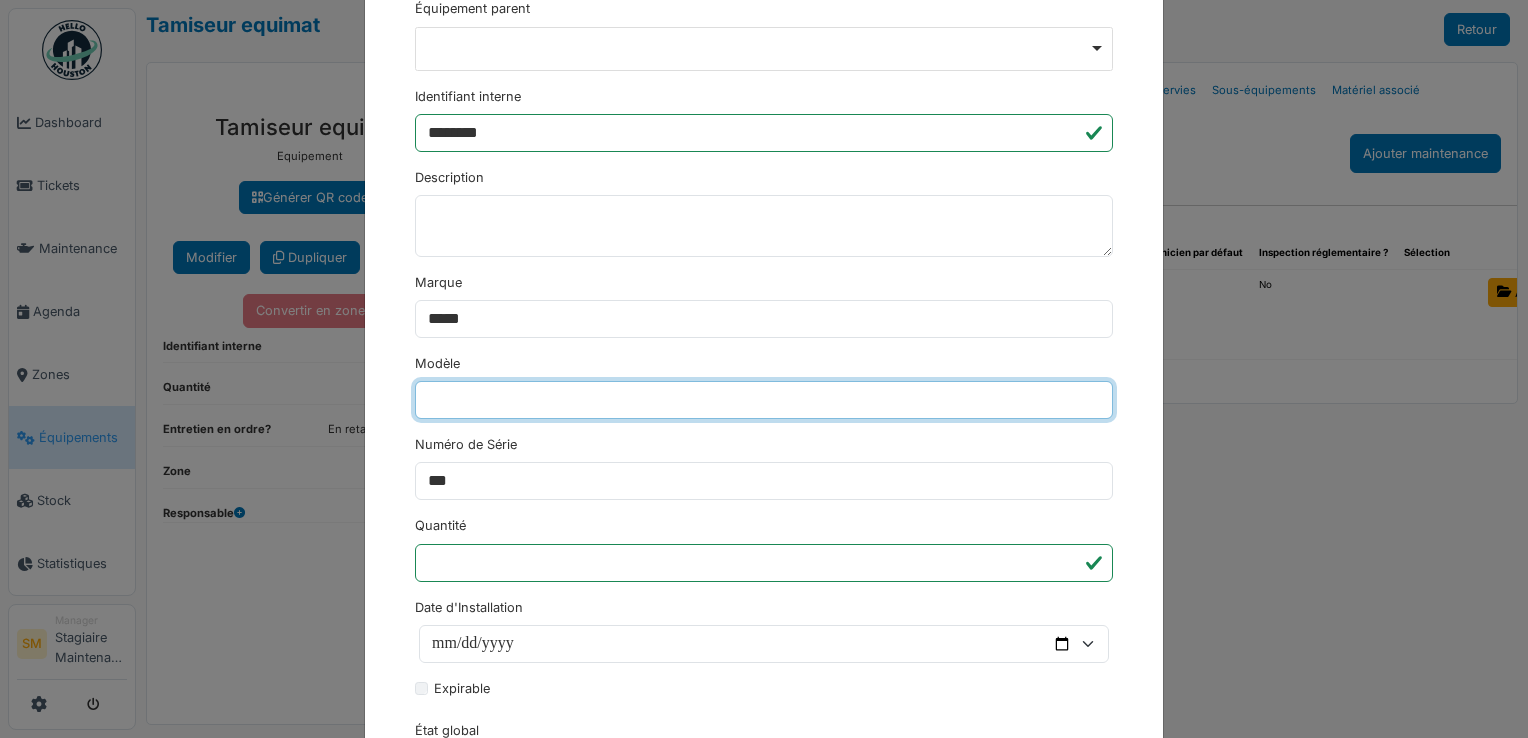 click on "Modèle" at bounding box center [764, 400] 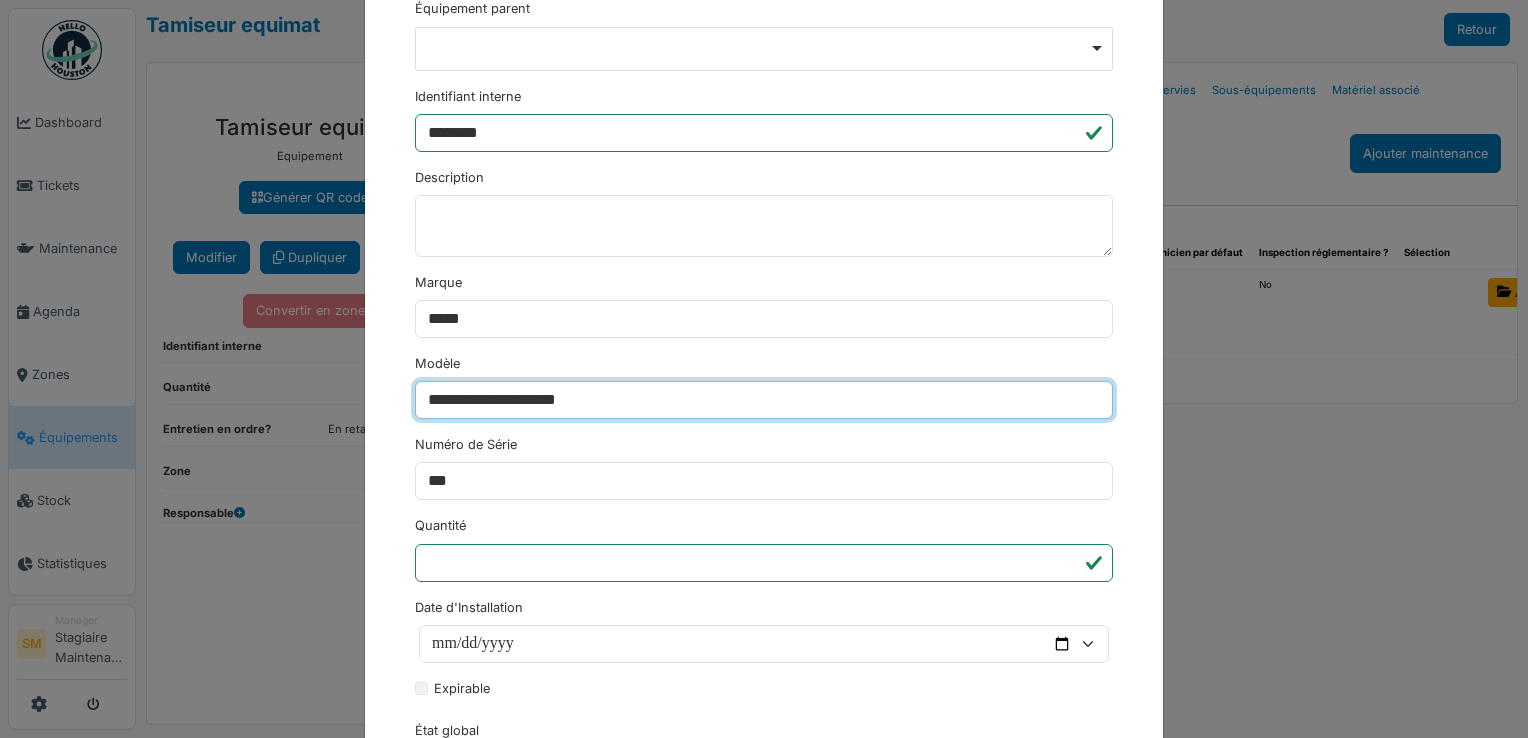 type on "**********" 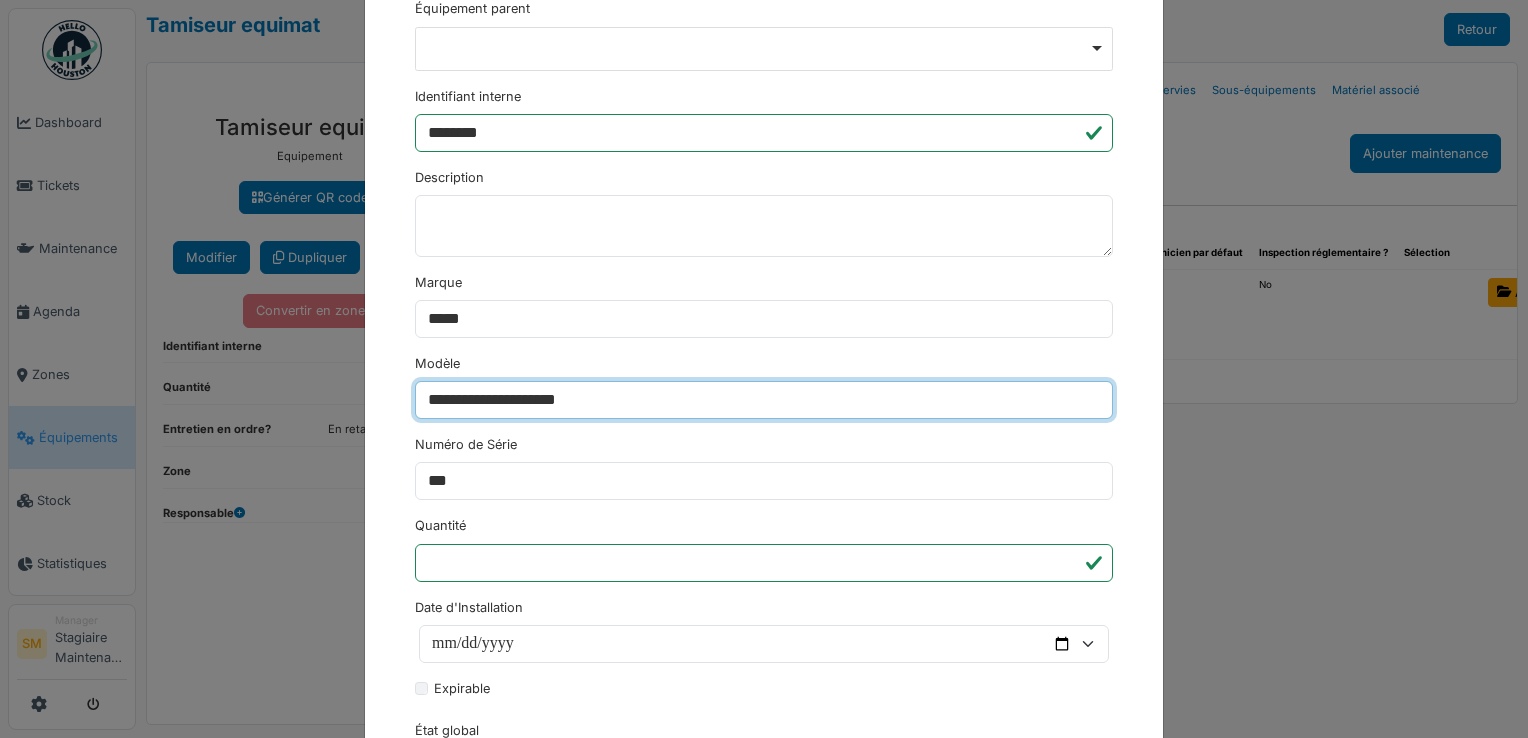 click on "********" at bounding box center [453, 1166] 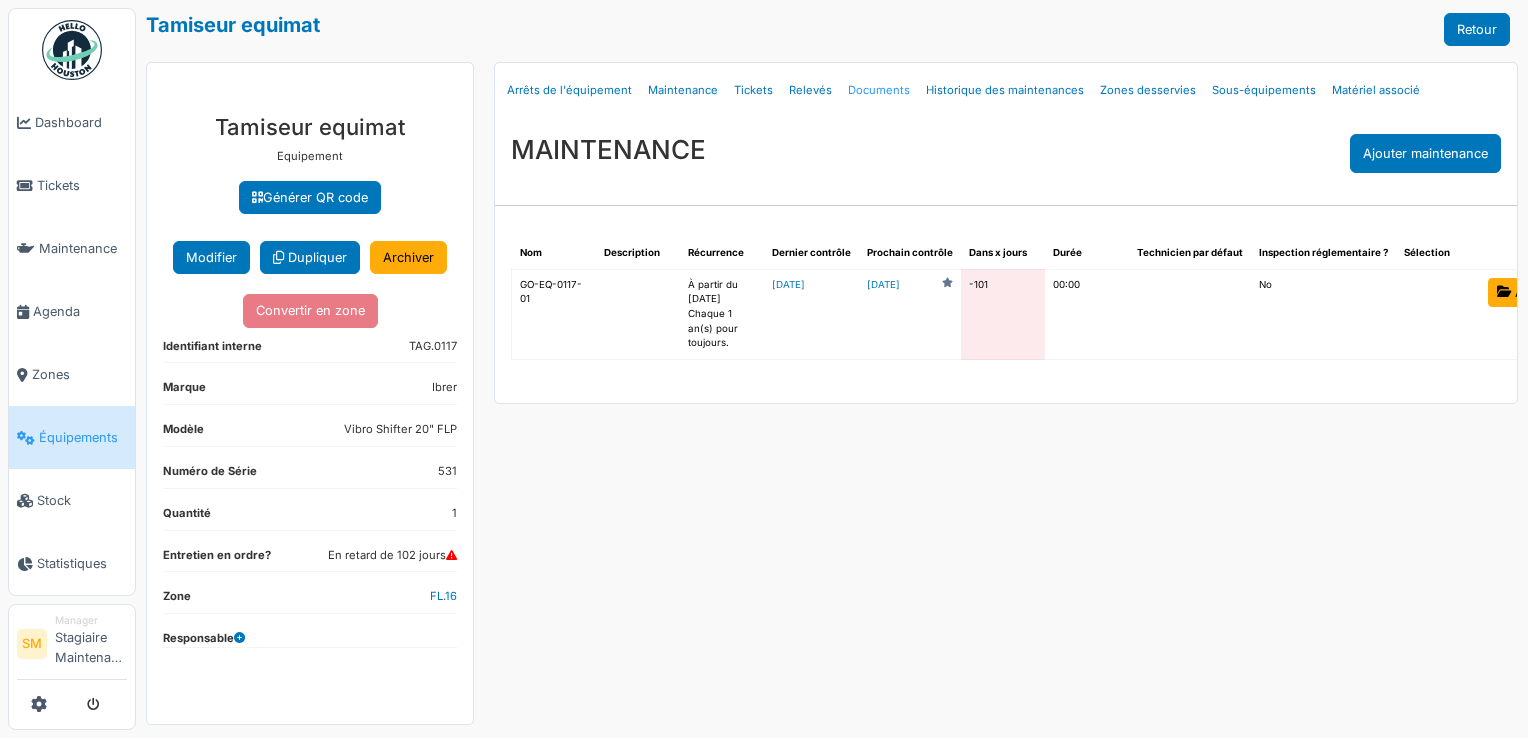 click on "Documents" at bounding box center (879, 90) 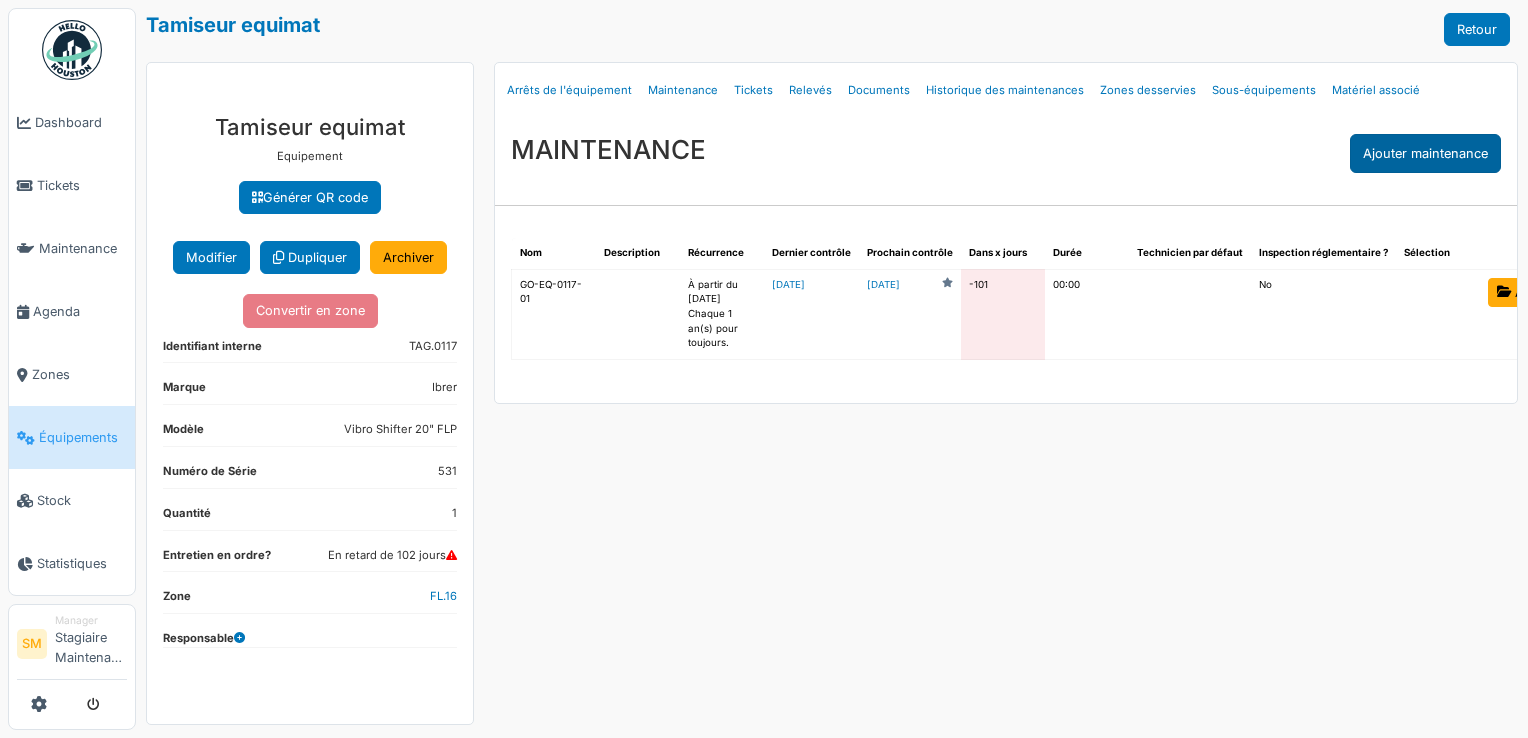 select on "***" 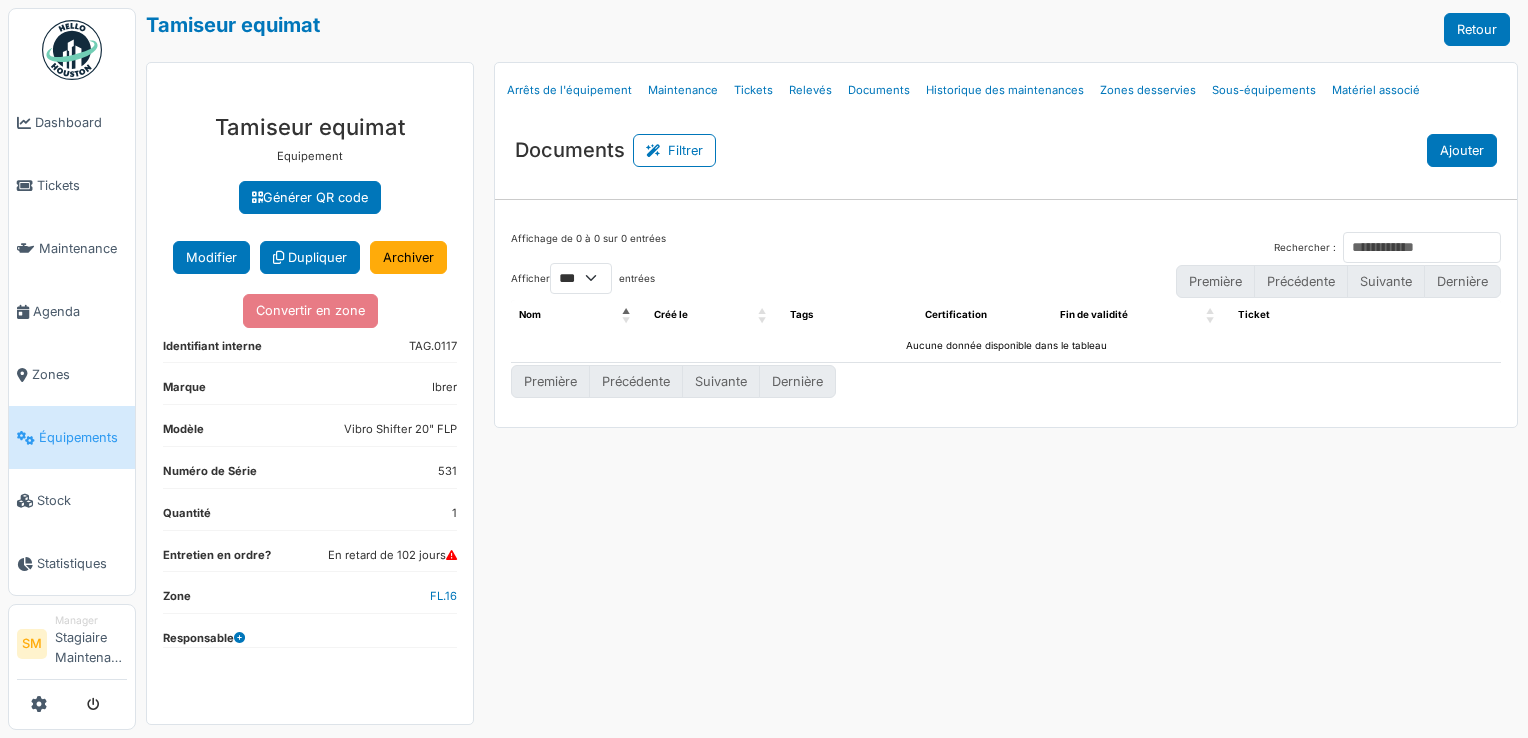 click on "Ajouter" at bounding box center [1462, 150] 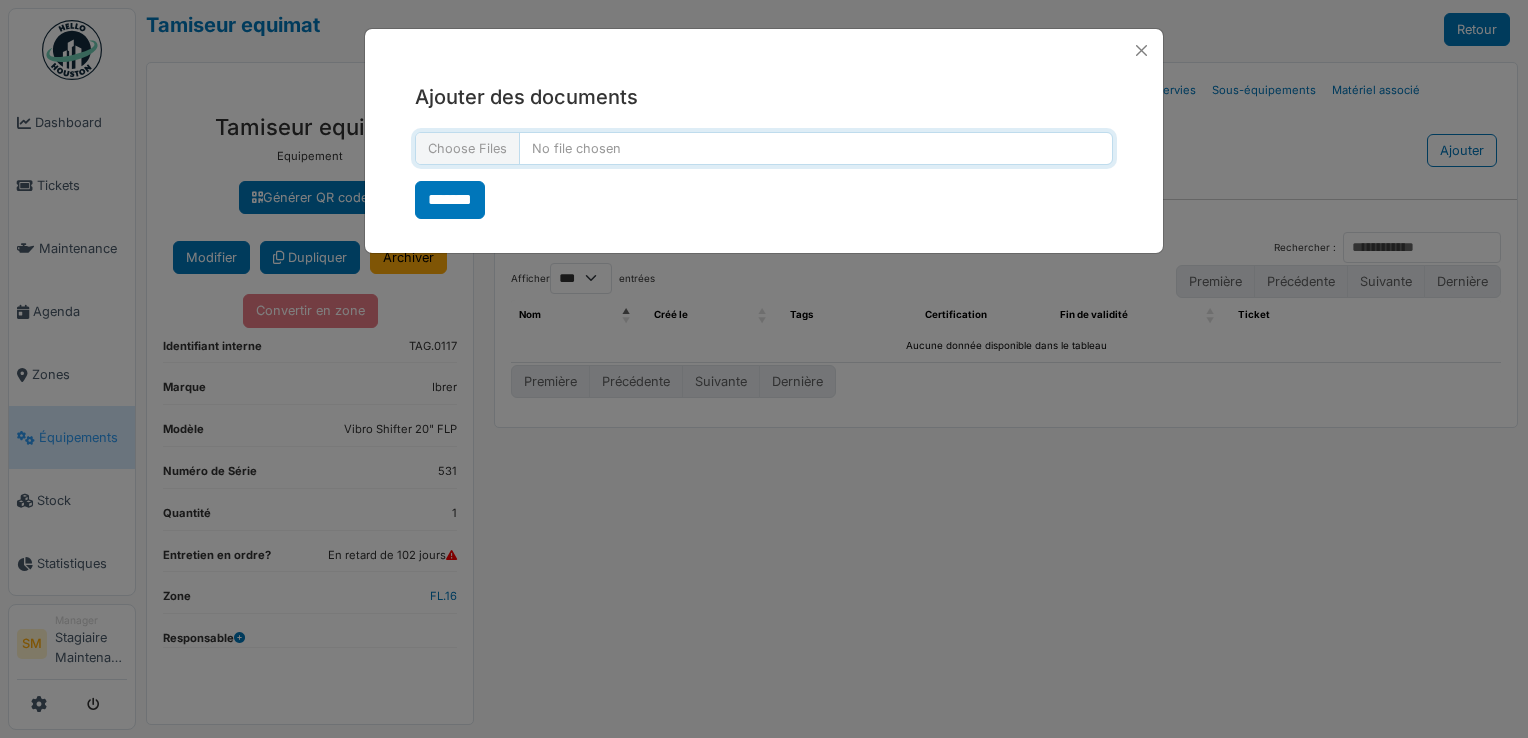 click at bounding box center [764, 148] 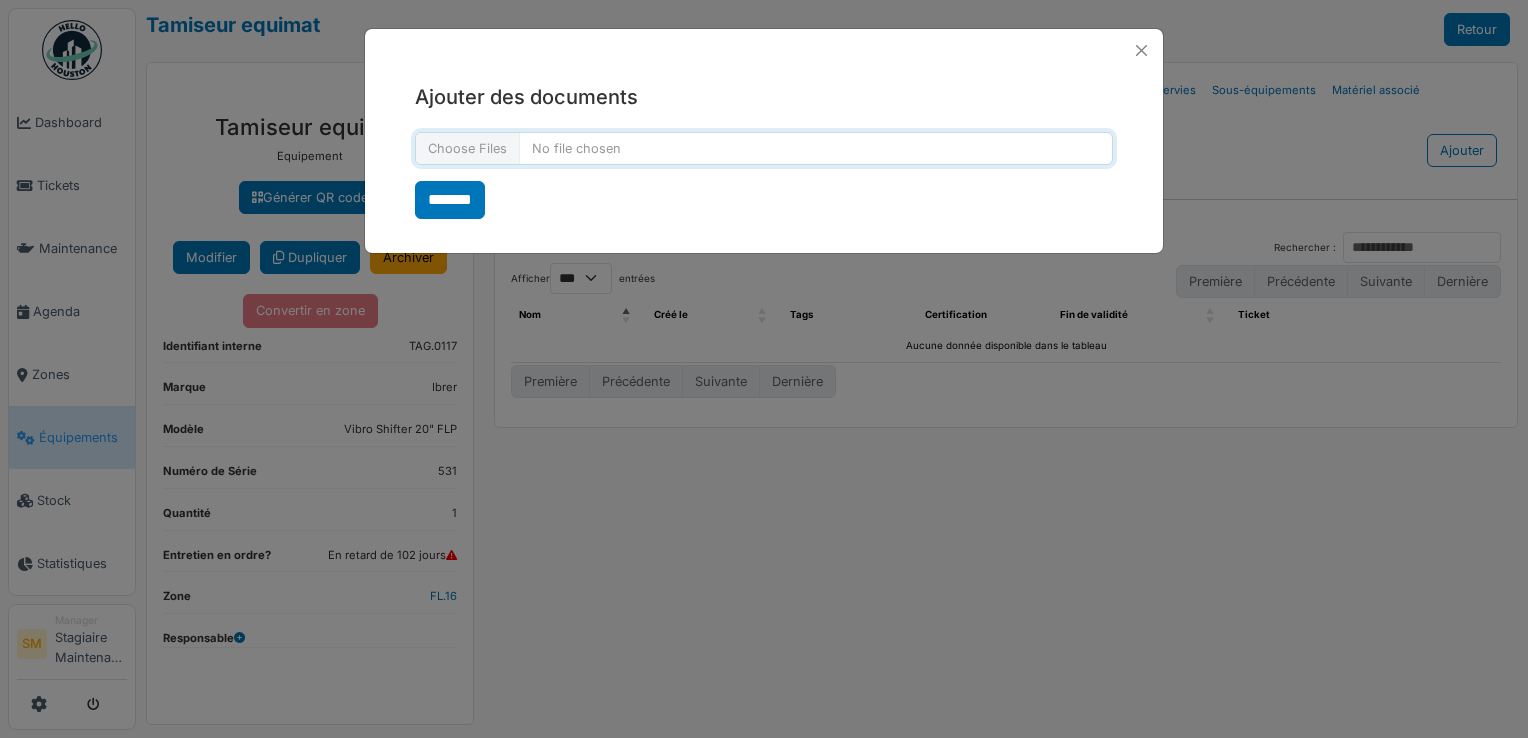 type on "**********" 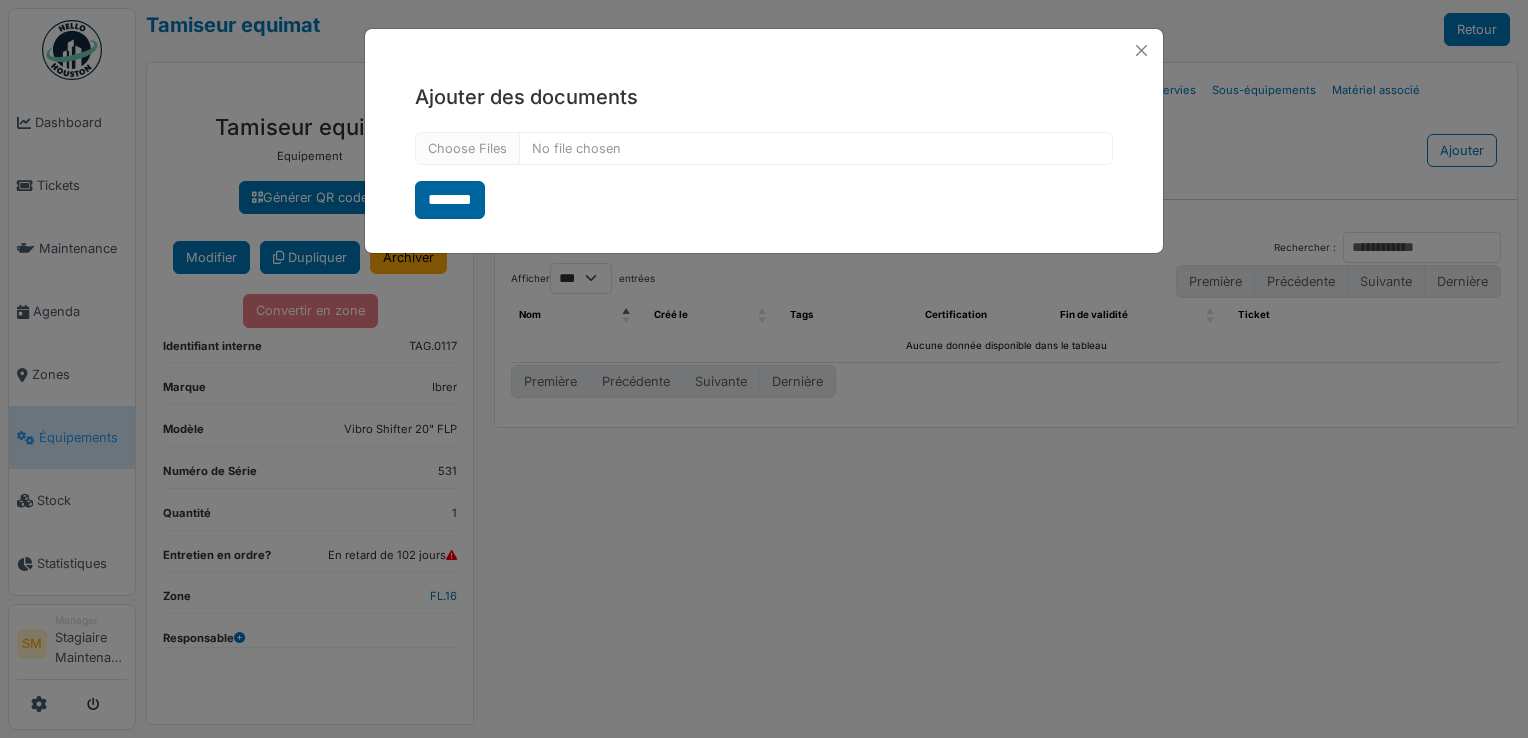 click on "*******" at bounding box center [450, 200] 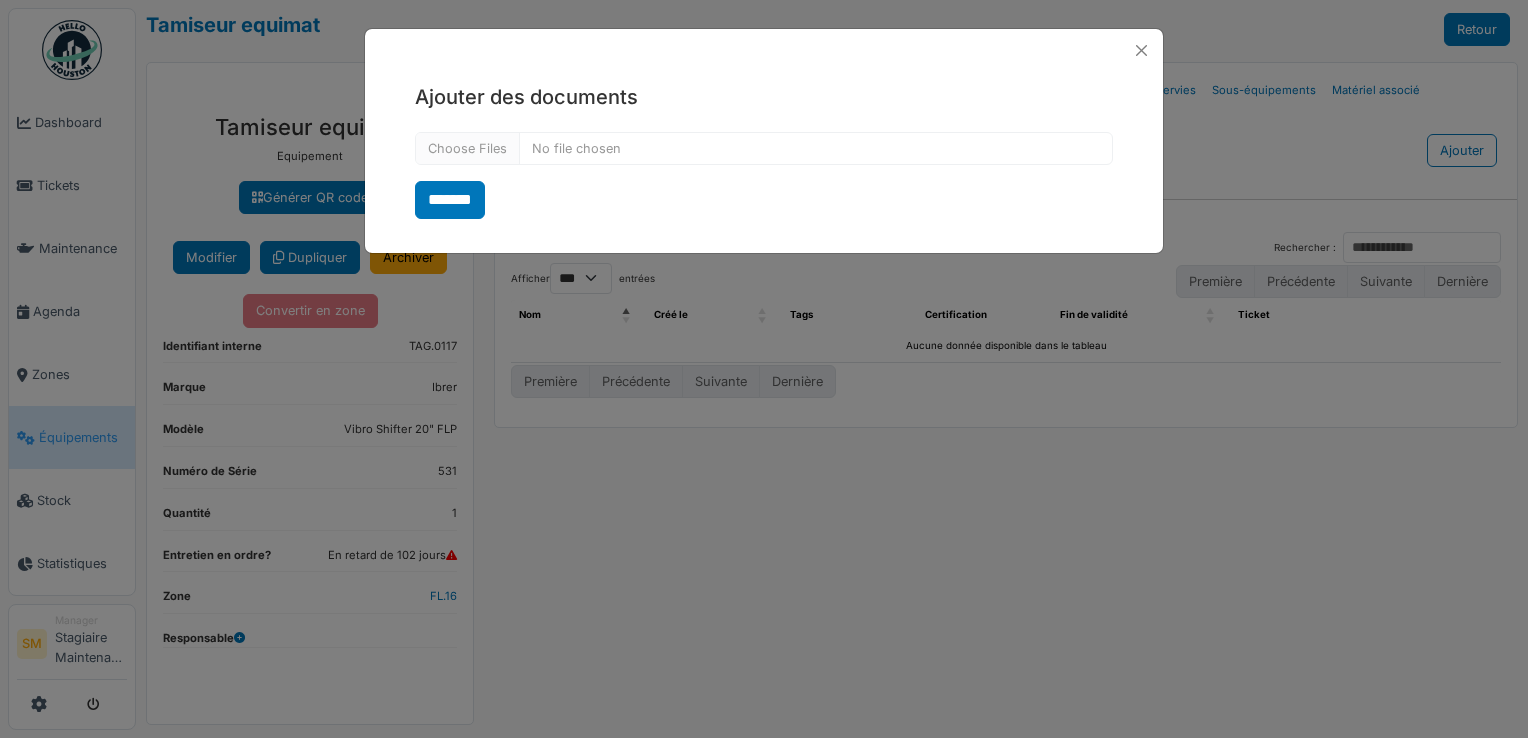 select on "***" 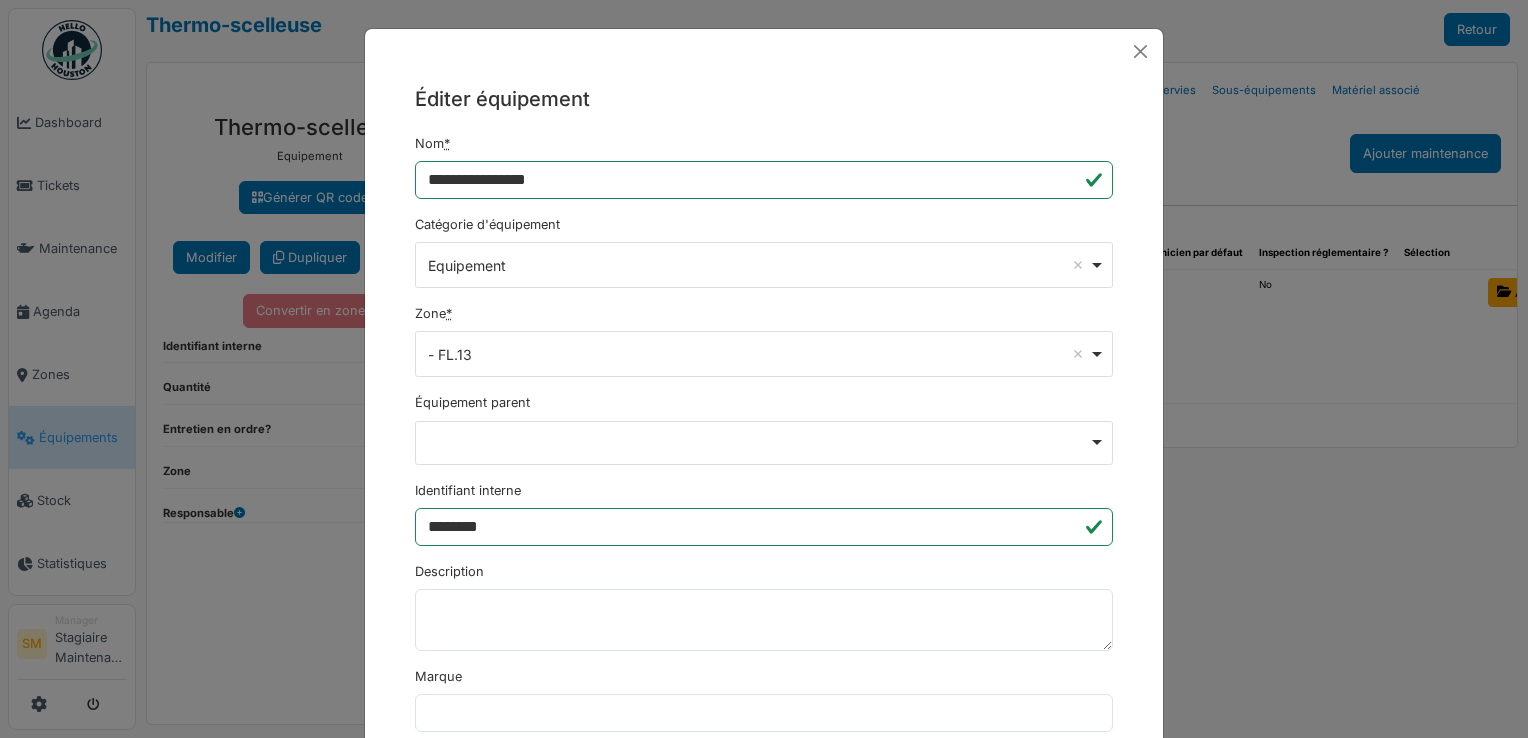 scroll, scrollTop: 0, scrollLeft: 0, axis: both 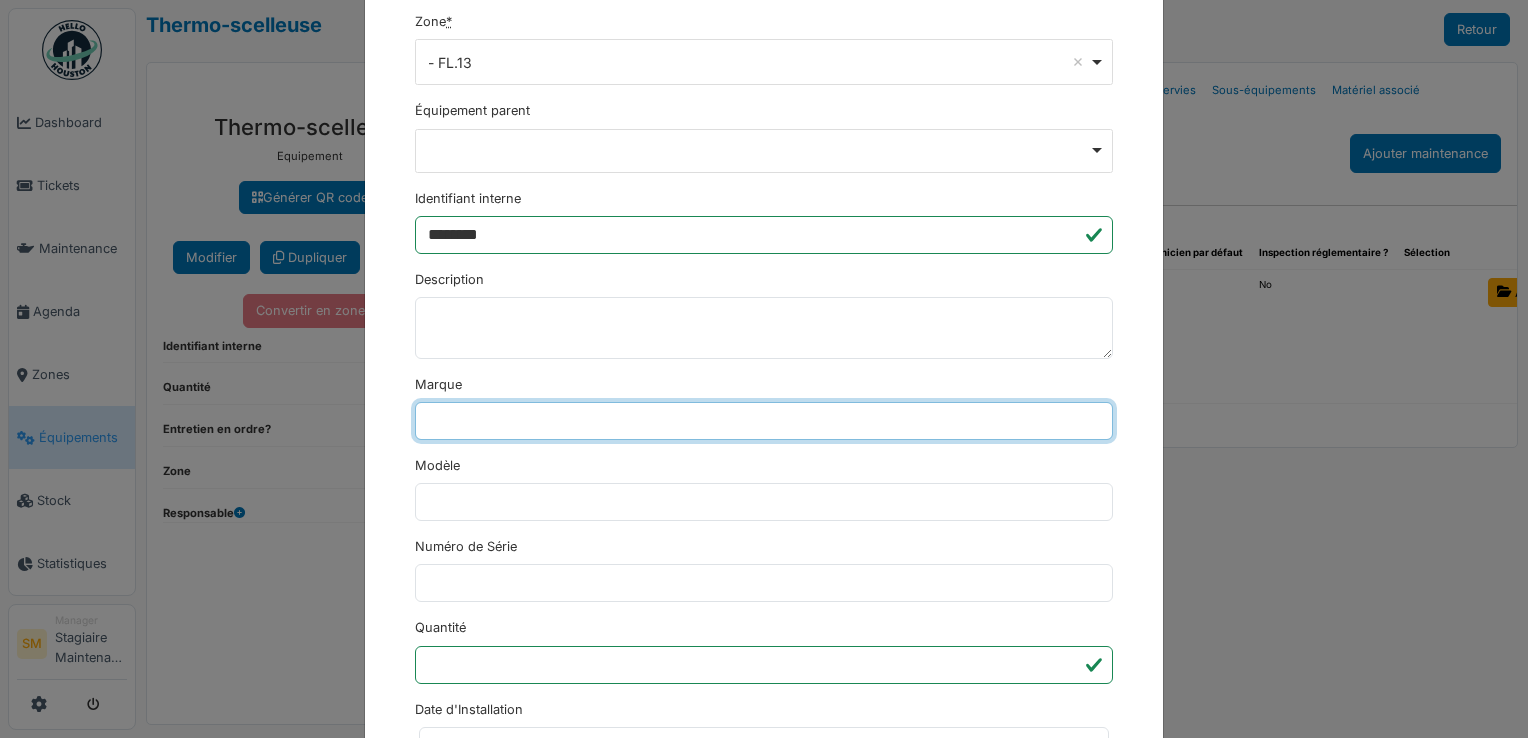 click on "Marque" at bounding box center (764, 421) 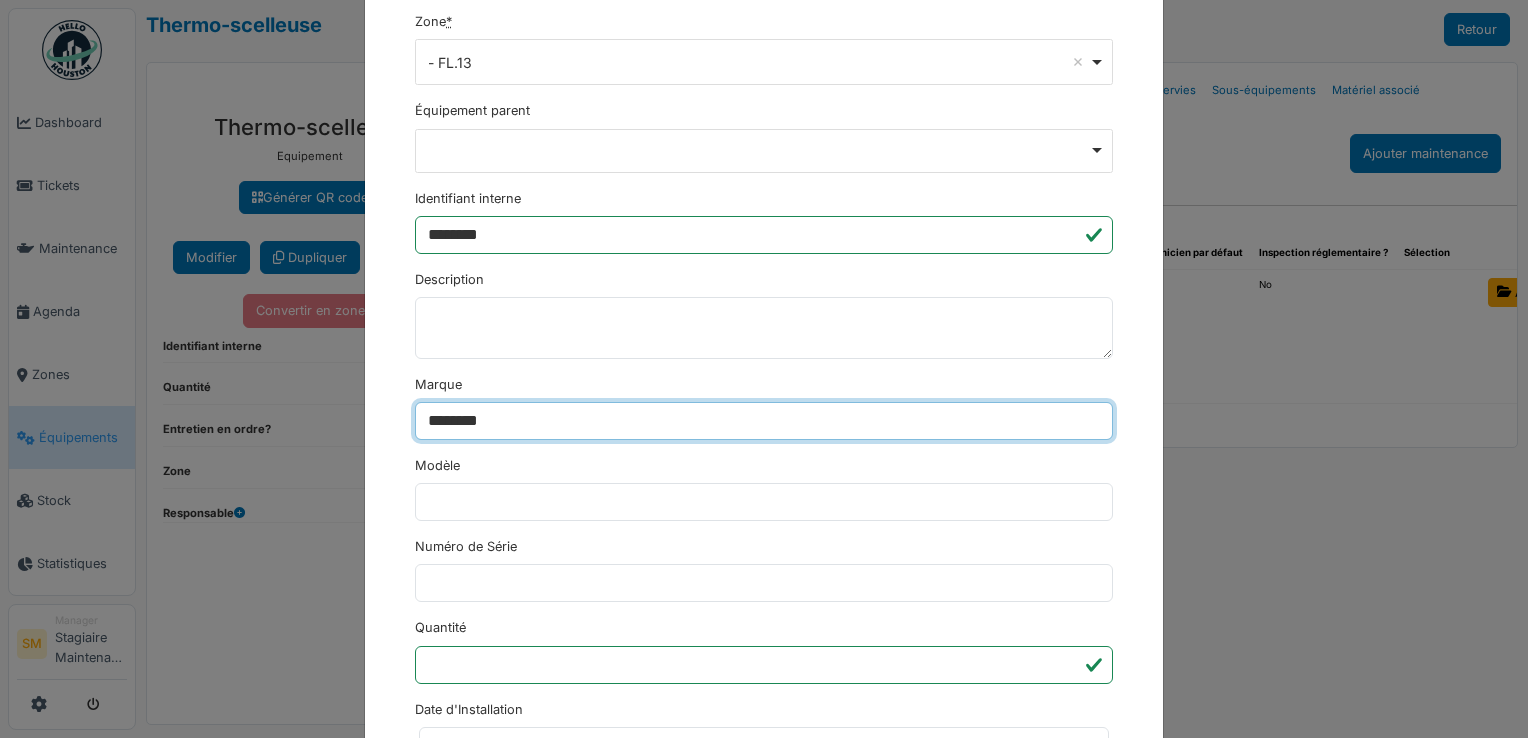 type on "********" 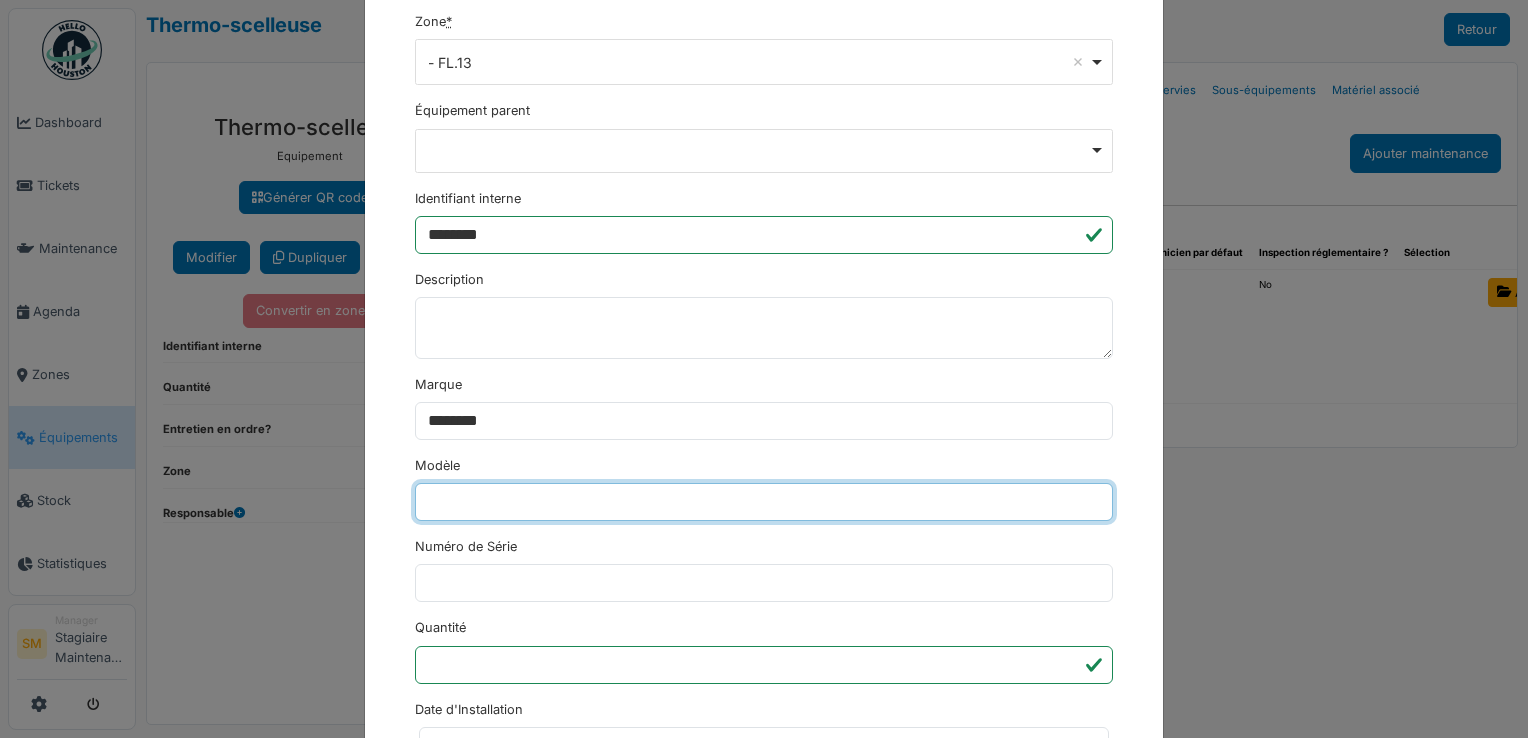 click on "Modèle" at bounding box center [764, 502] 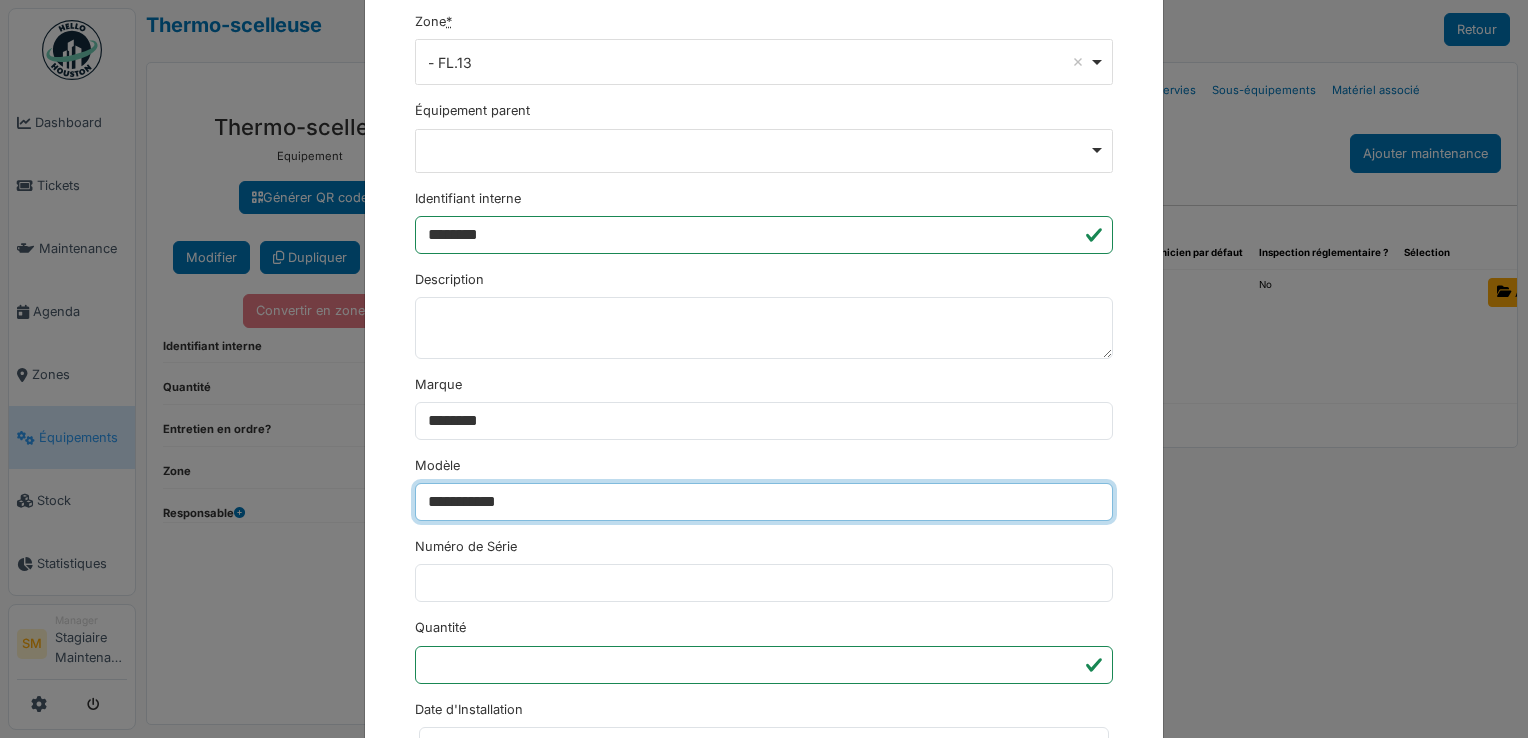 type on "**********" 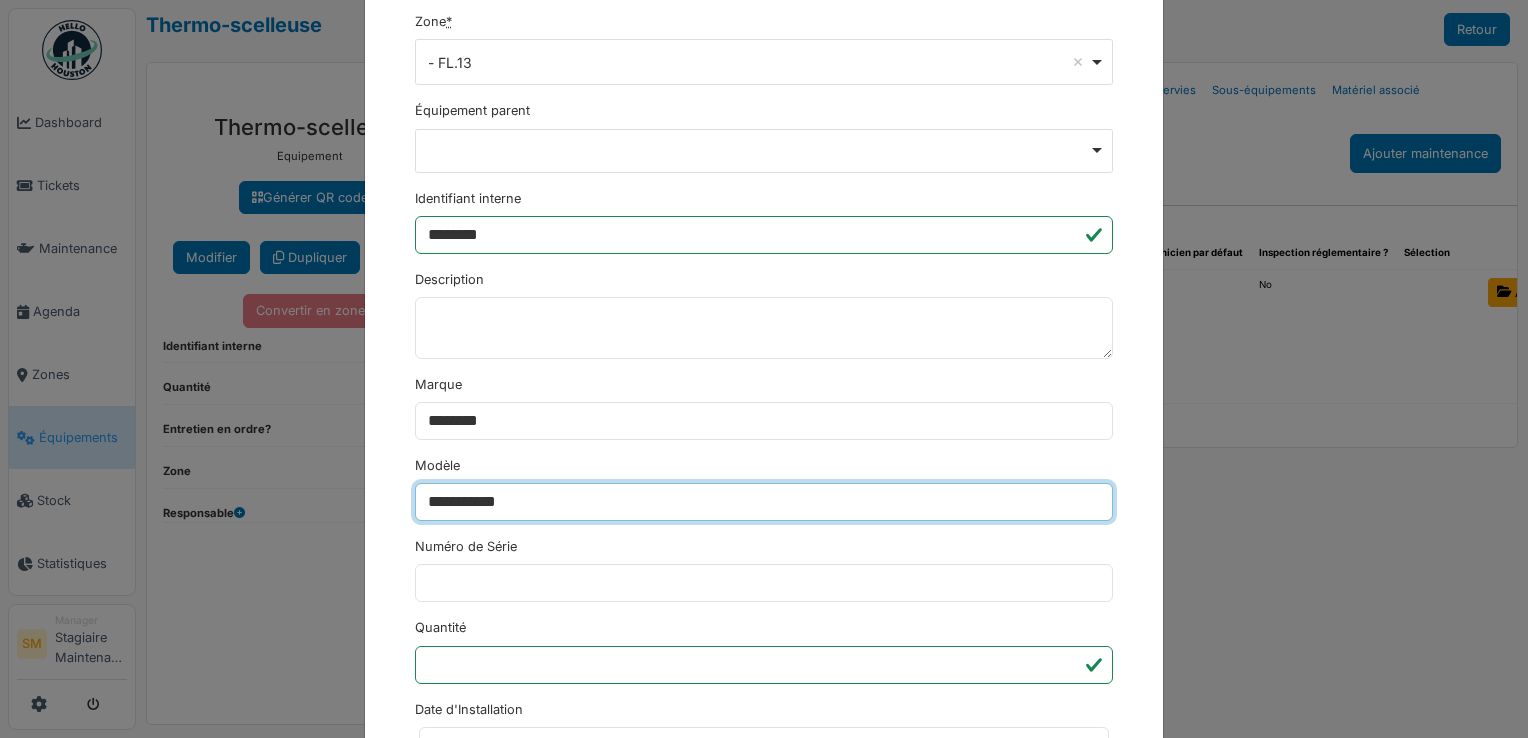 click on "********" at bounding box center (453, 1268) 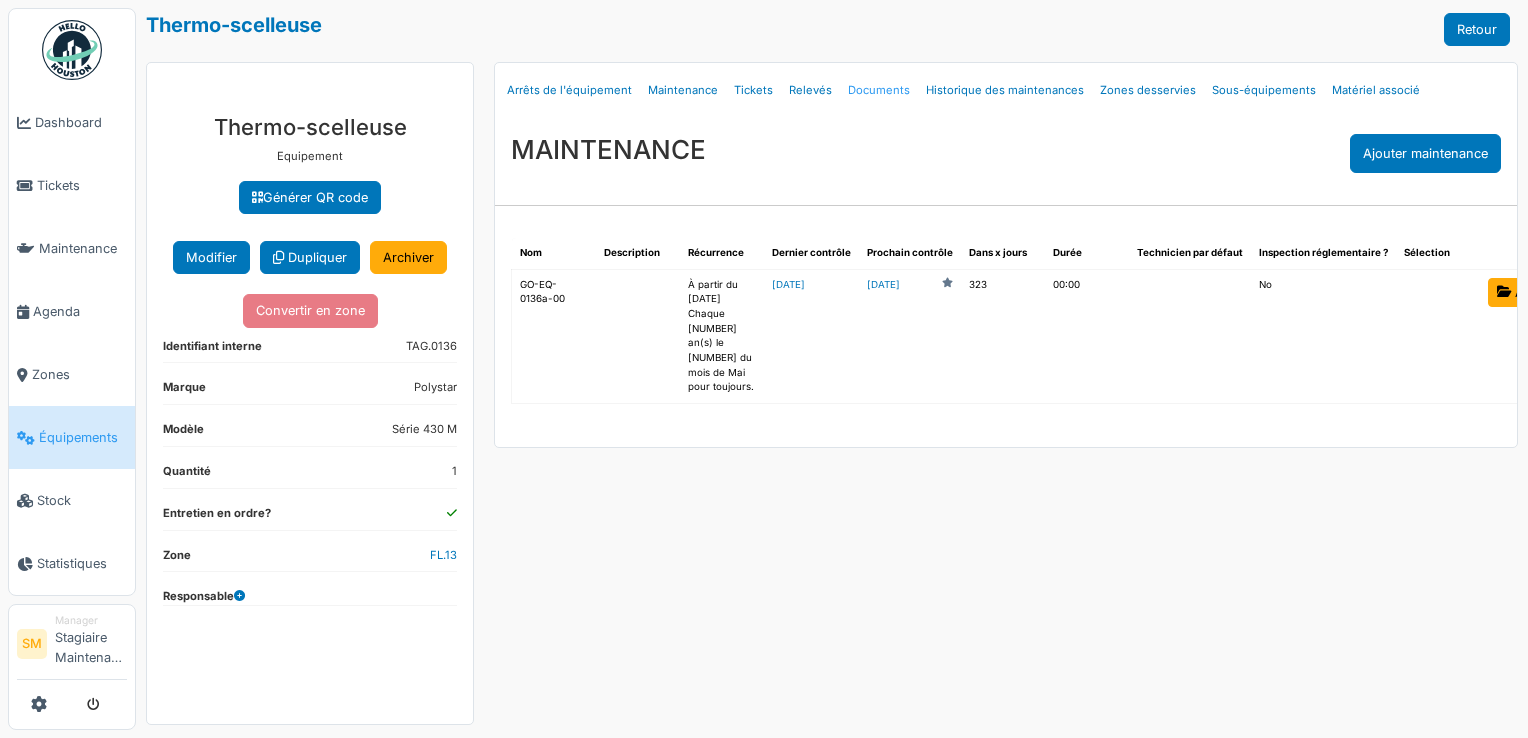 click on "Documents" at bounding box center [879, 90] 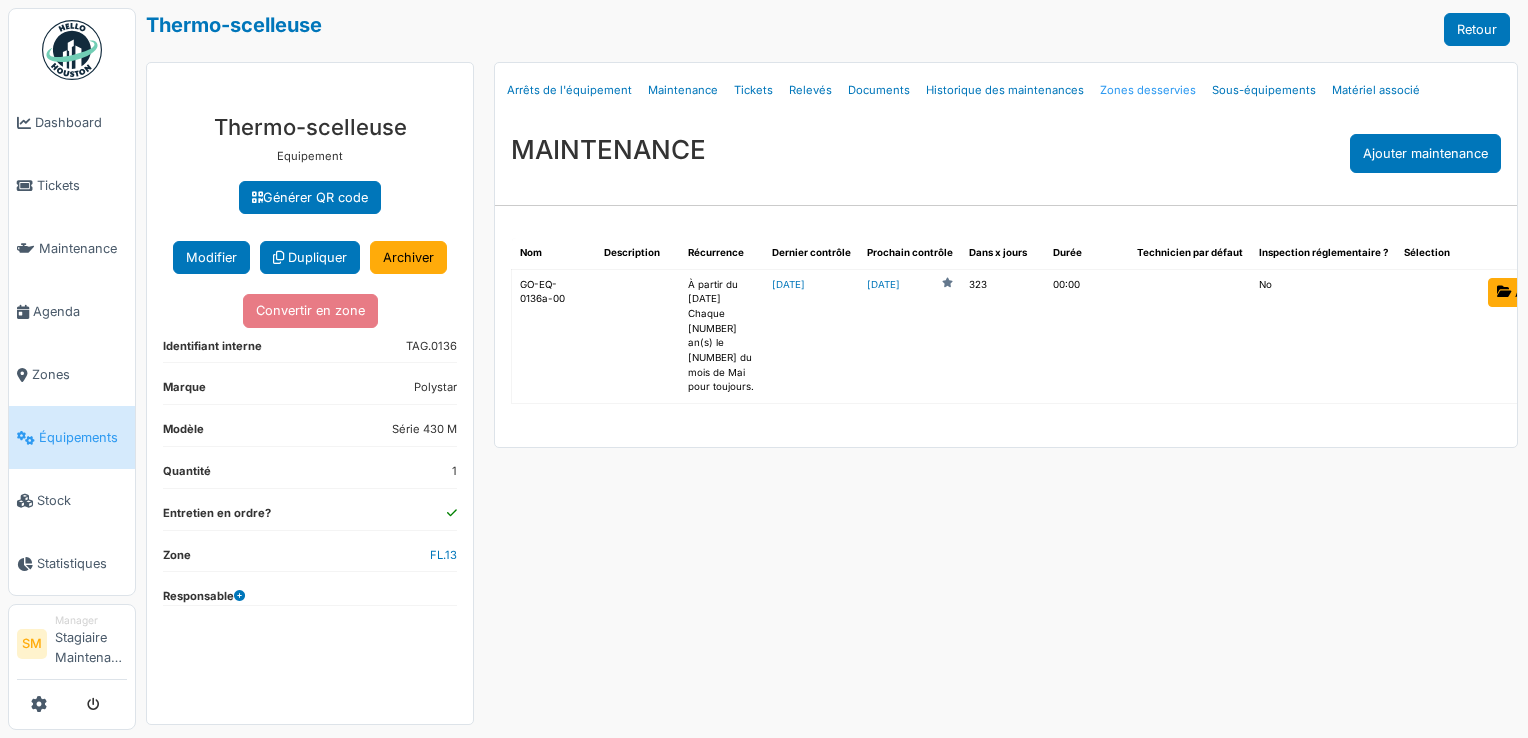 select on "***" 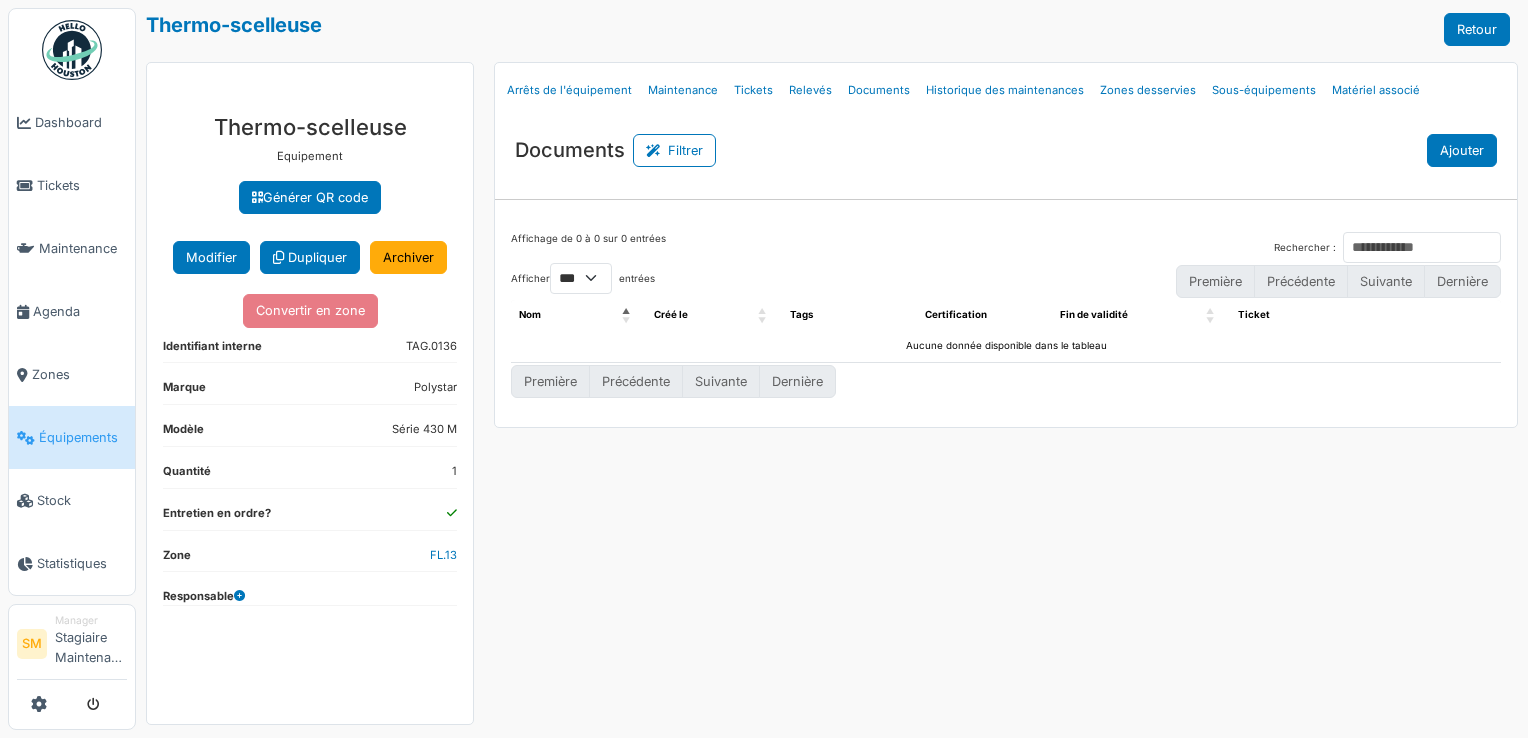click on "Ajouter" at bounding box center (1462, 150) 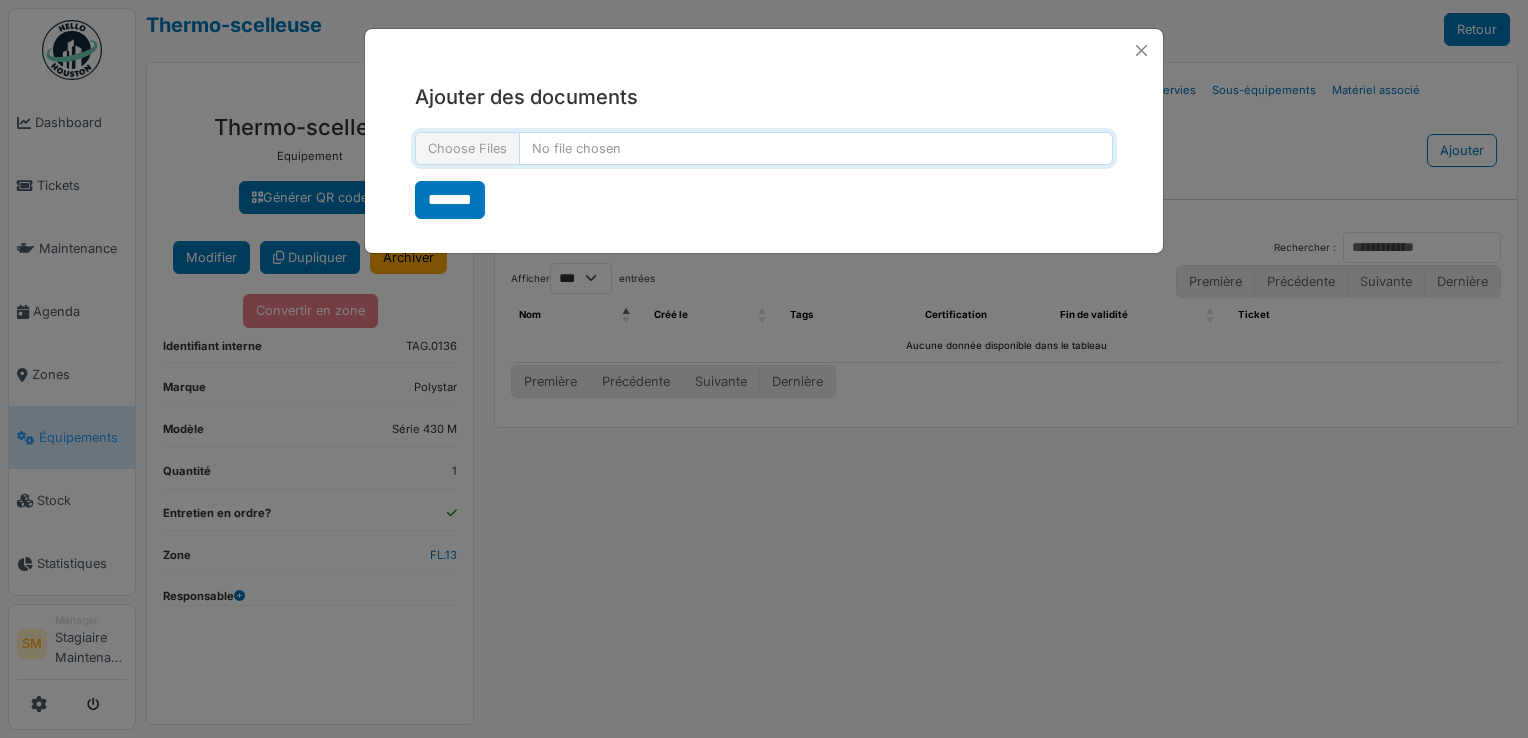 click at bounding box center (764, 148) 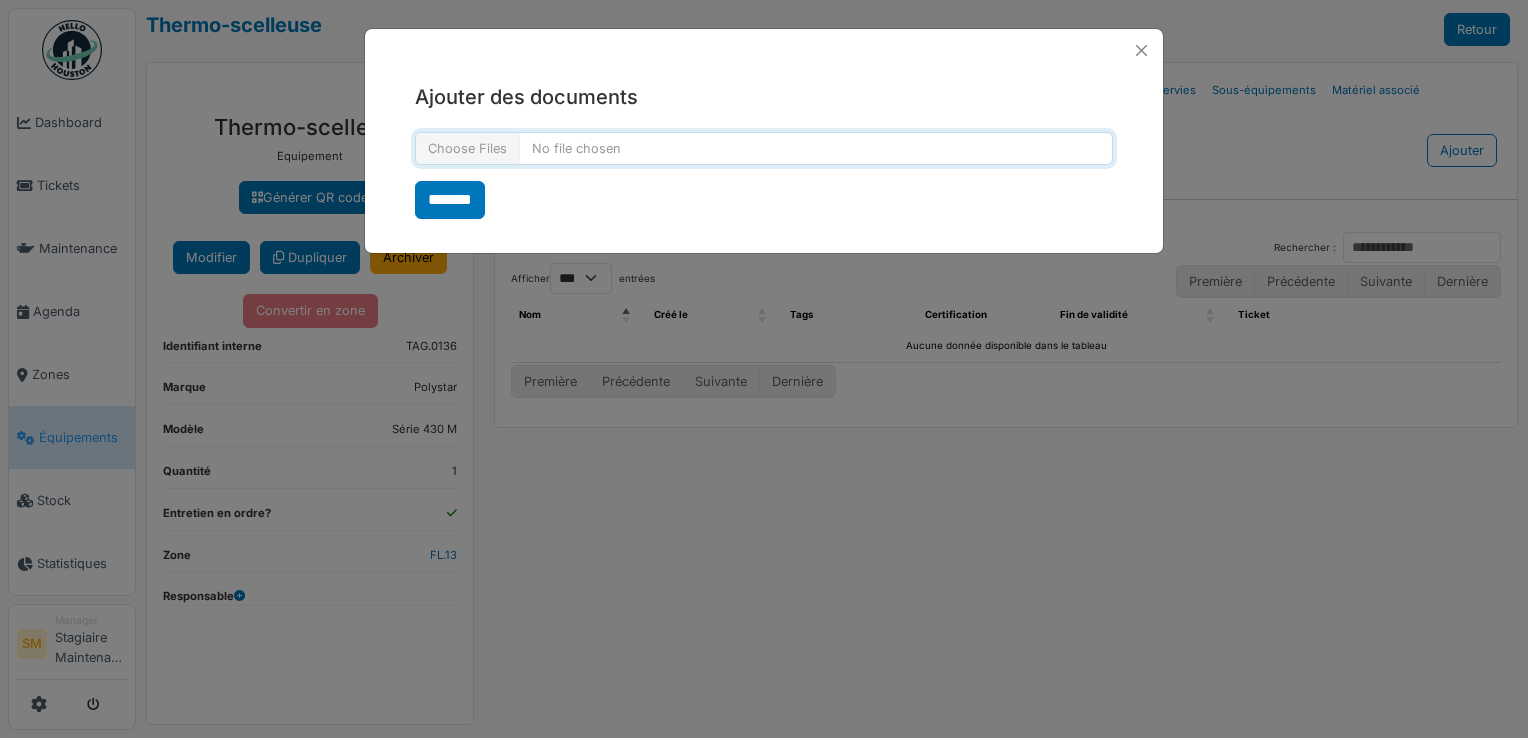 type on "**********" 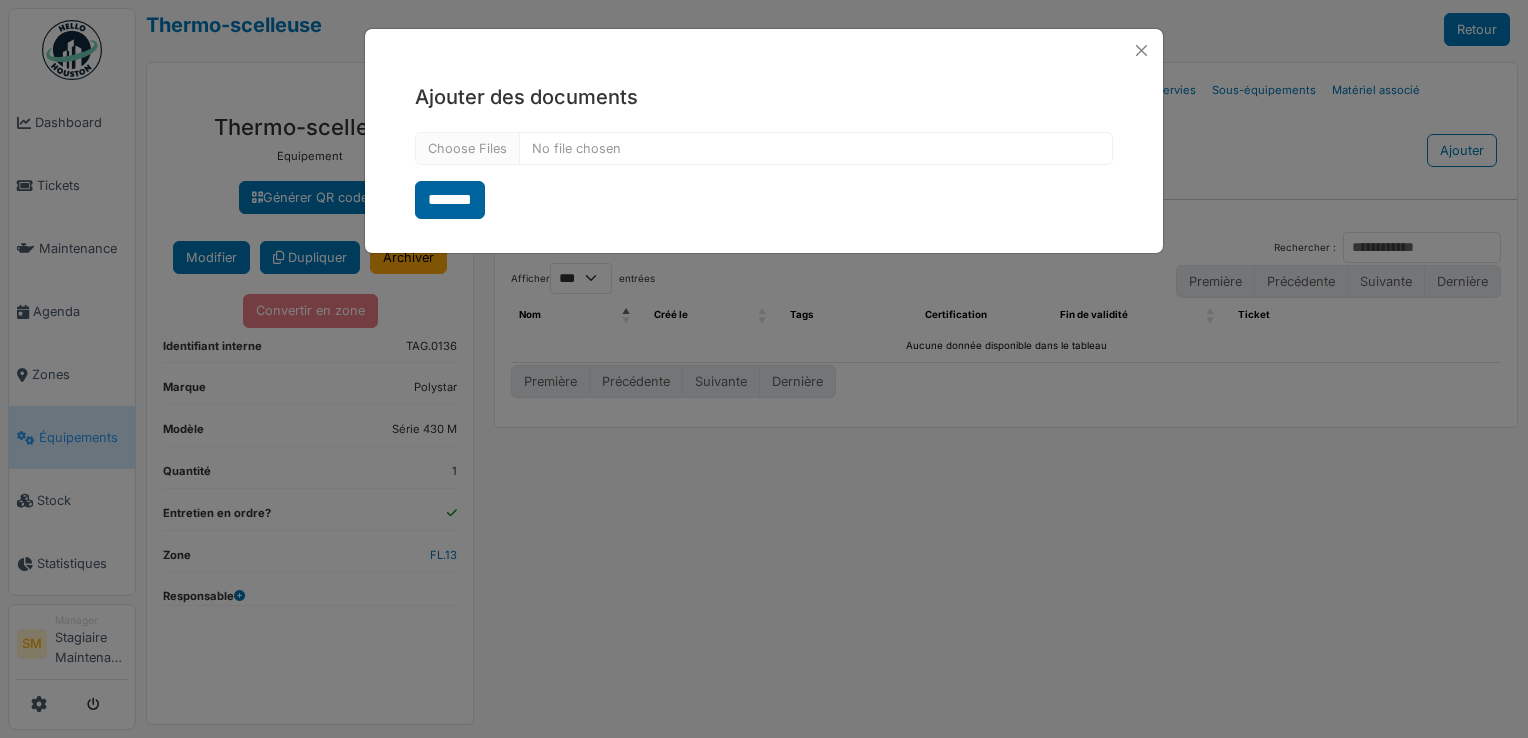 click on "*******" at bounding box center [450, 200] 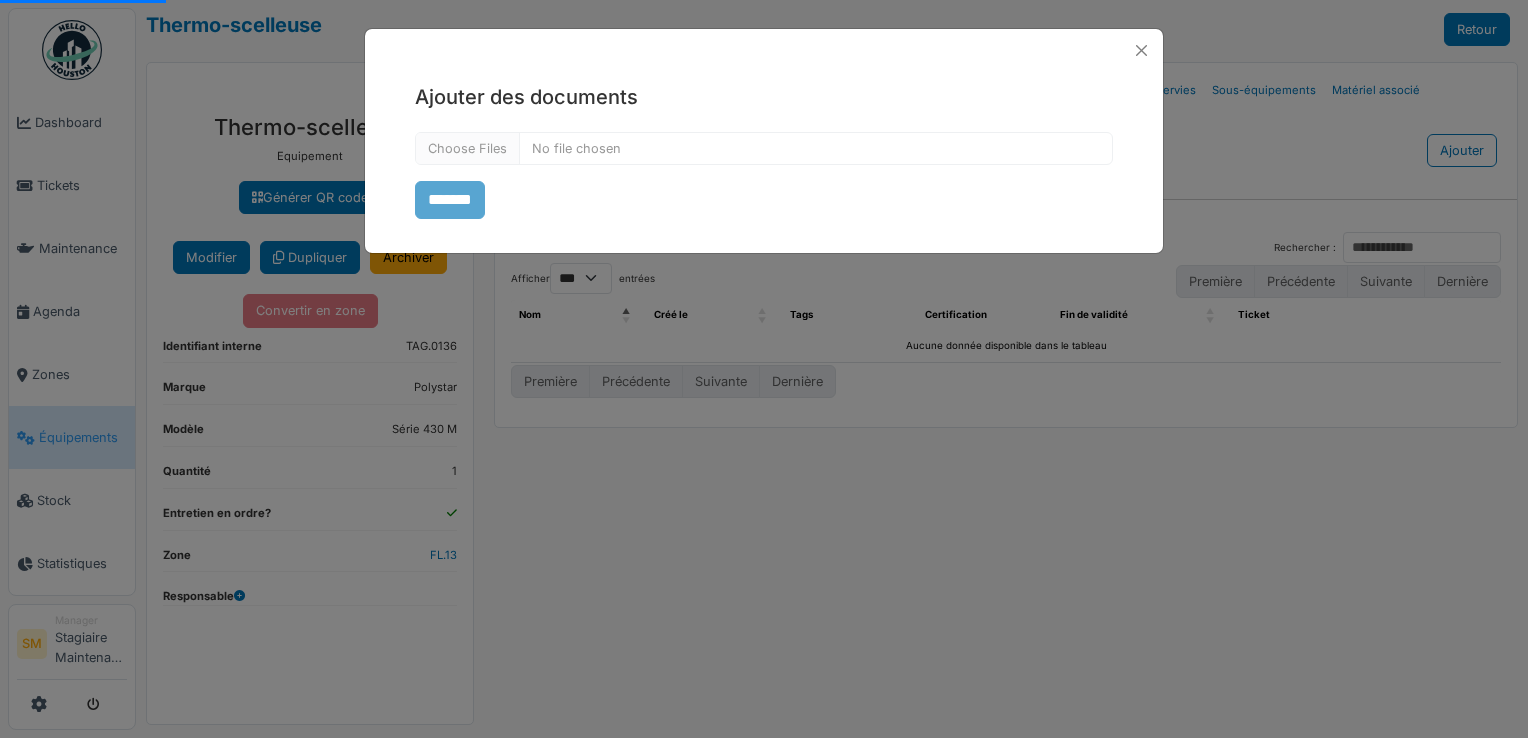 select on "***" 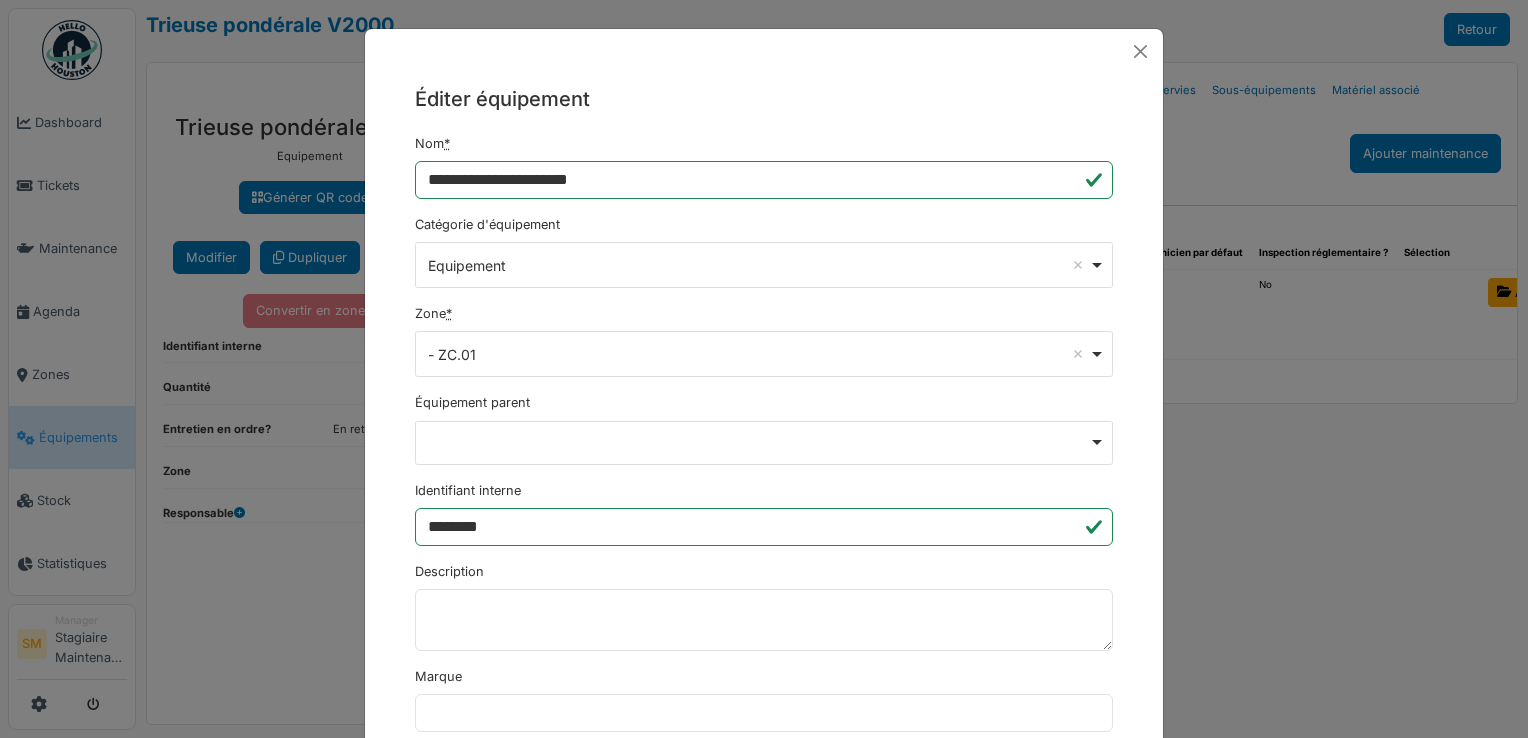 scroll, scrollTop: 0, scrollLeft: 0, axis: both 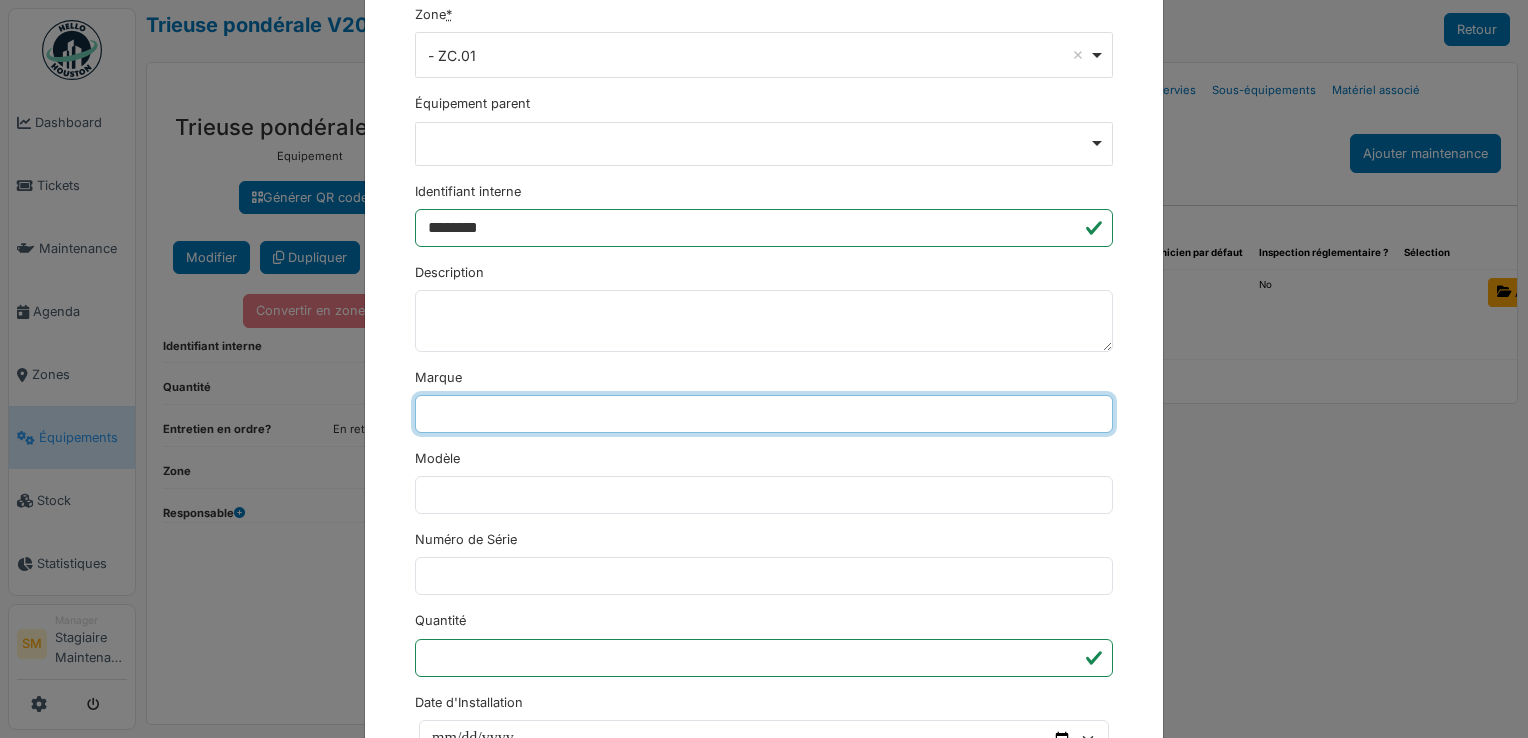 click on "Marque" at bounding box center (764, 414) 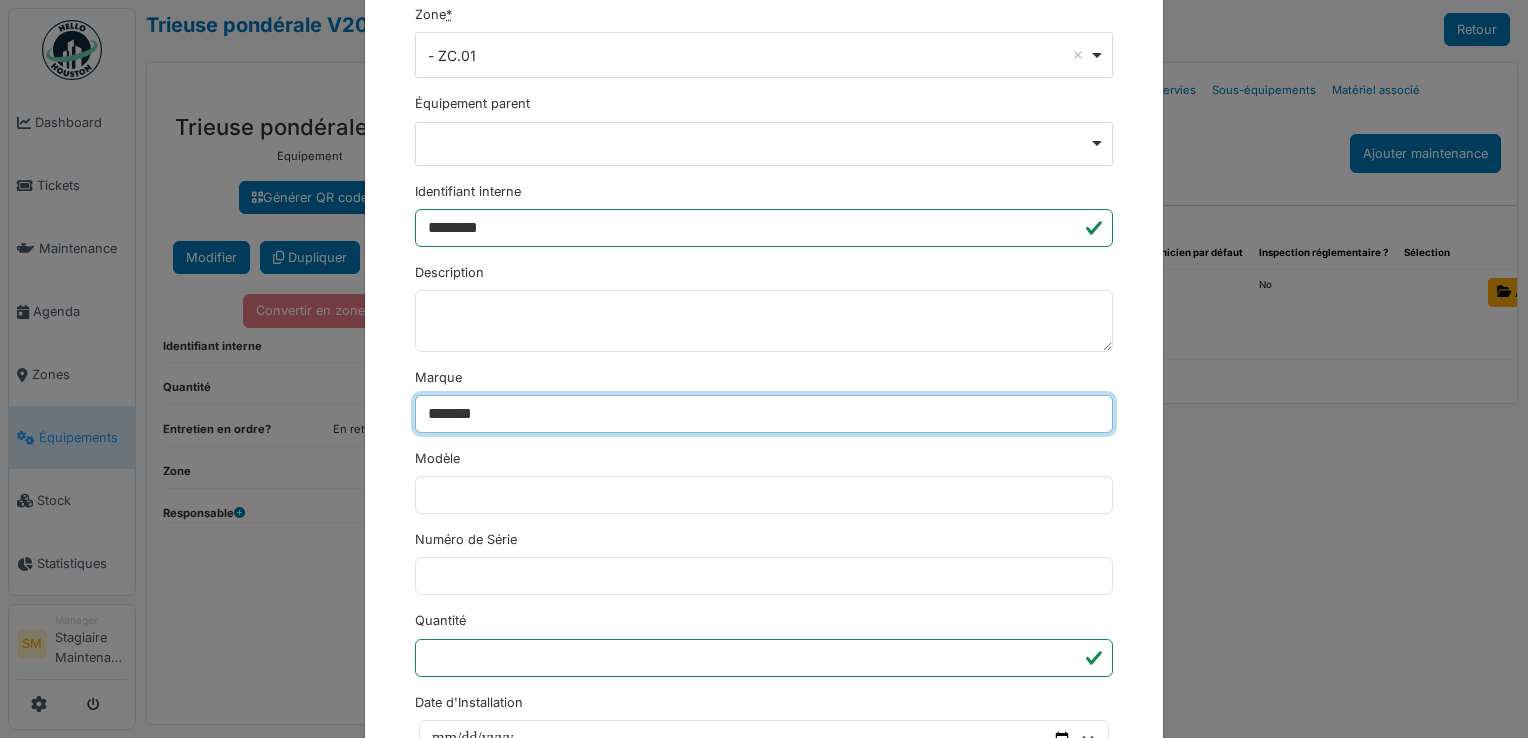 type on "******" 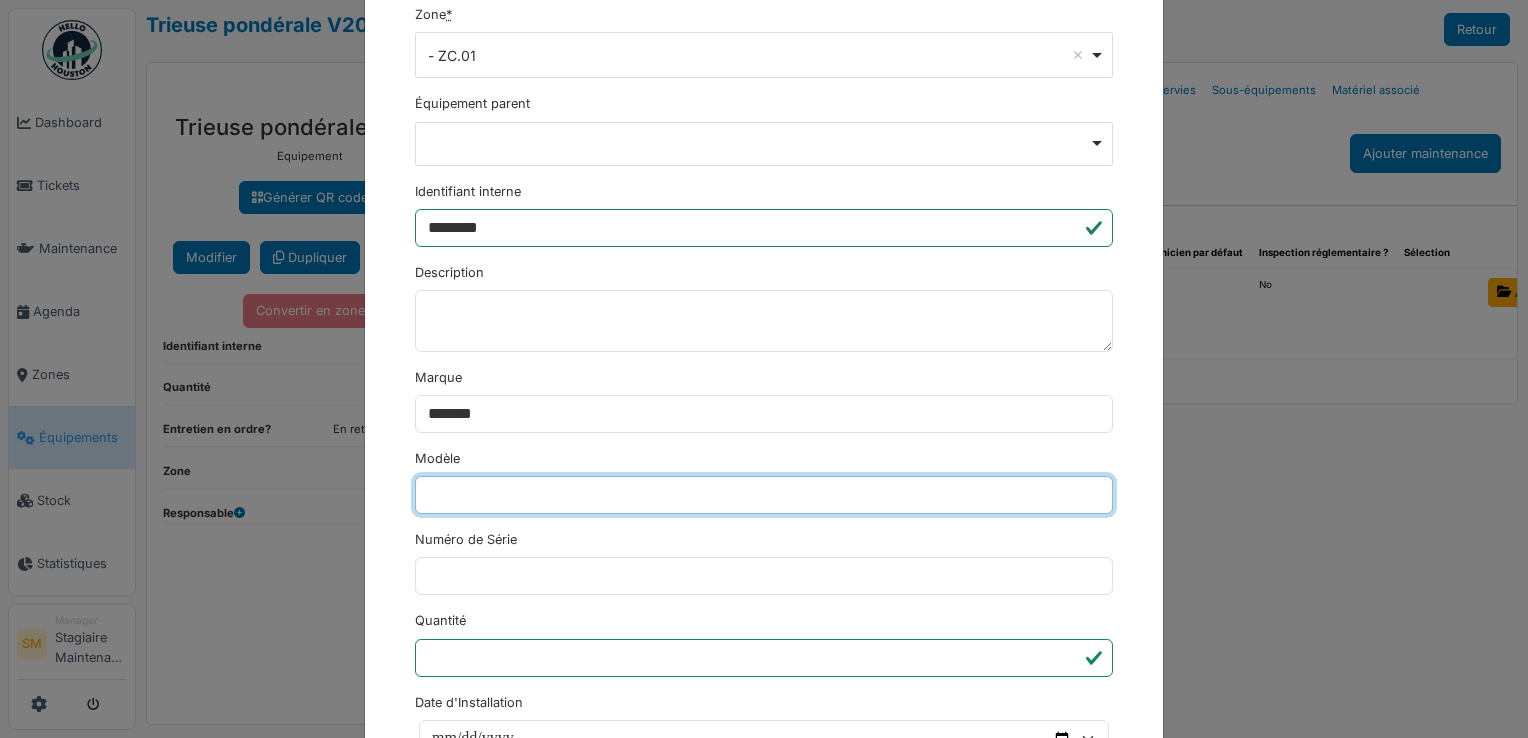 click on "Modèle" at bounding box center (764, 495) 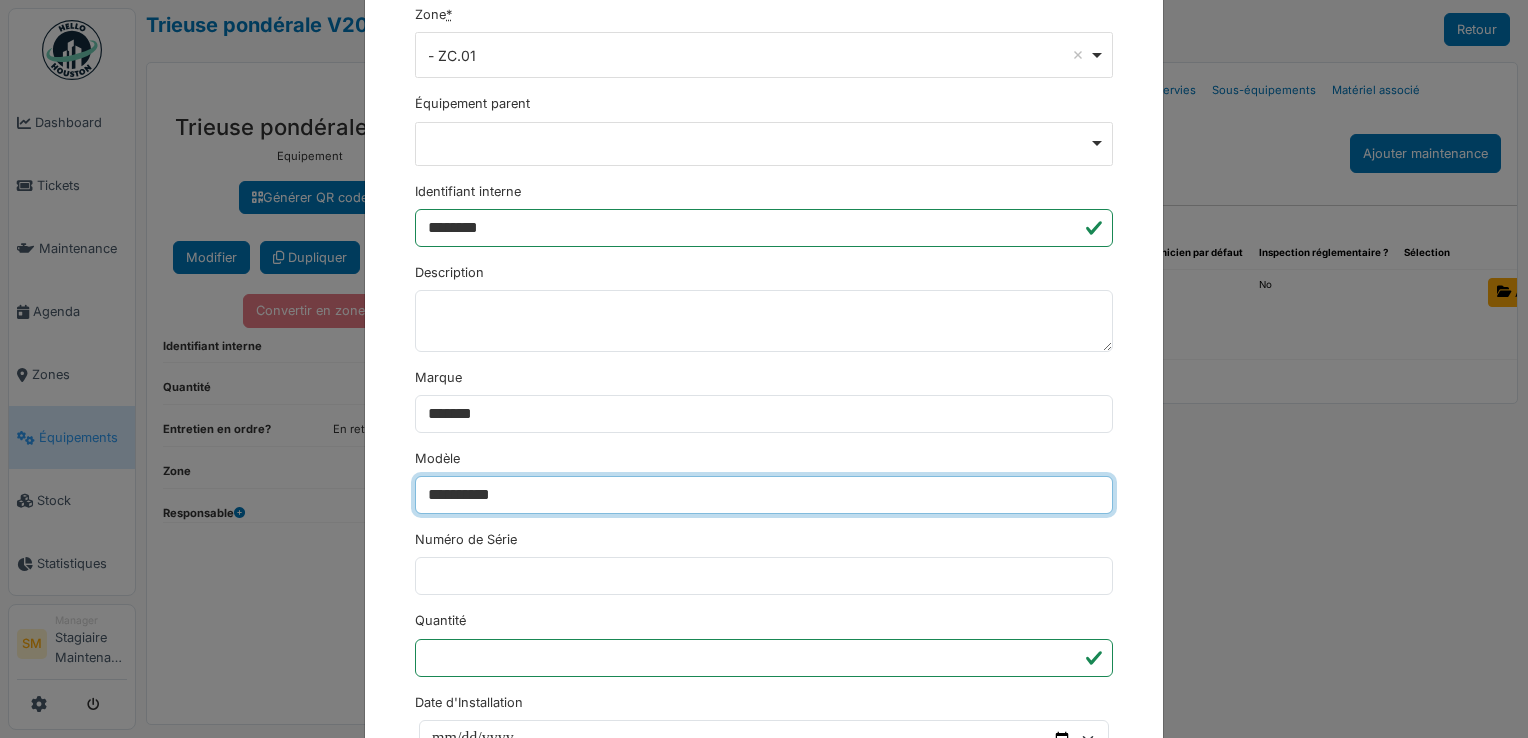 type on "**********" 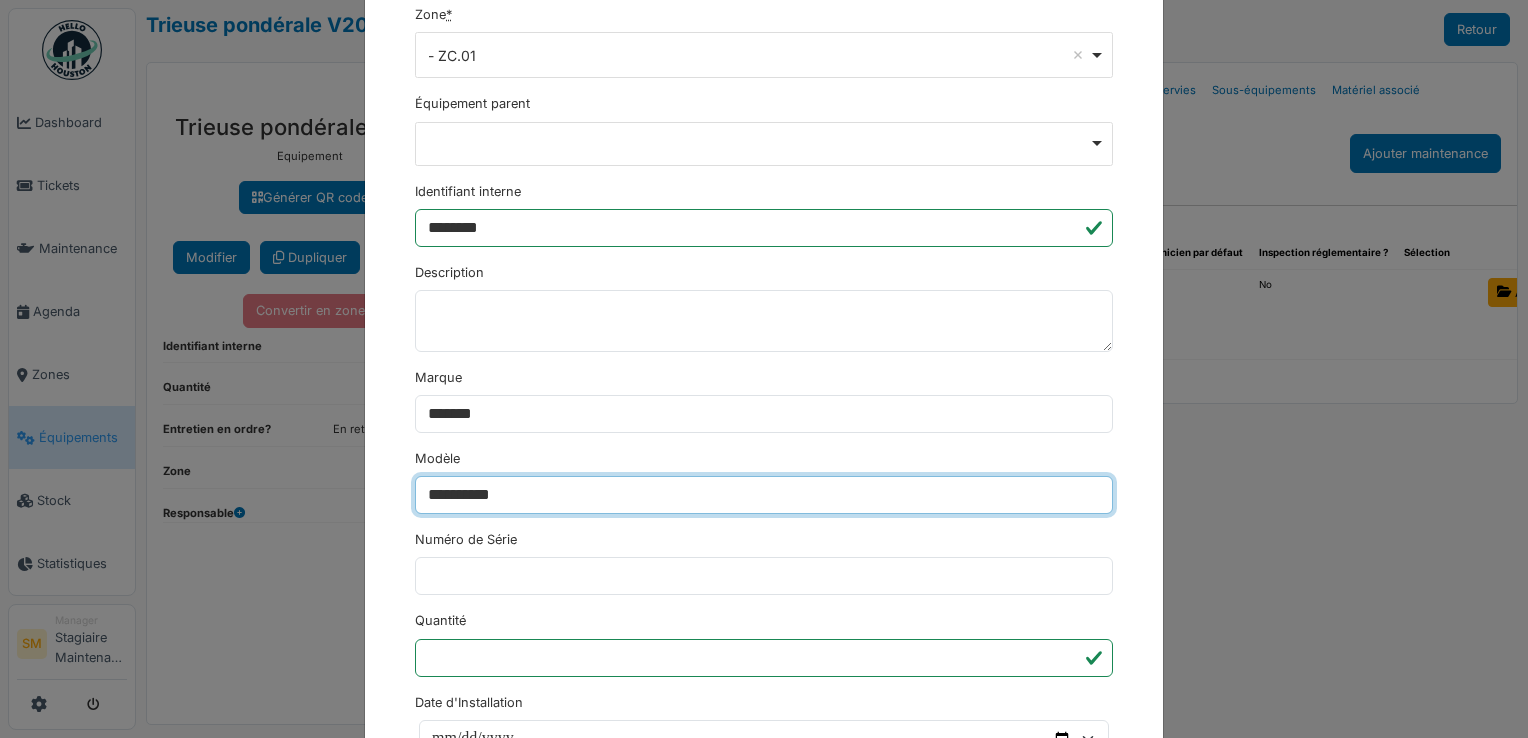 click on "********" at bounding box center [453, 1261] 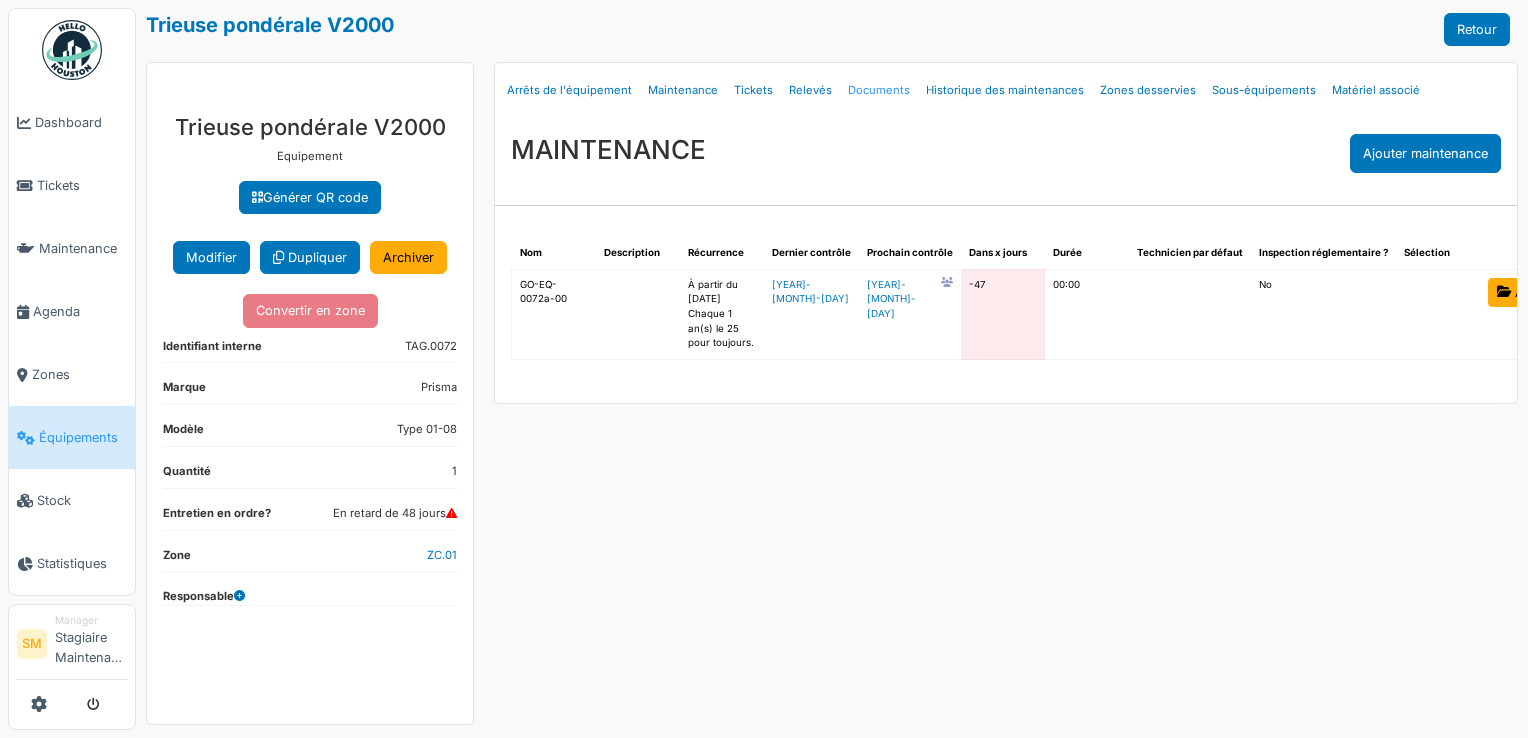 click on "Documents" at bounding box center [879, 90] 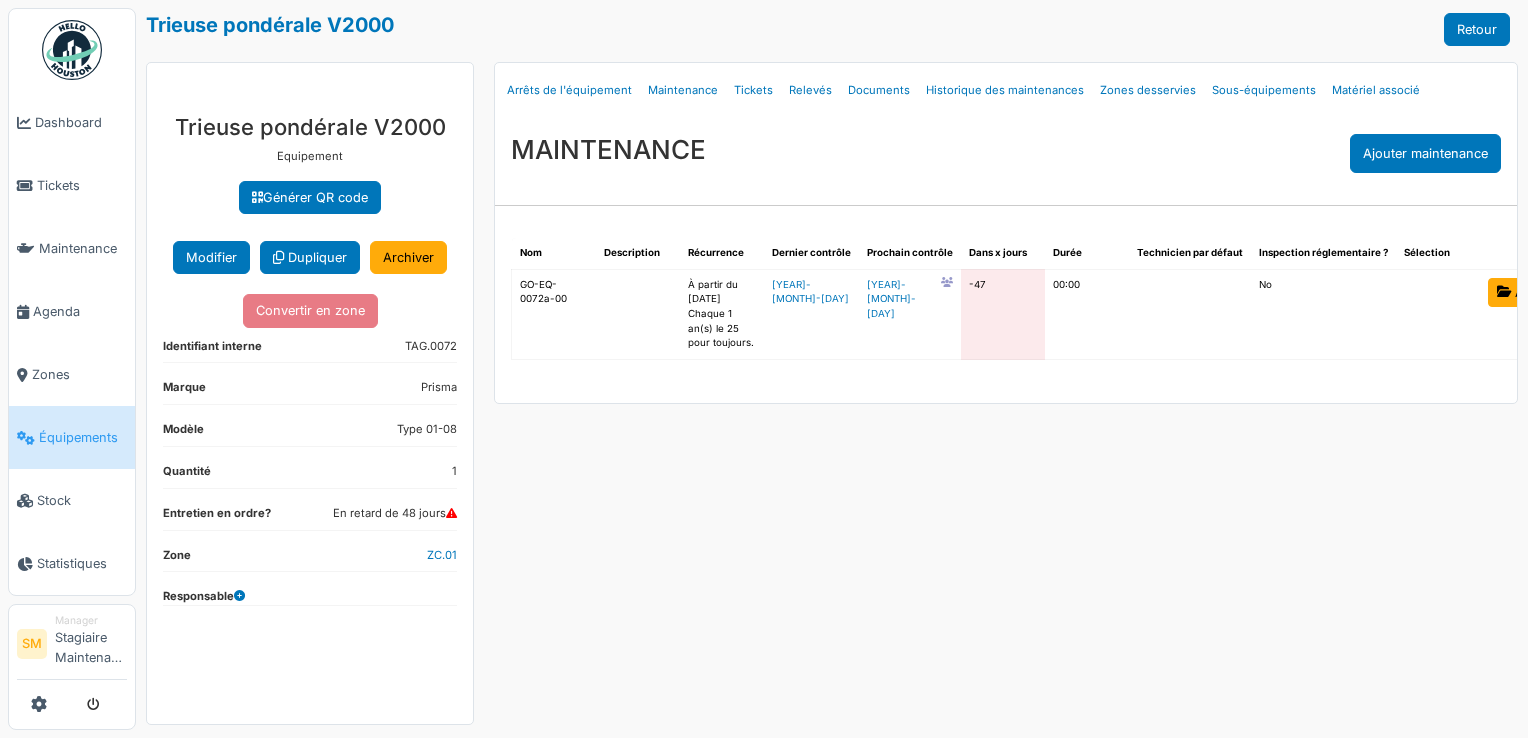 select on "***" 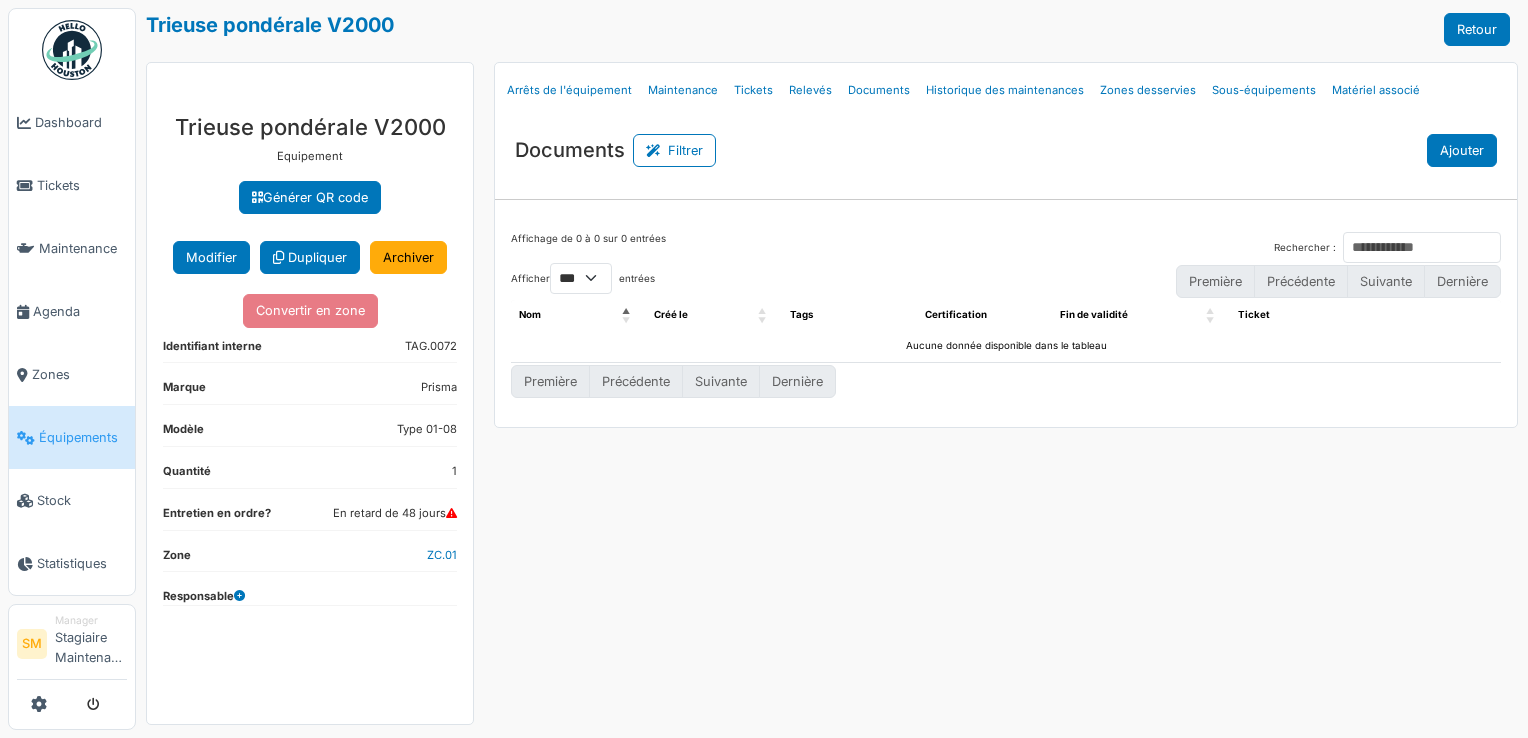 click on "Ajouter" at bounding box center (1462, 150) 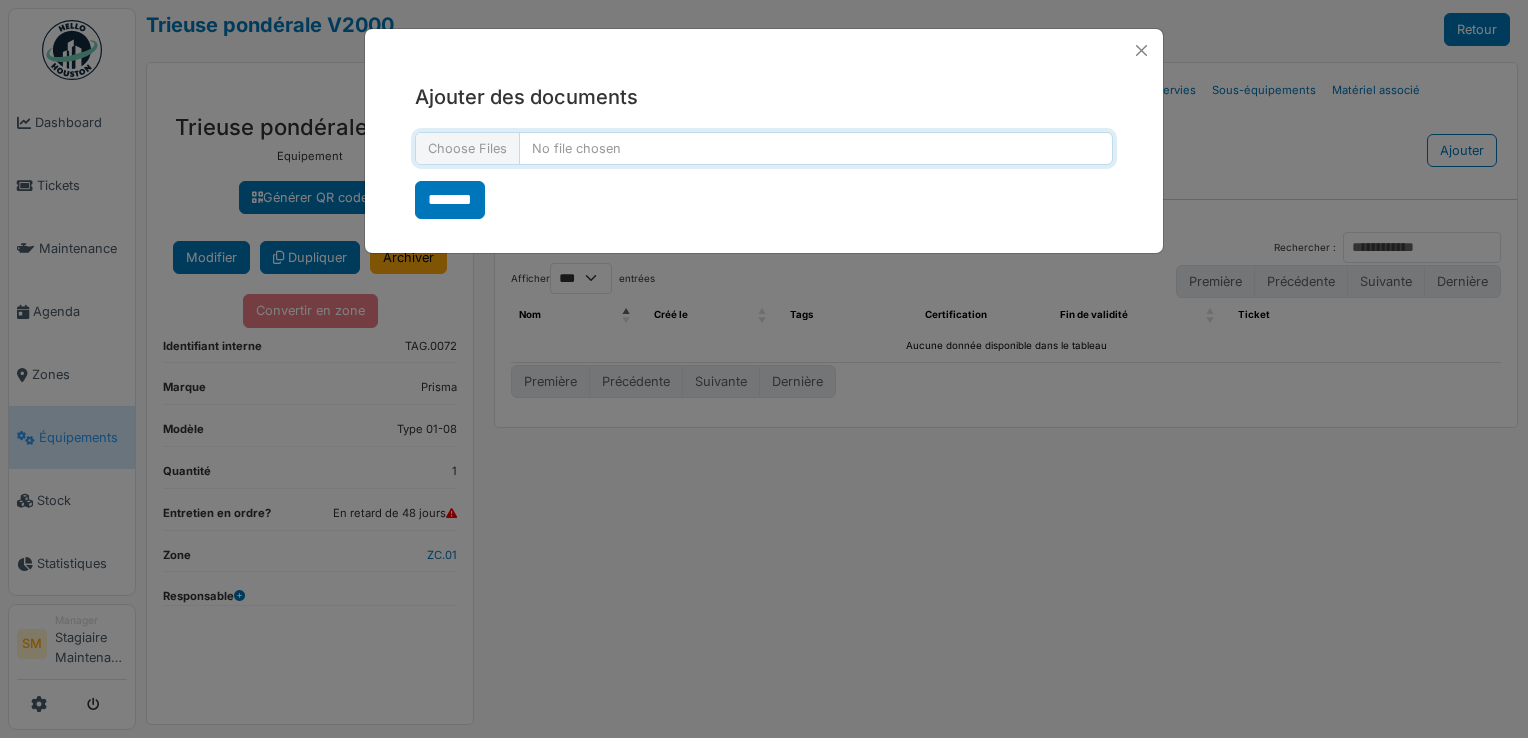 click at bounding box center (764, 148) 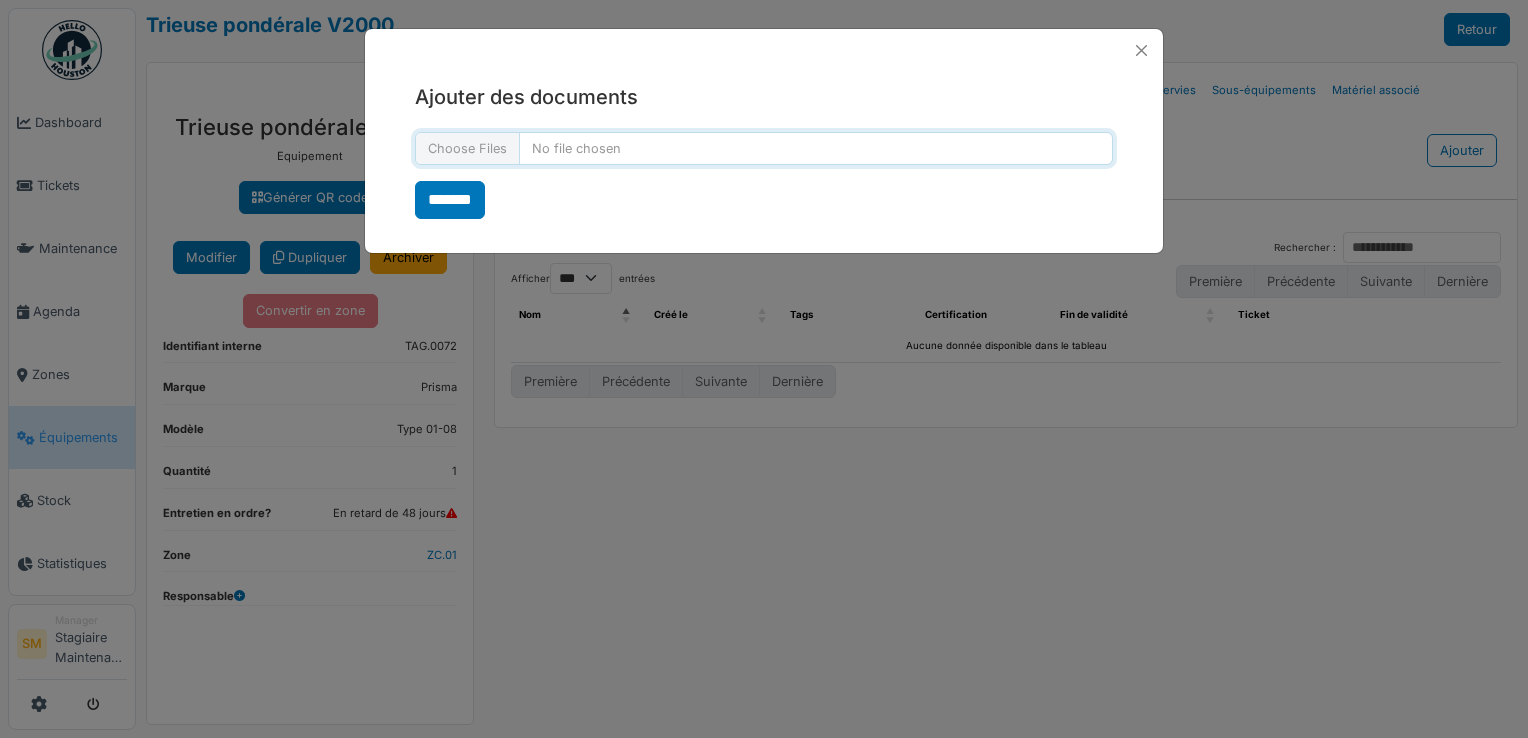 type on "**********" 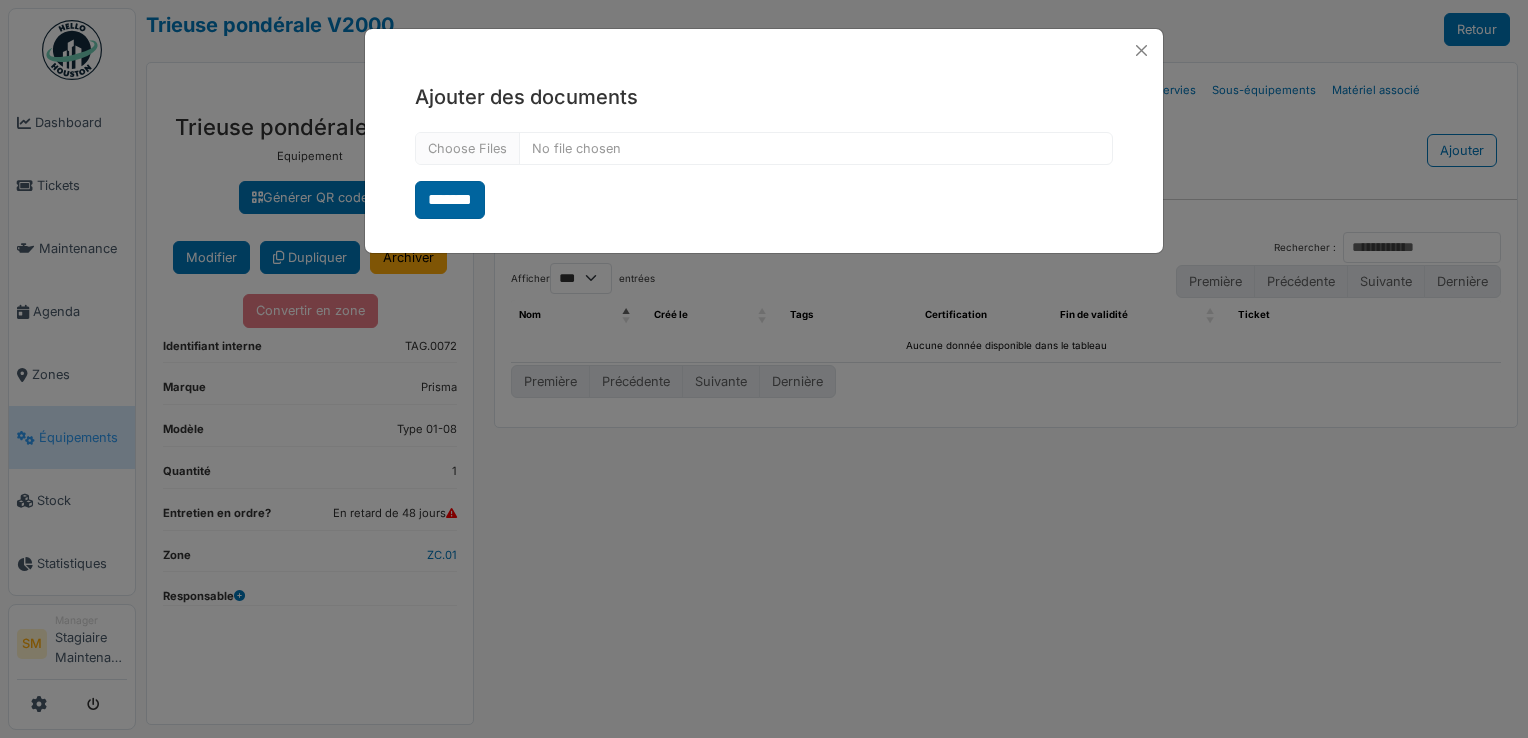 click on "*******" at bounding box center [450, 200] 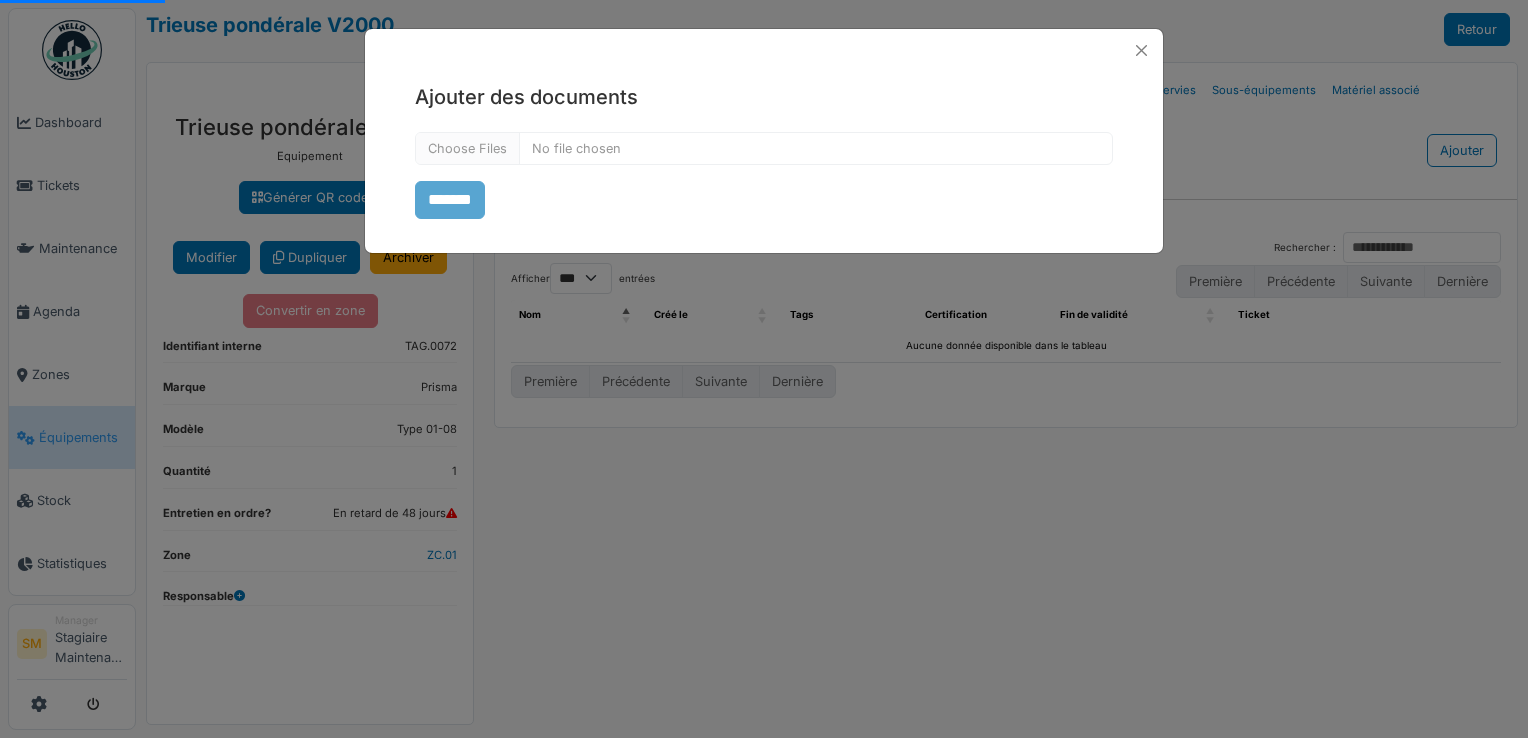 select on "***" 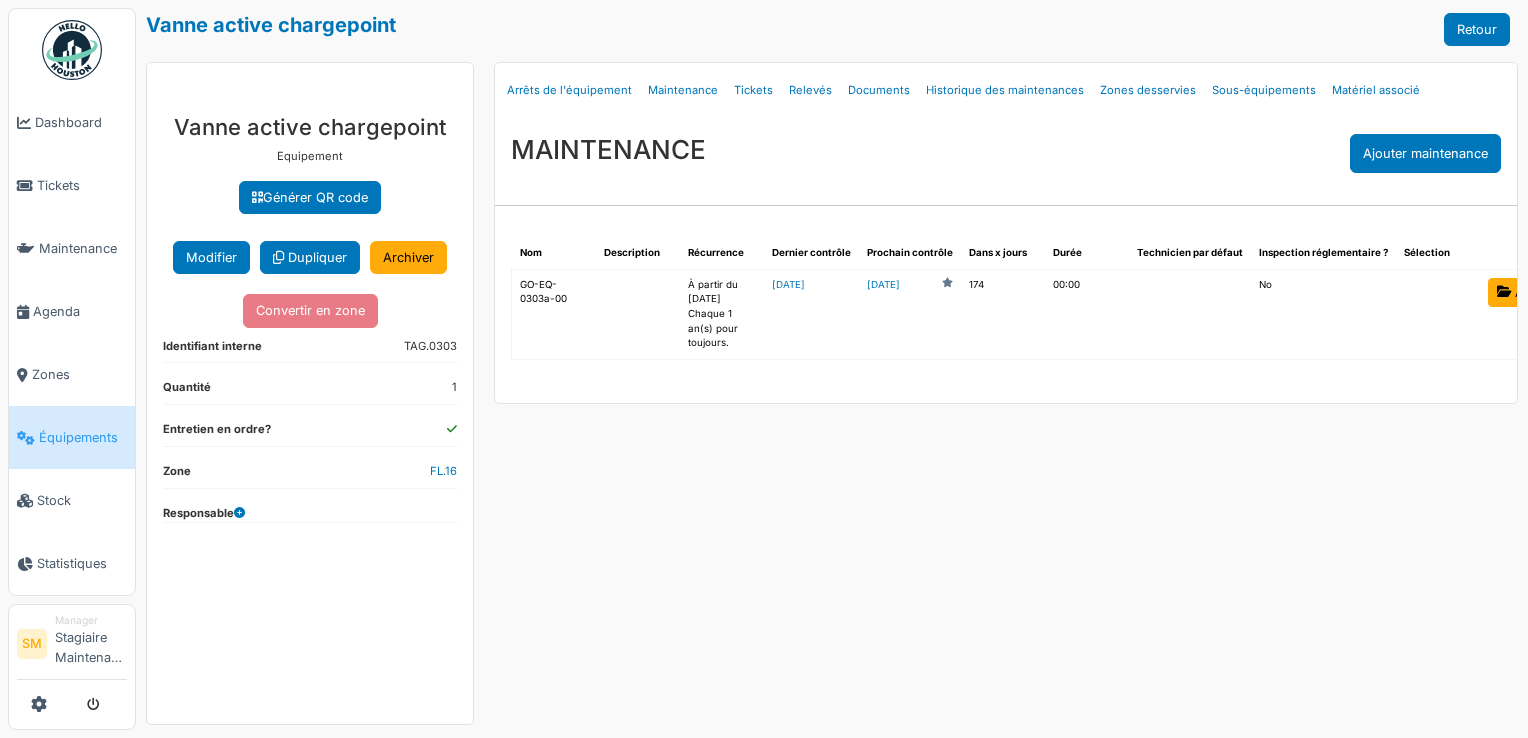 scroll, scrollTop: 0, scrollLeft: 0, axis: both 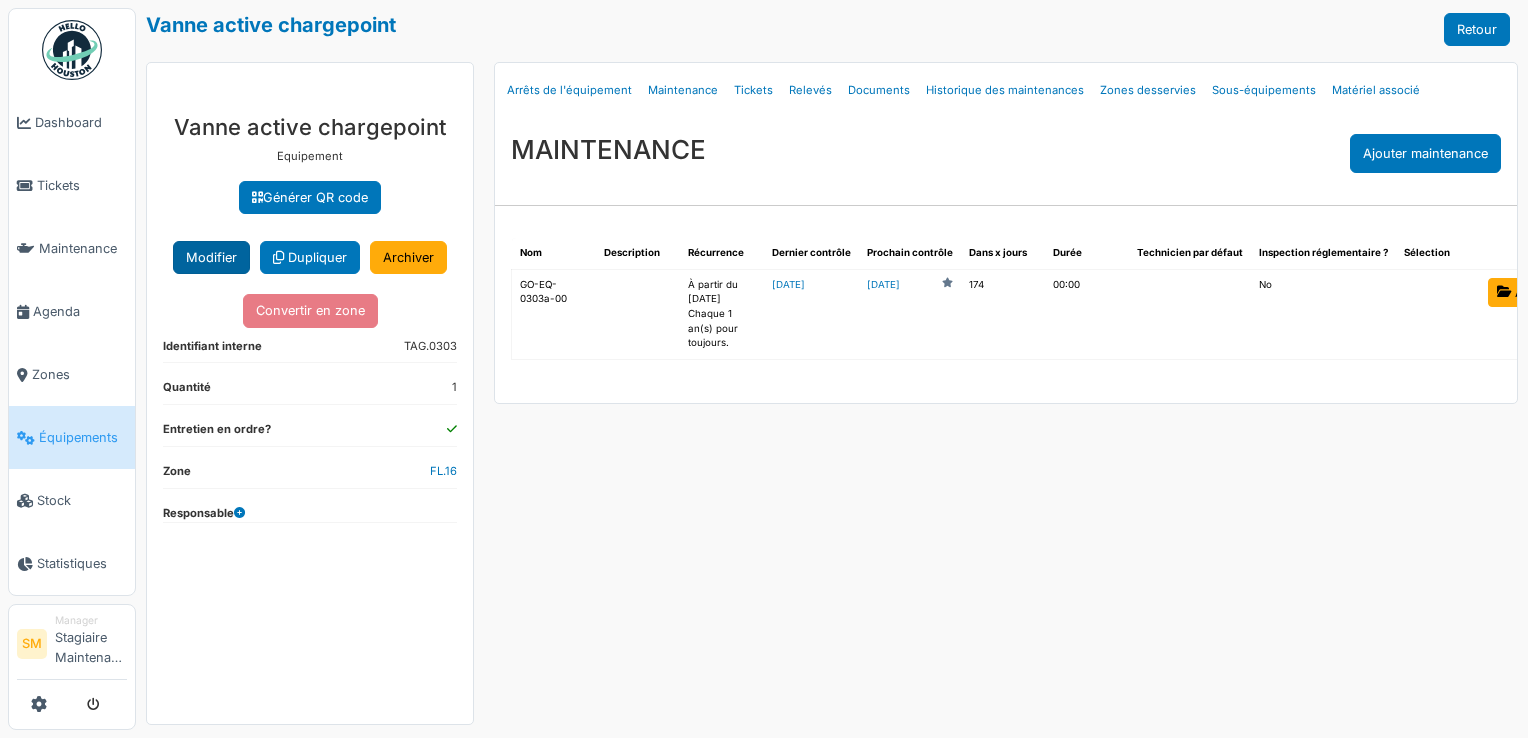 click on "Modifier" at bounding box center [211, 257] 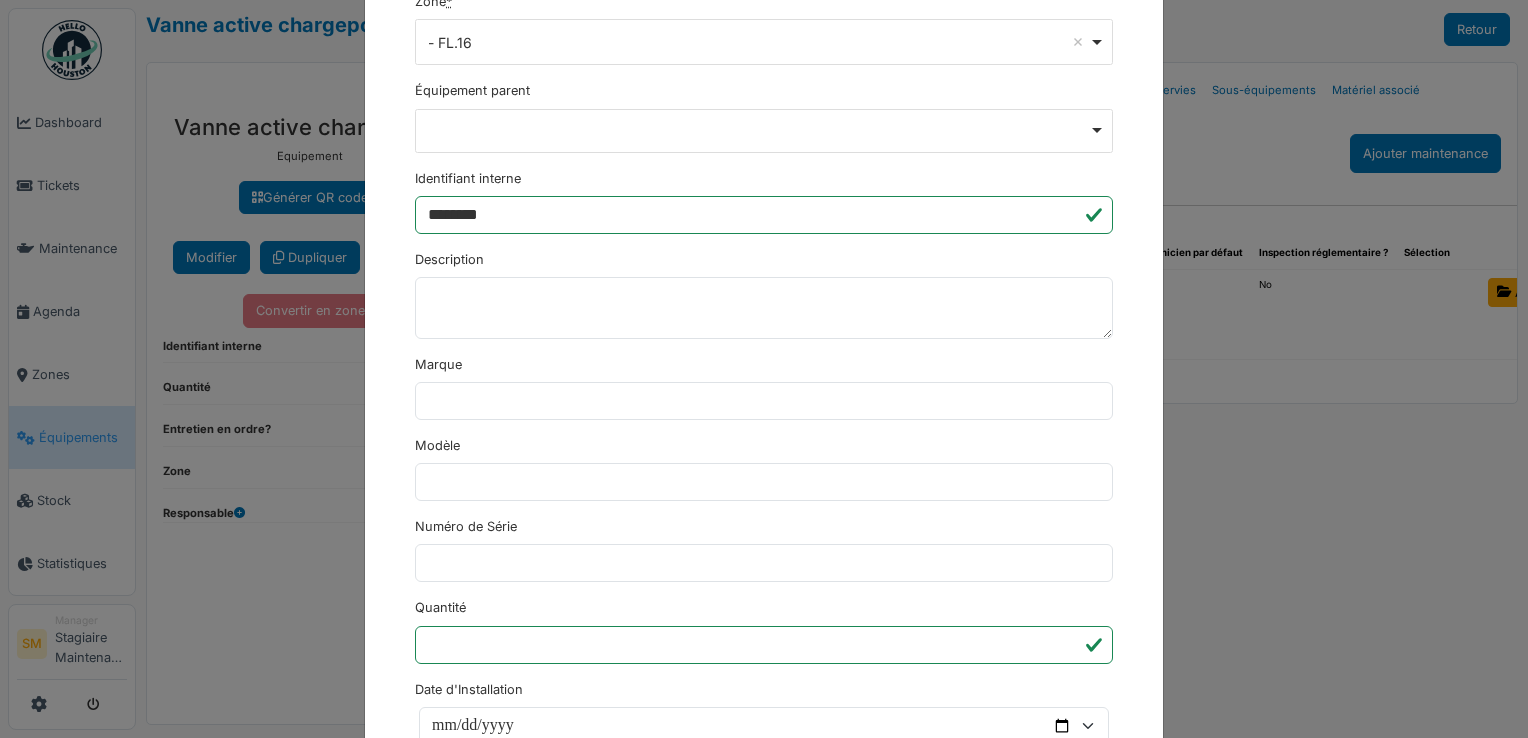 scroll, scrollTop: 319, scrollLeft: 0, axis: vertical 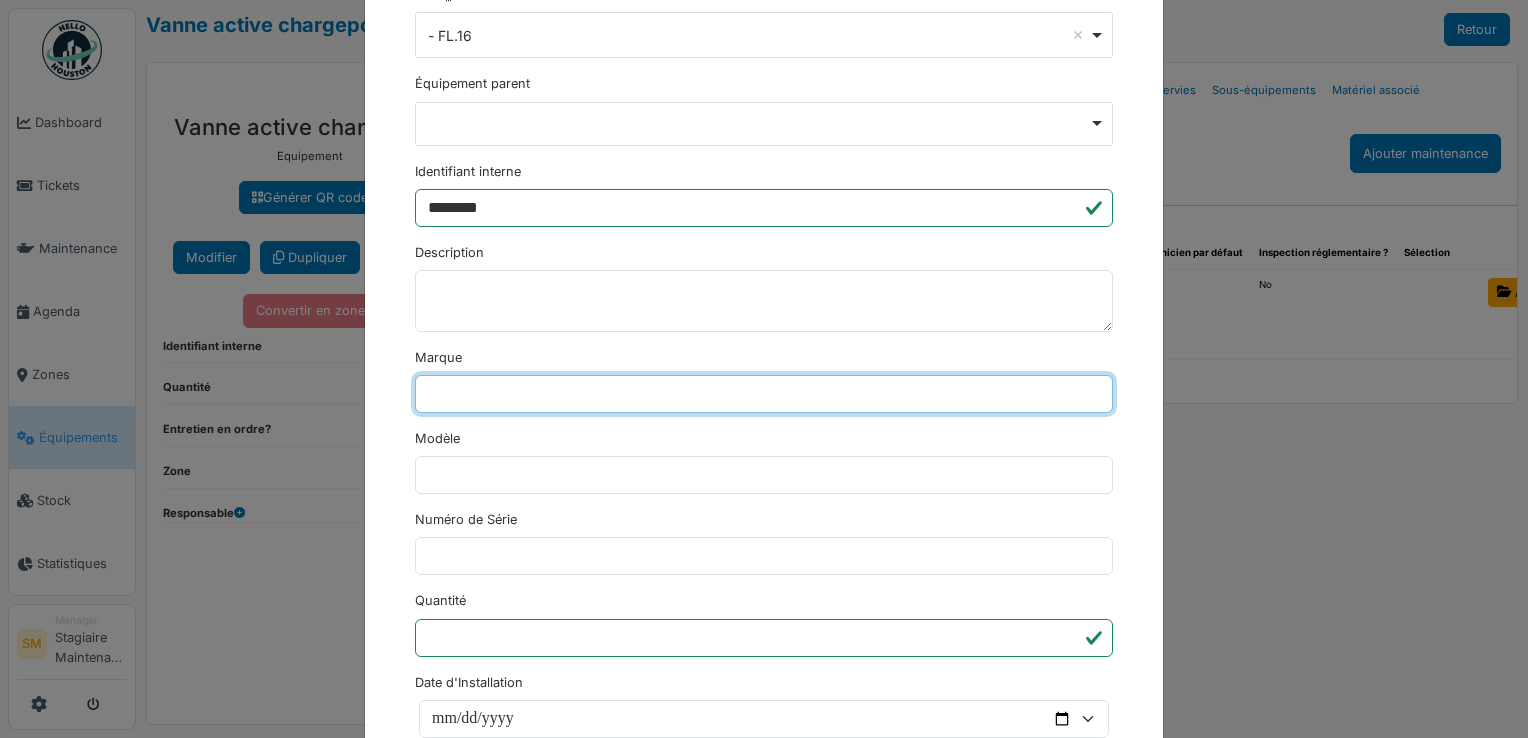 click on "Marque" at bounding box center (764, 394) 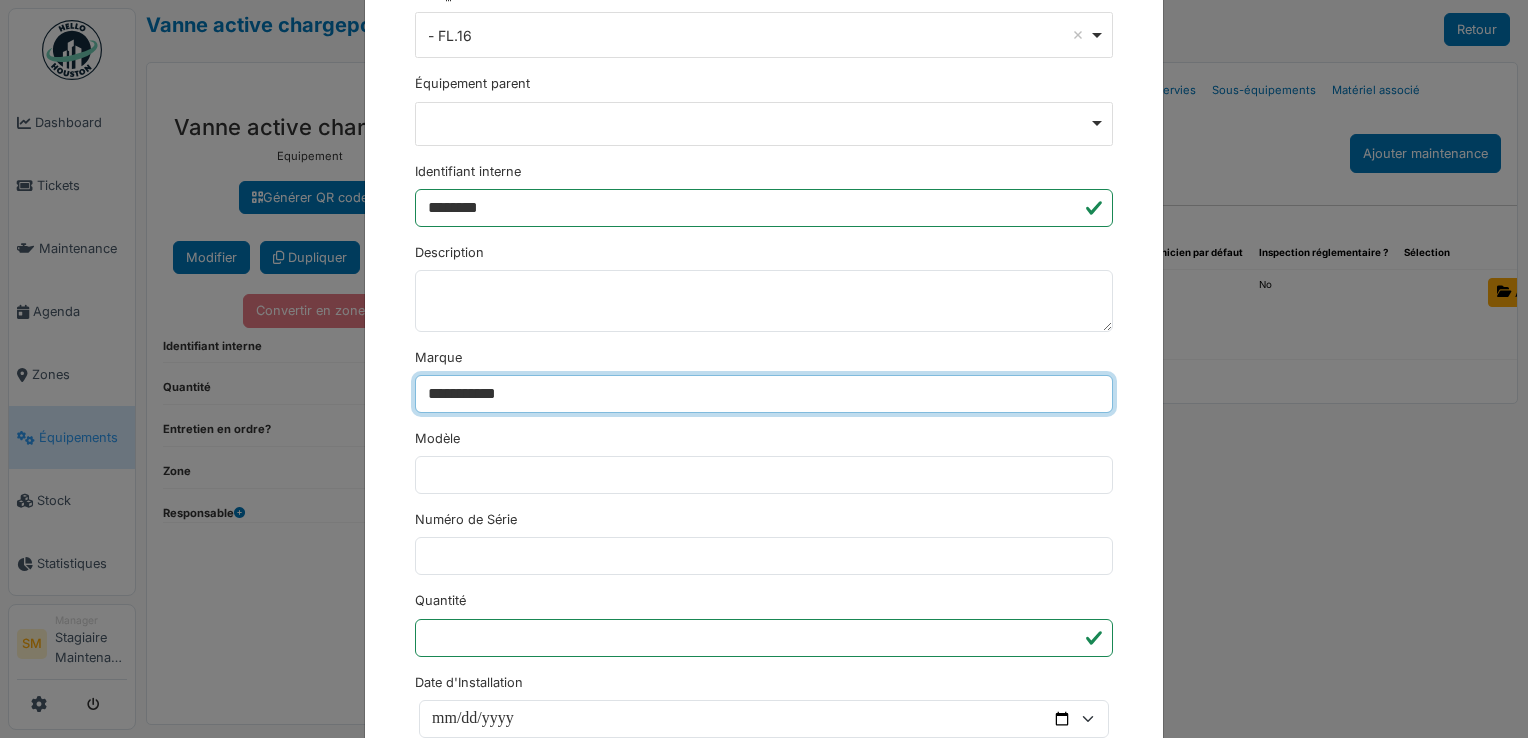 type on "**********" 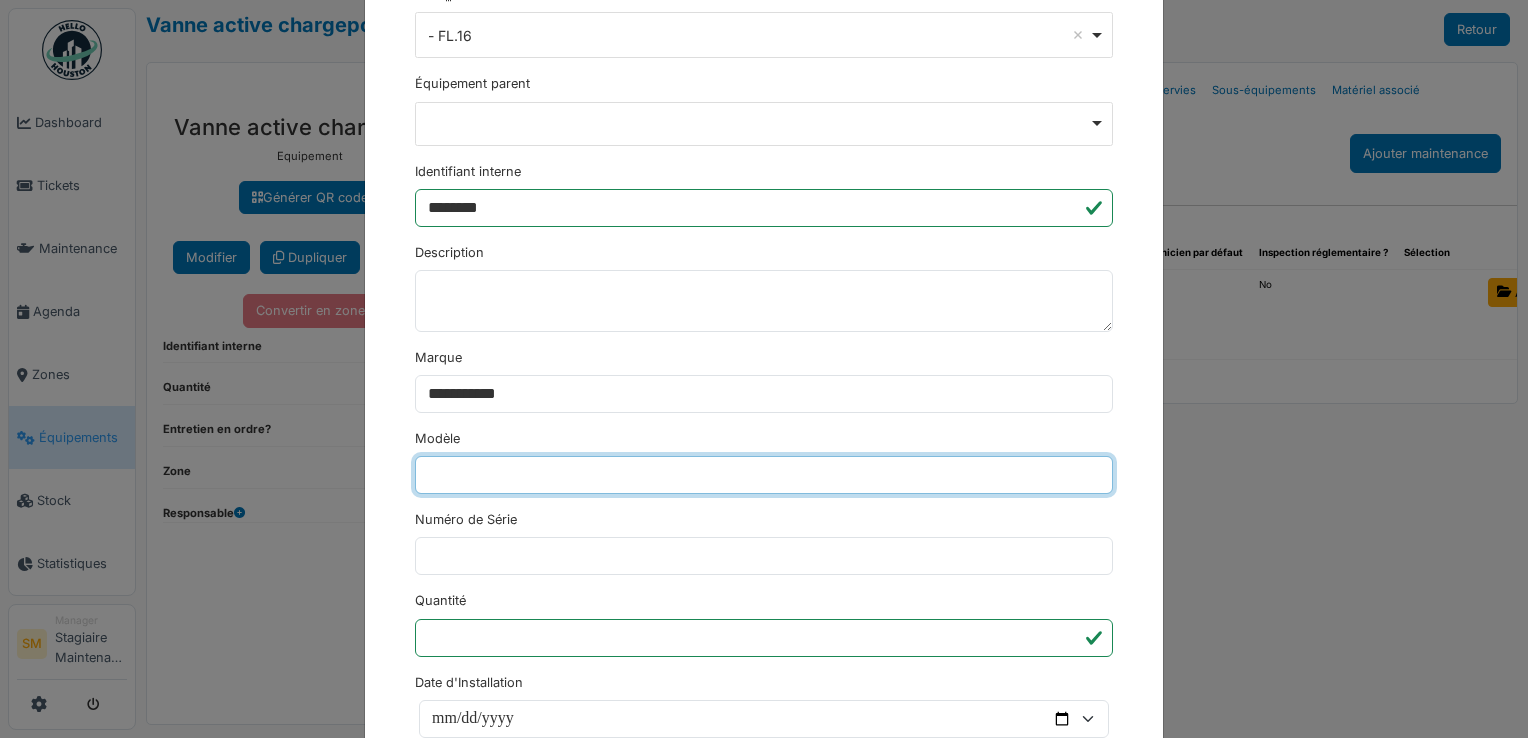 click on "Modèle" at bounding box center [764, 475] 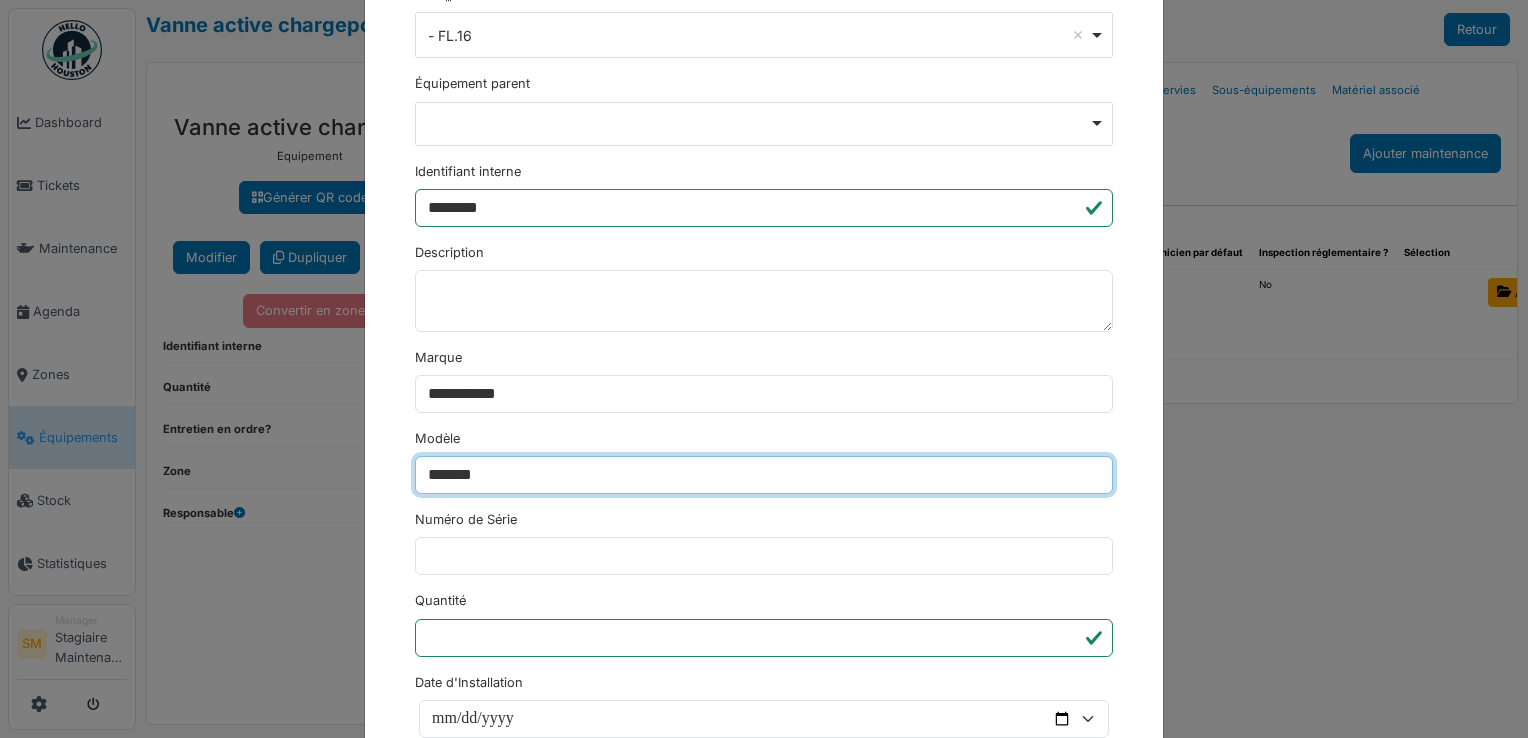 type on "*******" 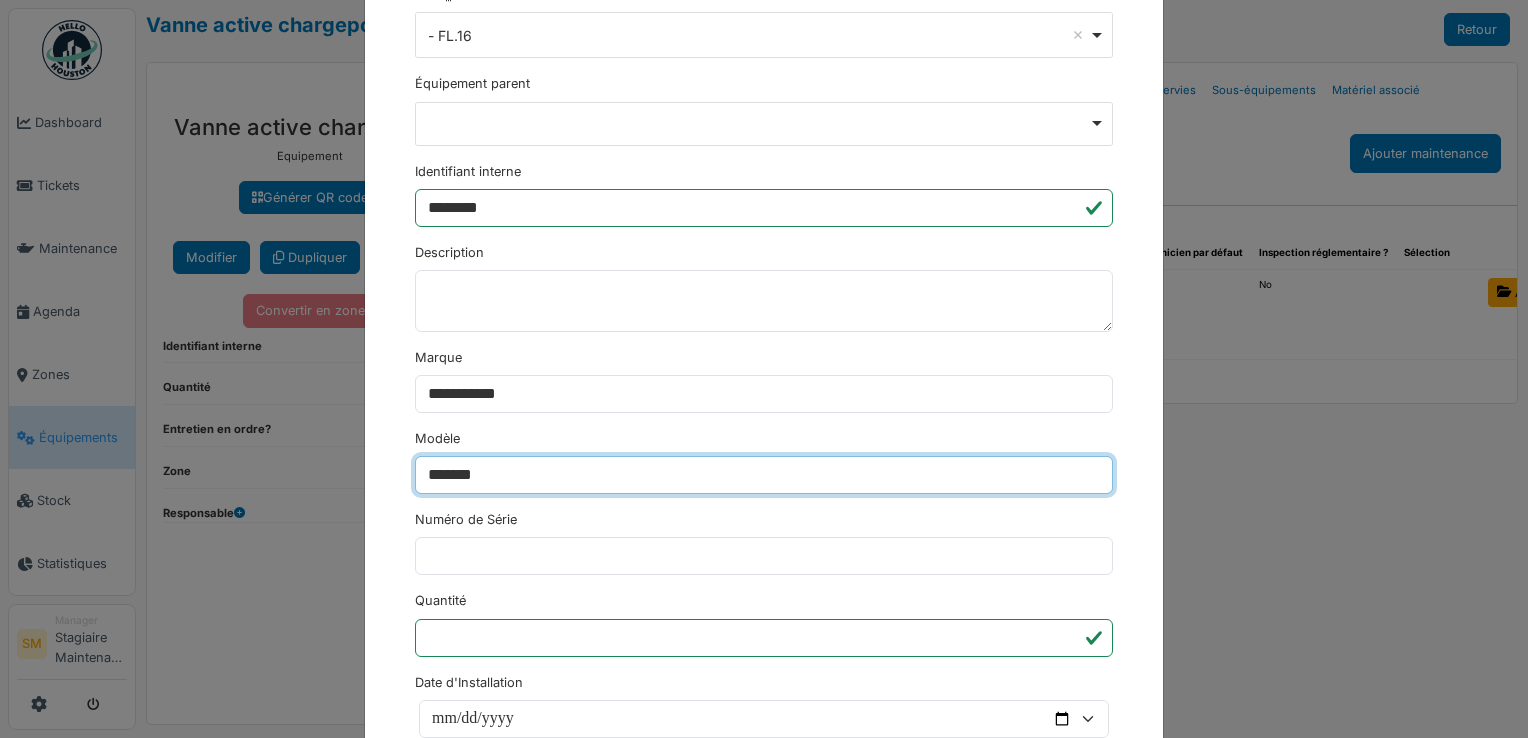 click on "********" at bounding box center [453, 1241] 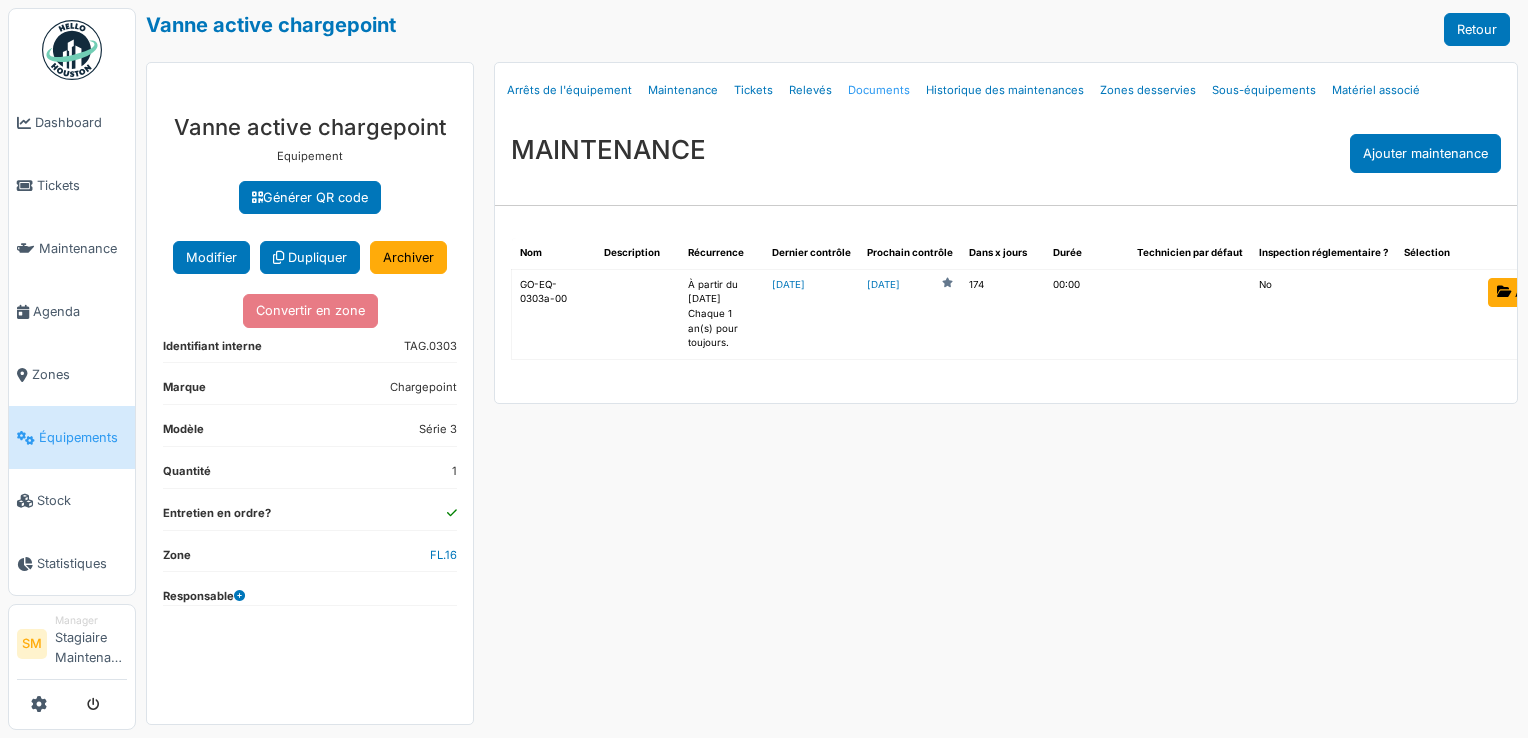 click on "Documents" at bounding box center (879, 90) 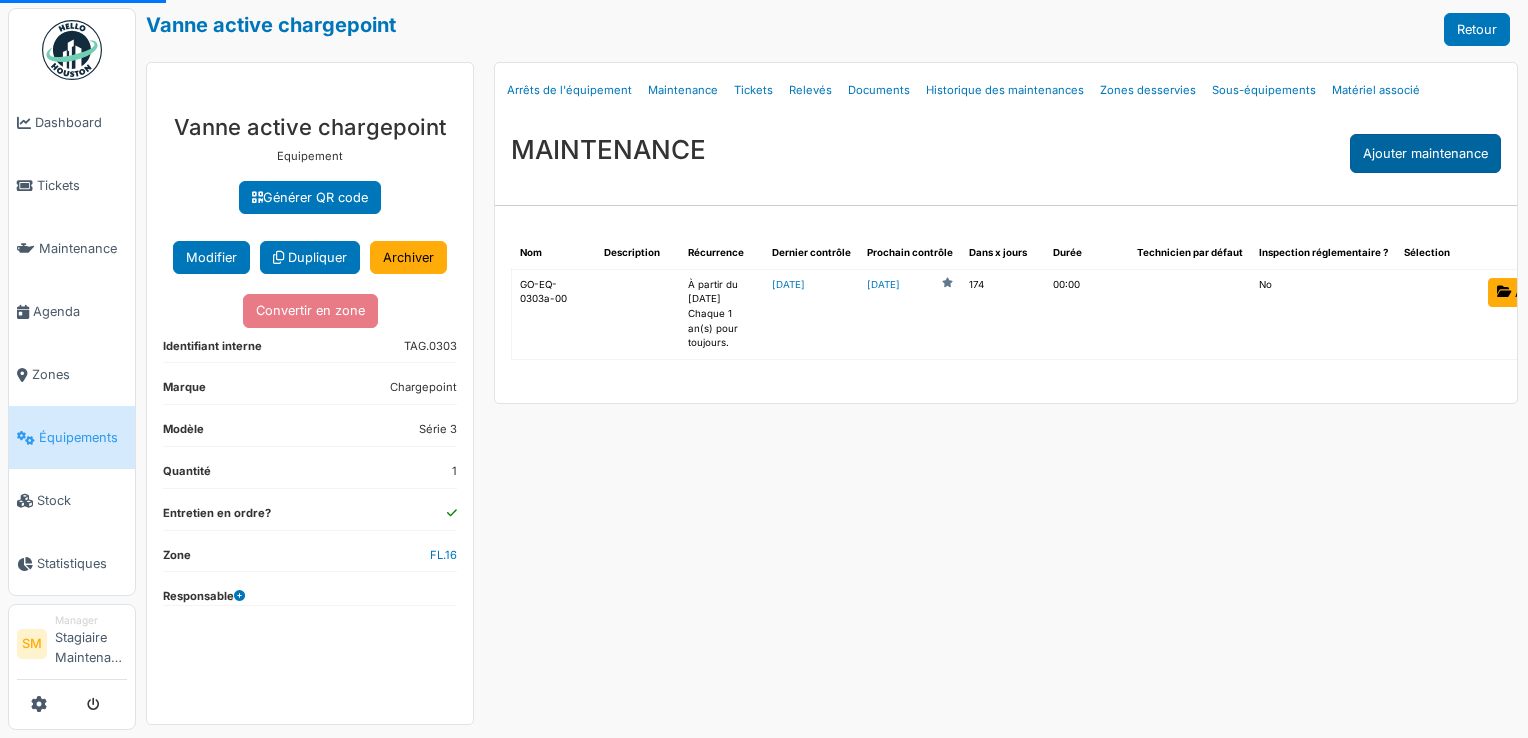 select on "***" 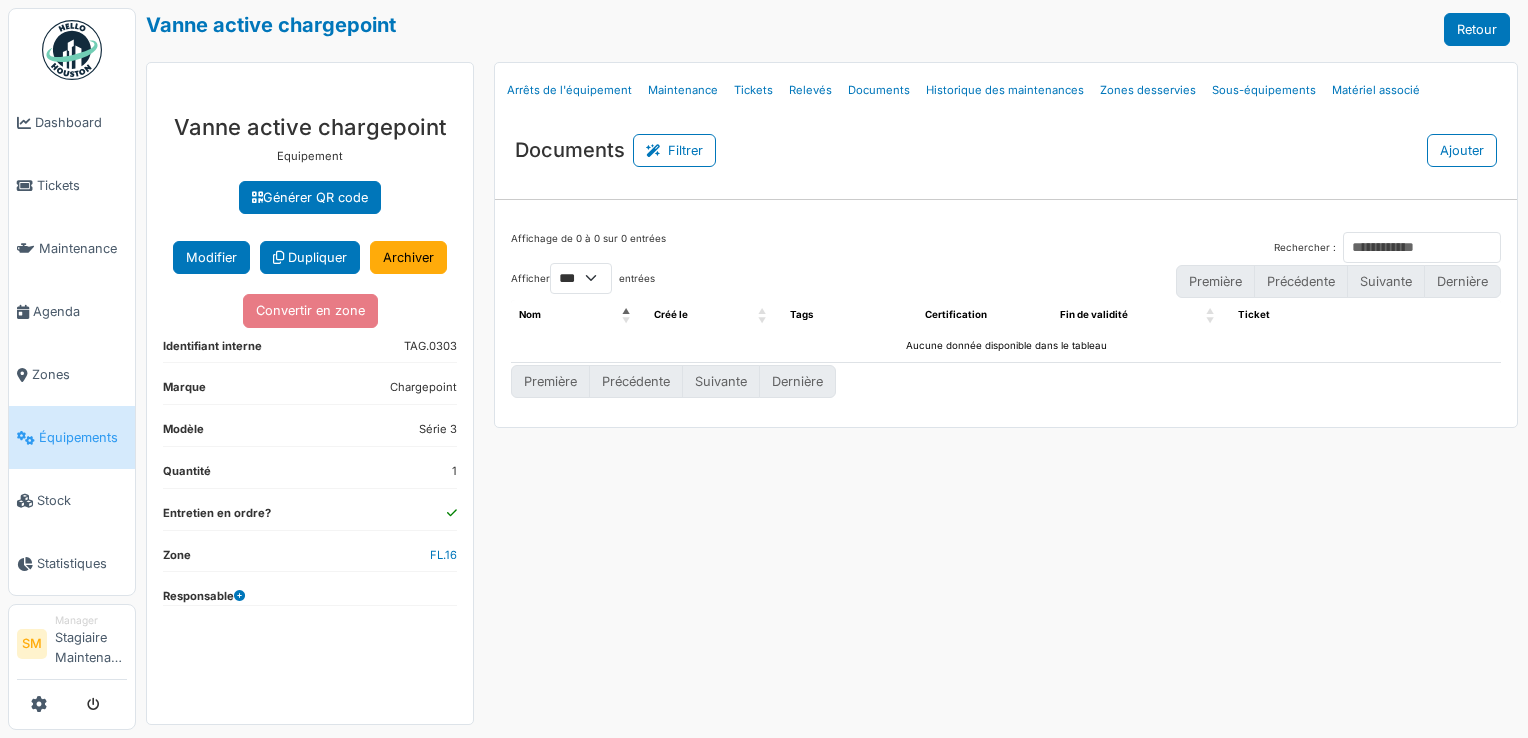 click on "Ajouter" at bounding box center (1462, 150) 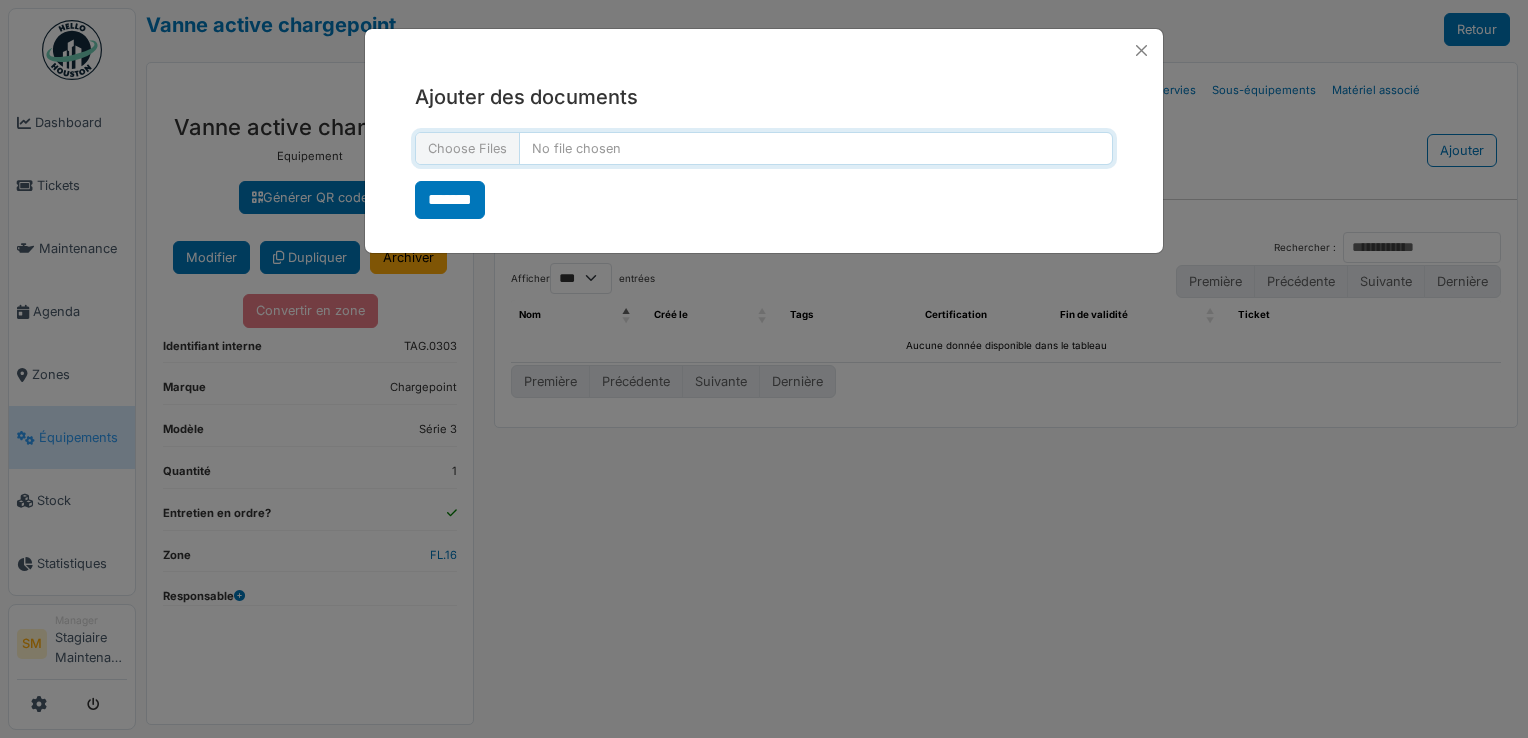 click at bounding box center (764, 148) 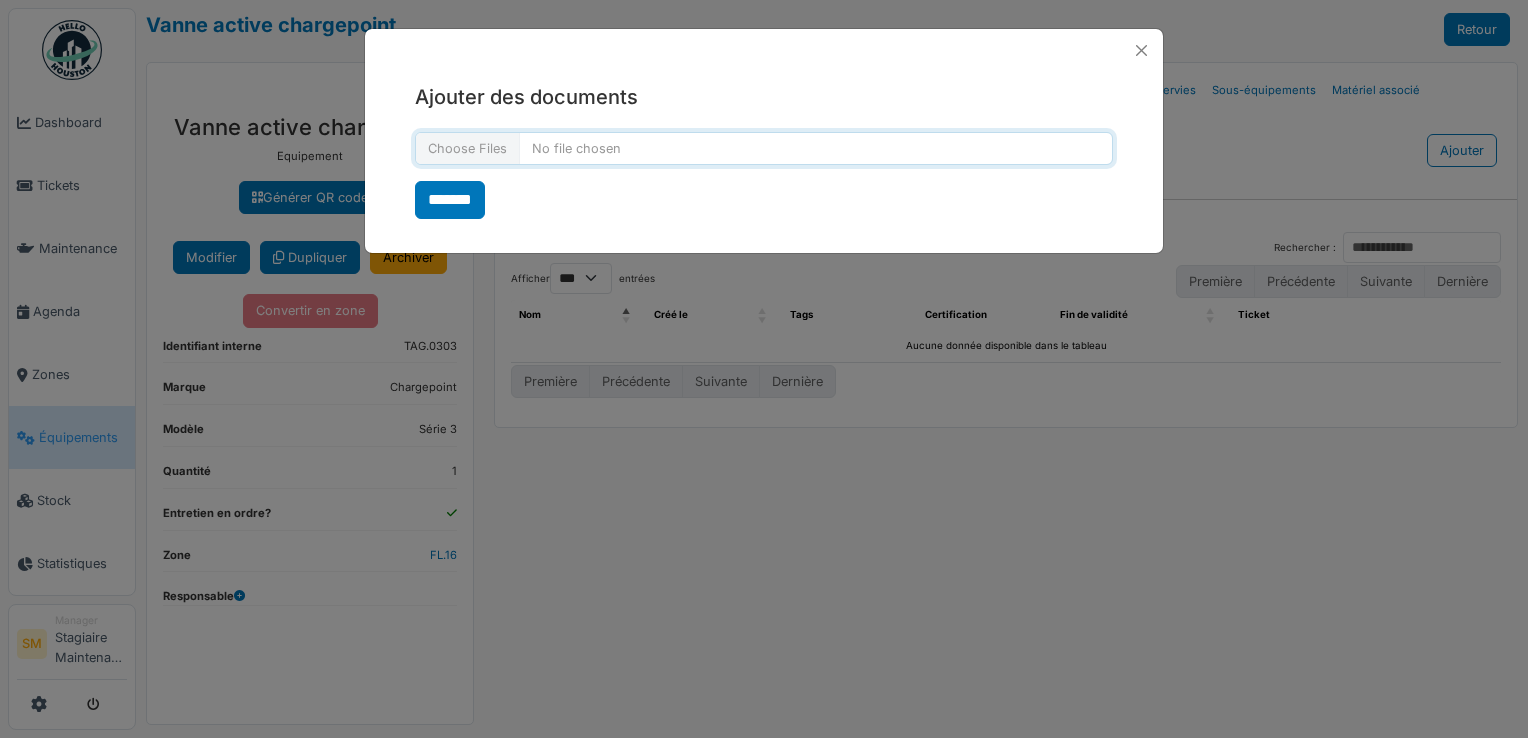 type on "**********" 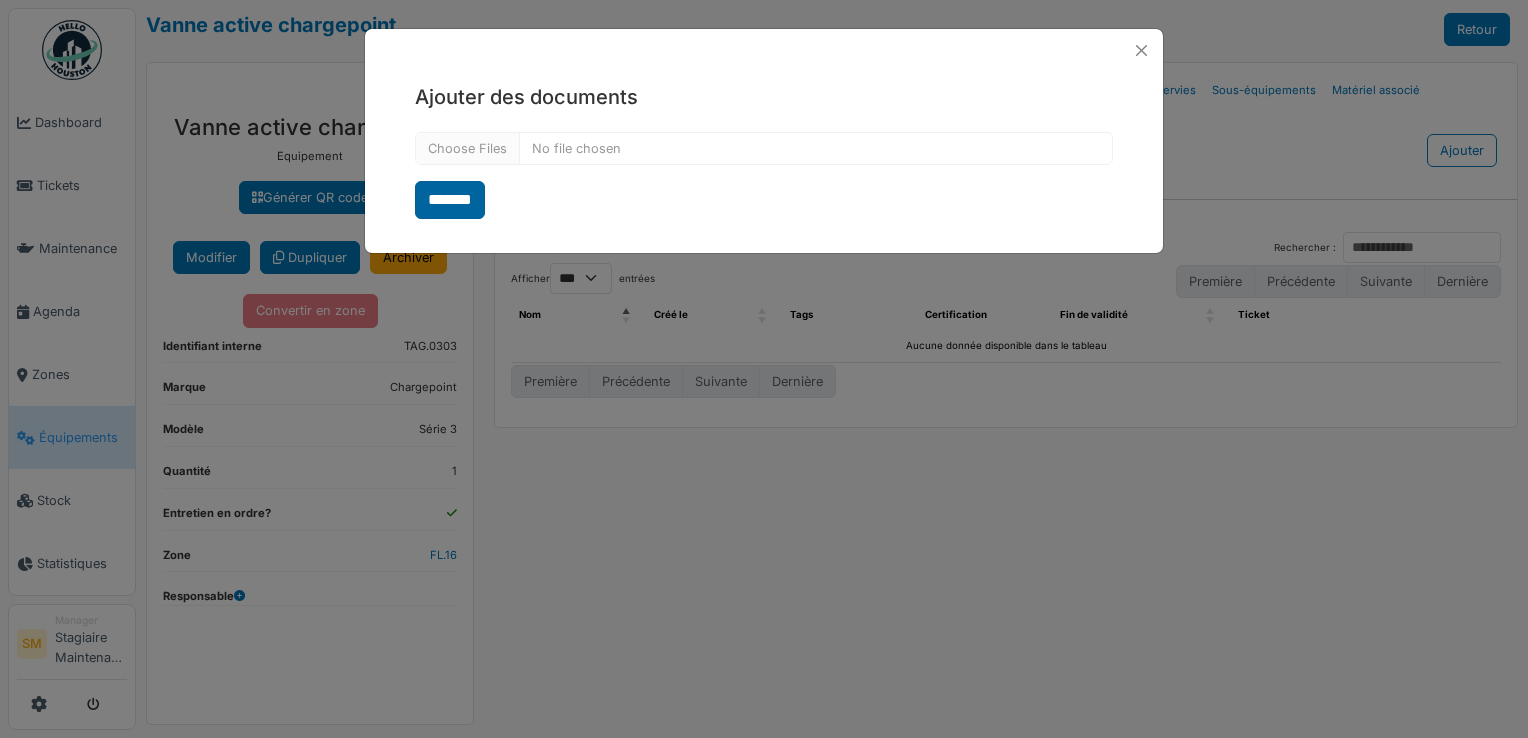 click on "*******" at bounding box center (450, 200) 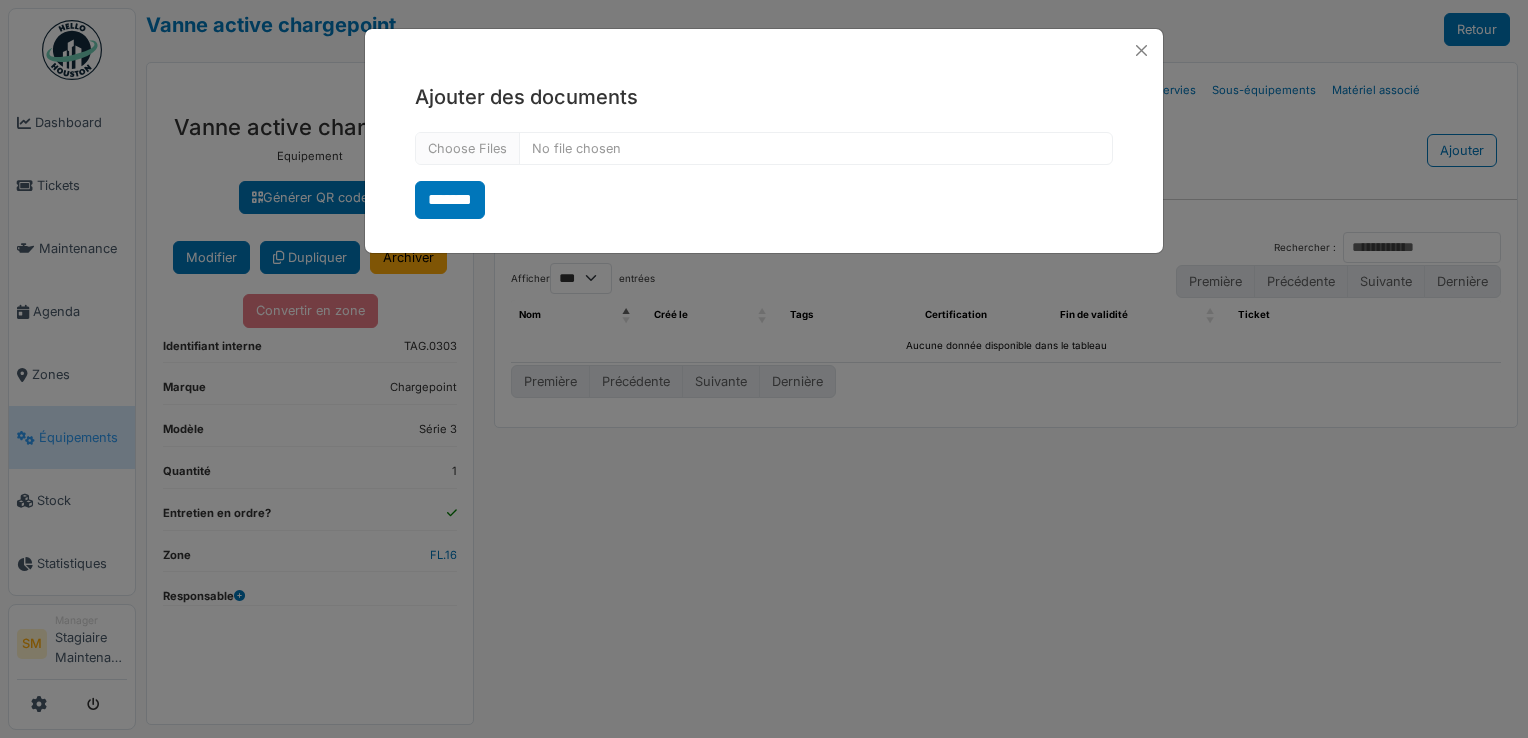 select on "***" 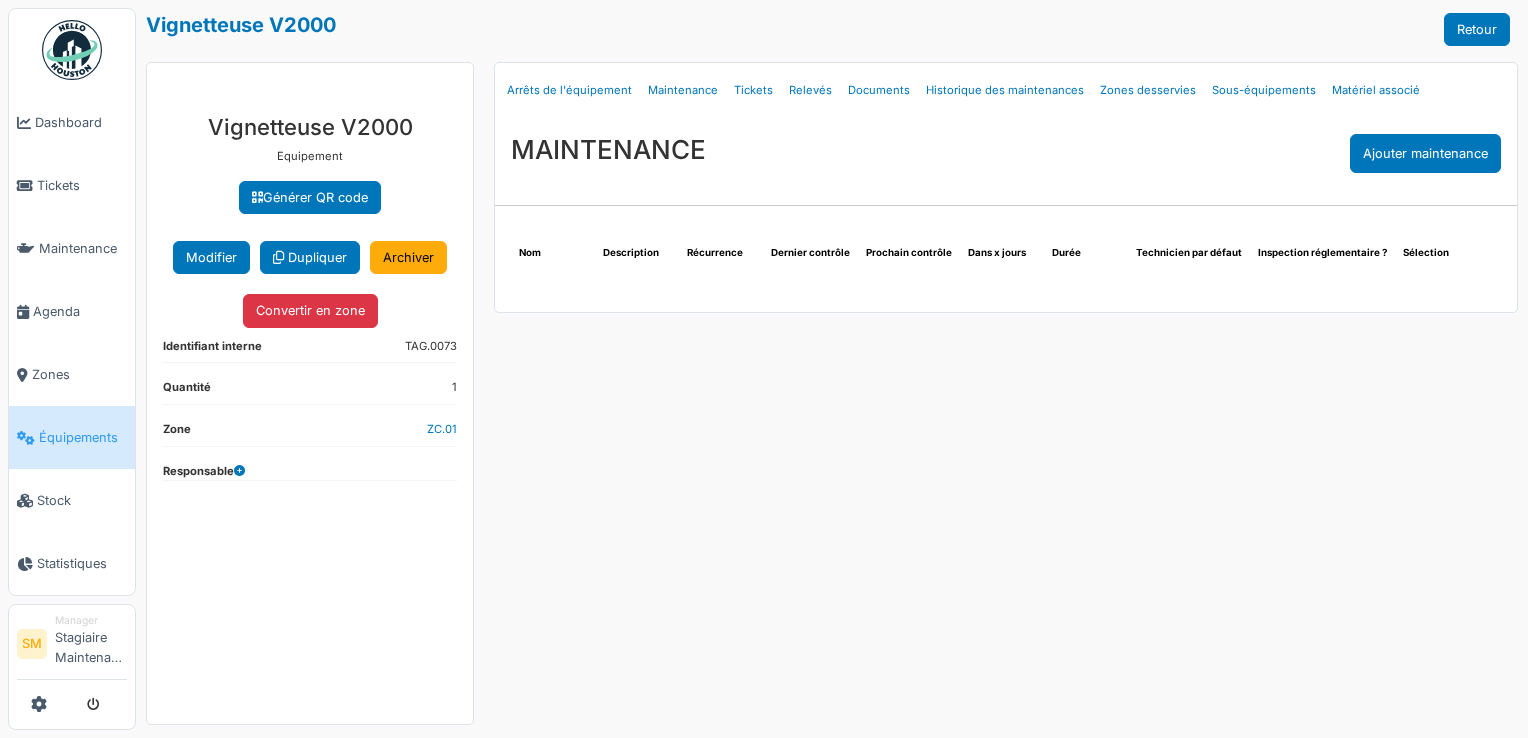 scroll, scrollTop: 0, scrollLeft: 0, axis: both 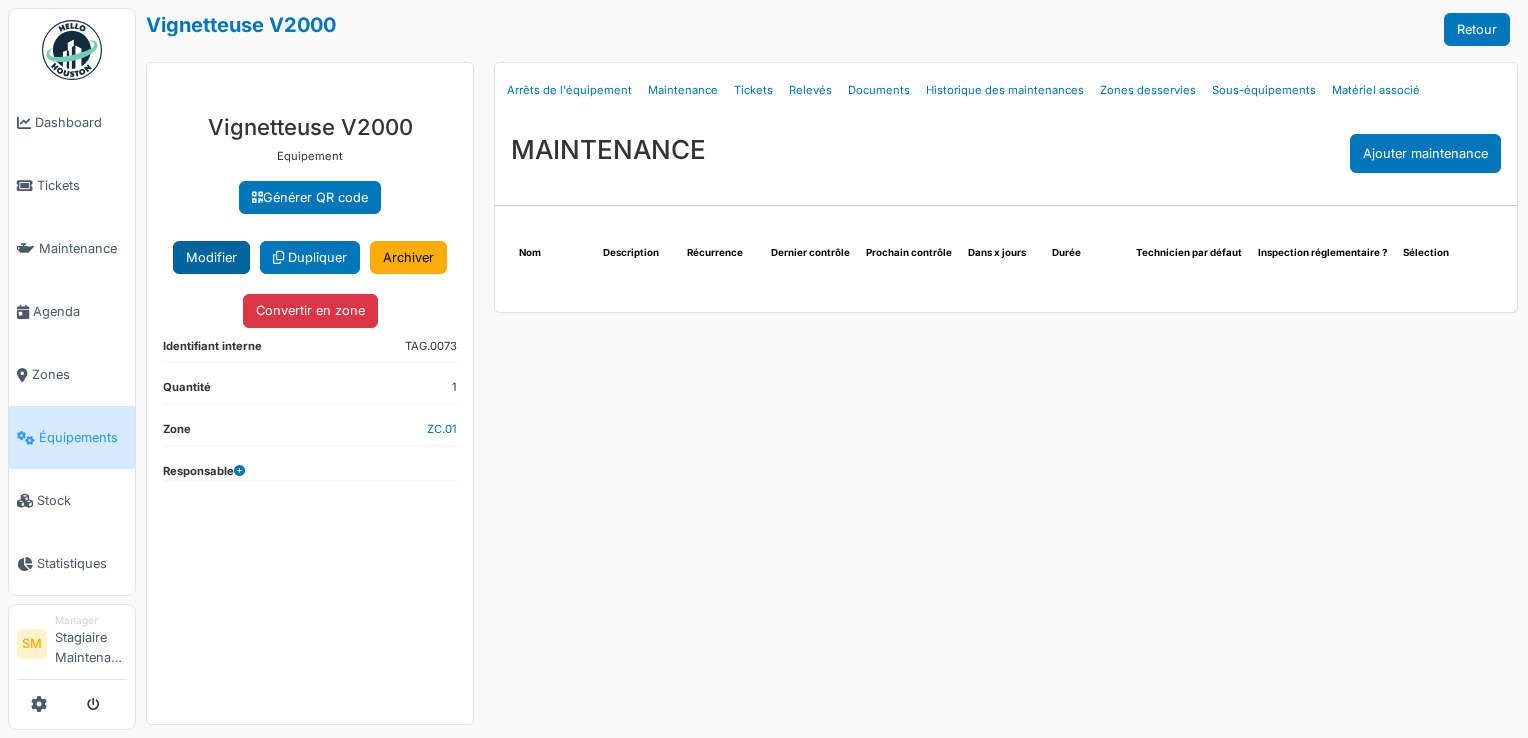 click on "Modifier" at bounding box center (211, 257) 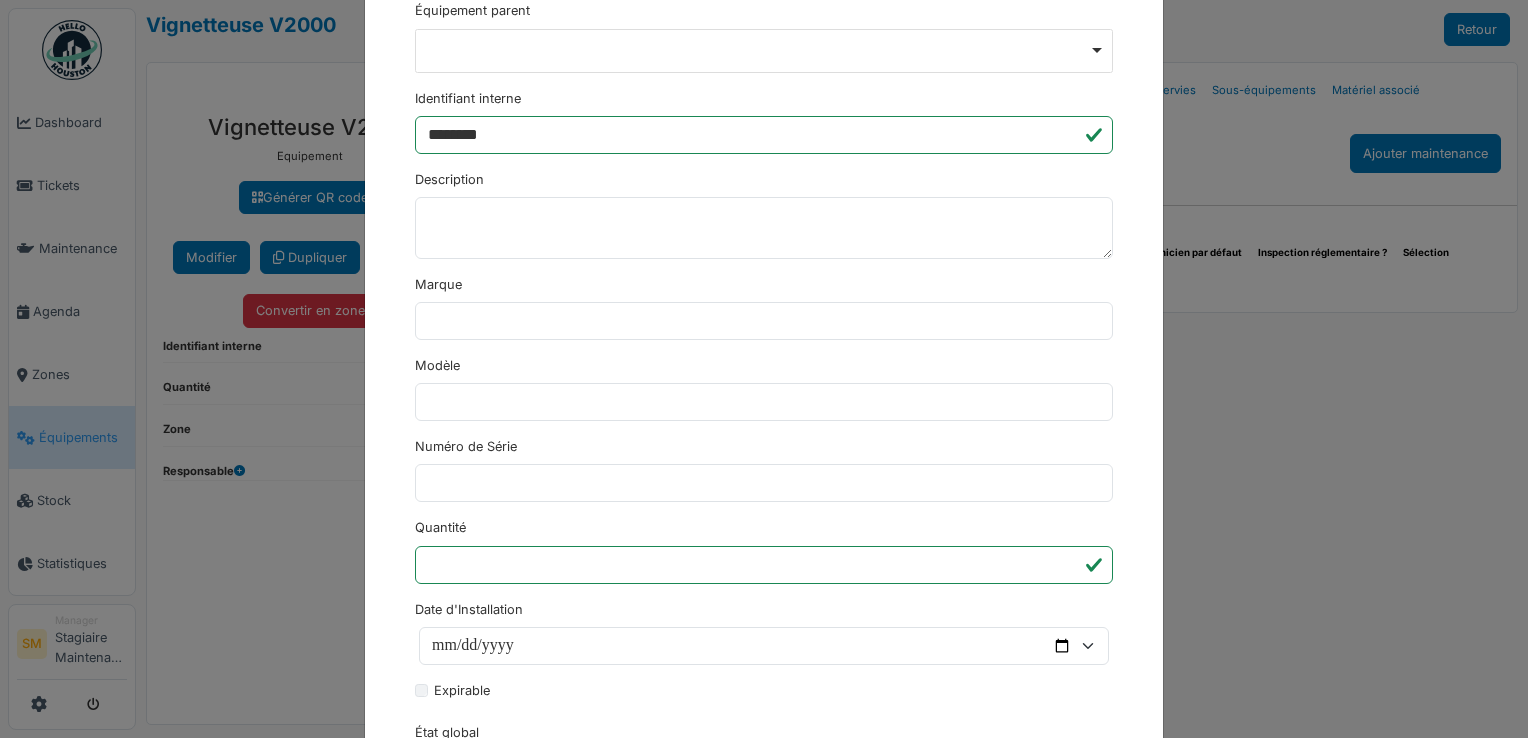 scroll, scrollTop: 395, scrollLeft: 0, axis: vertical 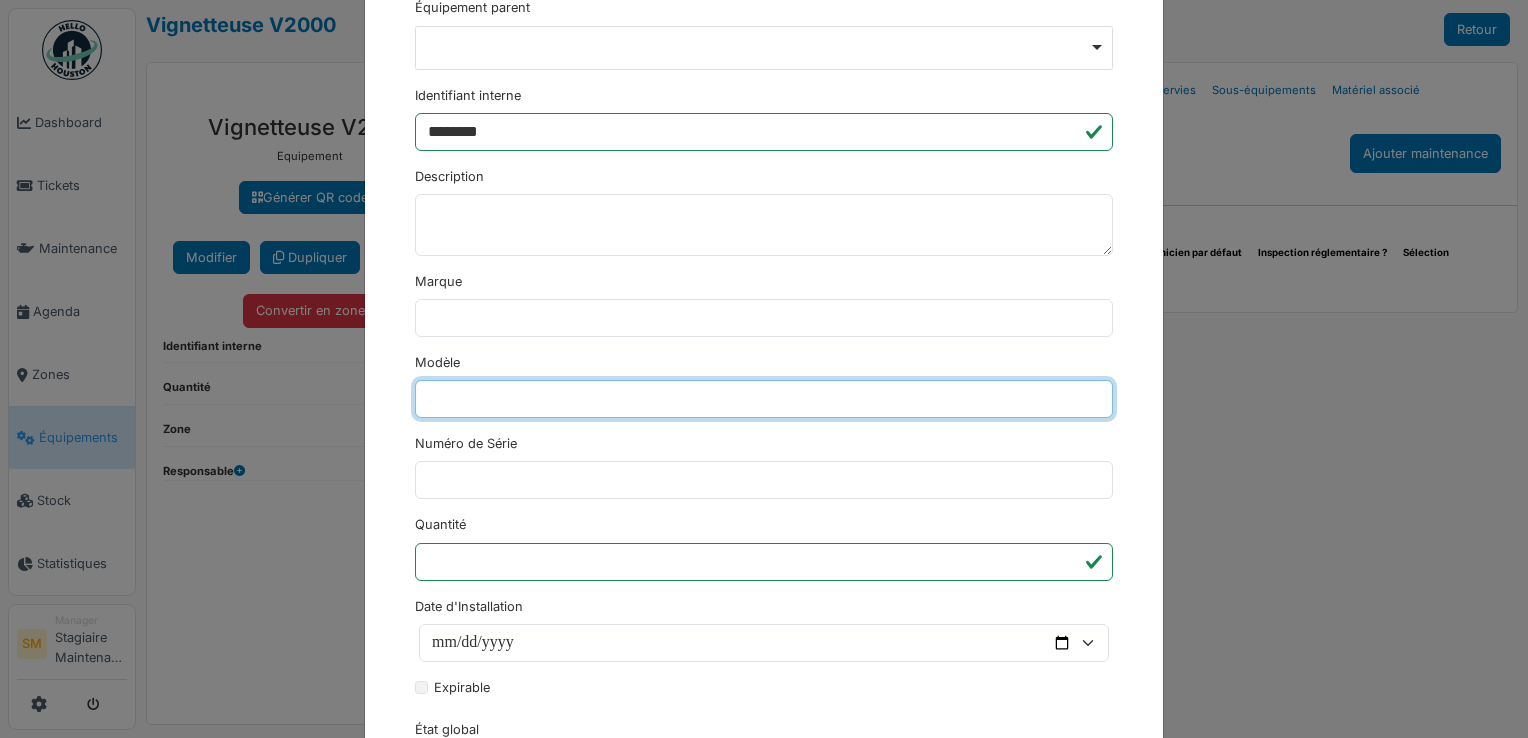 click on "Modèle" at bounding box center [764, 399] 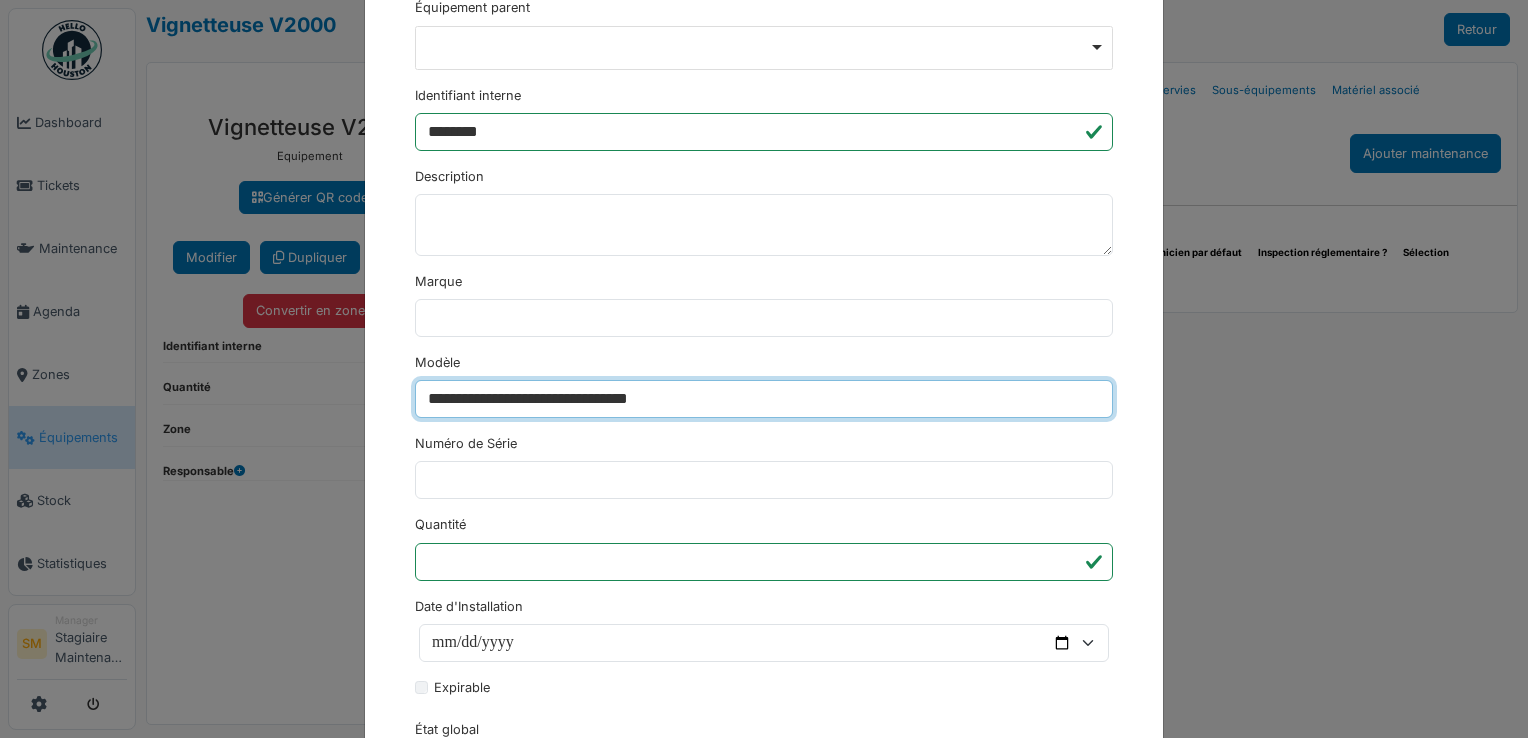 type on "**********" 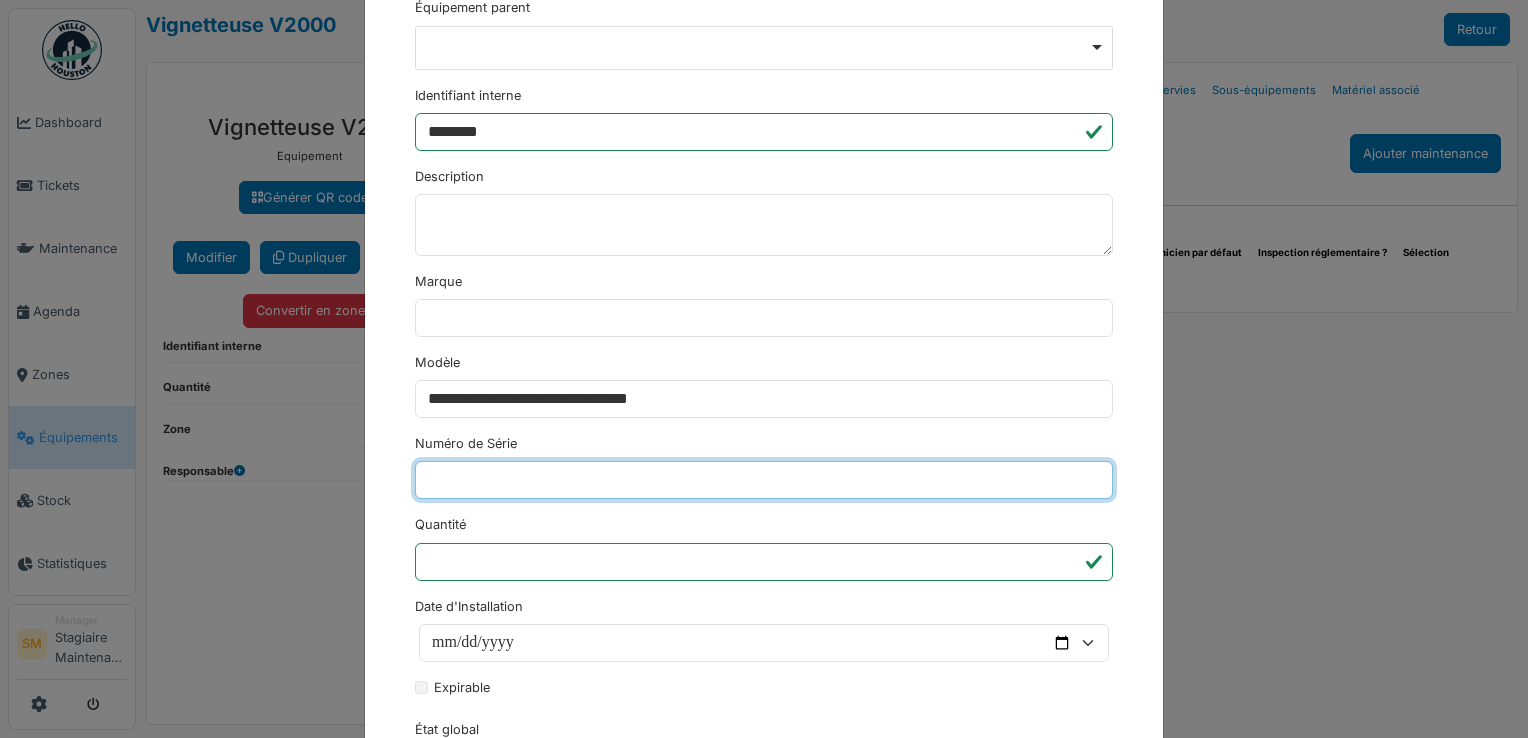 click on "Numéro de Série" at bounding box center (764, 480) 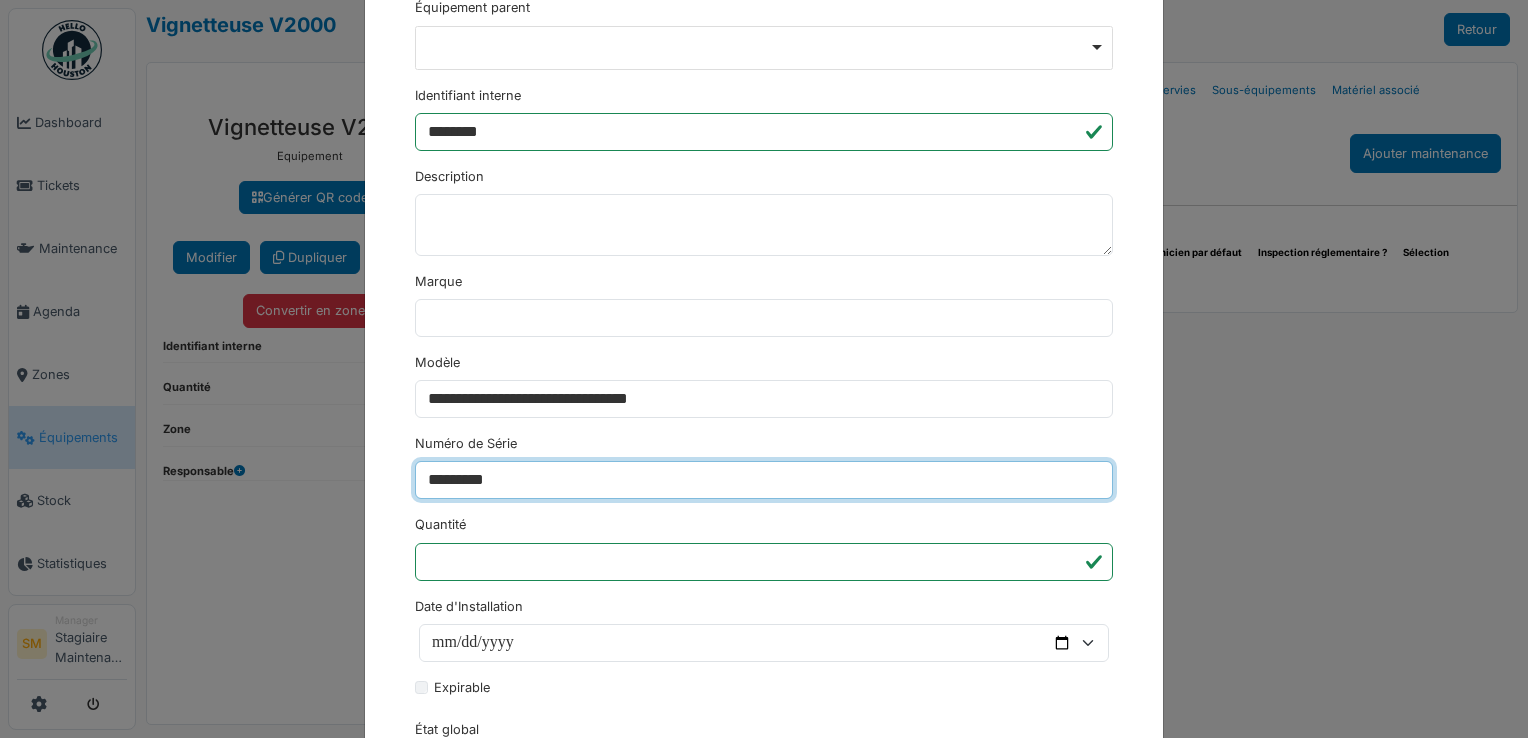 type on "*********" 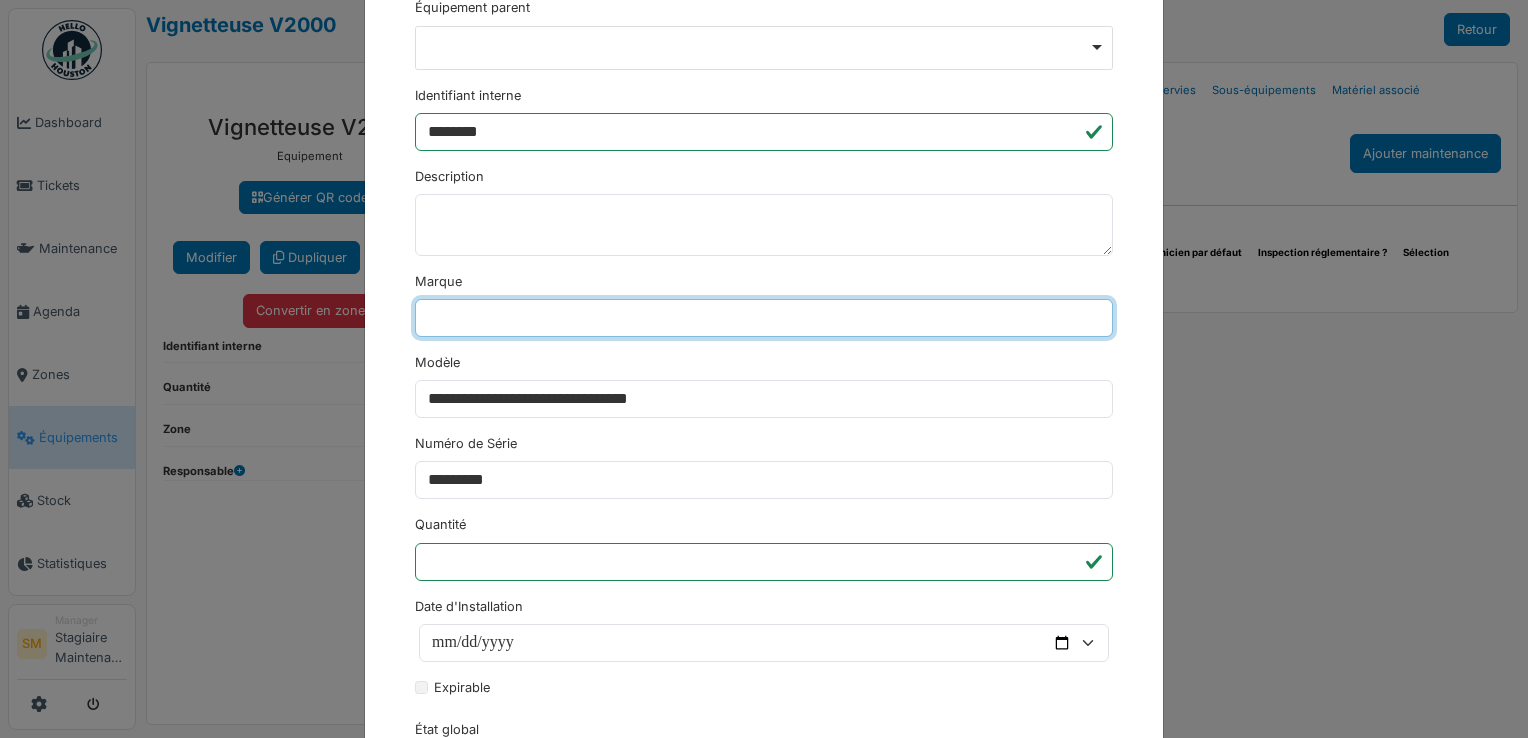 click on "Marque" at bounding box center (764, 318) 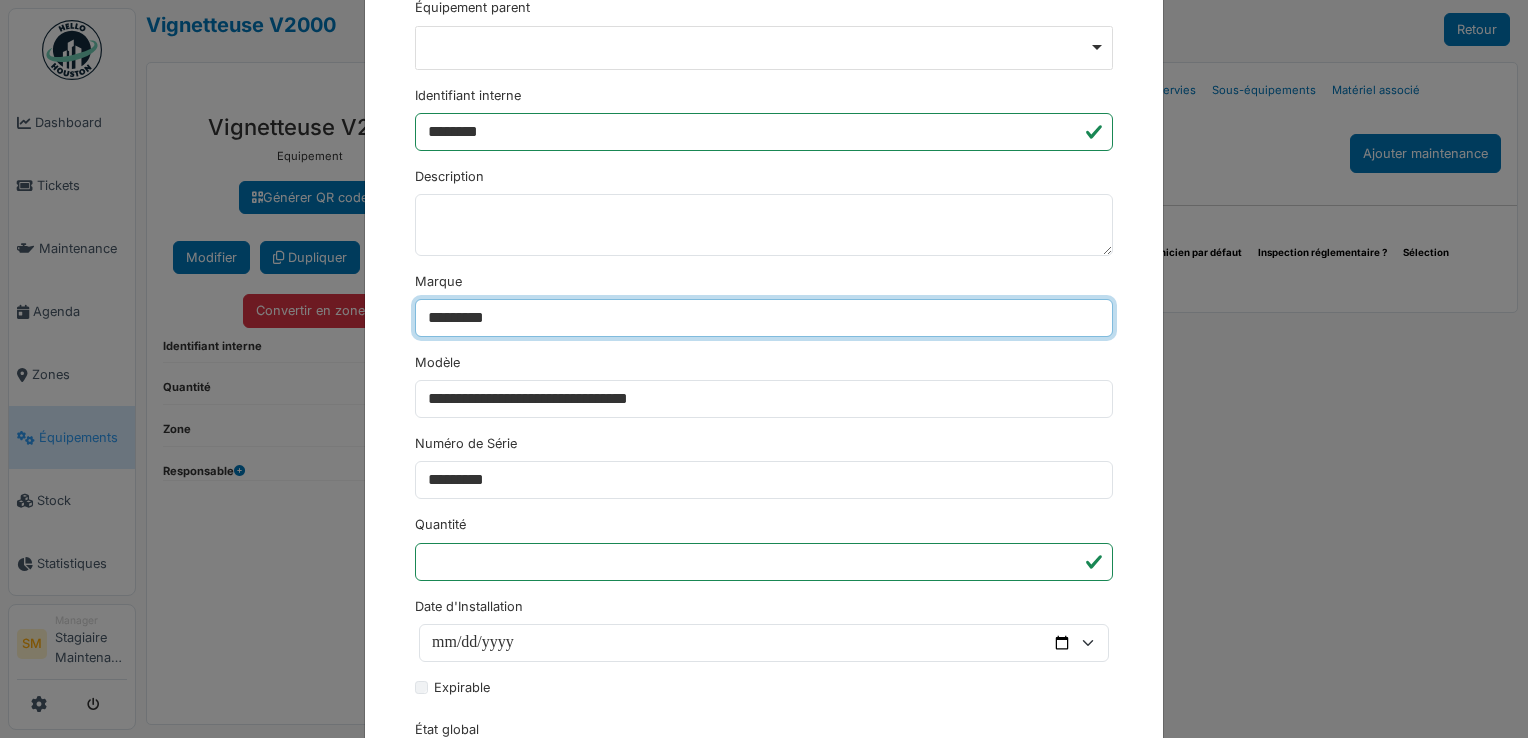 type on "*********" 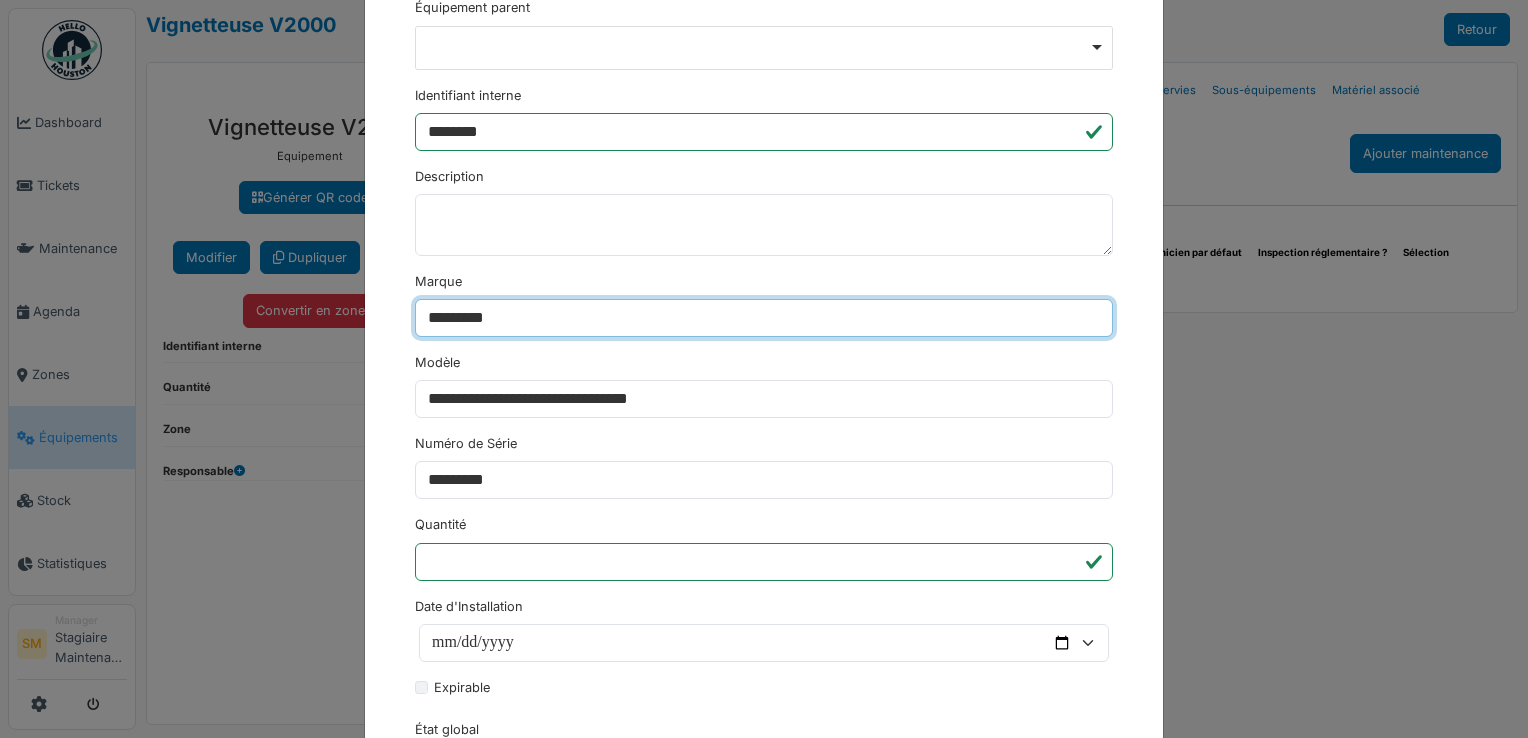 click on "********" at bounding box center [453, 1165] 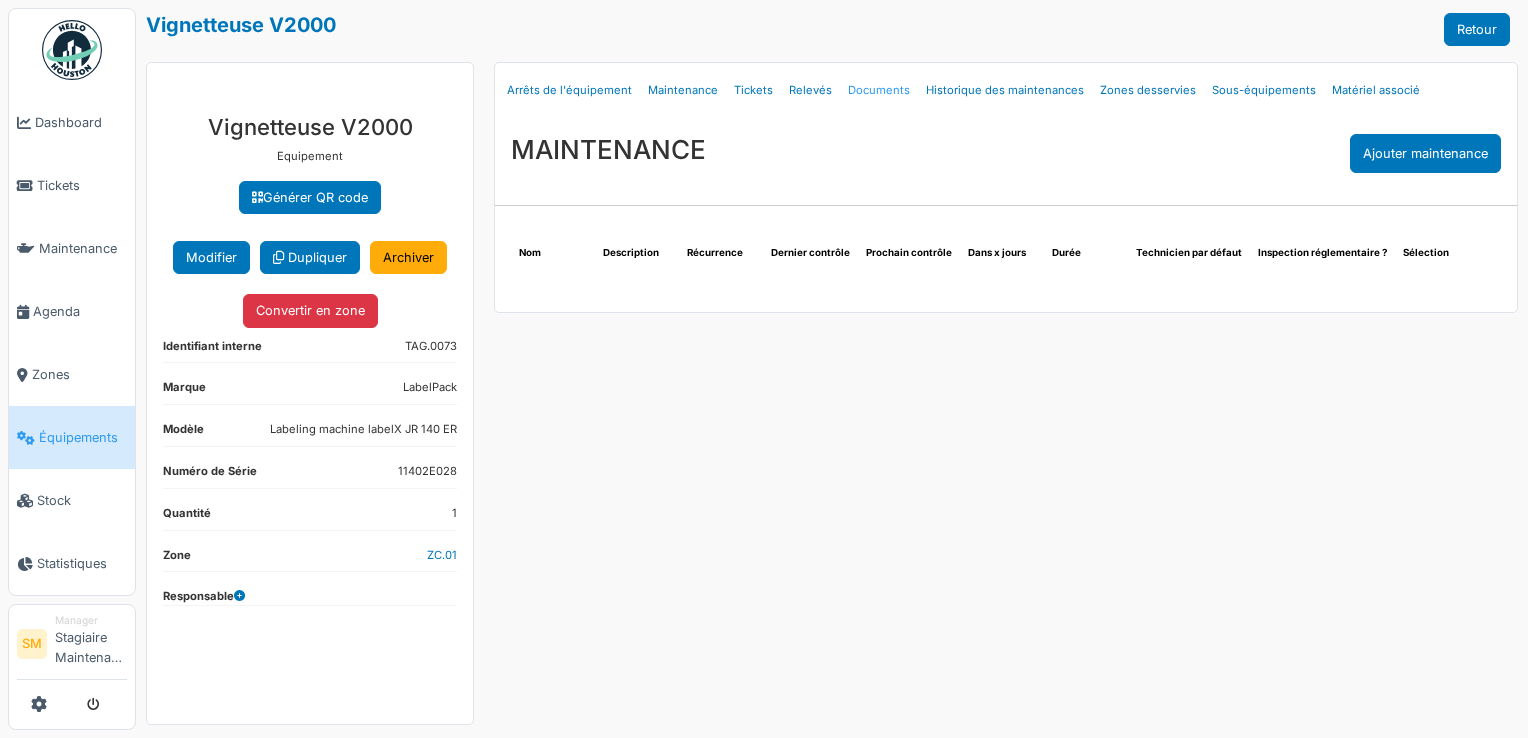 click on "Documents" at bounding box center (879, 90) 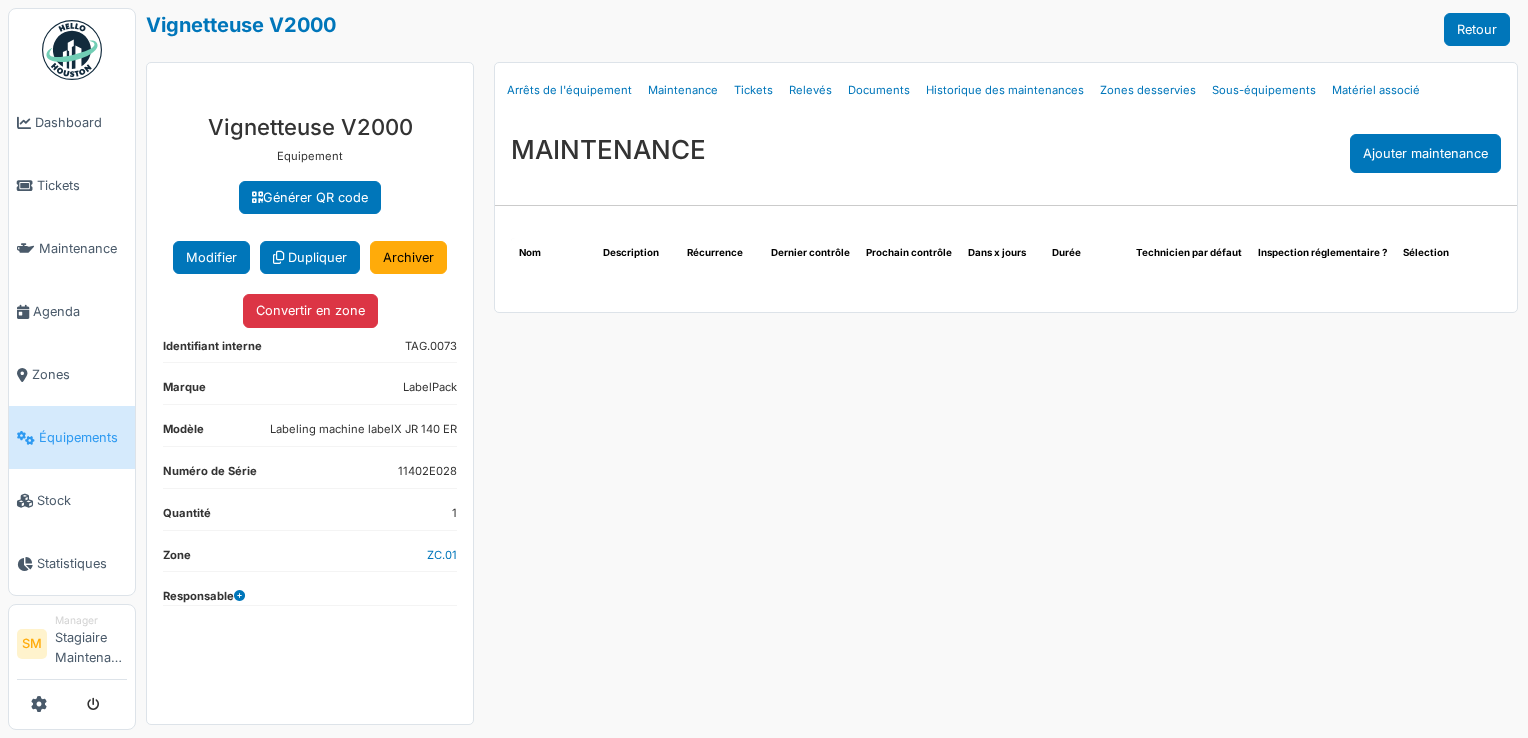 select on "***" 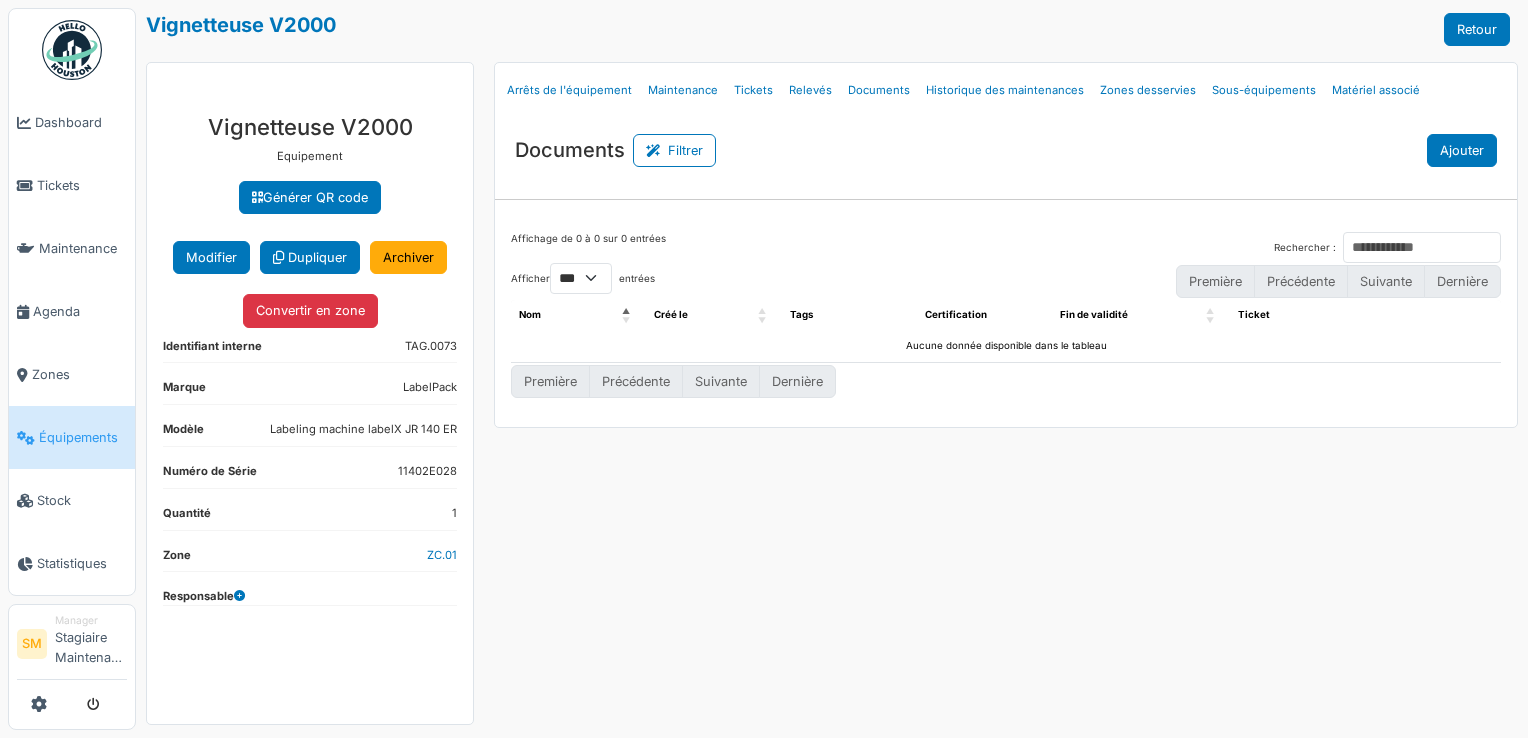 click on "Ajouter" at bounding box center [1462, 150] 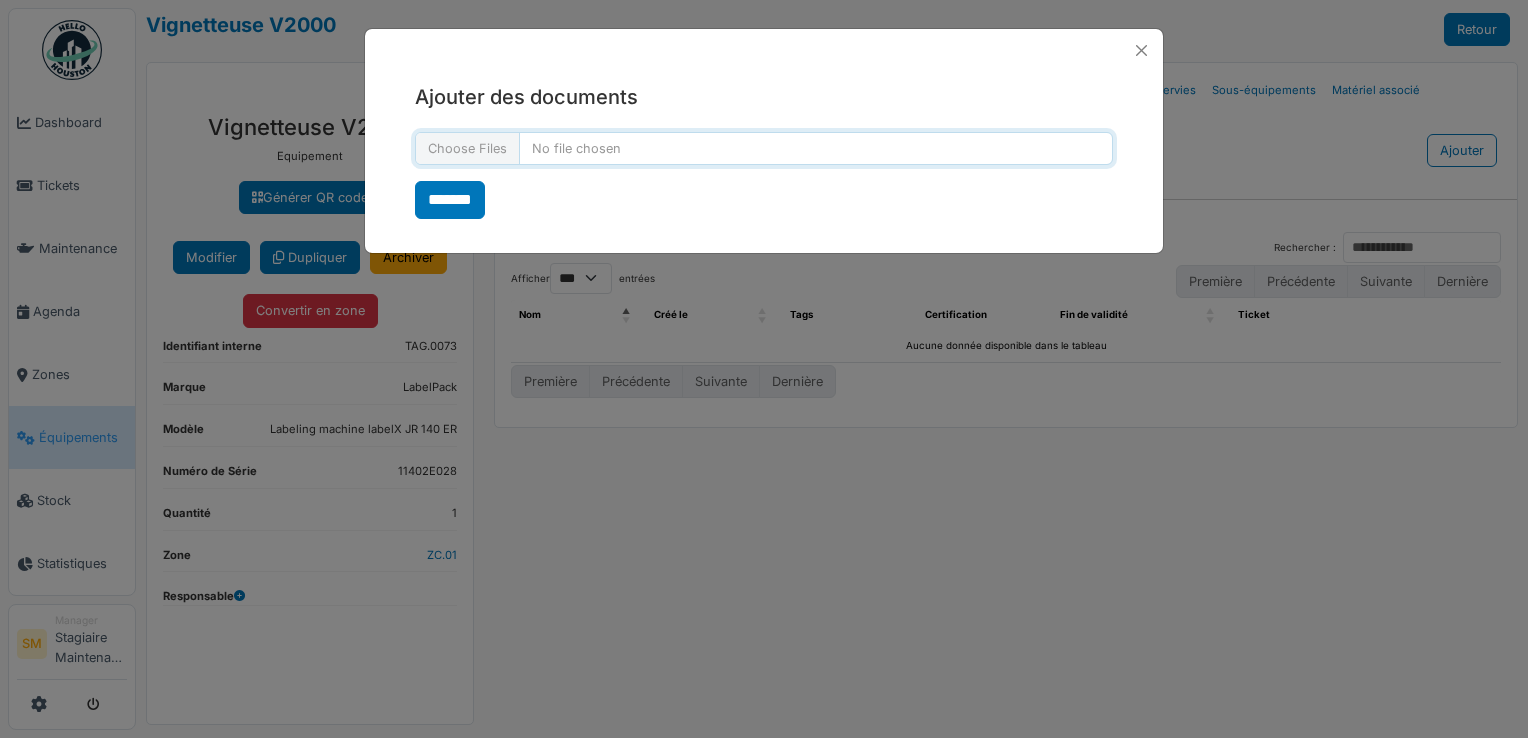 click at bounding box center [764, 148] 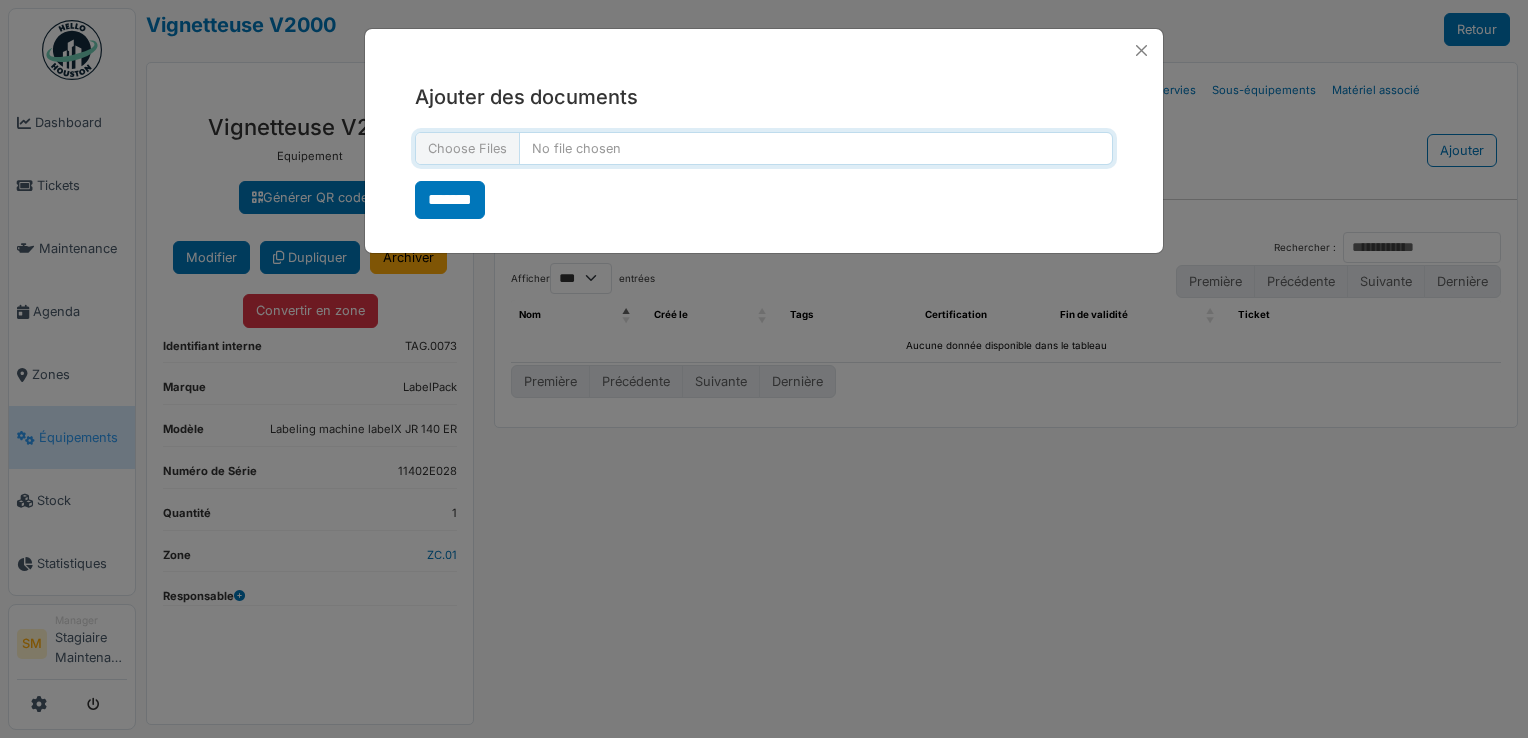 type on "**********" 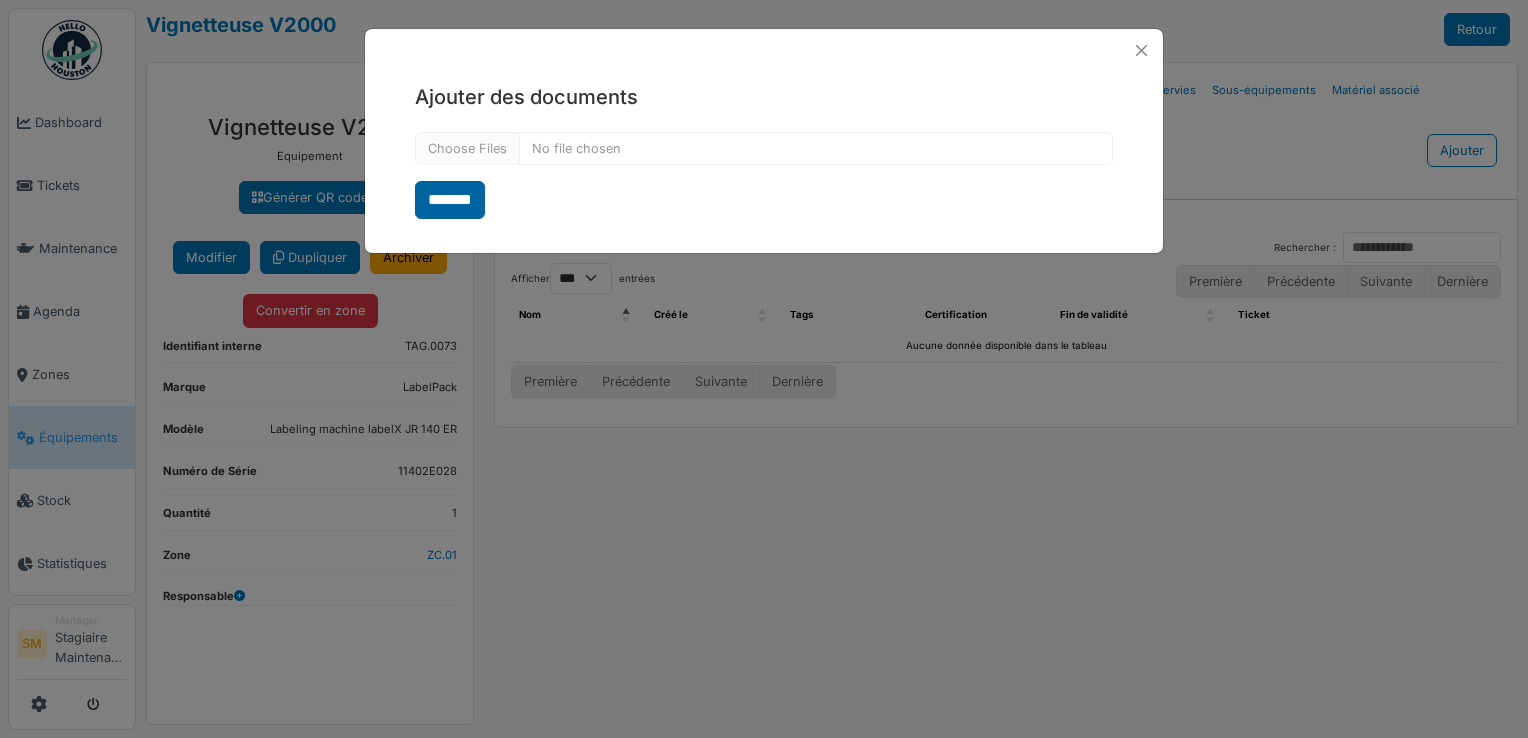 click on "*******" at bounding box center [450, 200] 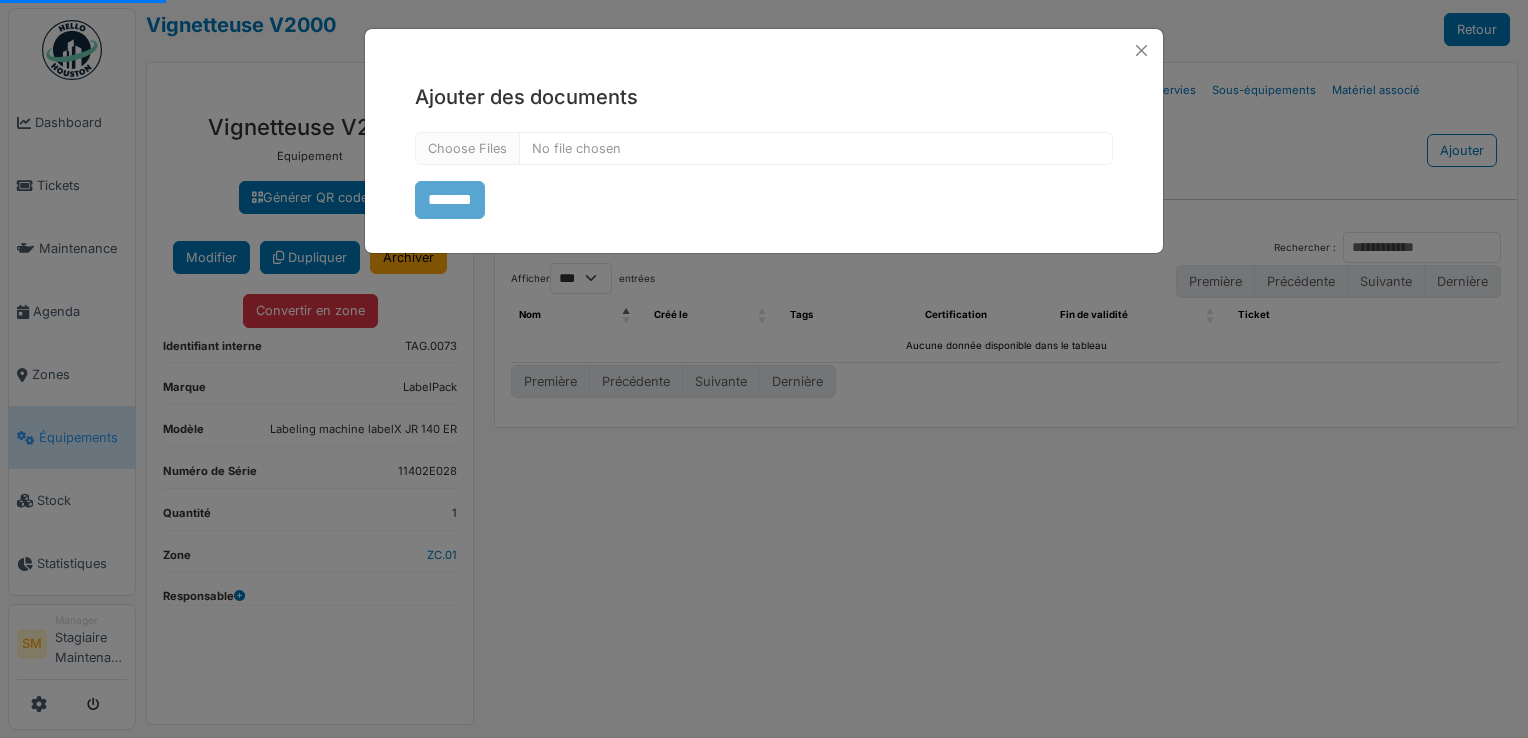 select on "***" 